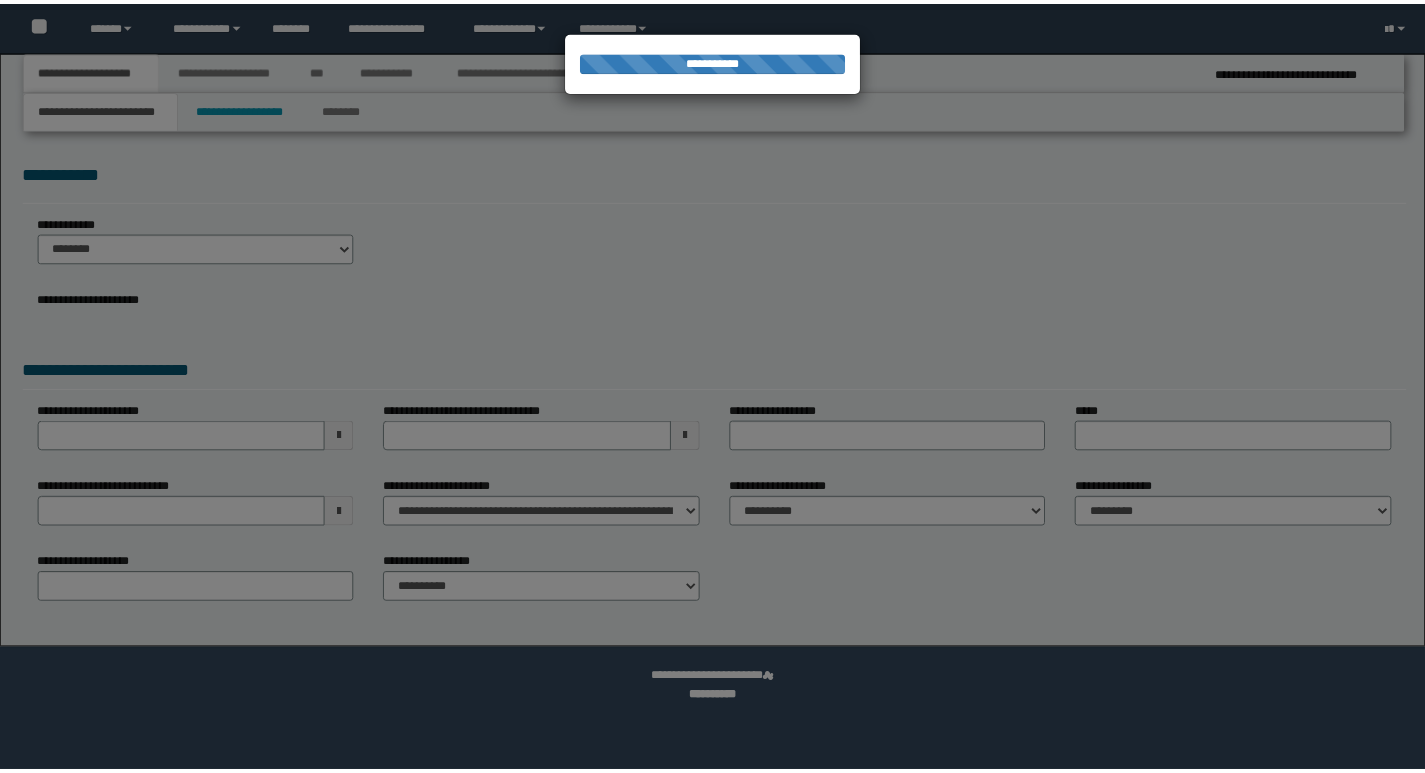 scroll, scrollTop: 0, scrollLeft: 0, axis: both 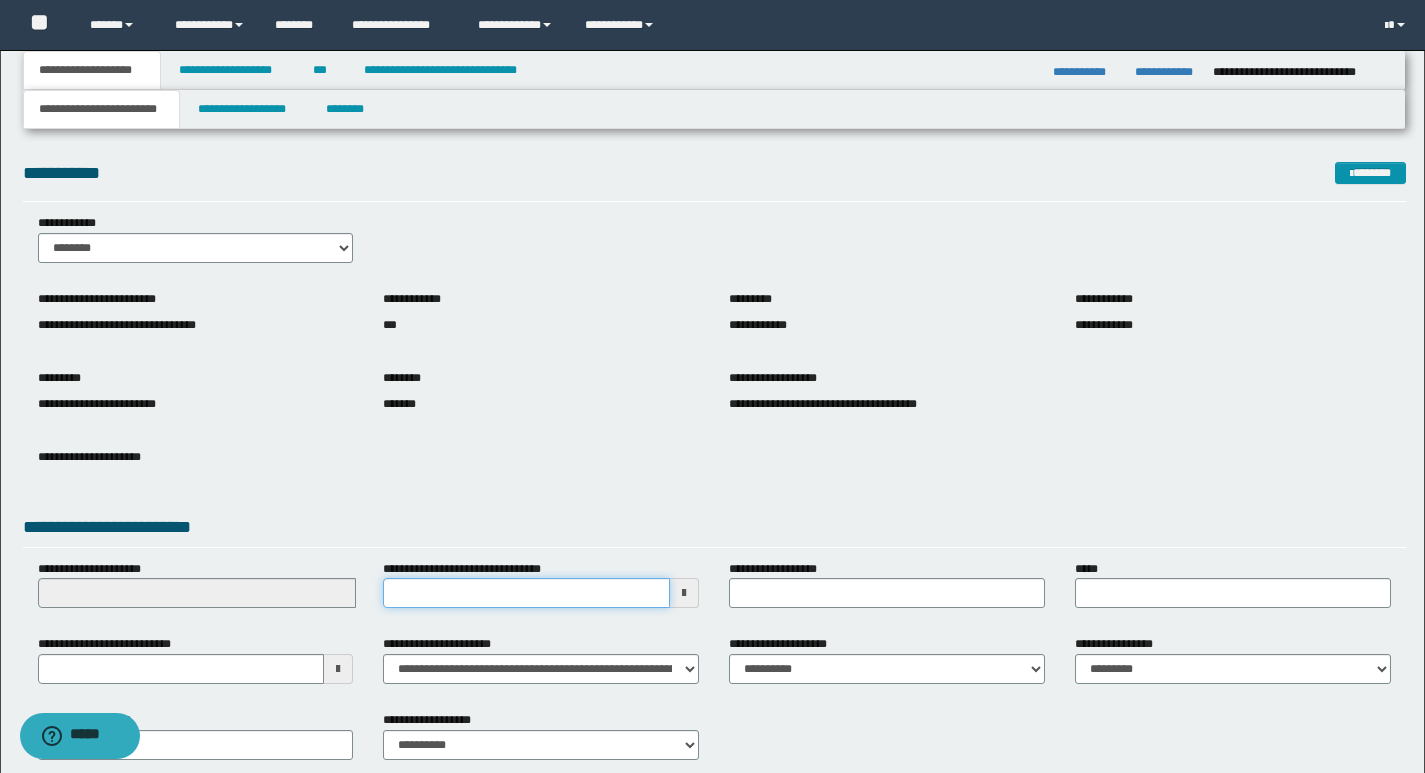 click on "**********" at bounding box center (526, 593) 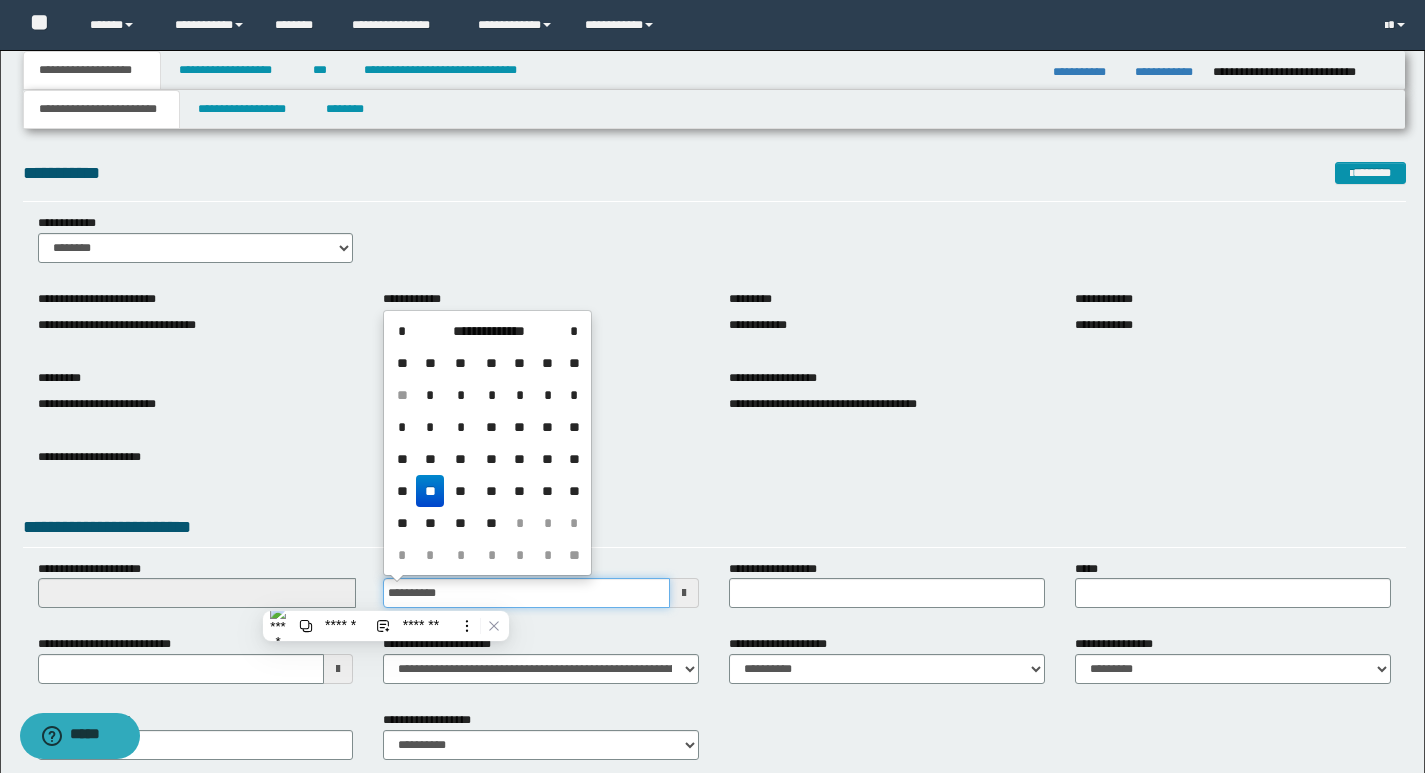 type on "**********" 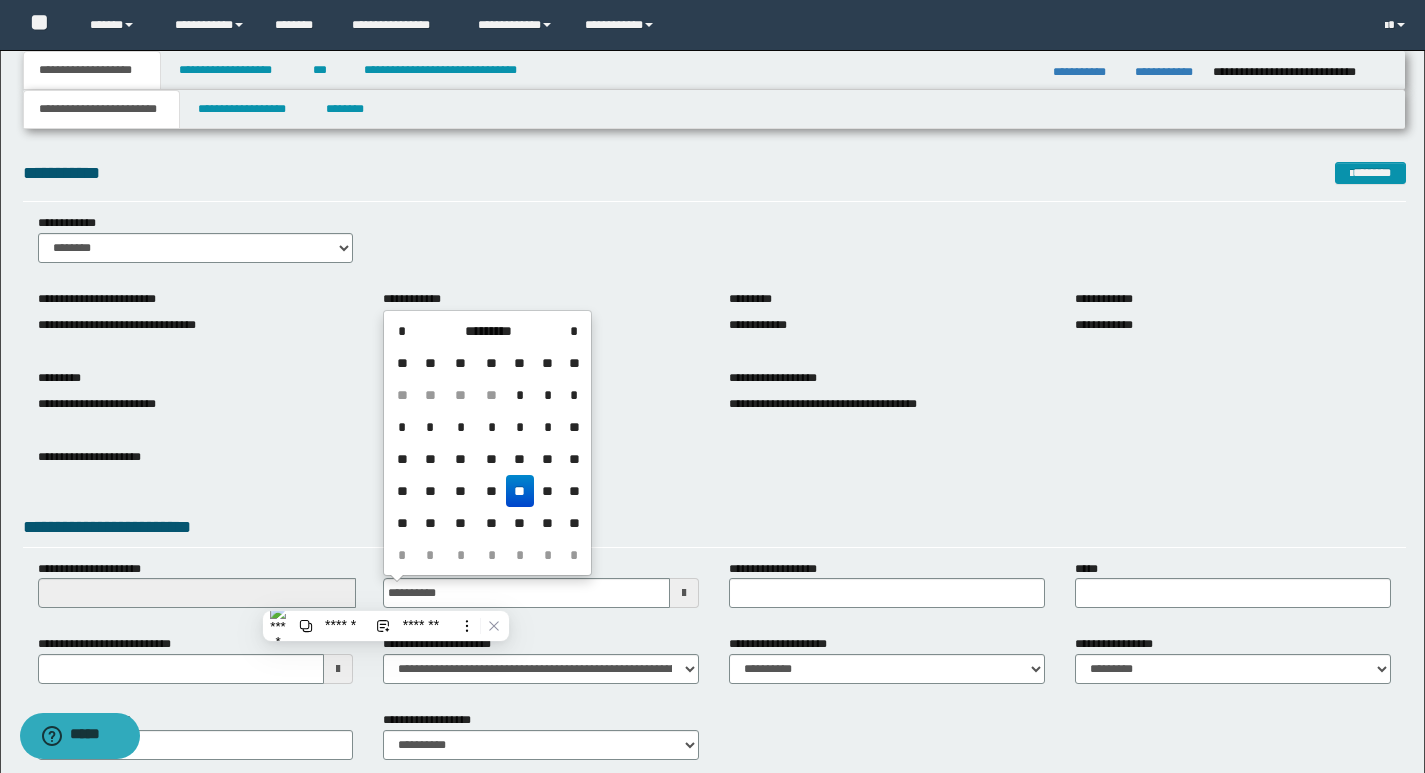 click on "**" at bounding box center (520, 491) 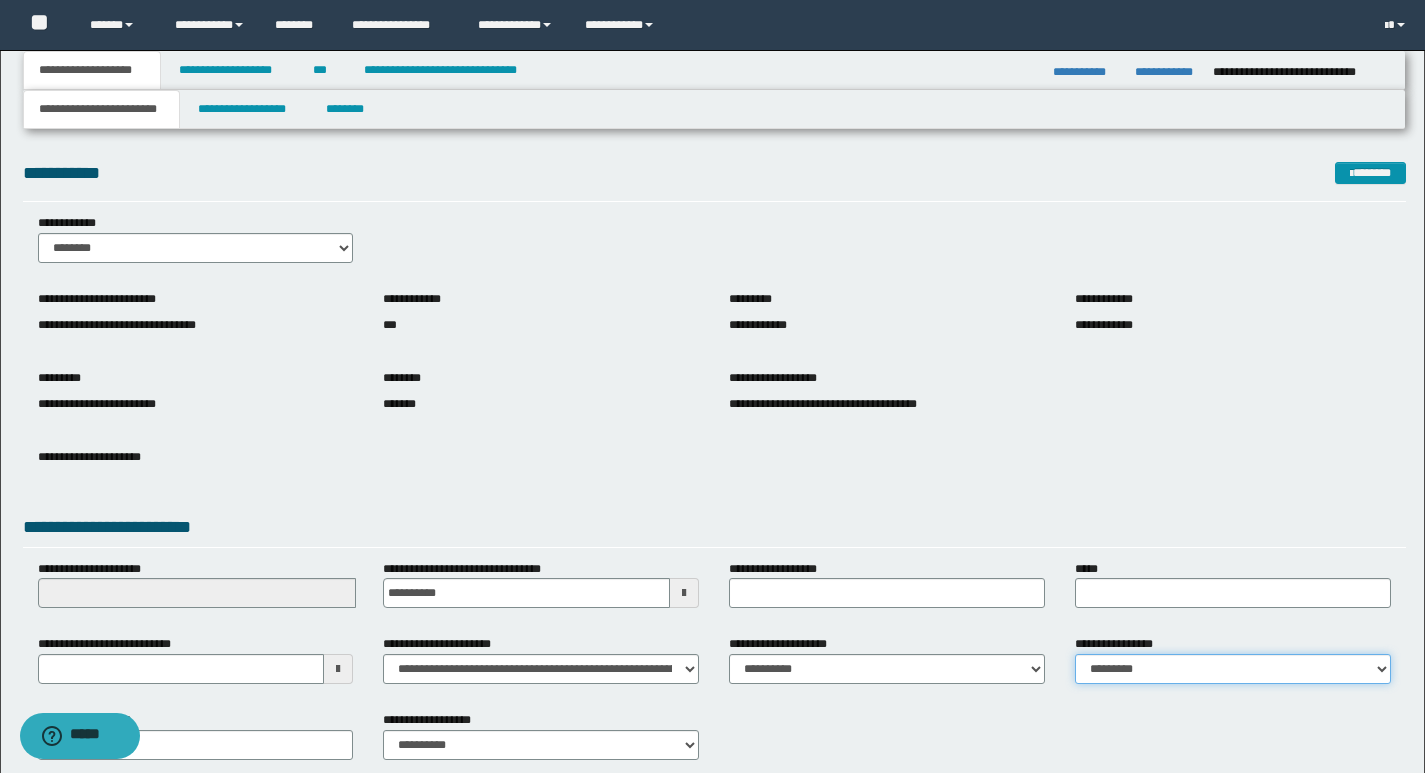 click on "**********" at bounding box center [1233, 669] 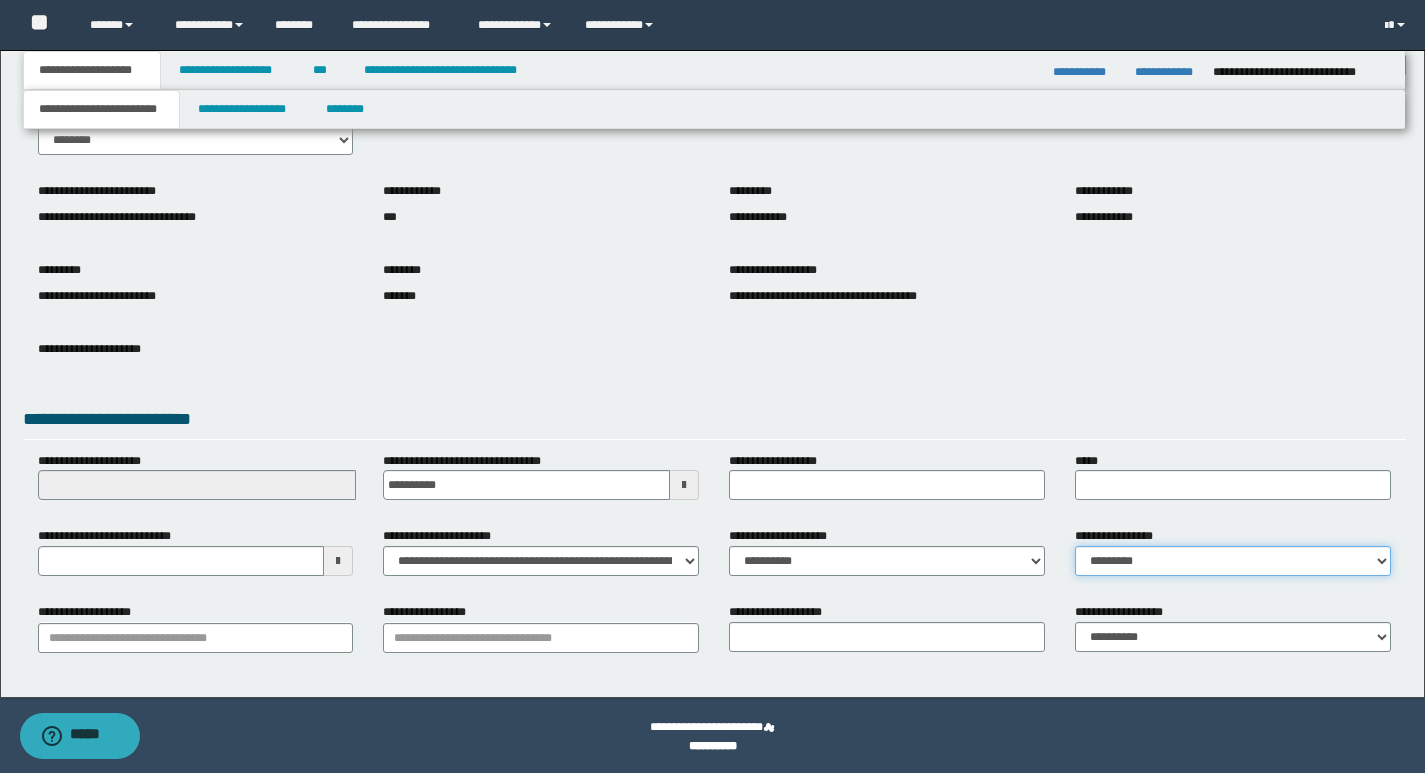 scroll, scrollTop: 111, scrollLeft: 0, axis: vertical 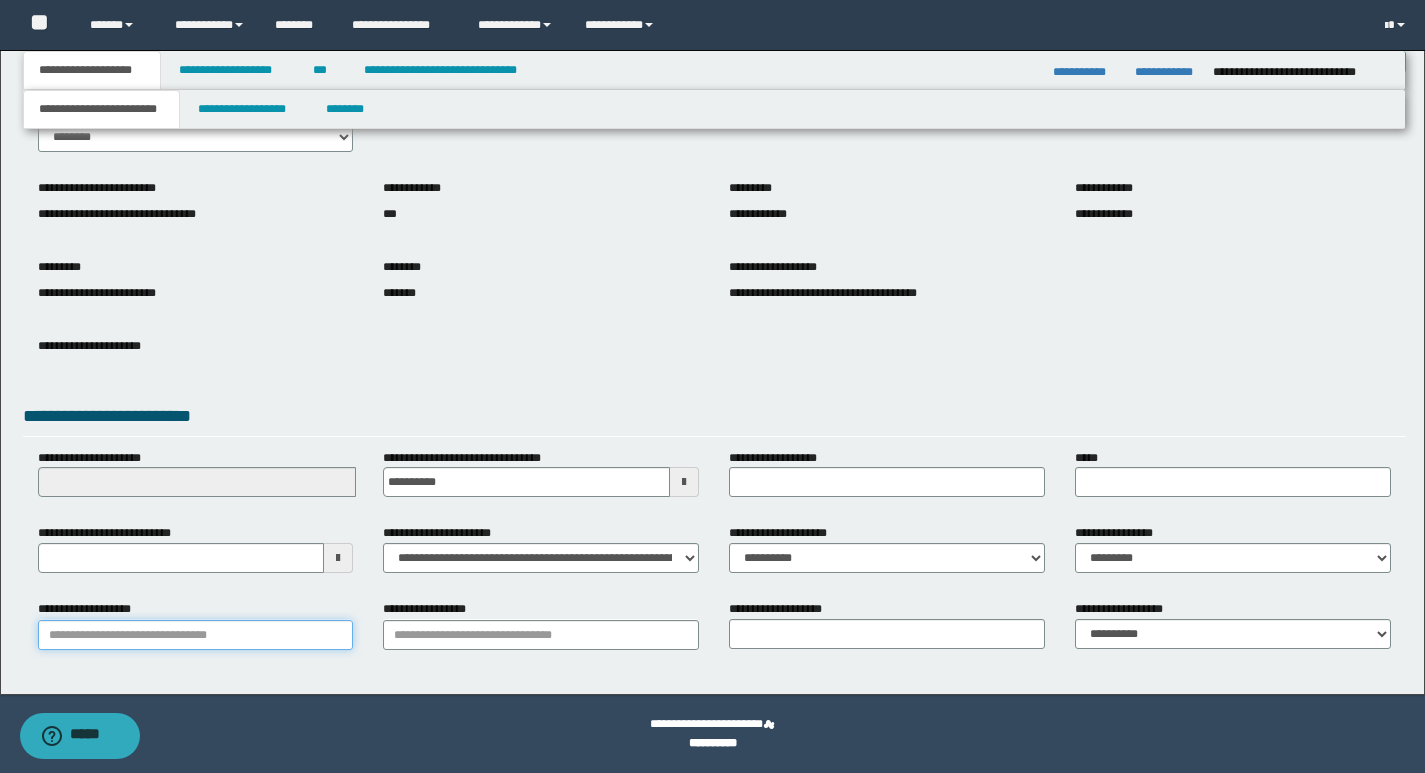 click on "**********" at bounding box center [196, 635] 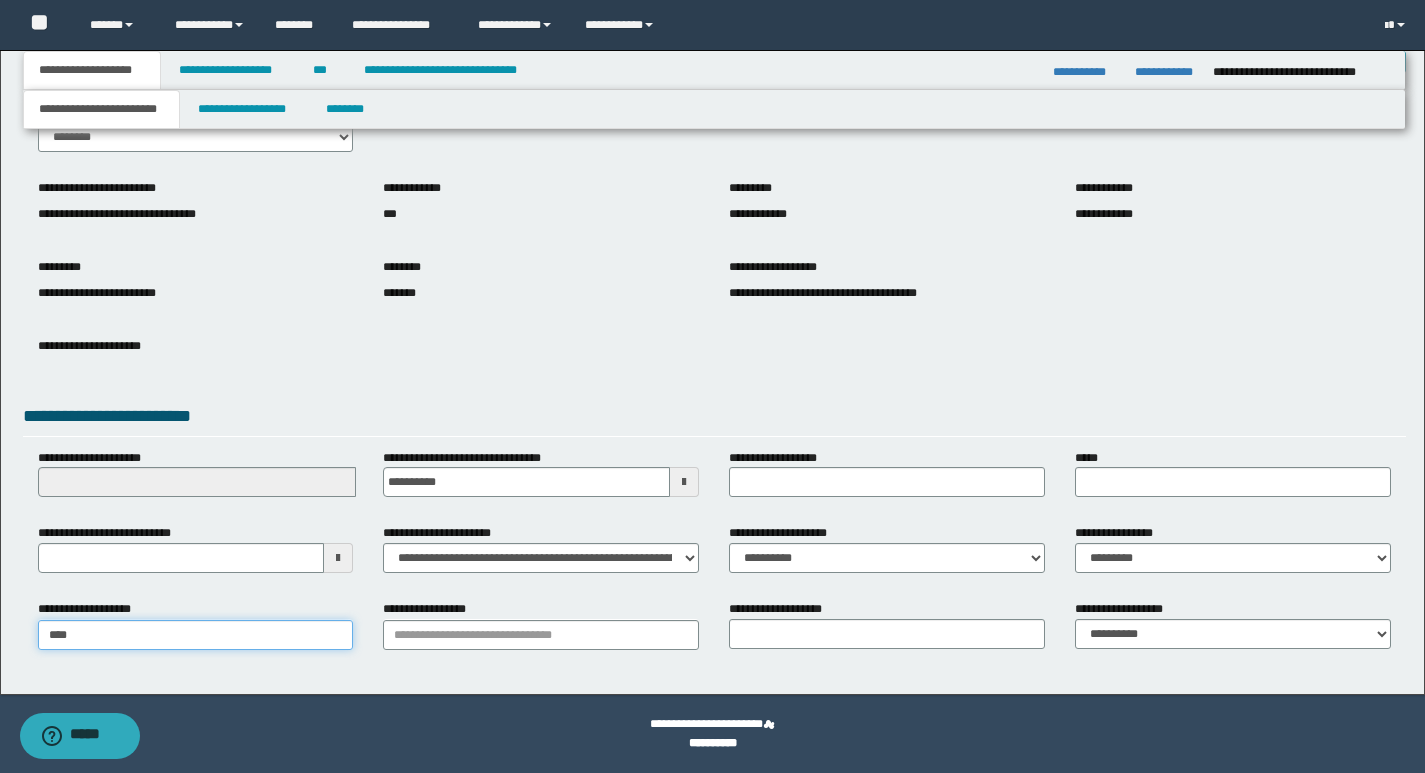type on "***" 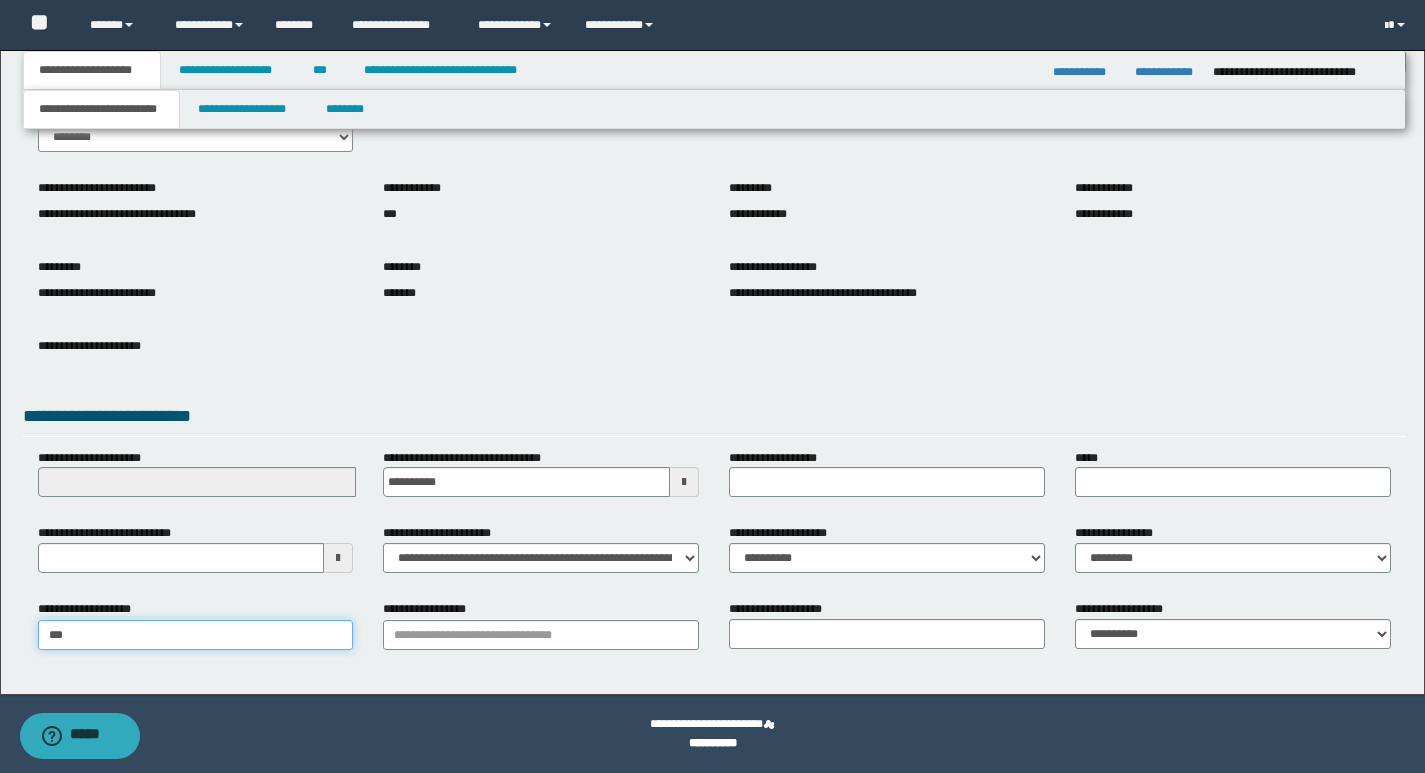 type on "**********" 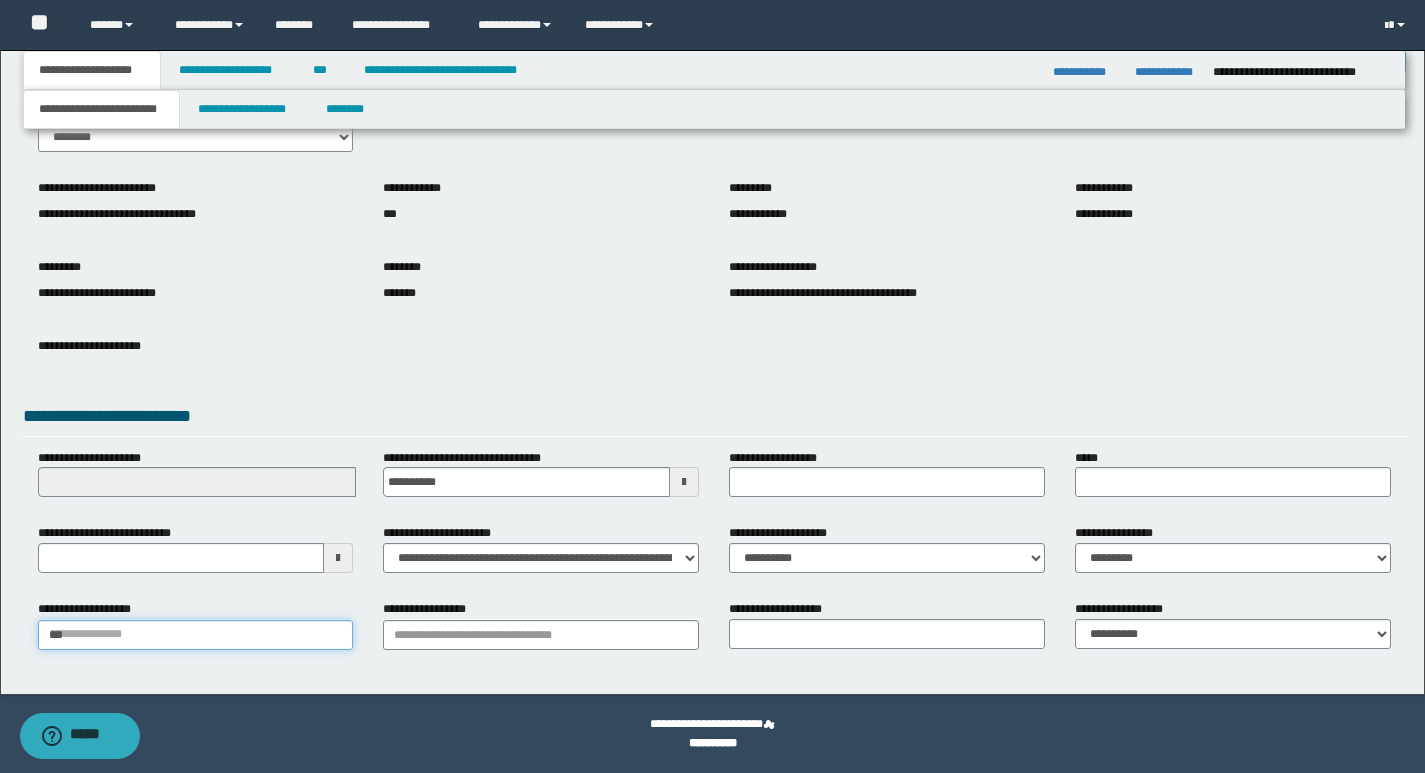 type 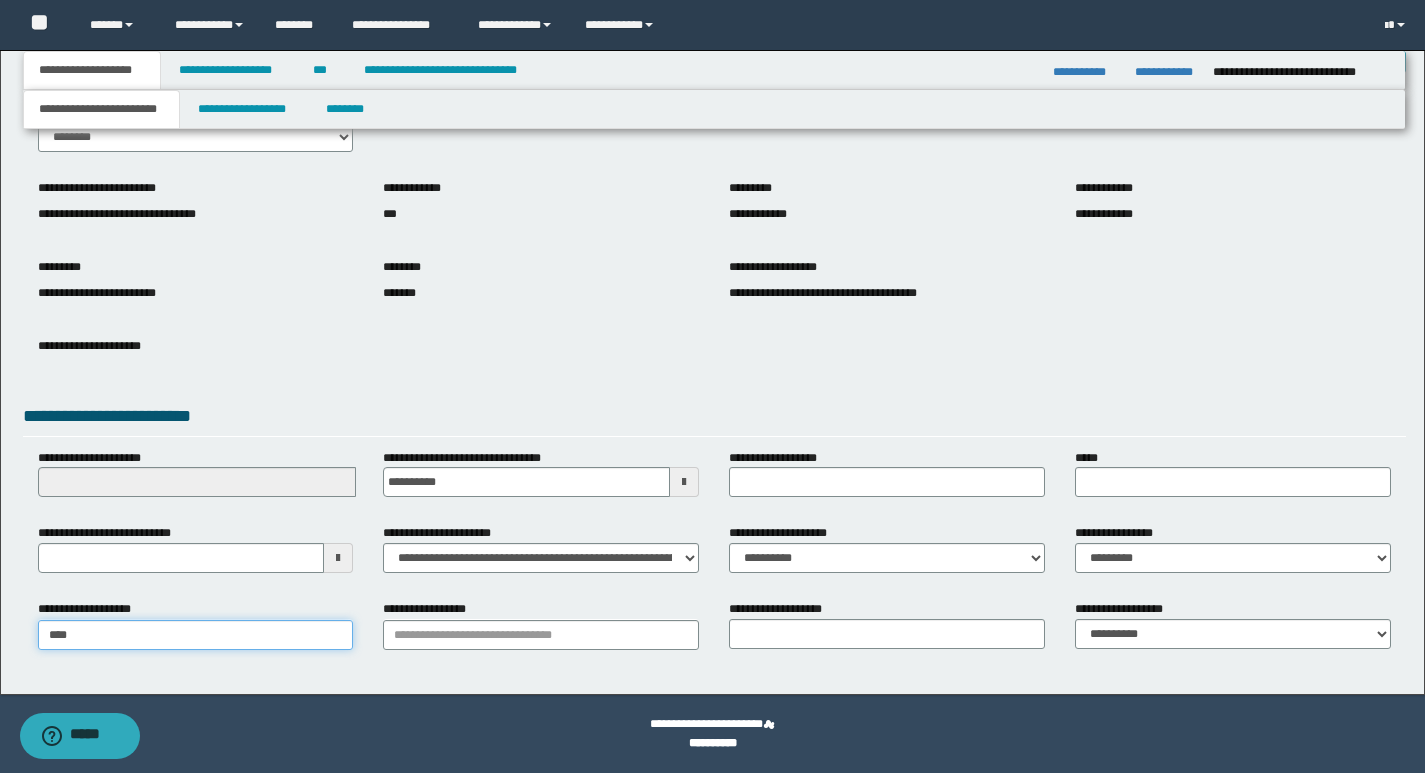 type on "***" 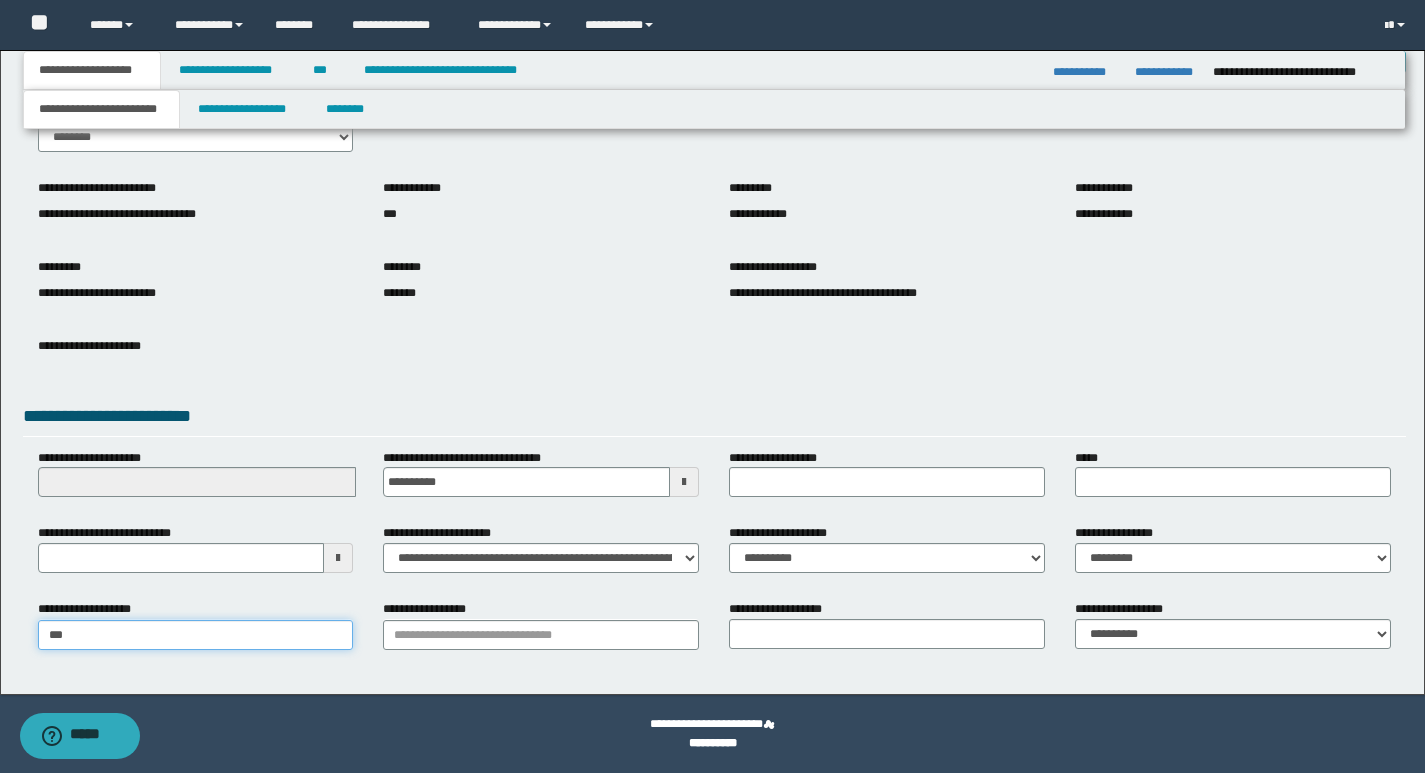 type on "**********" 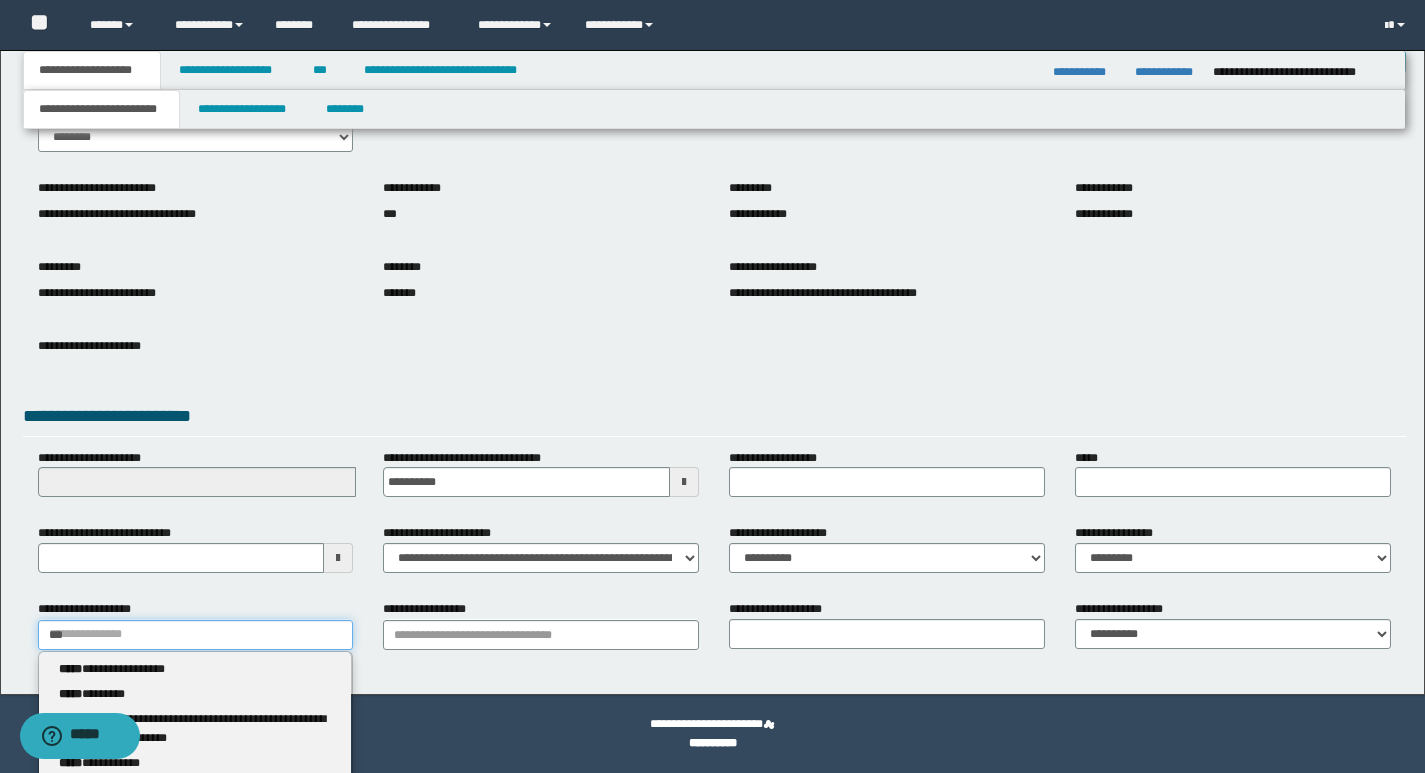 type 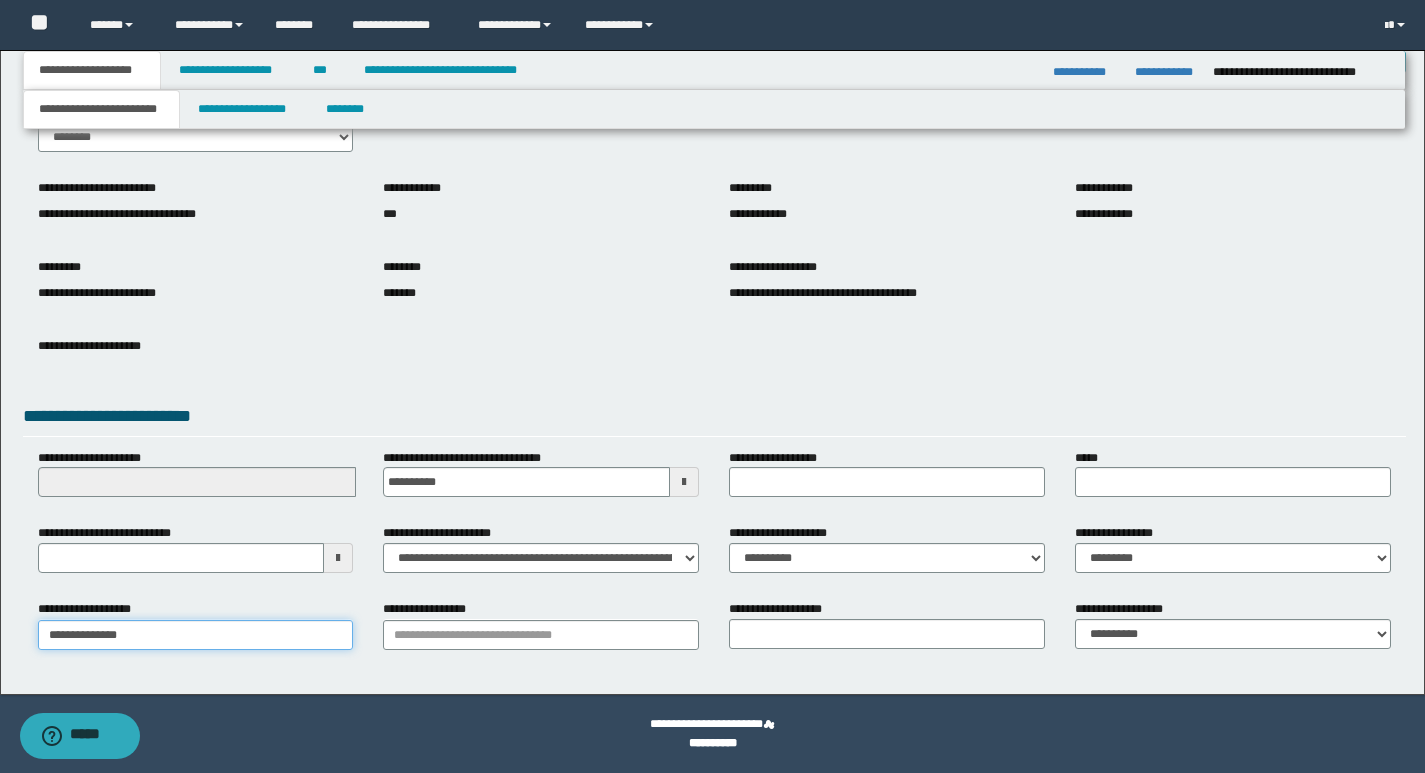type on "**********" 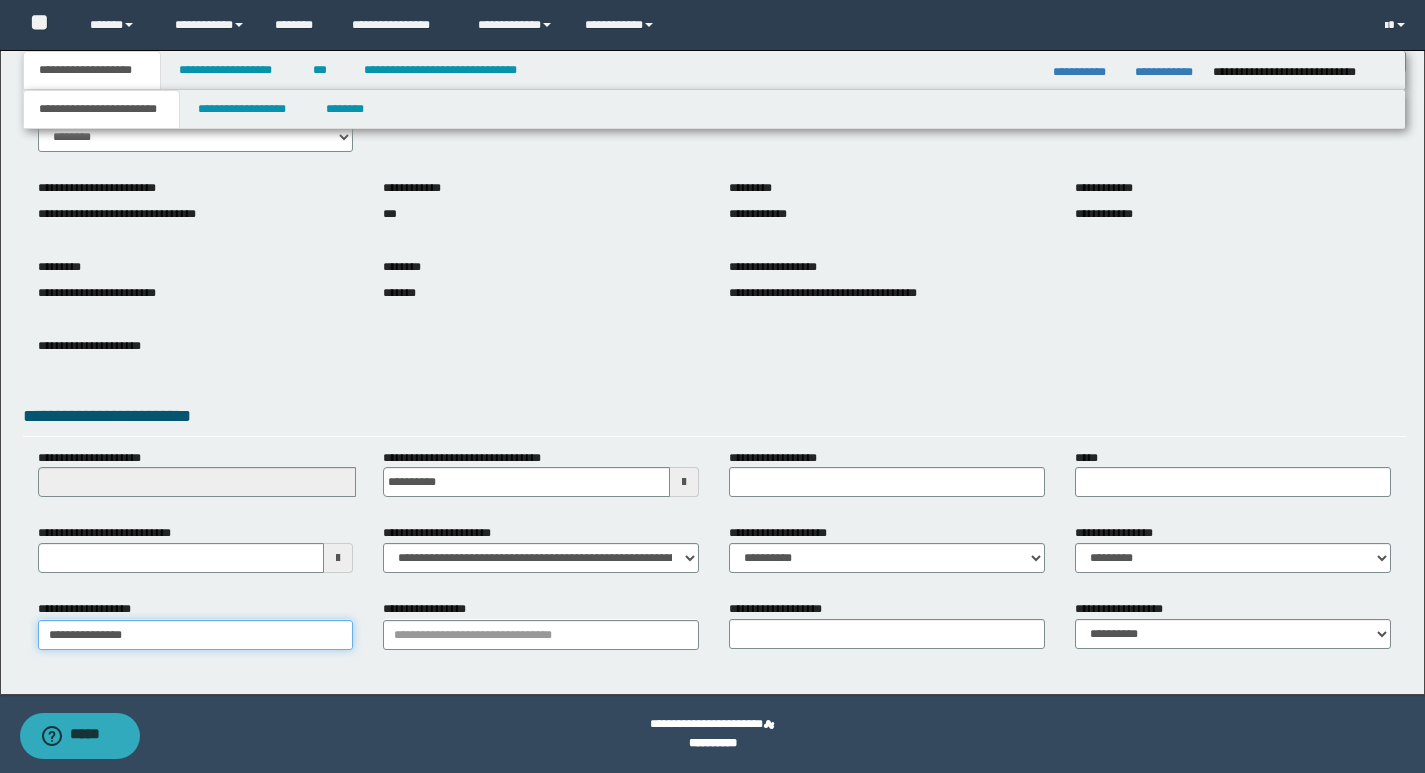 type on "**********" 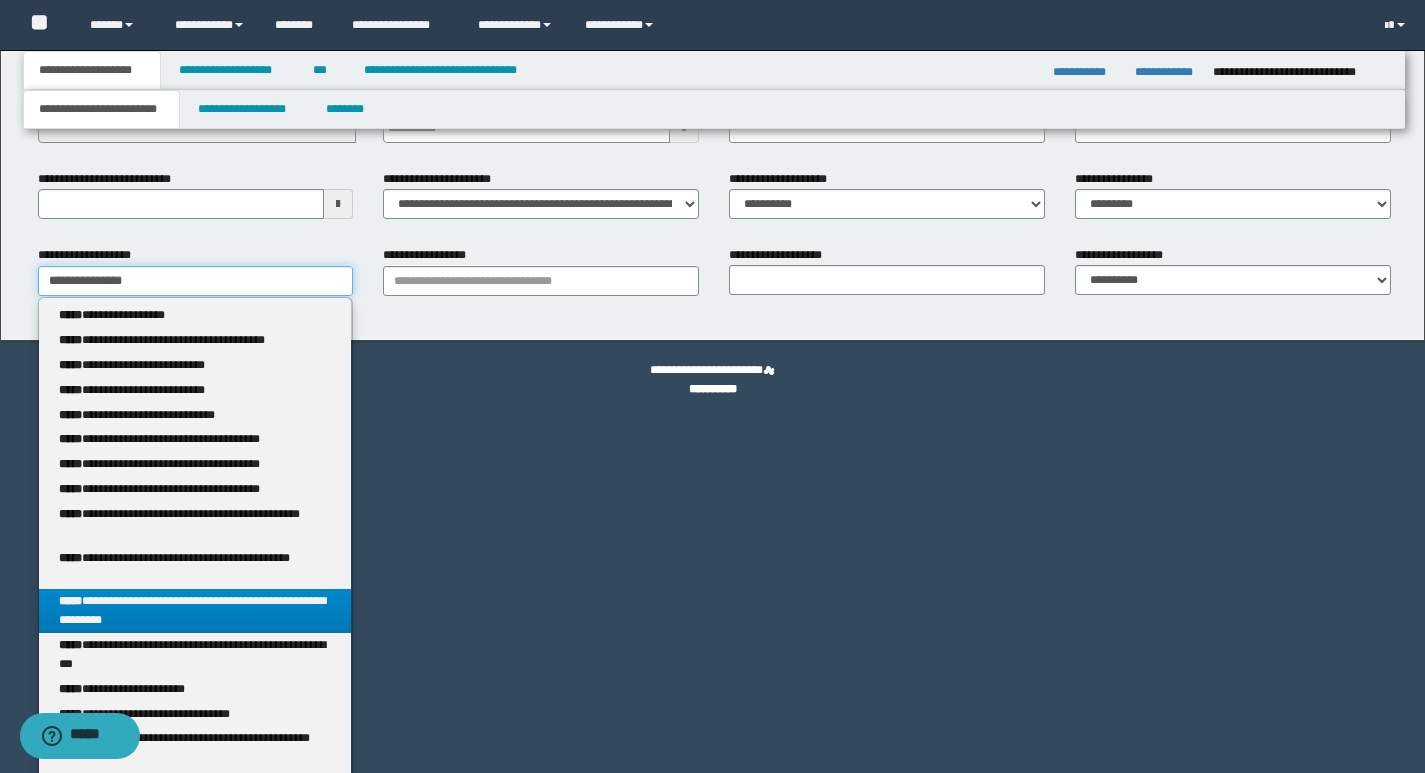 scroll, scrollTop: 494, scrollLeft: 0, axis: vertical 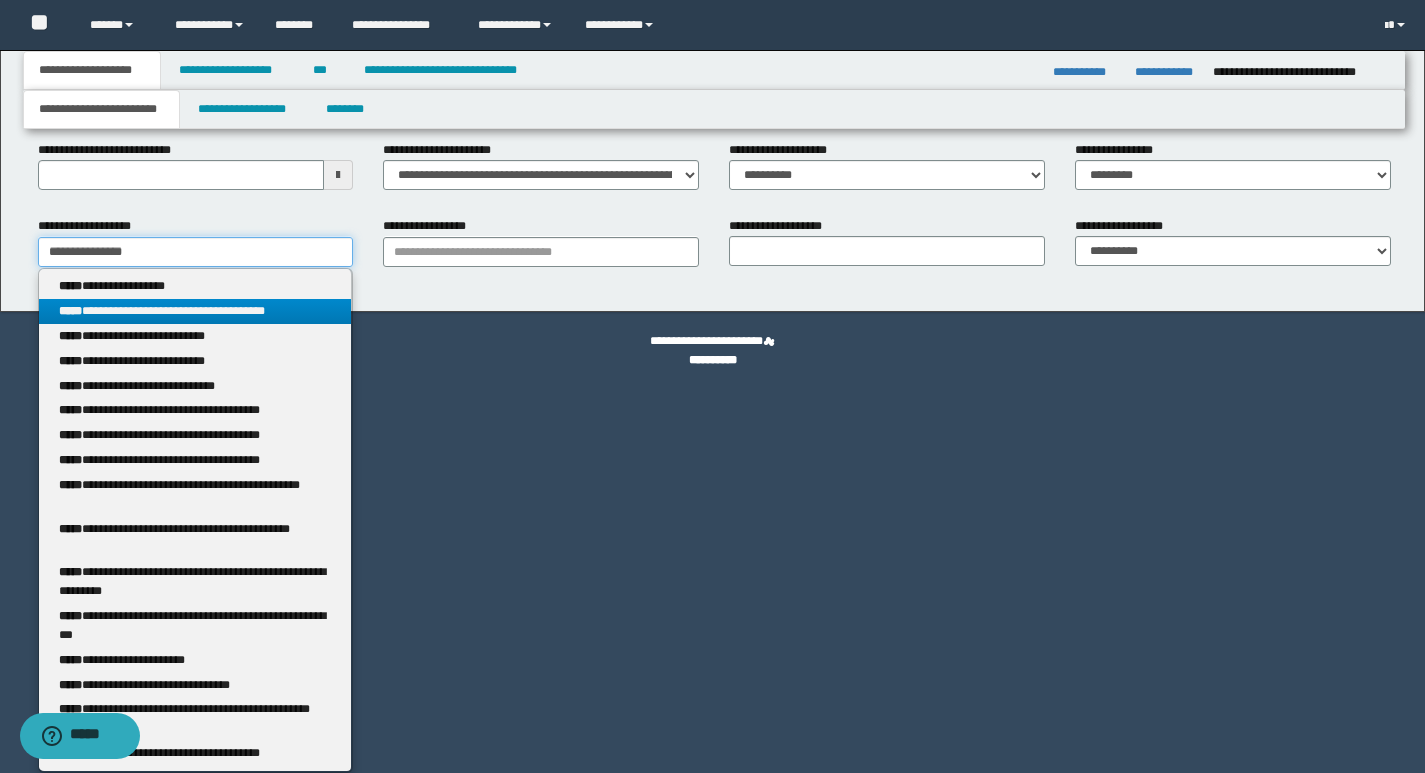 click on "**********" at bounding box center [196, 252] 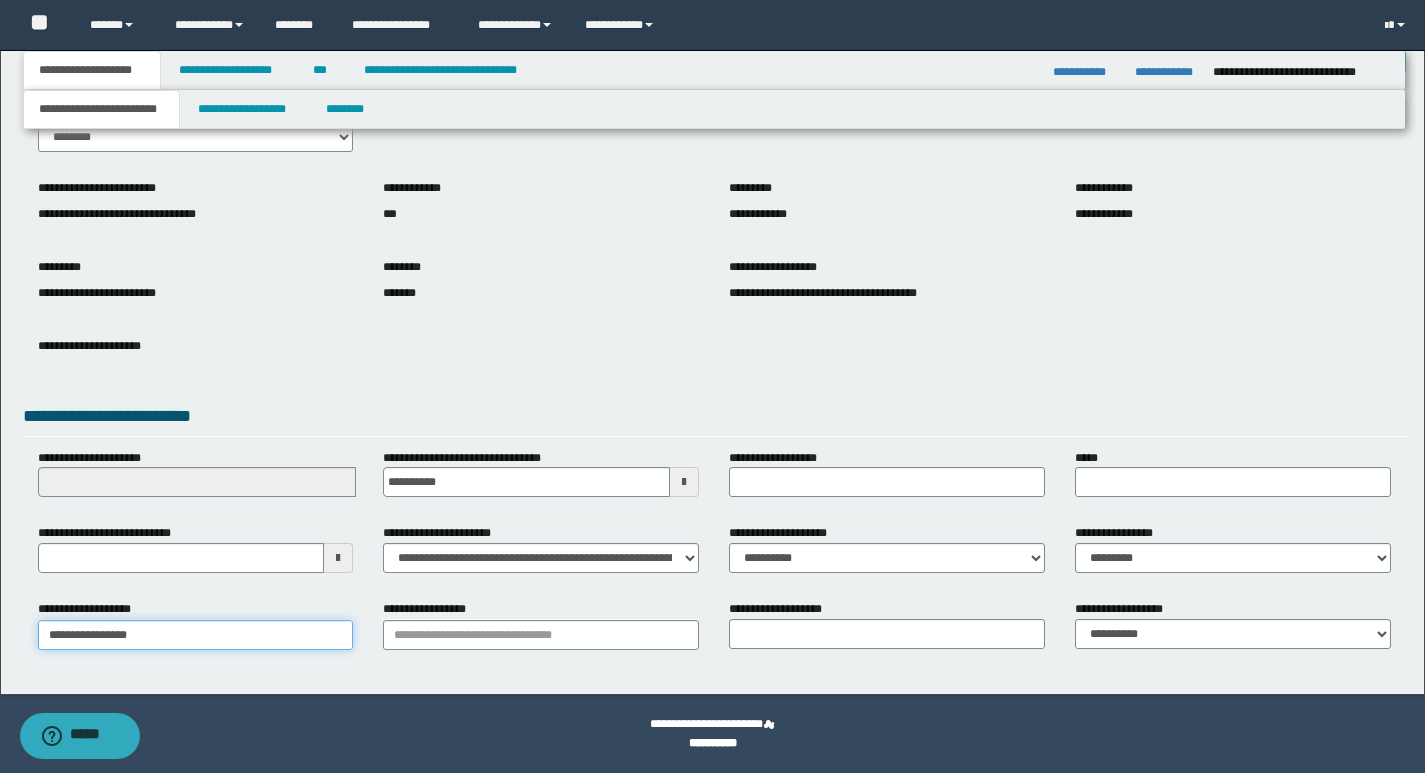 scroll, scrollTop: 111, scrollLeft: 0, axis: vertical 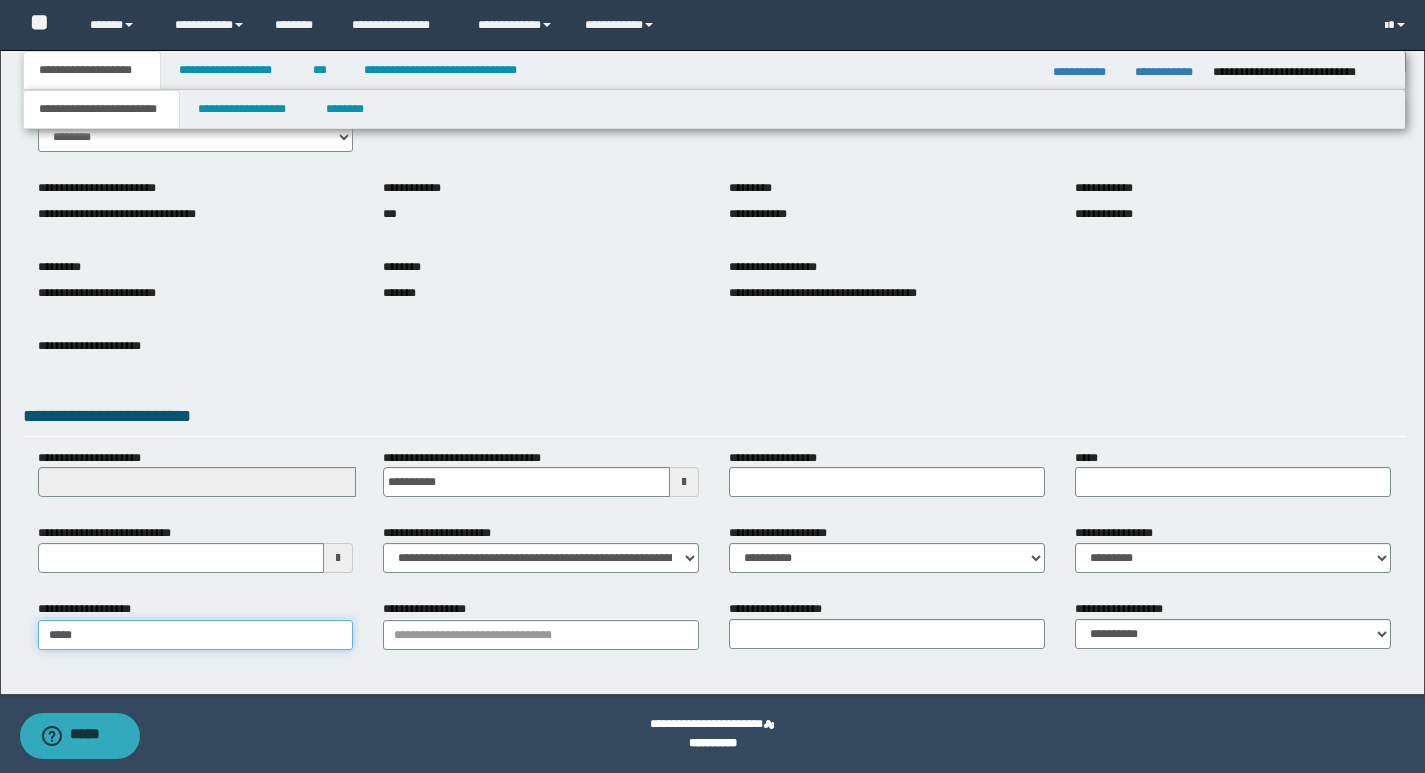 type on "***" 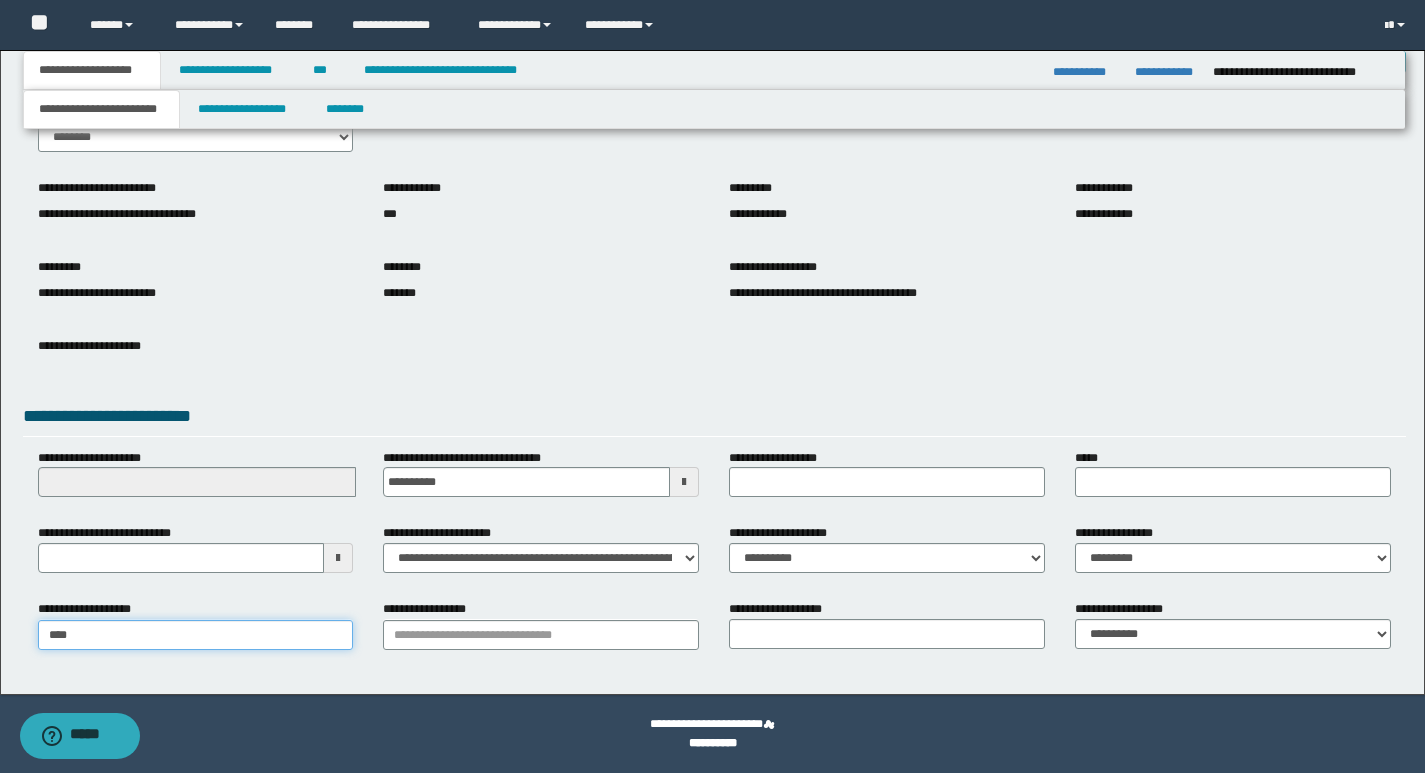 type on "**********" 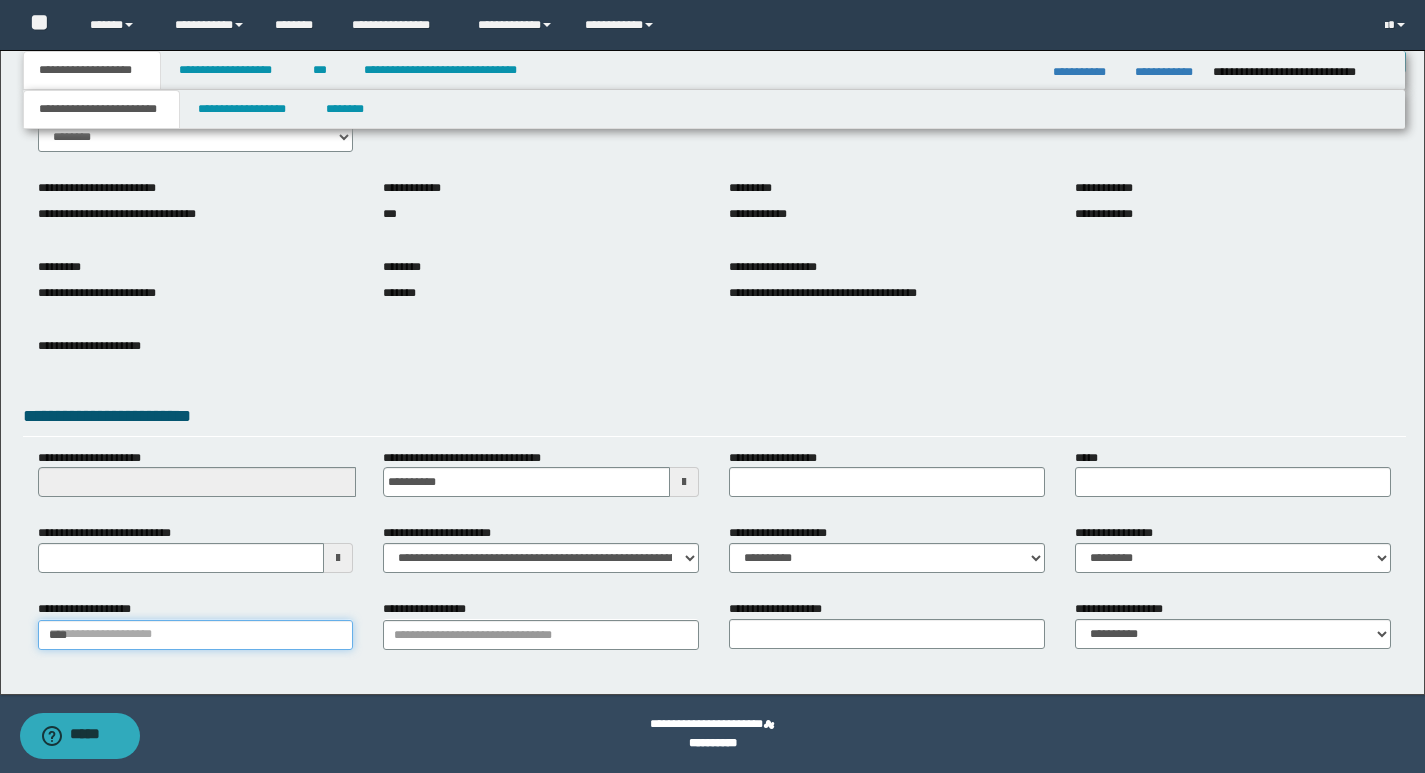 scroll, scrollTop: 494, scrollLeft: 0, axis: vertical 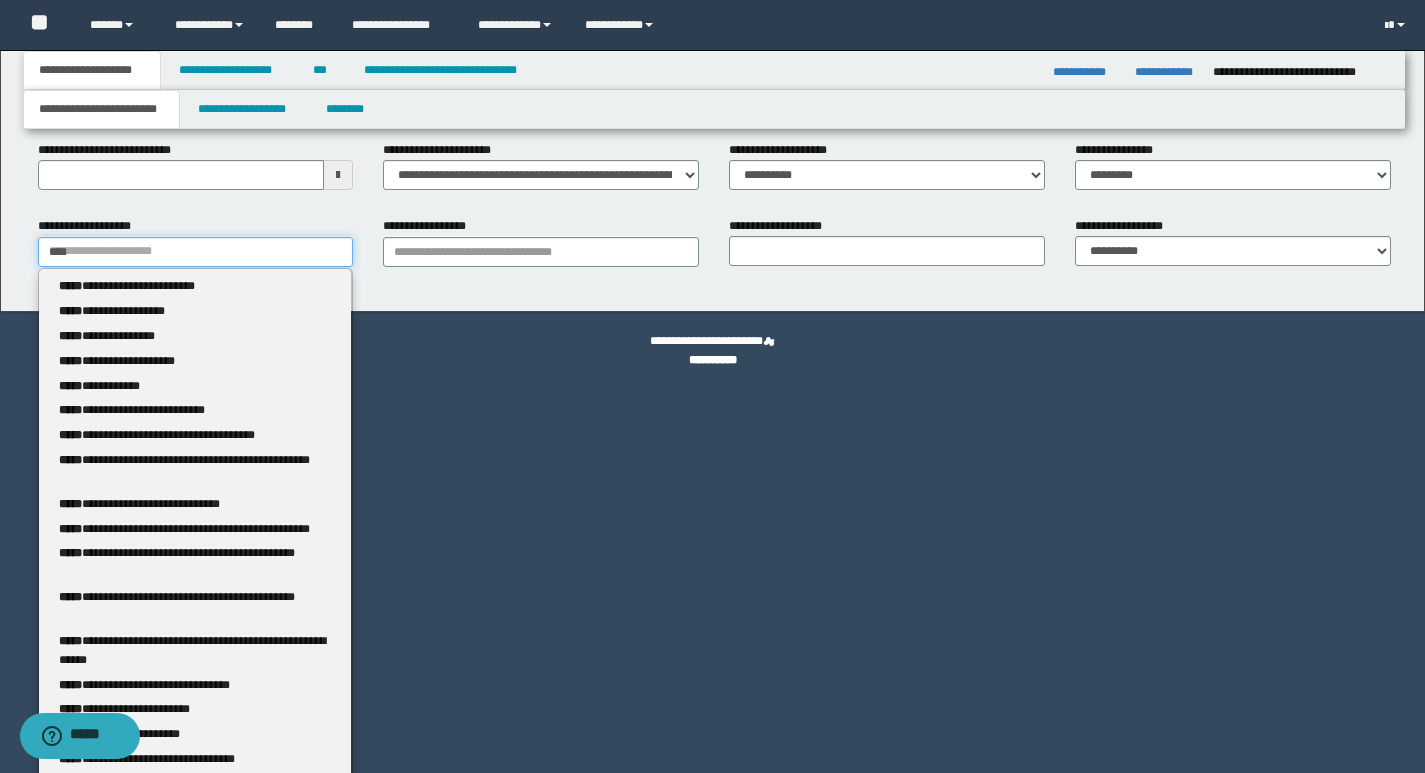 type 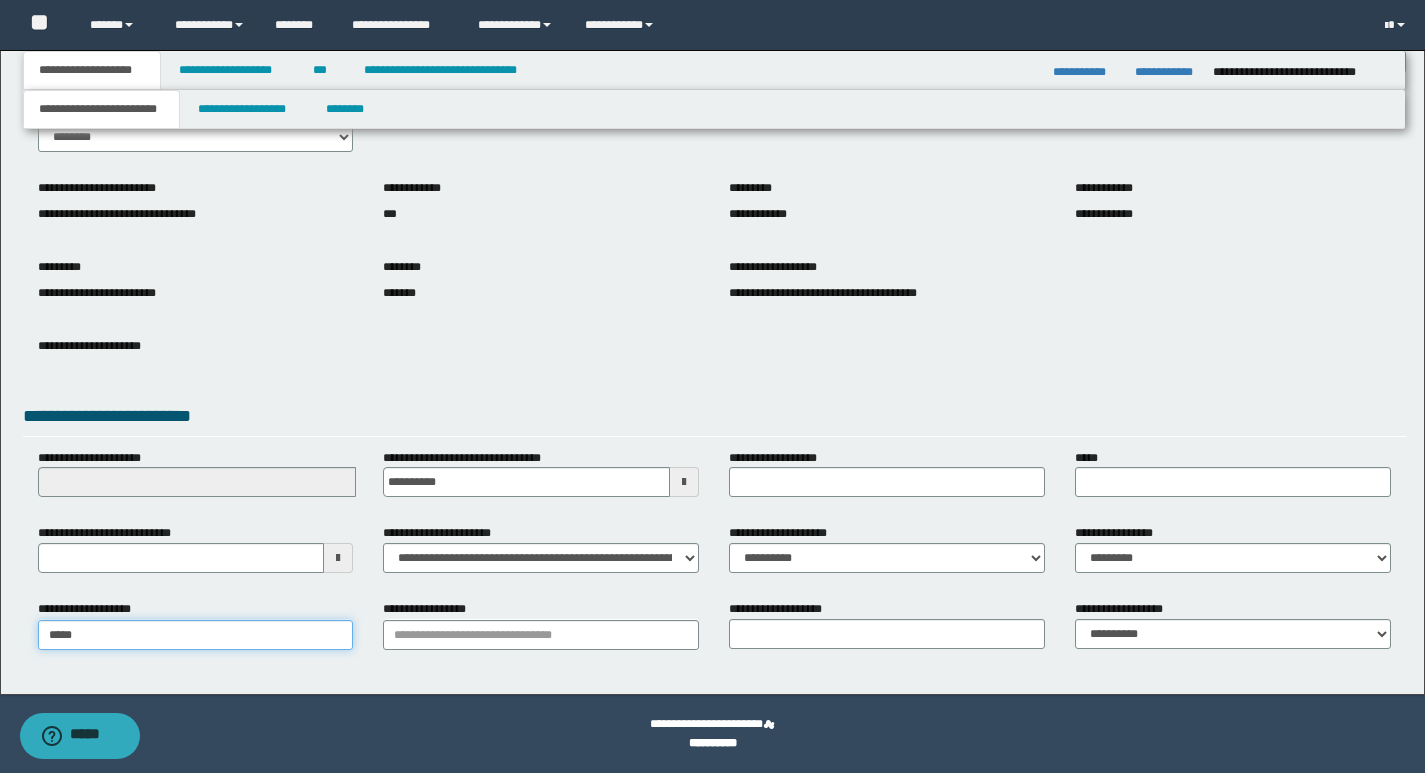scroll, scrollTop: 111, scrollLeft: 0, axis: vertical 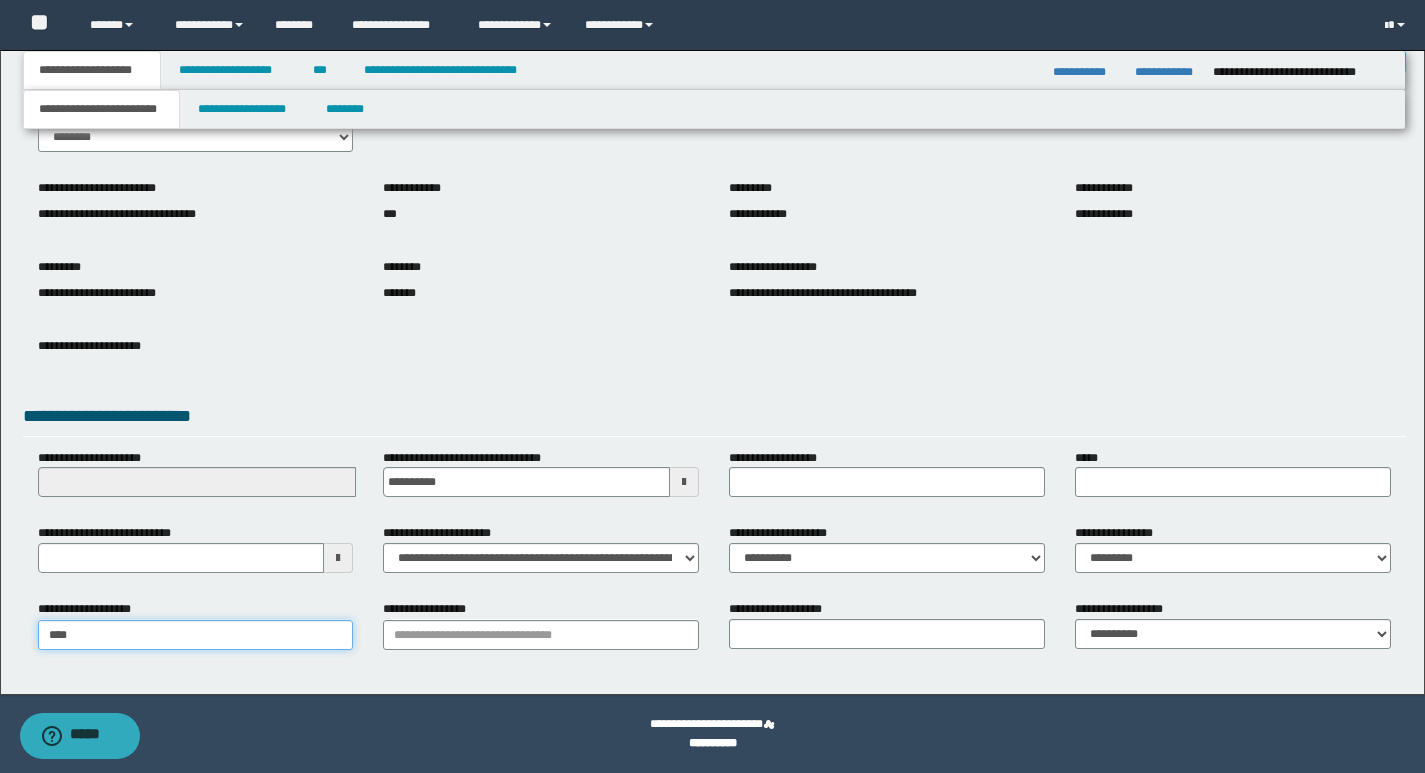 type on "**********" 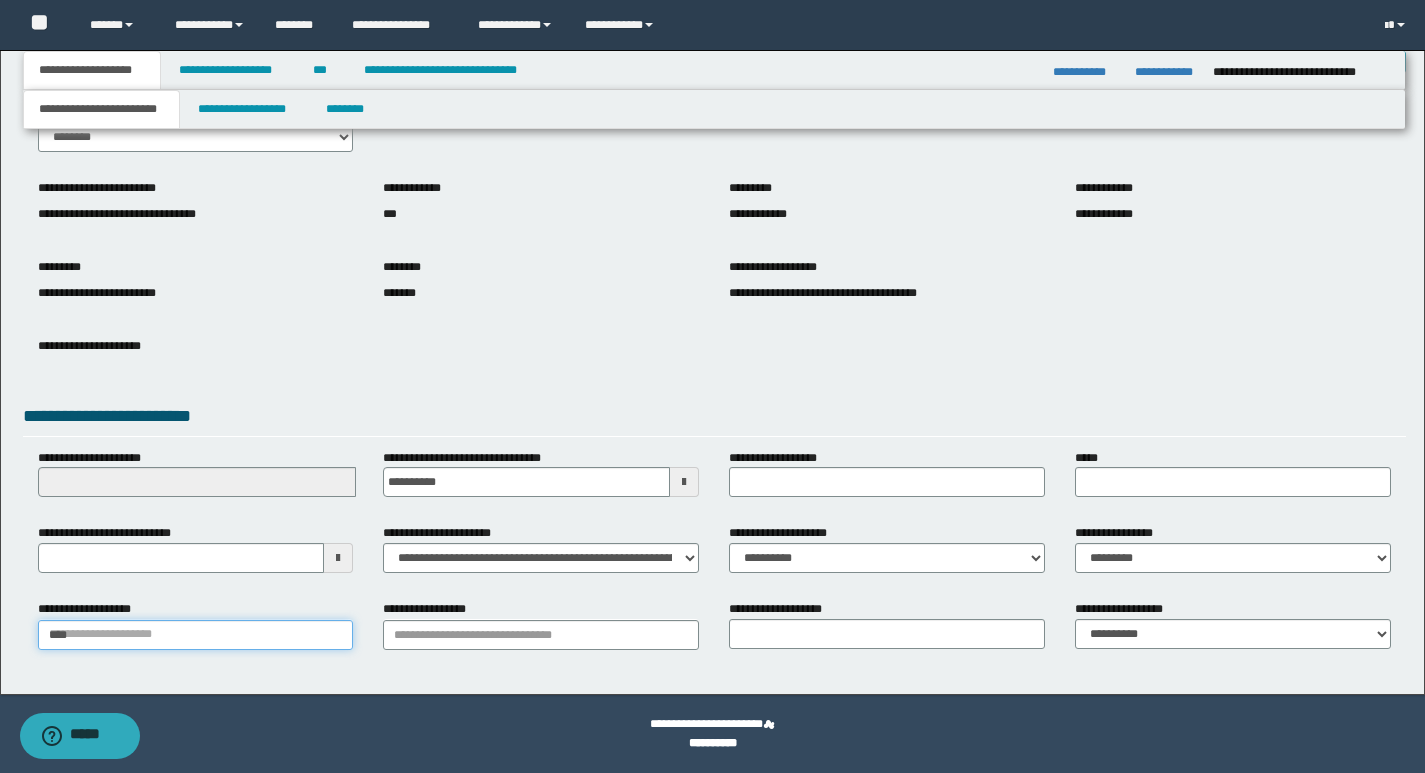 scroll, scrollTop: 494, scrollLeft: 0, axis: vertical 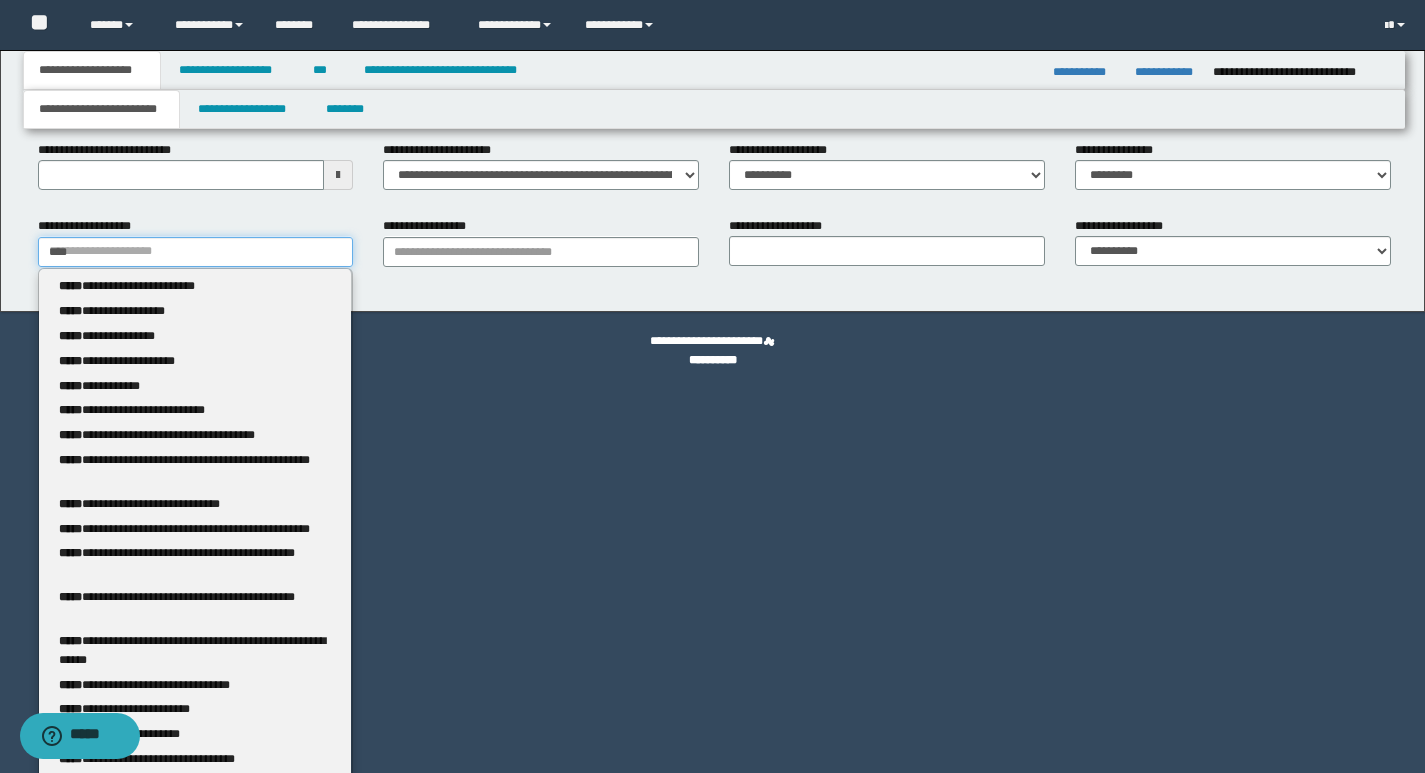 type 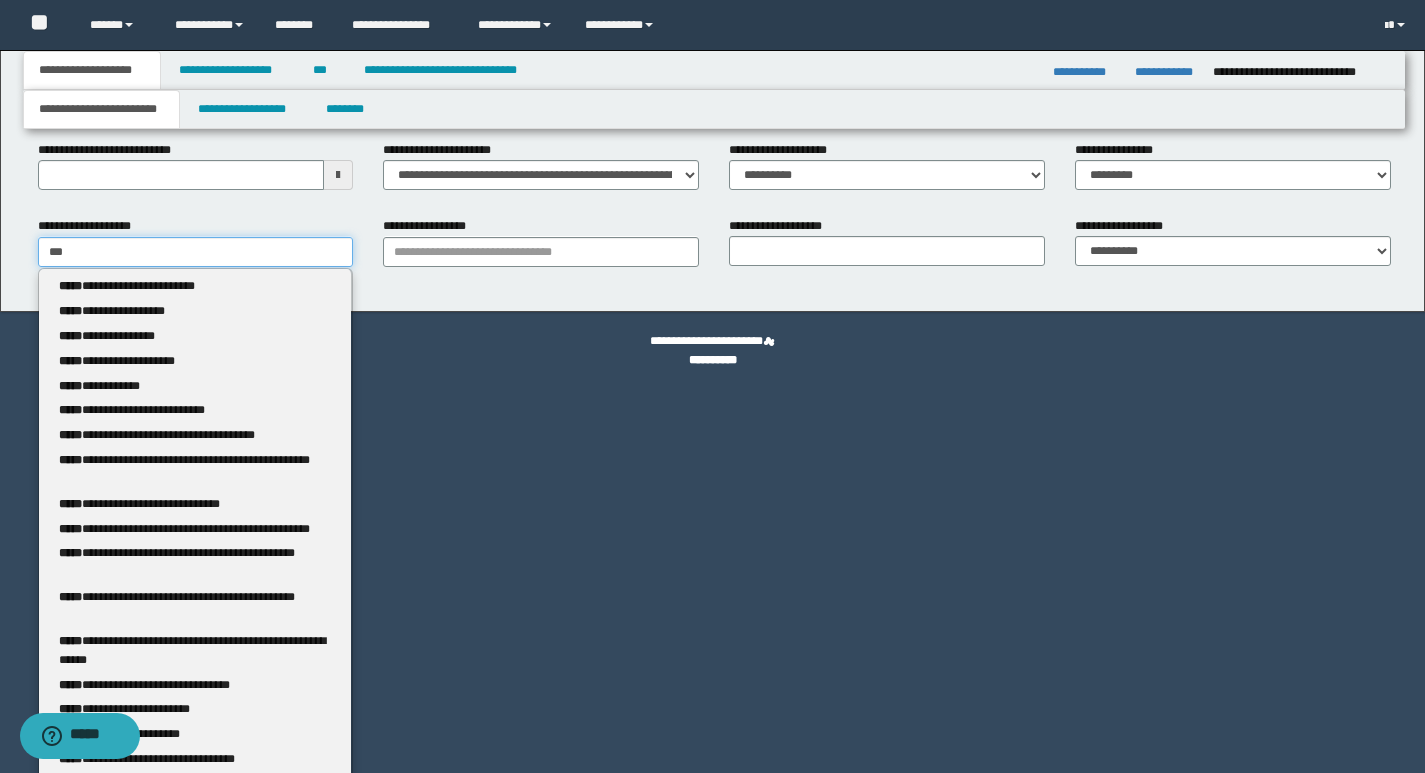 scroll, scrollTop: 111, scrollLeft: 0, axis: vertical 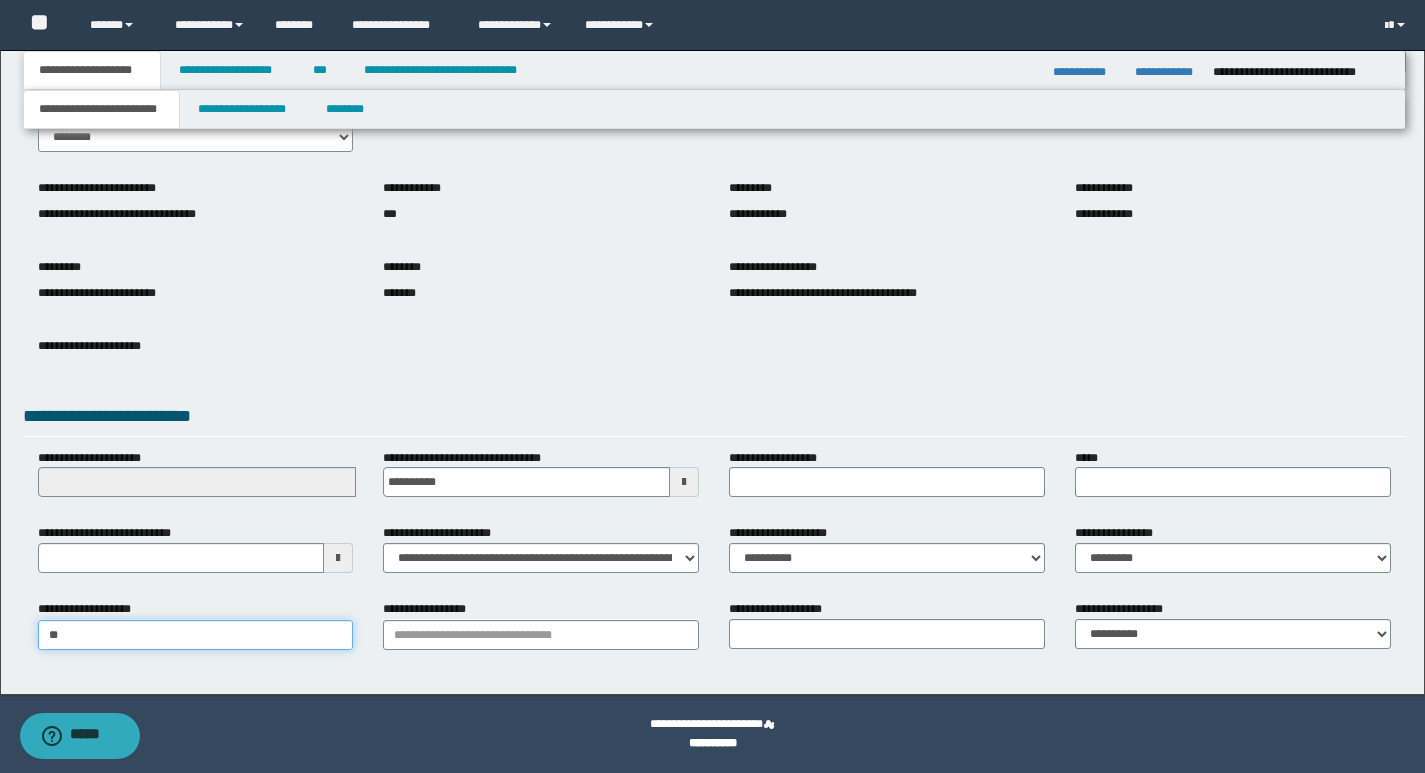 type on "*" 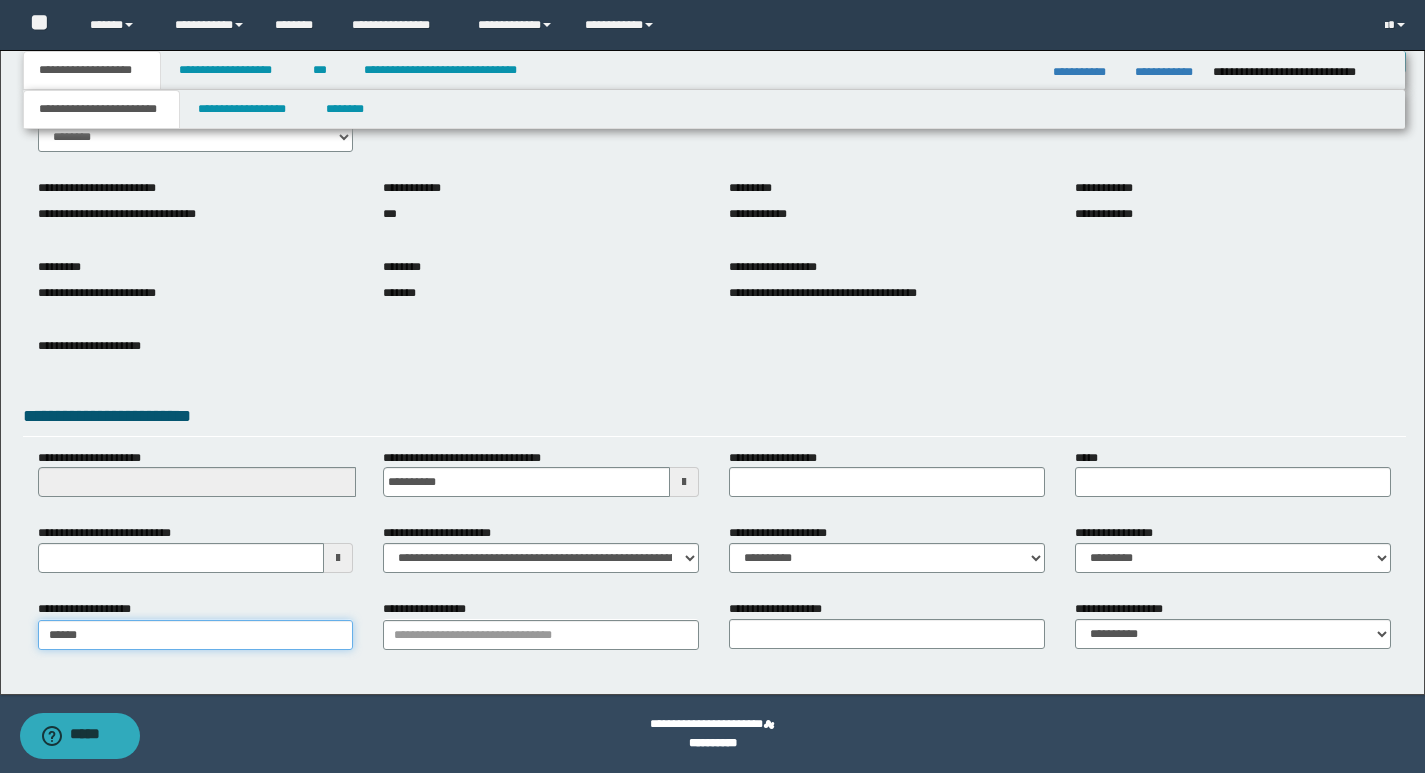 type on "*******" 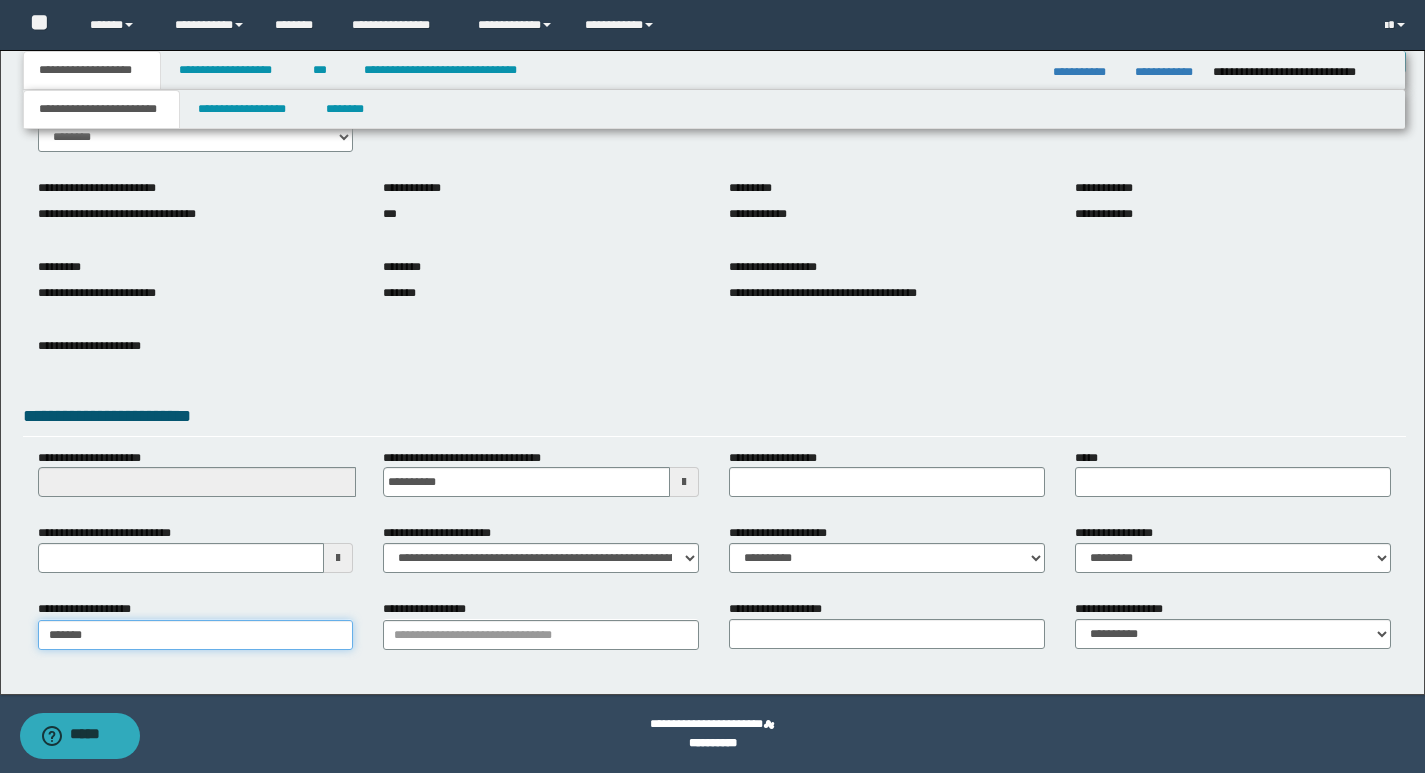 type on "**********" 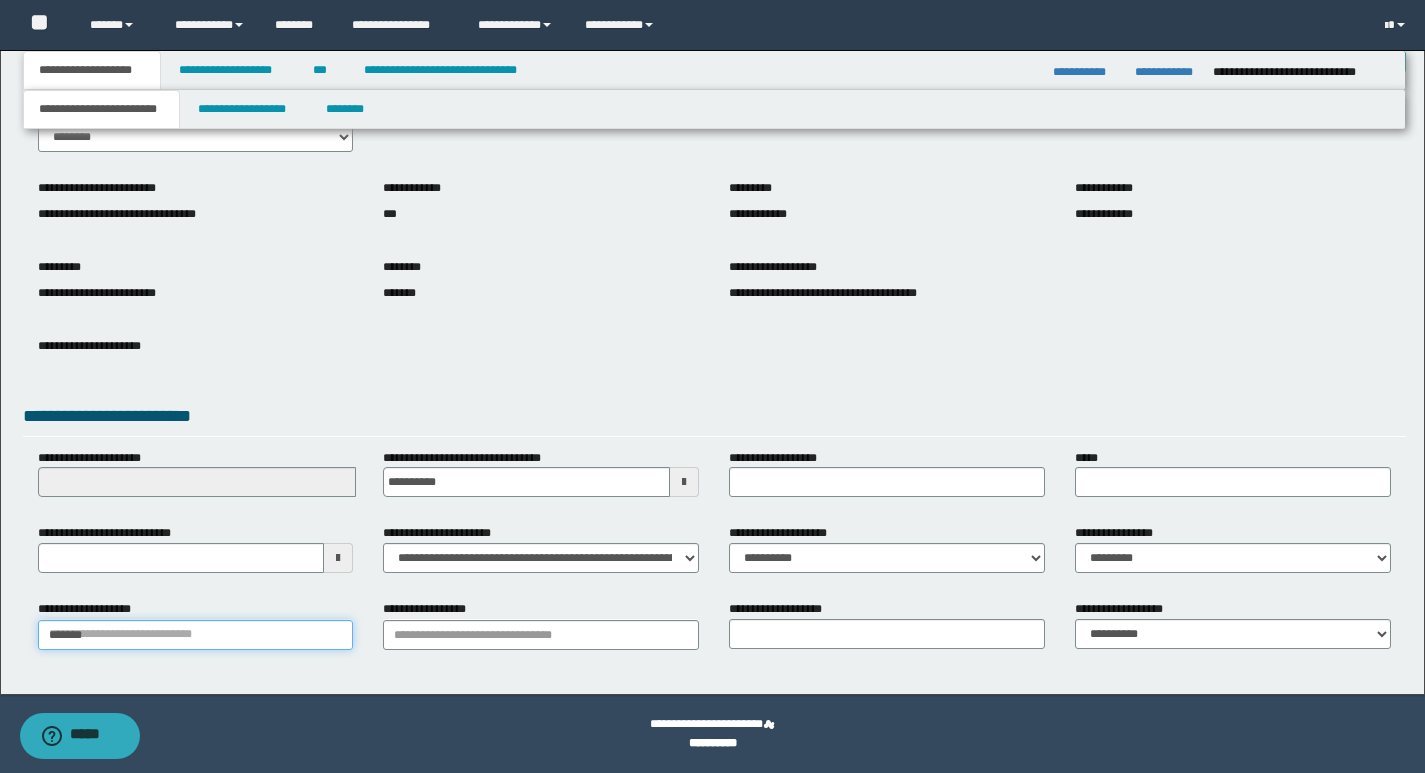 scroll, scrollTop: 494, scrollLeft: 0, axis: vertical 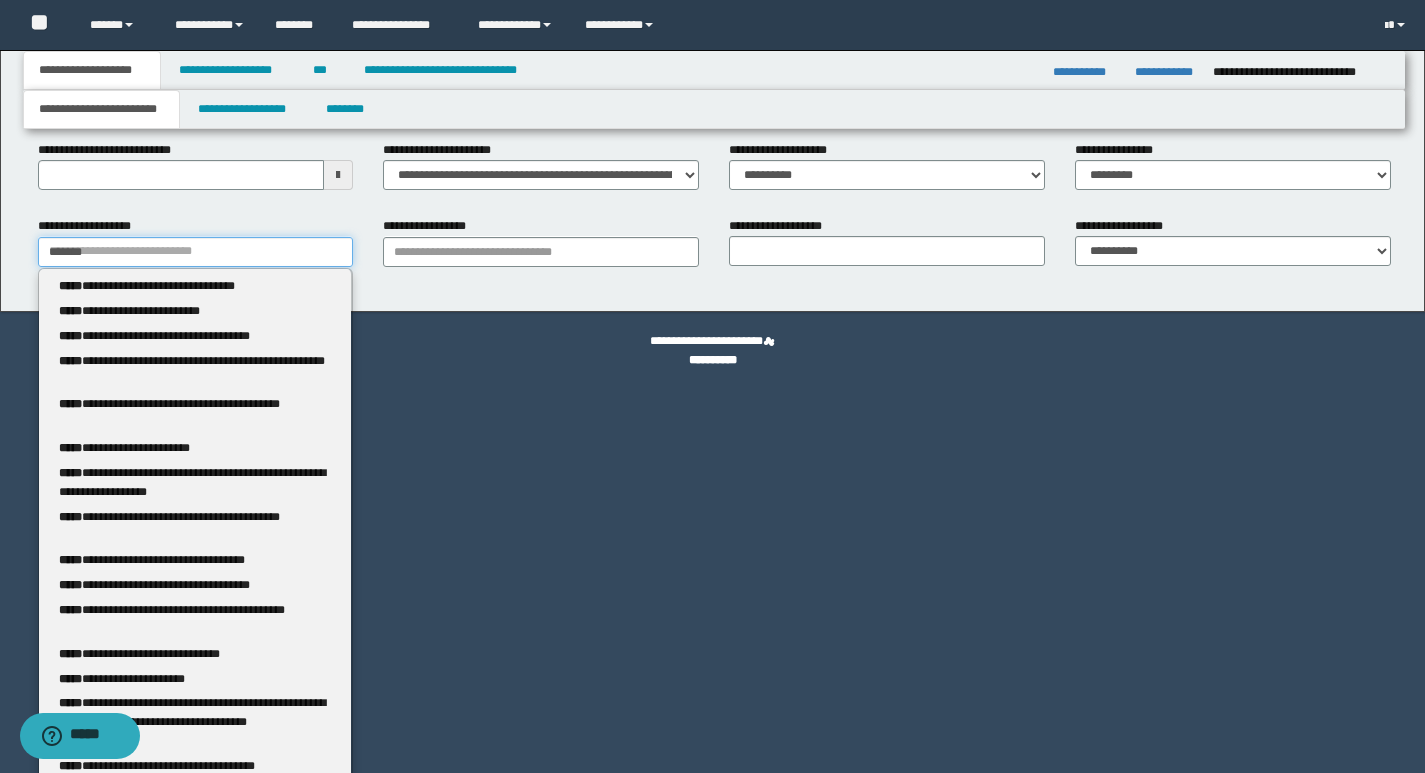type 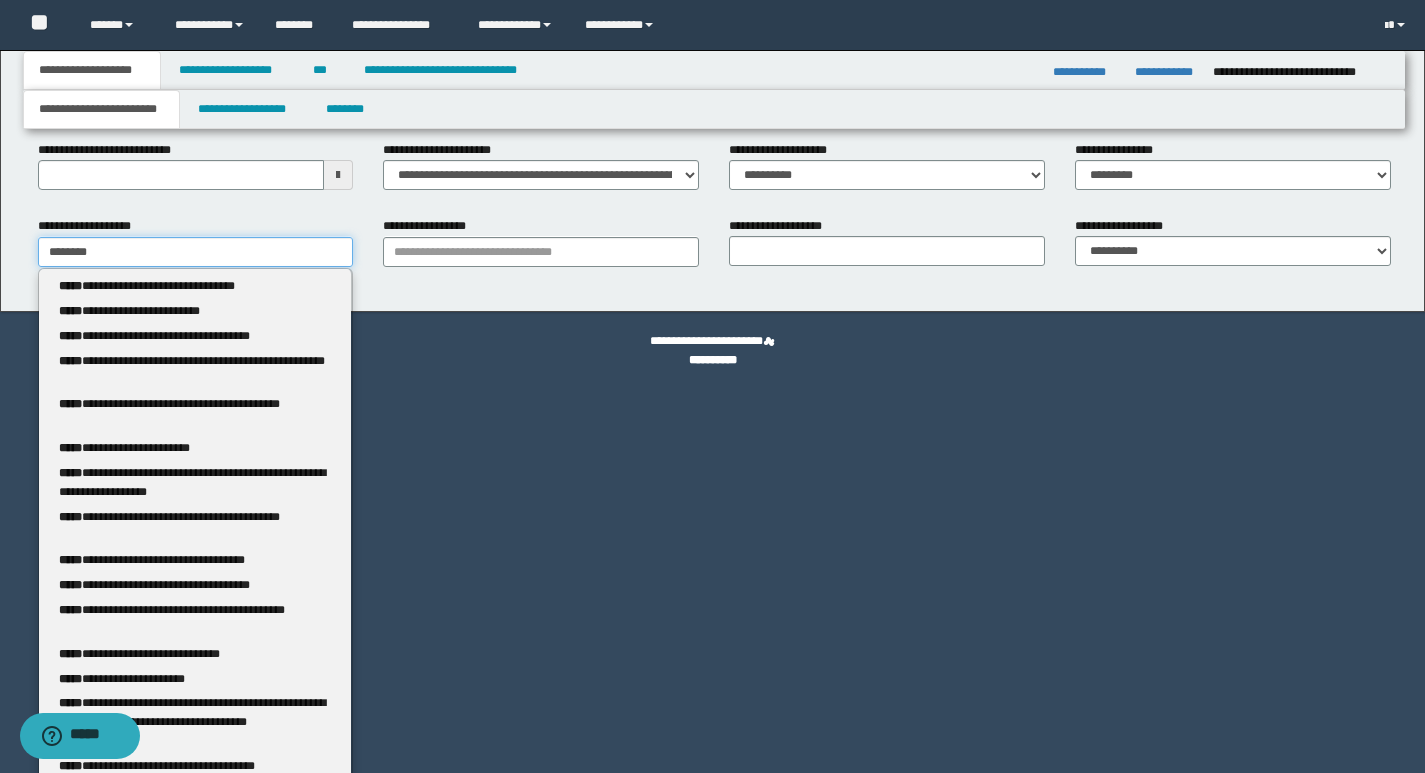 scroll, scrollTop: 111, scrollLeft: 0, axis: vertical 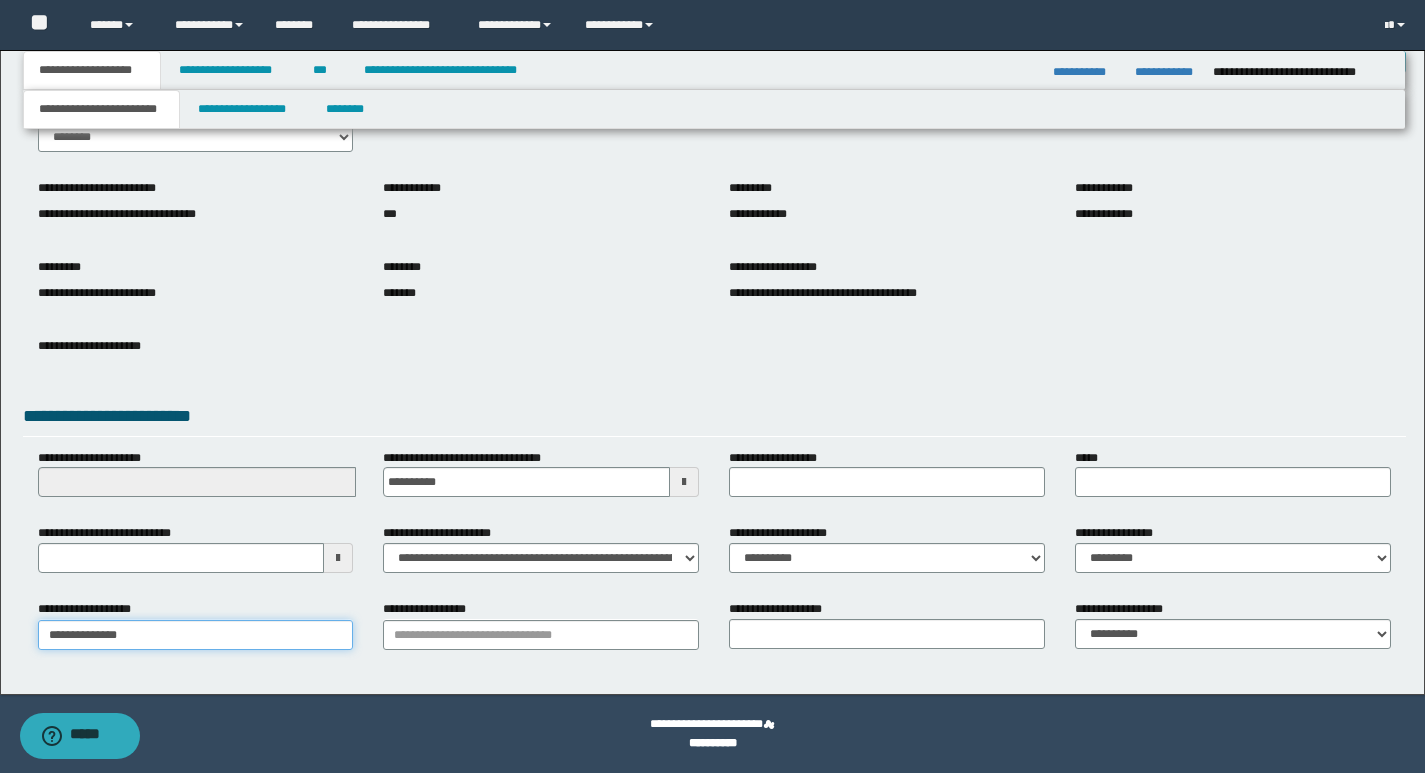 type on "**********" 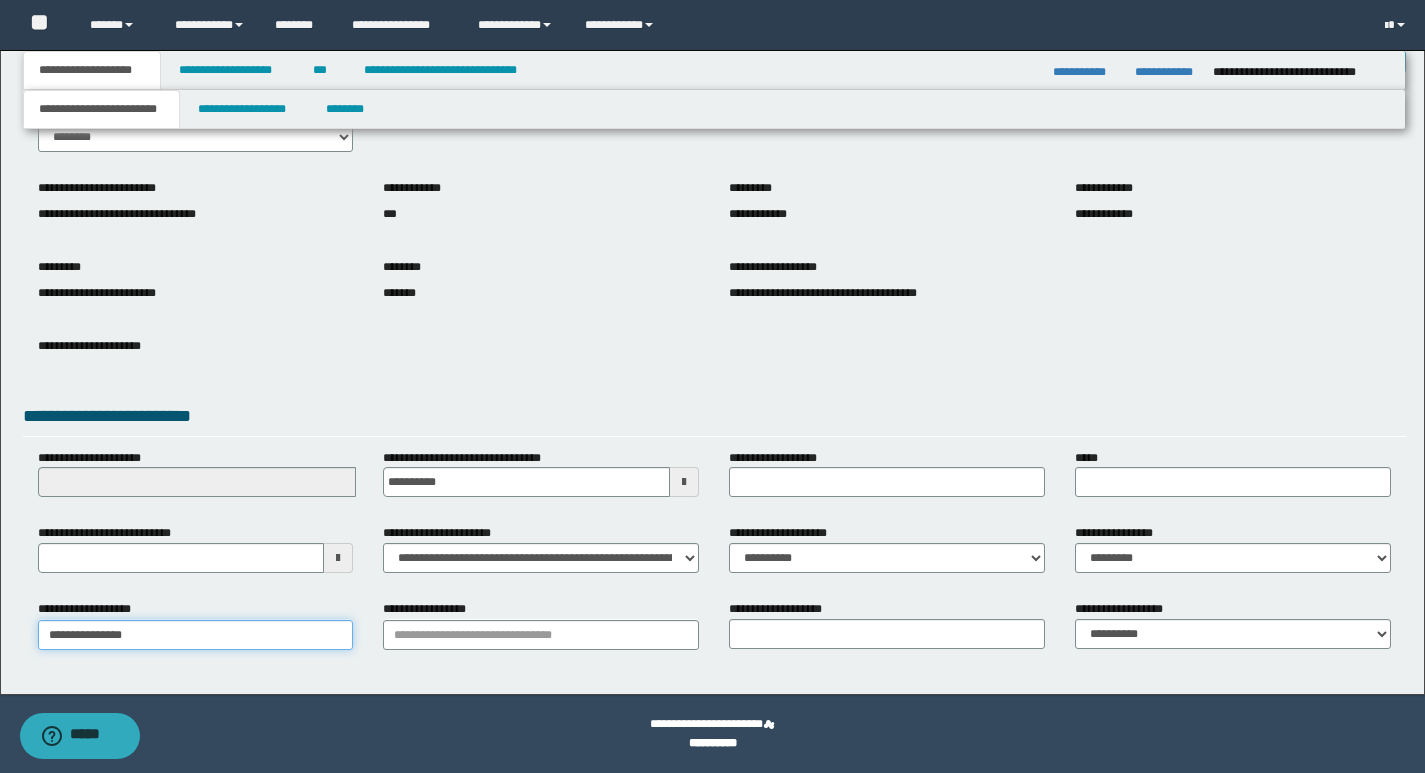 type on "**********" 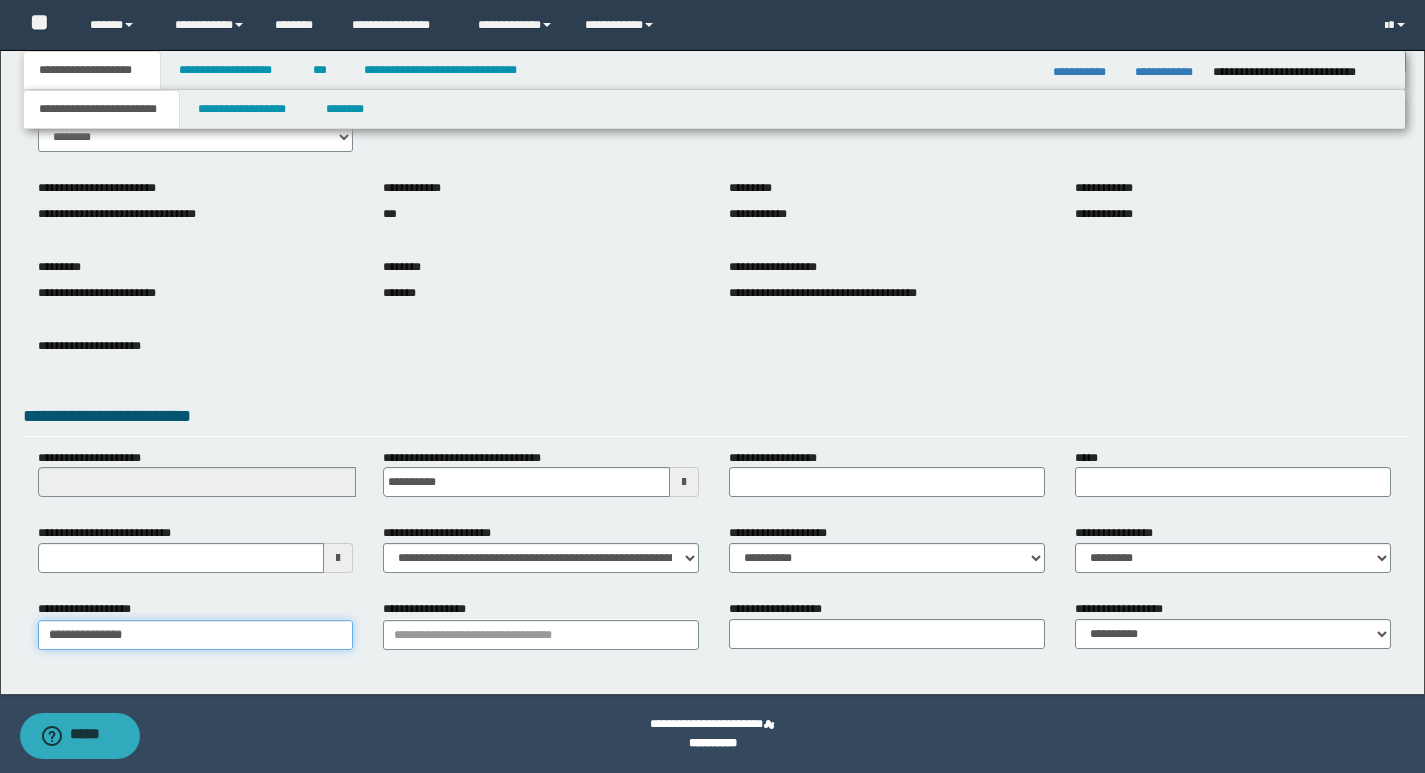 scroll, scrollTop: 494, scrollLeft: 0, axis: vertical 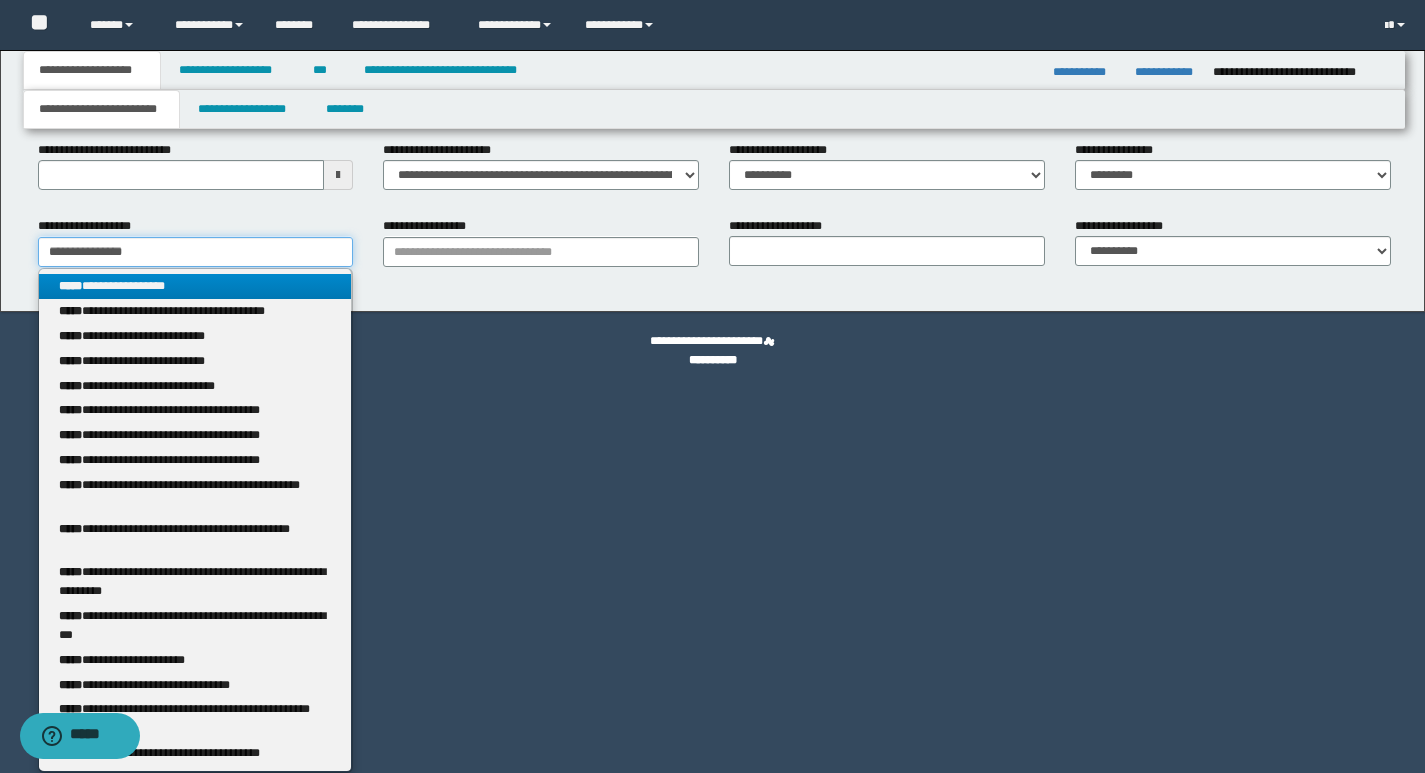 type on "**********" 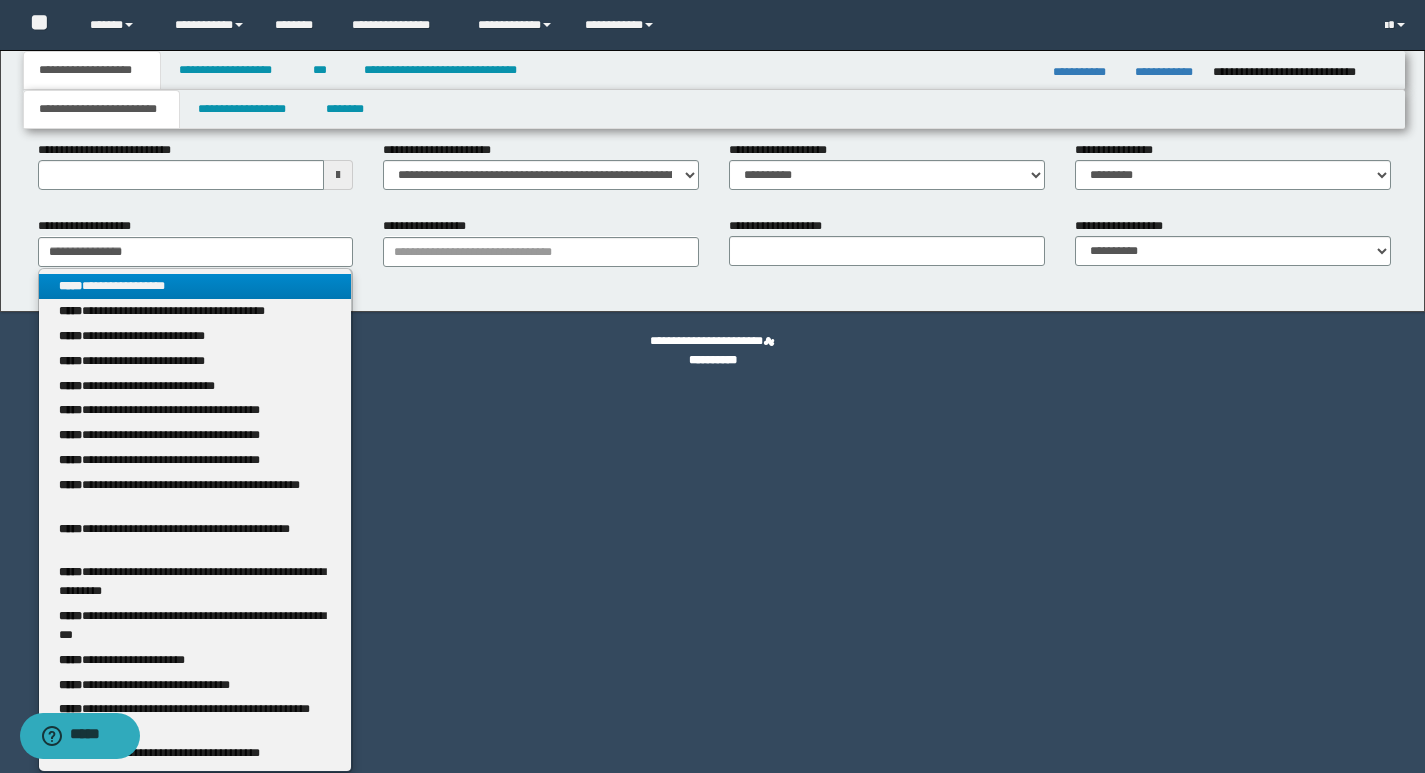click on "**********" at bounding box center [195, 286] 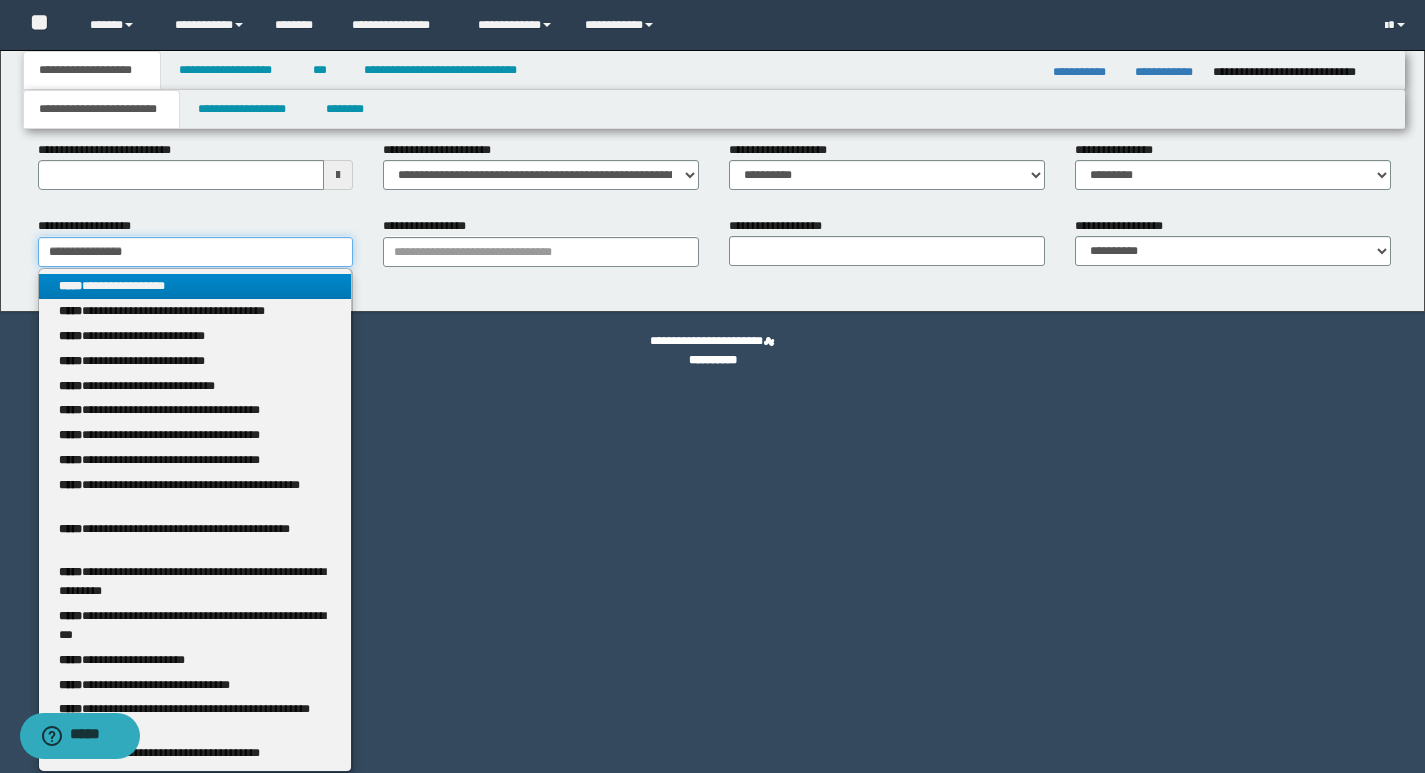 type 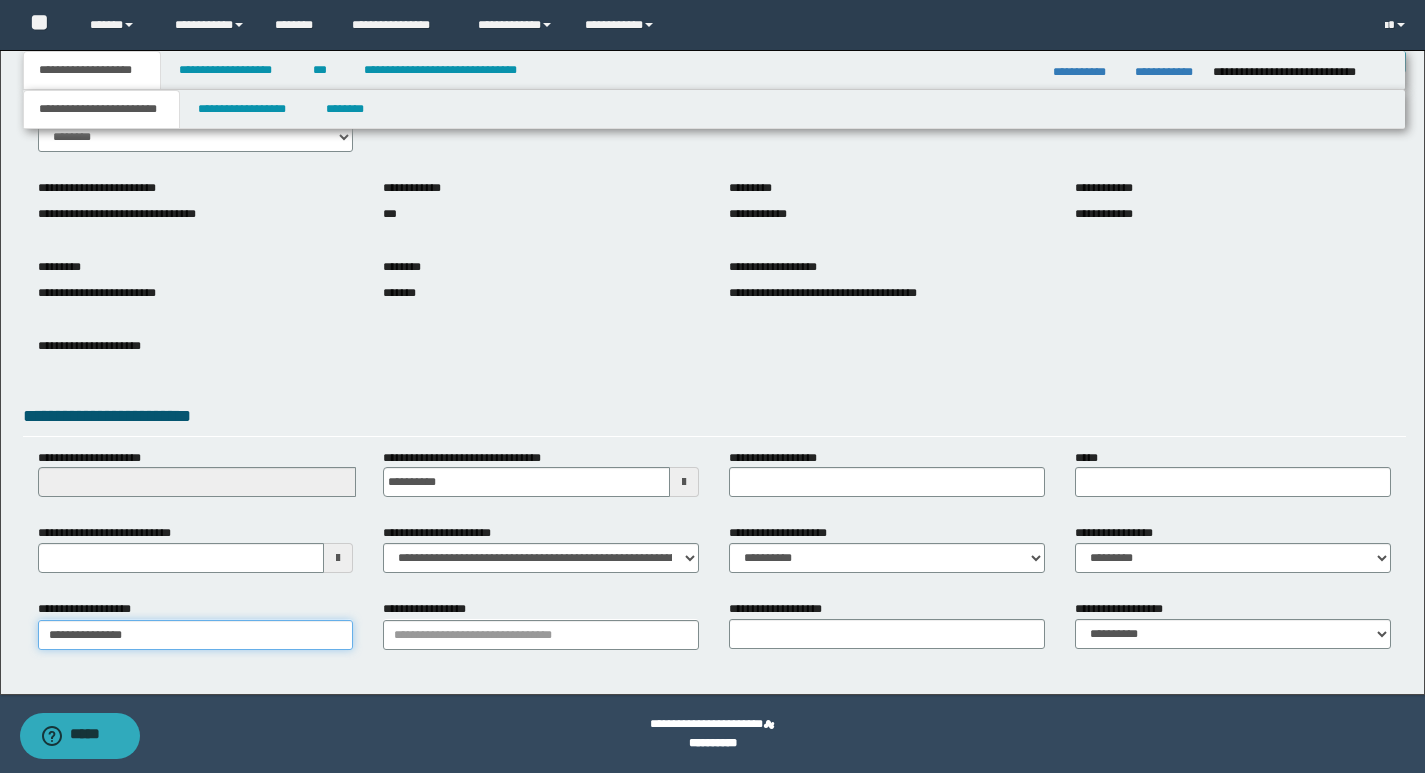 scroll, scrollTop: 111, scrollLeft: 0, axis: vertical 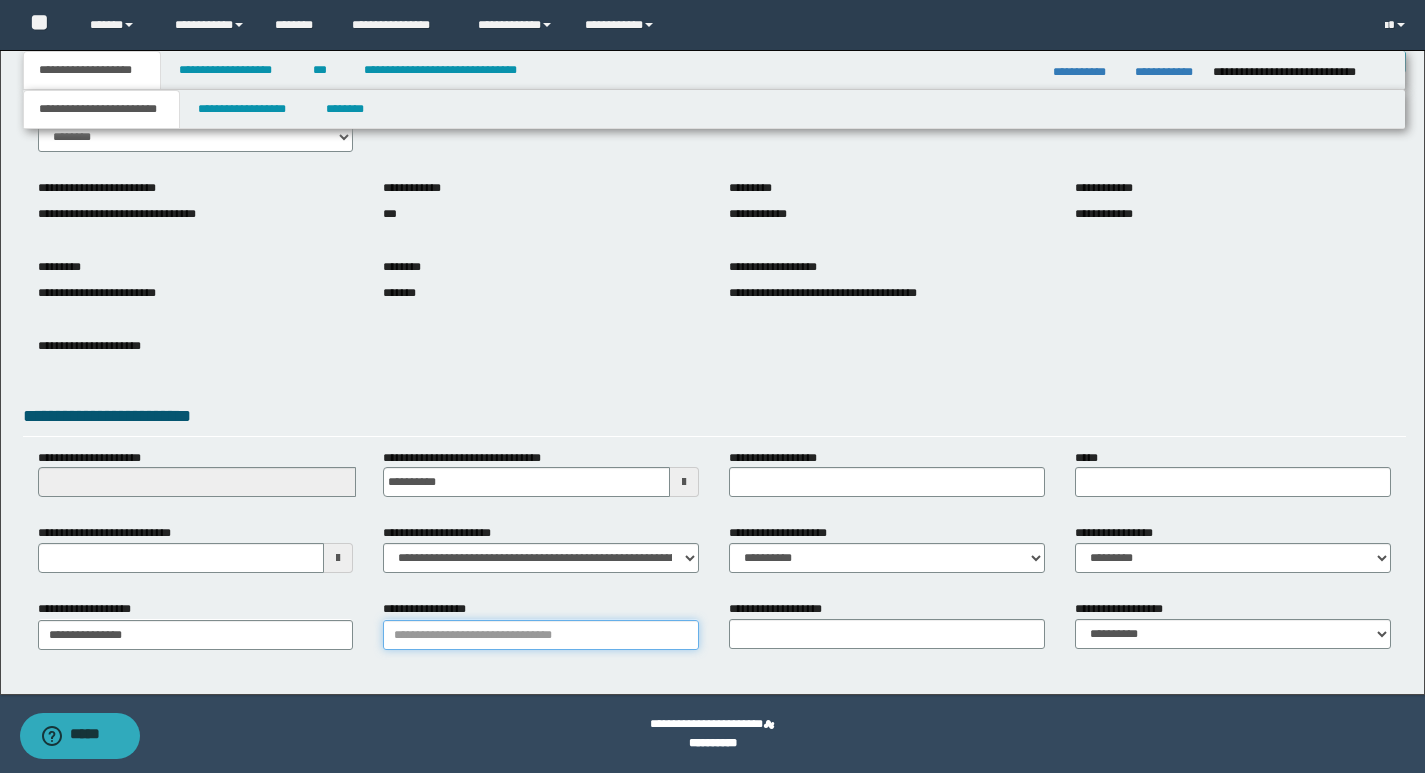 click on "**********" at bounding box center [541, 635] 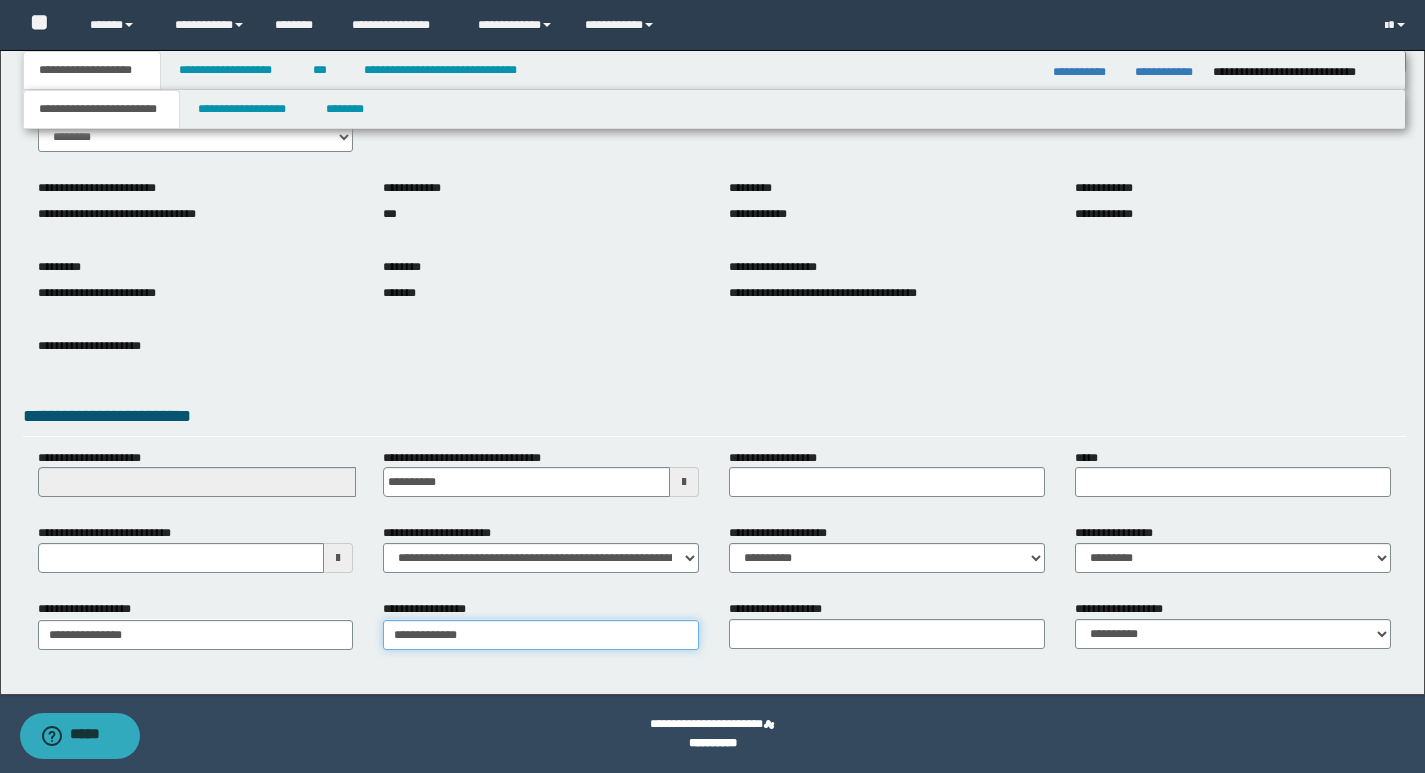 type on "**********" 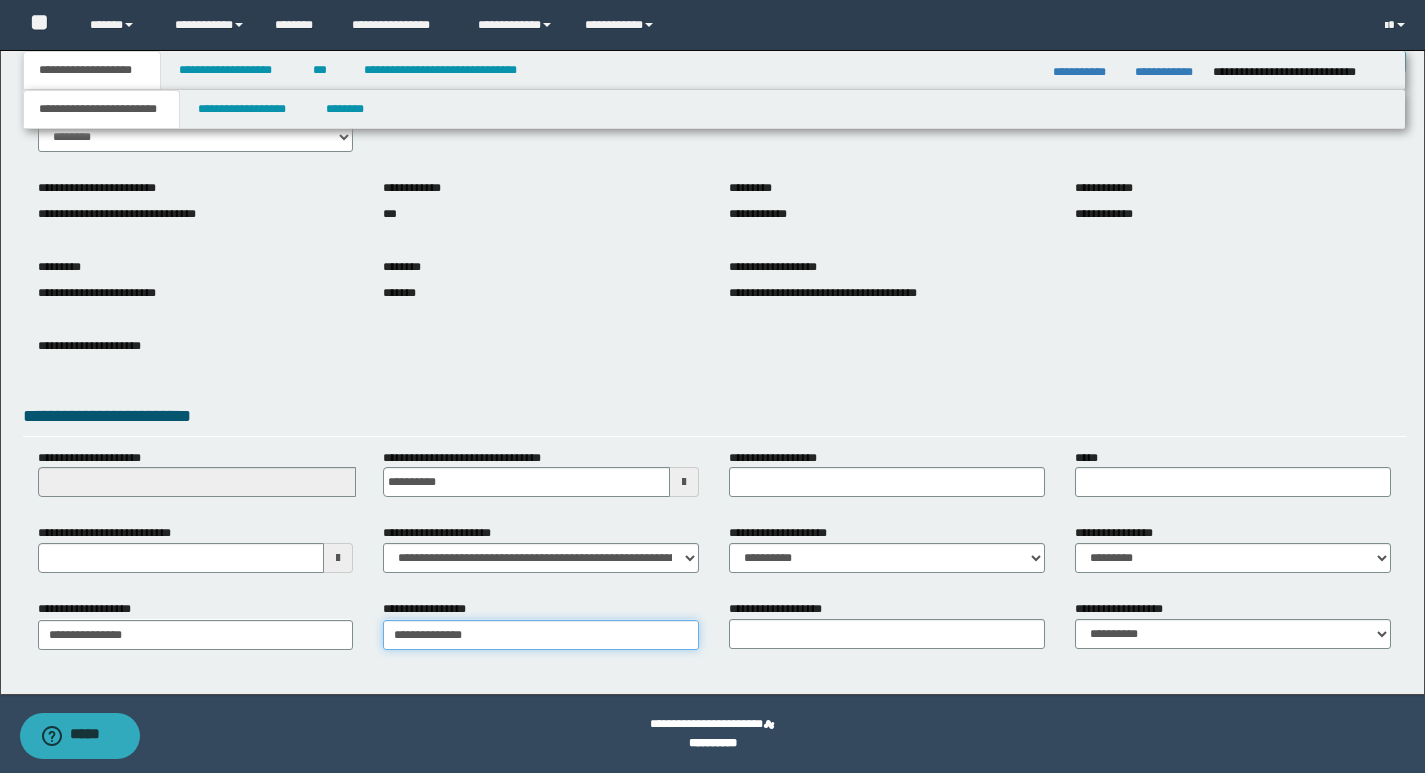 type on "**********" 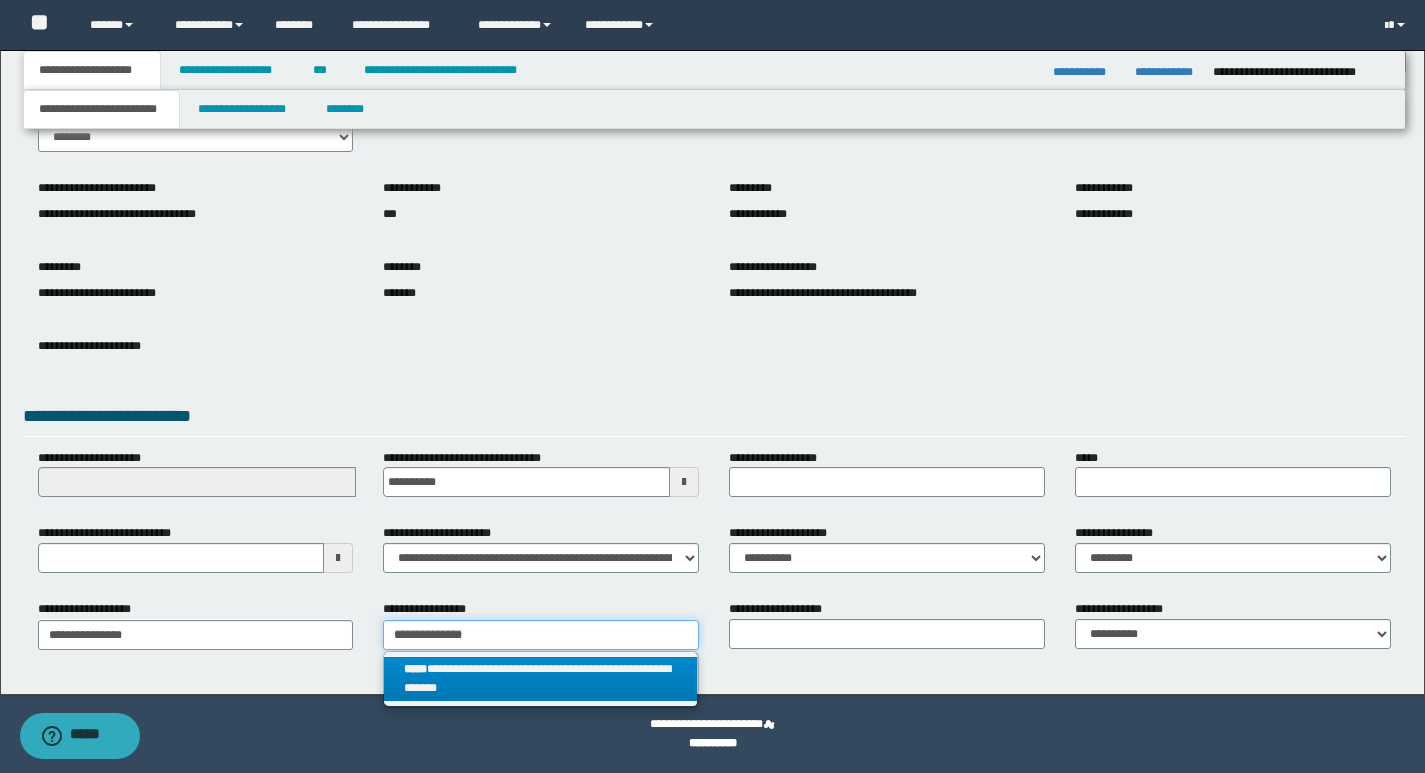 type on "**********" 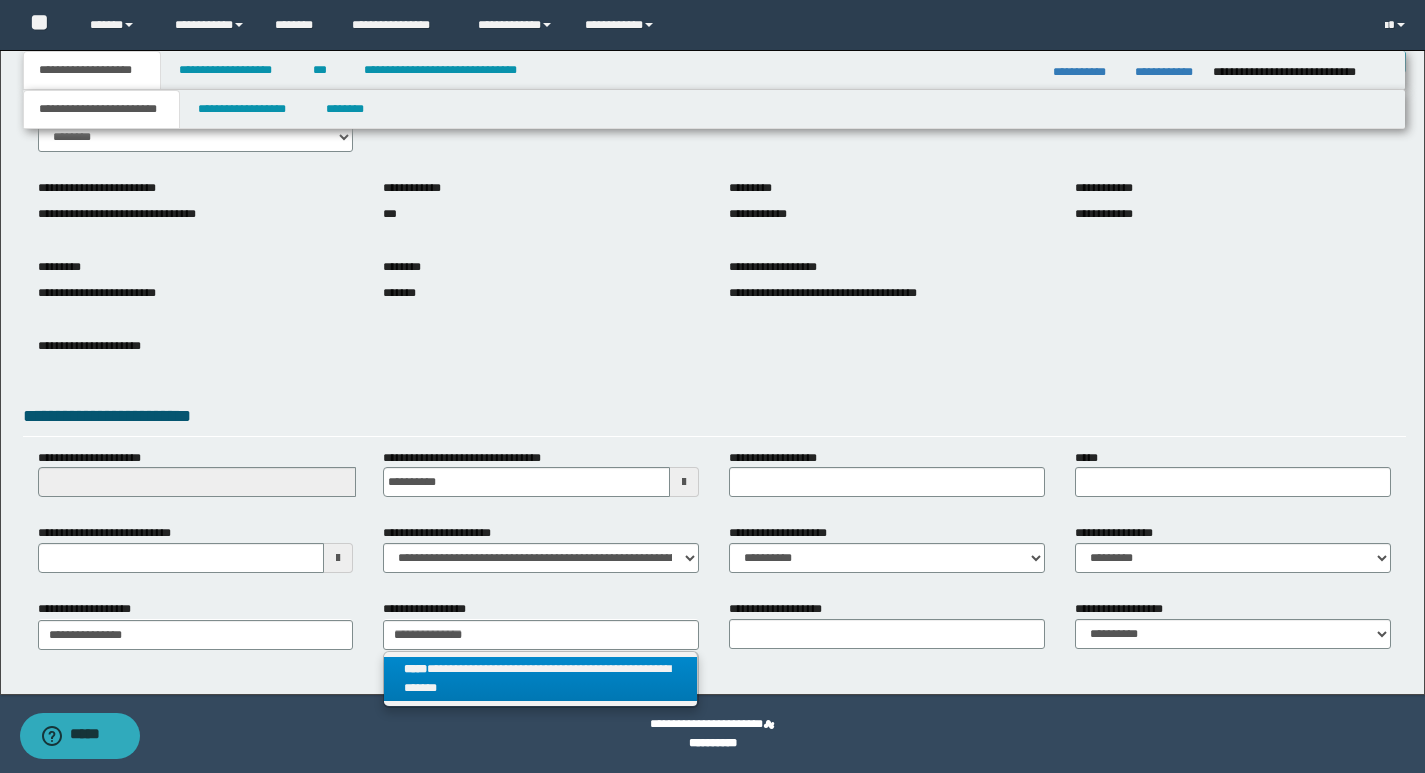 click on "**********" at bounding box center [540, 679] 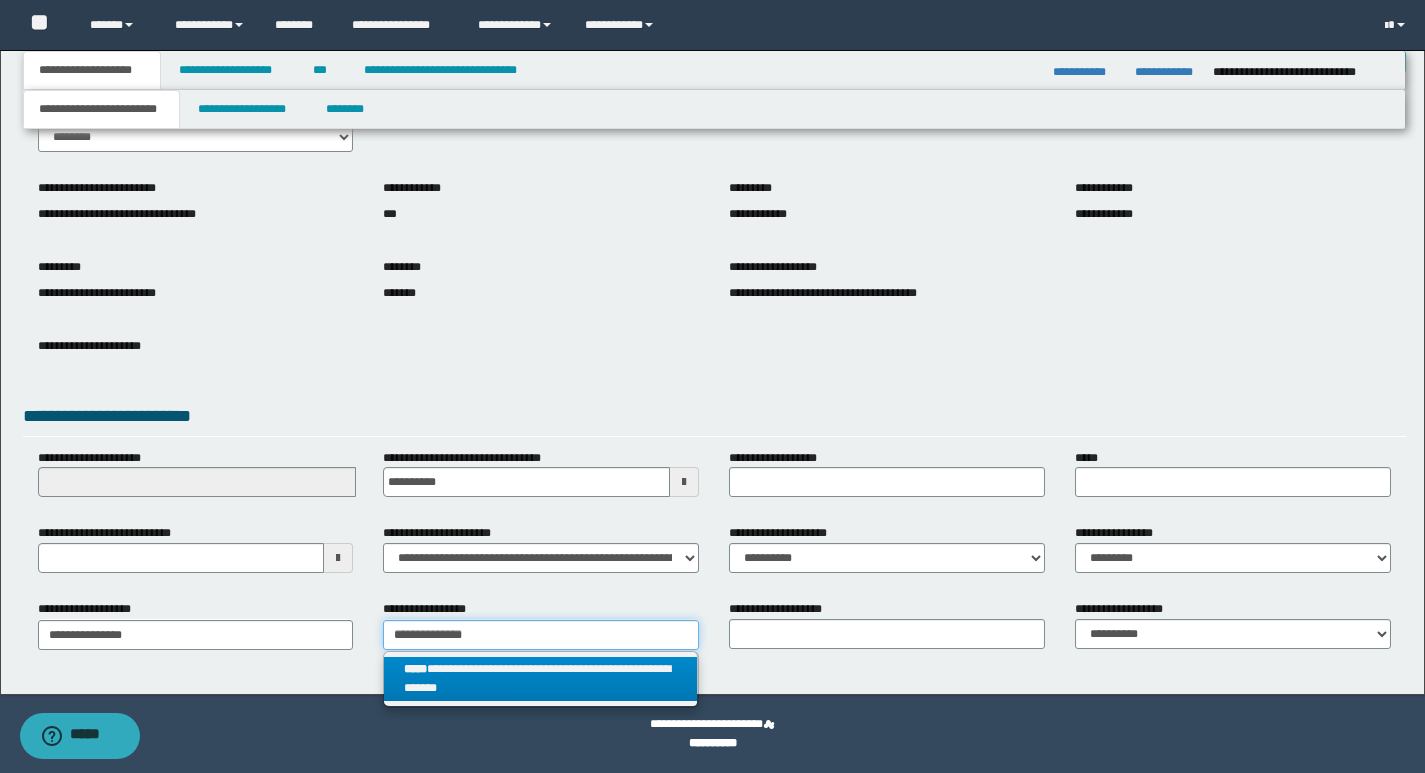 type 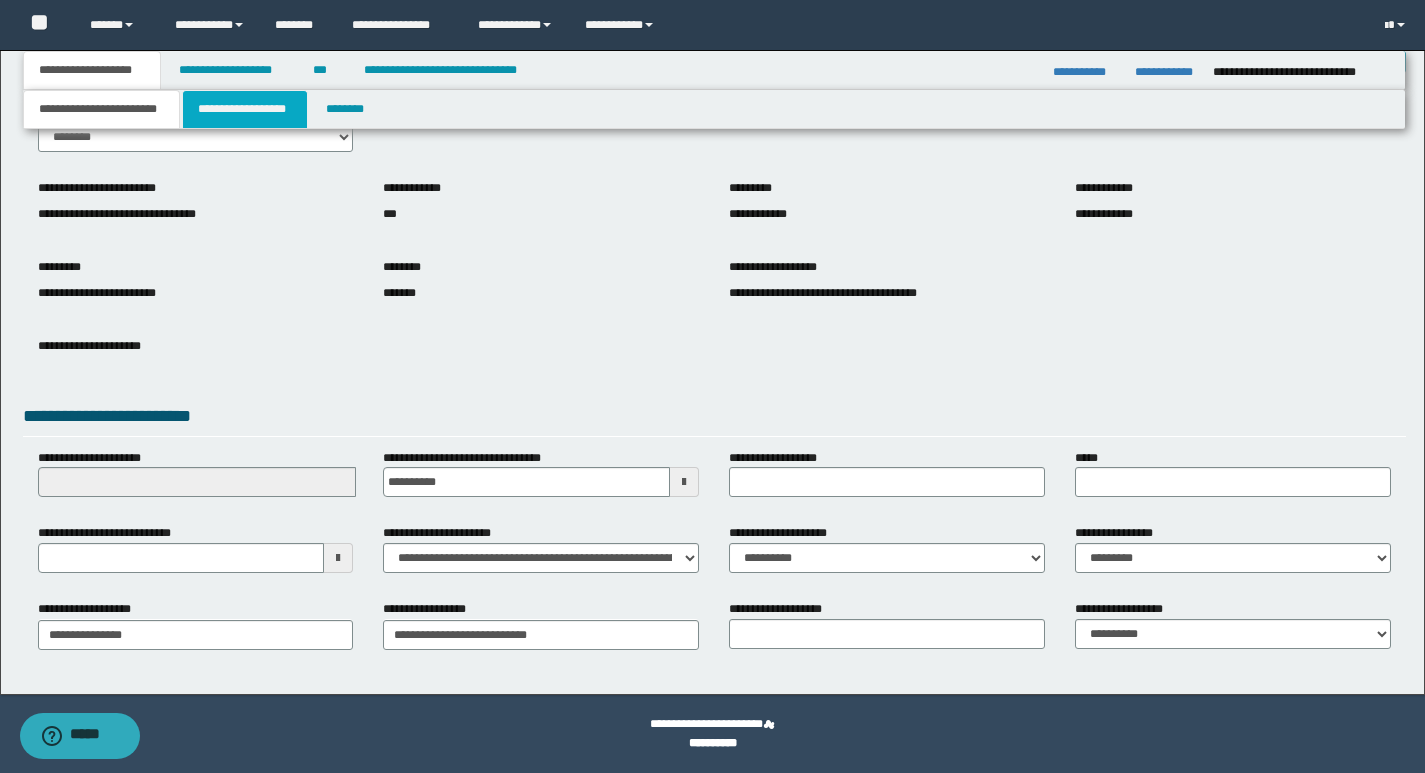 click on "**********" at bounding box center [245, 109] 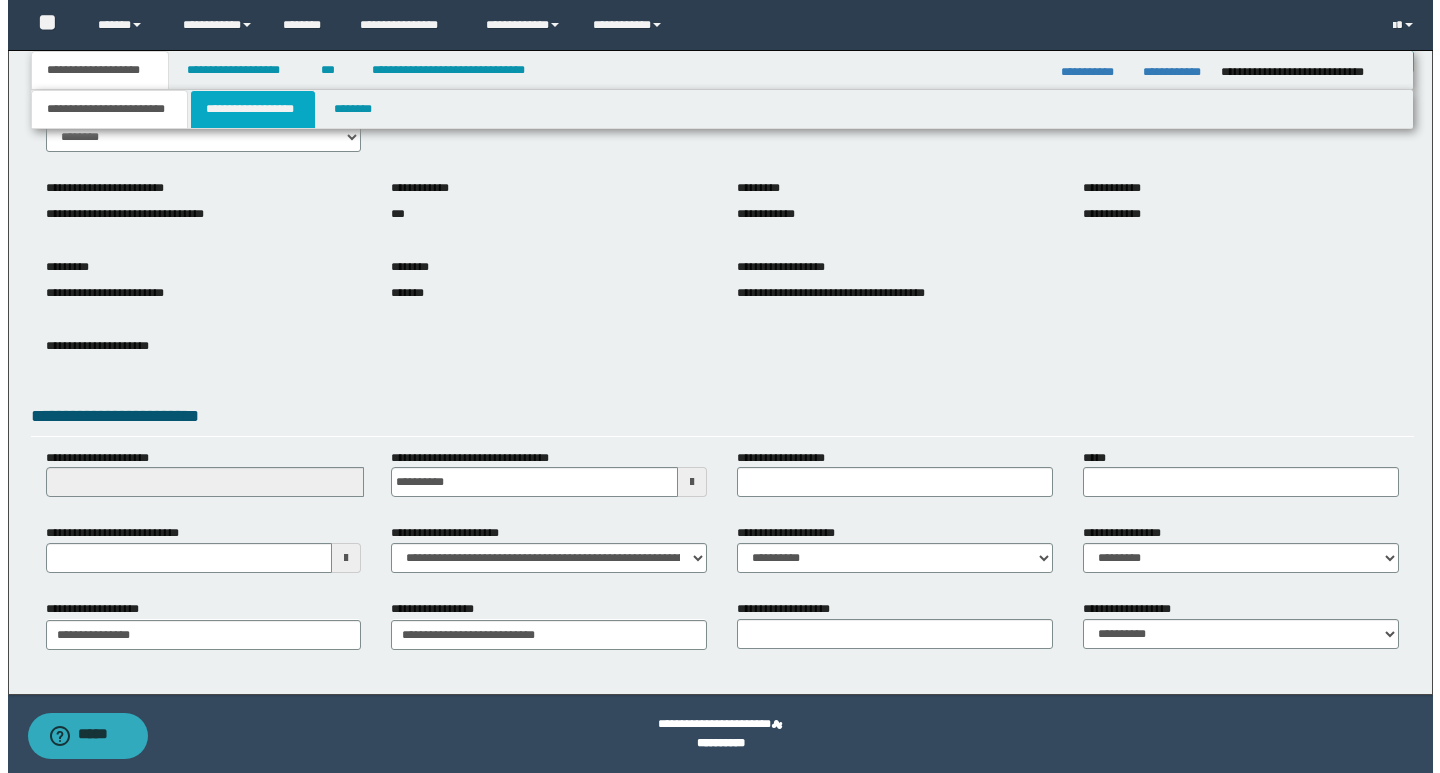 scroll, scrollTop: 0, scrollLeft: 0, axis: both 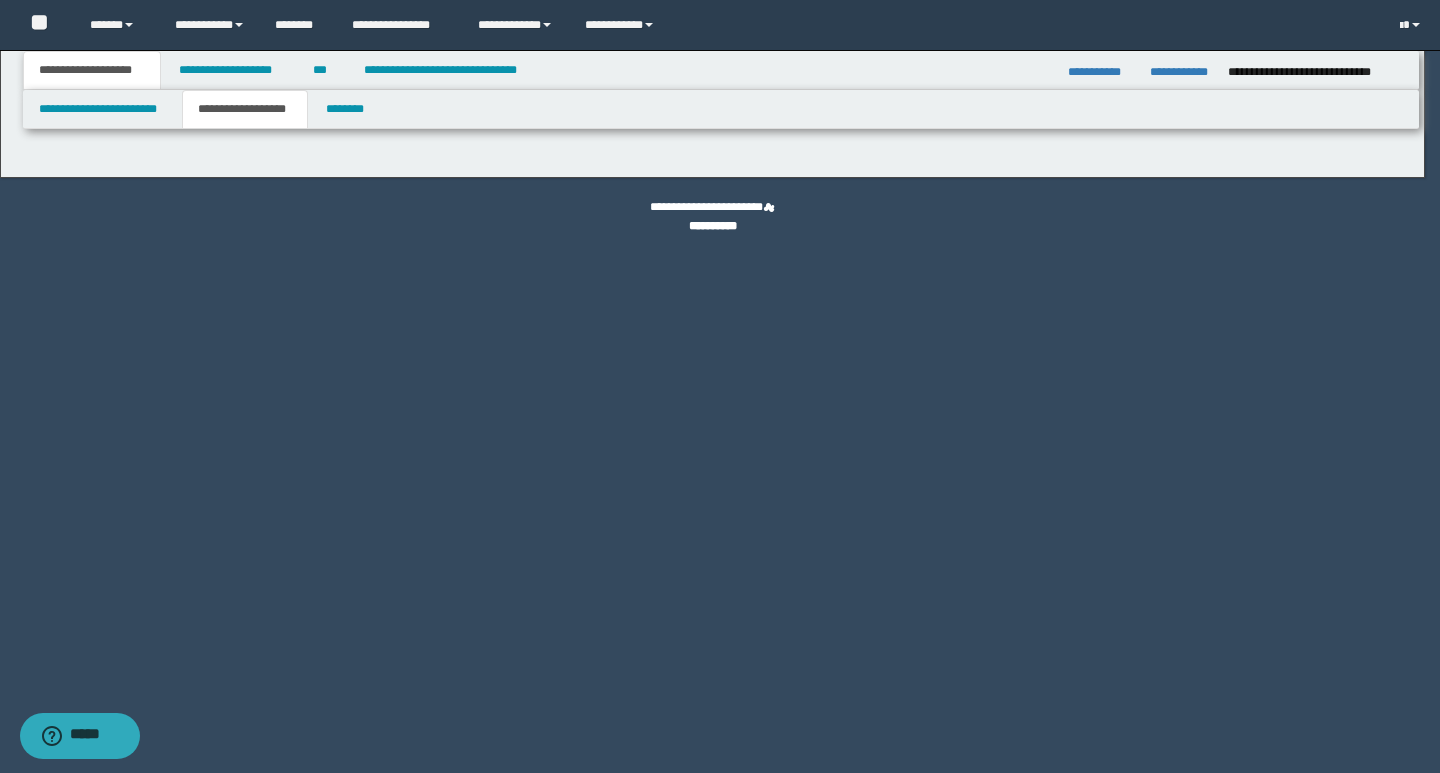 type on "**********" 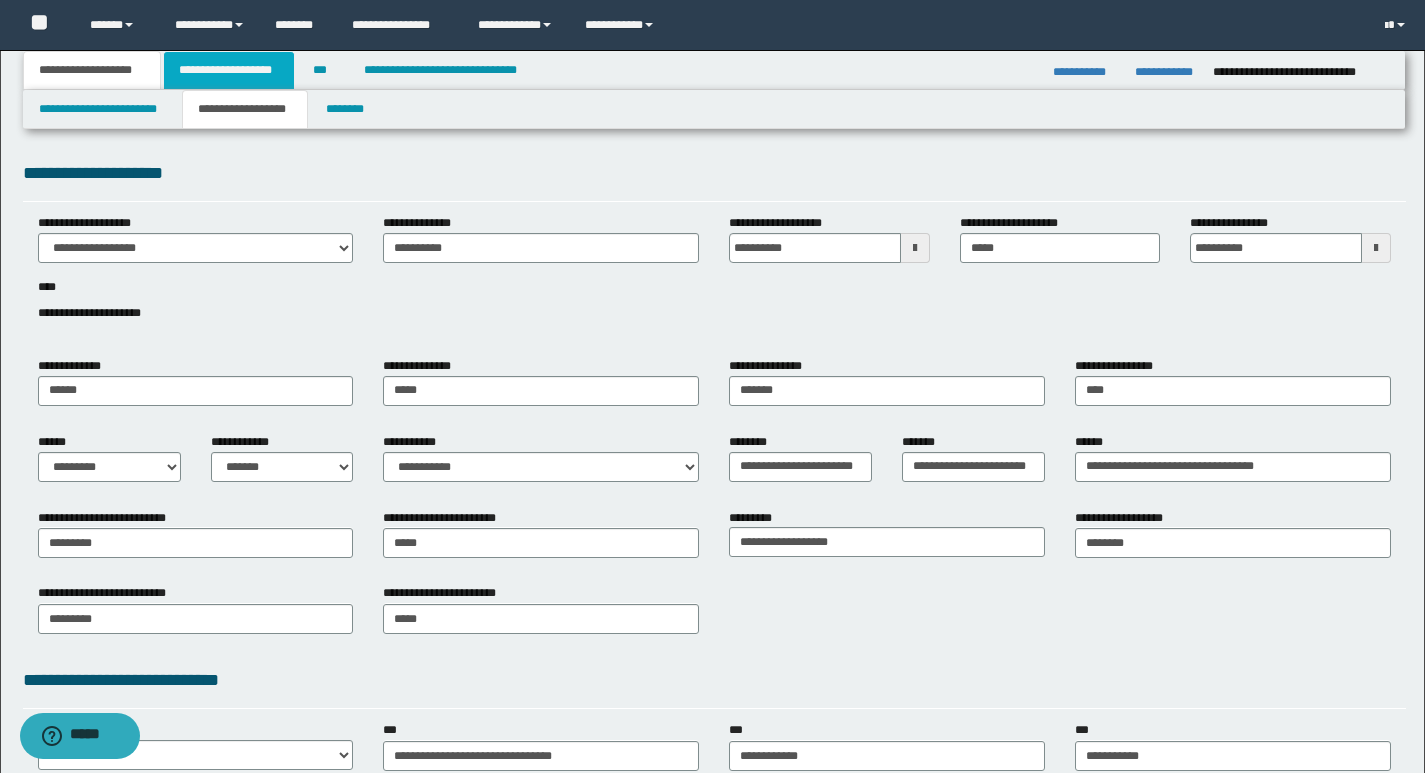 click on "**********" at bounding box center [229, 70] 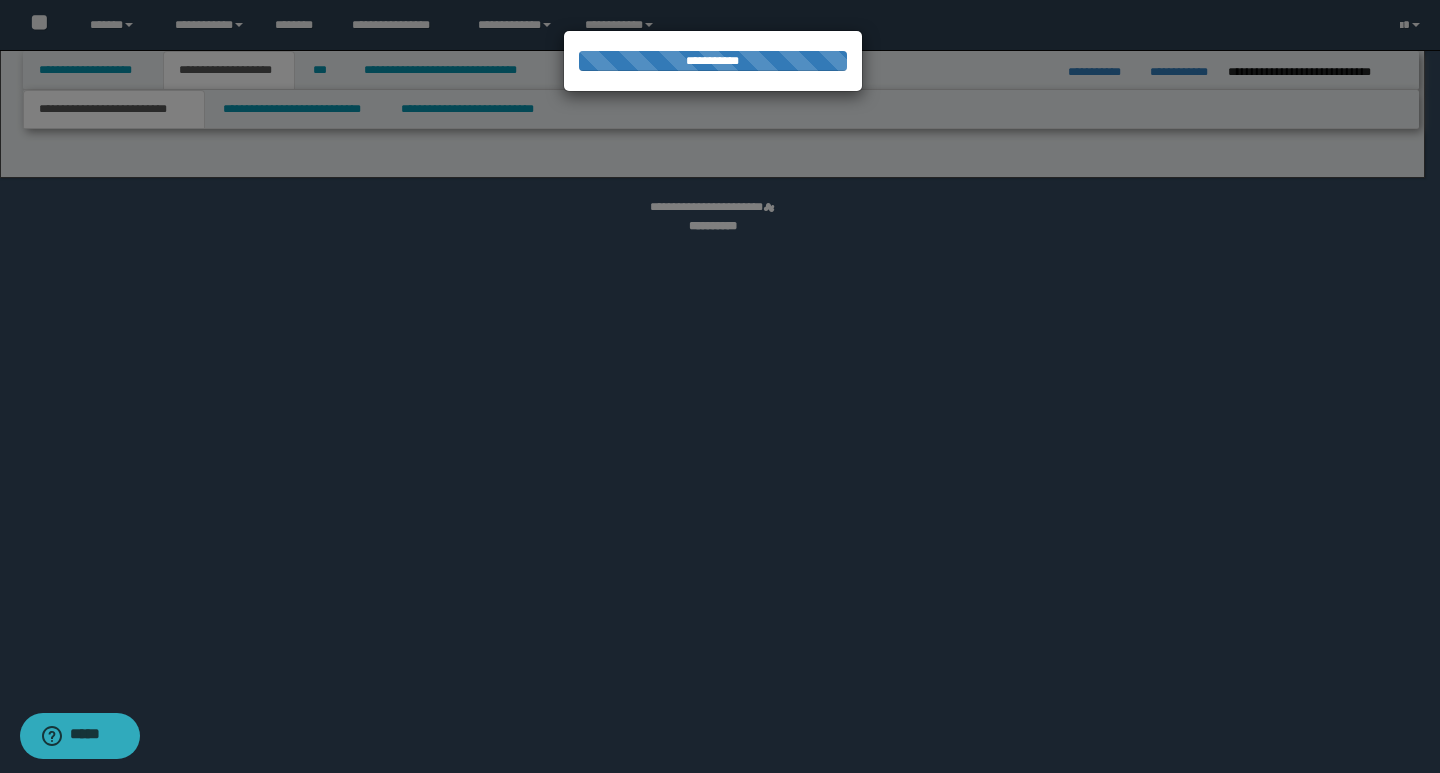 select on "*" 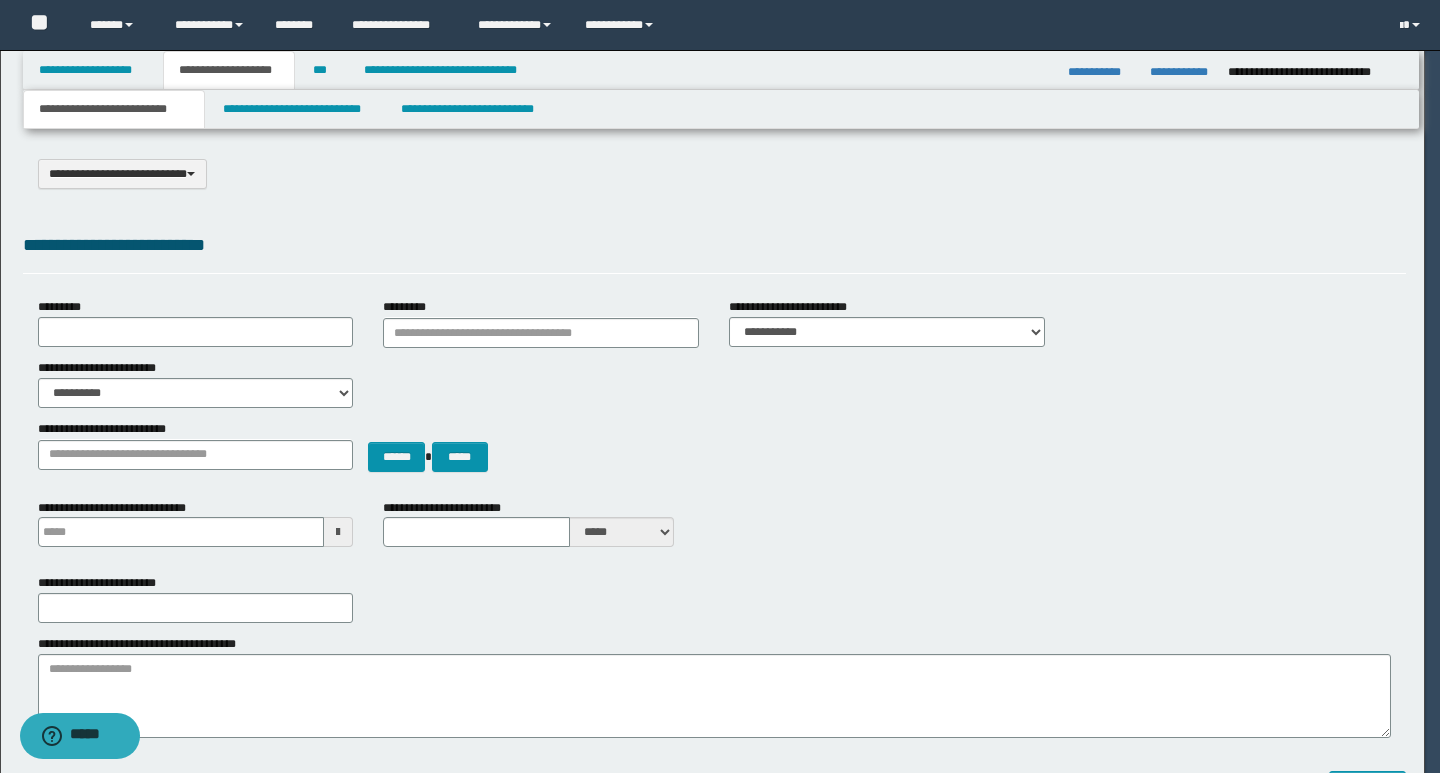 scroll, scrollTop: 0, scrollLeft: 0, axis: both 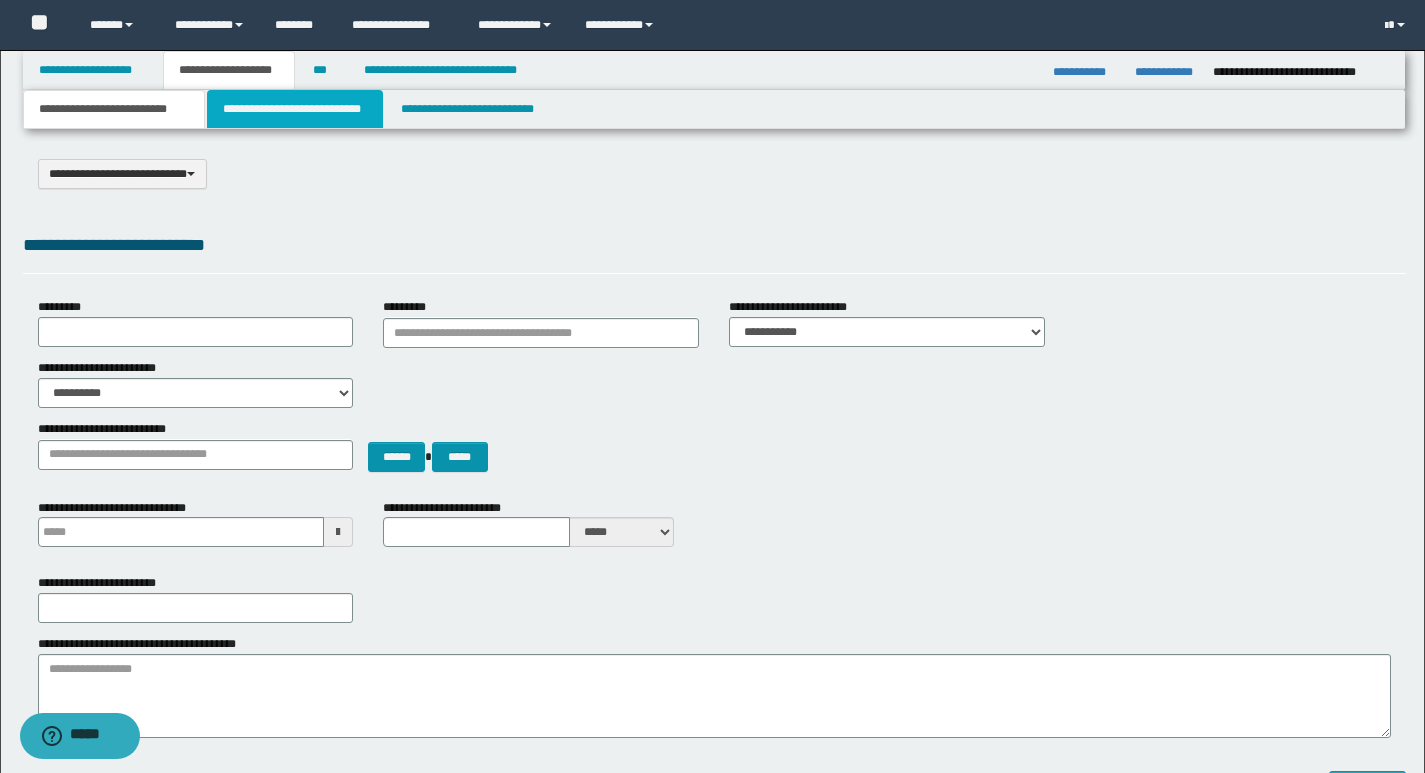 click on "**********" at bounding box center [295, 109] 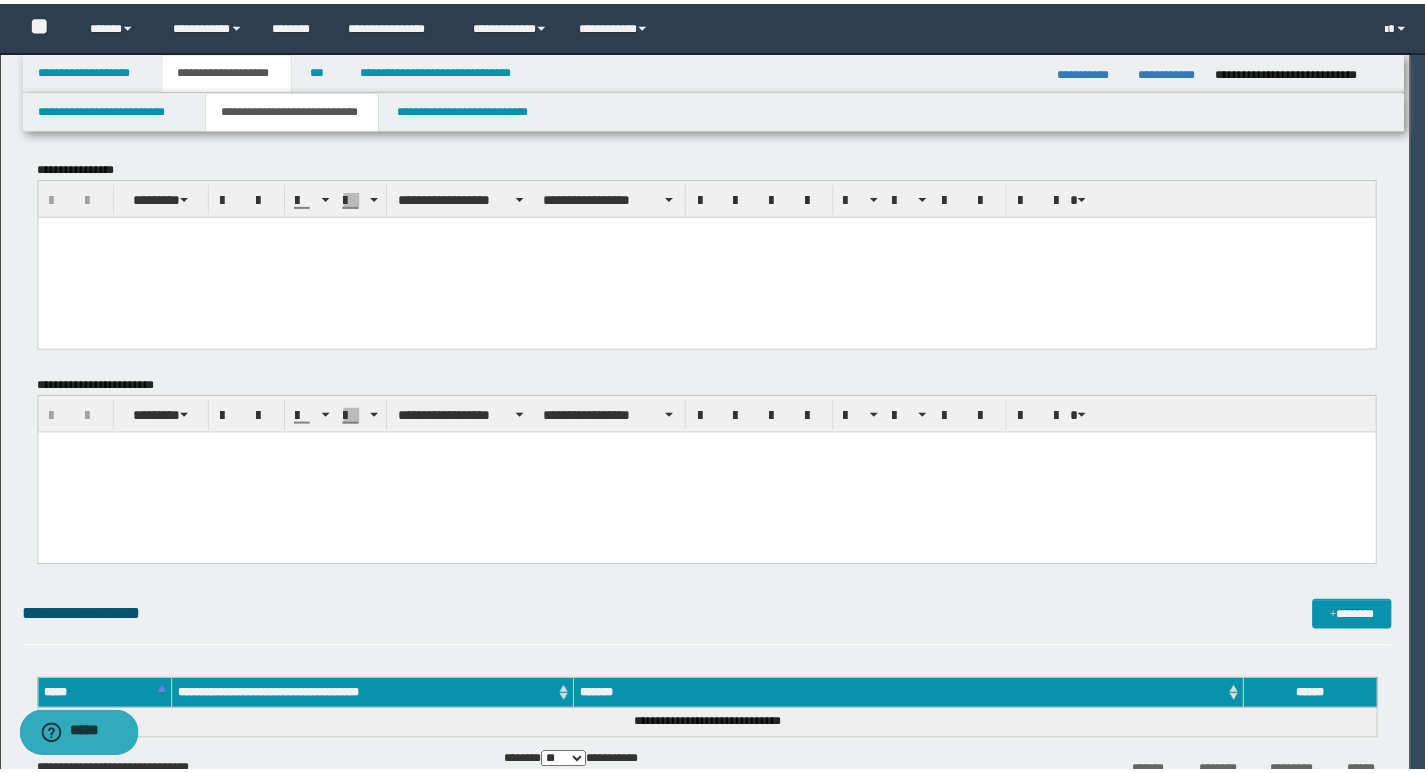scroll, scrollTop: 0, scrollLeft: 0, axis: both 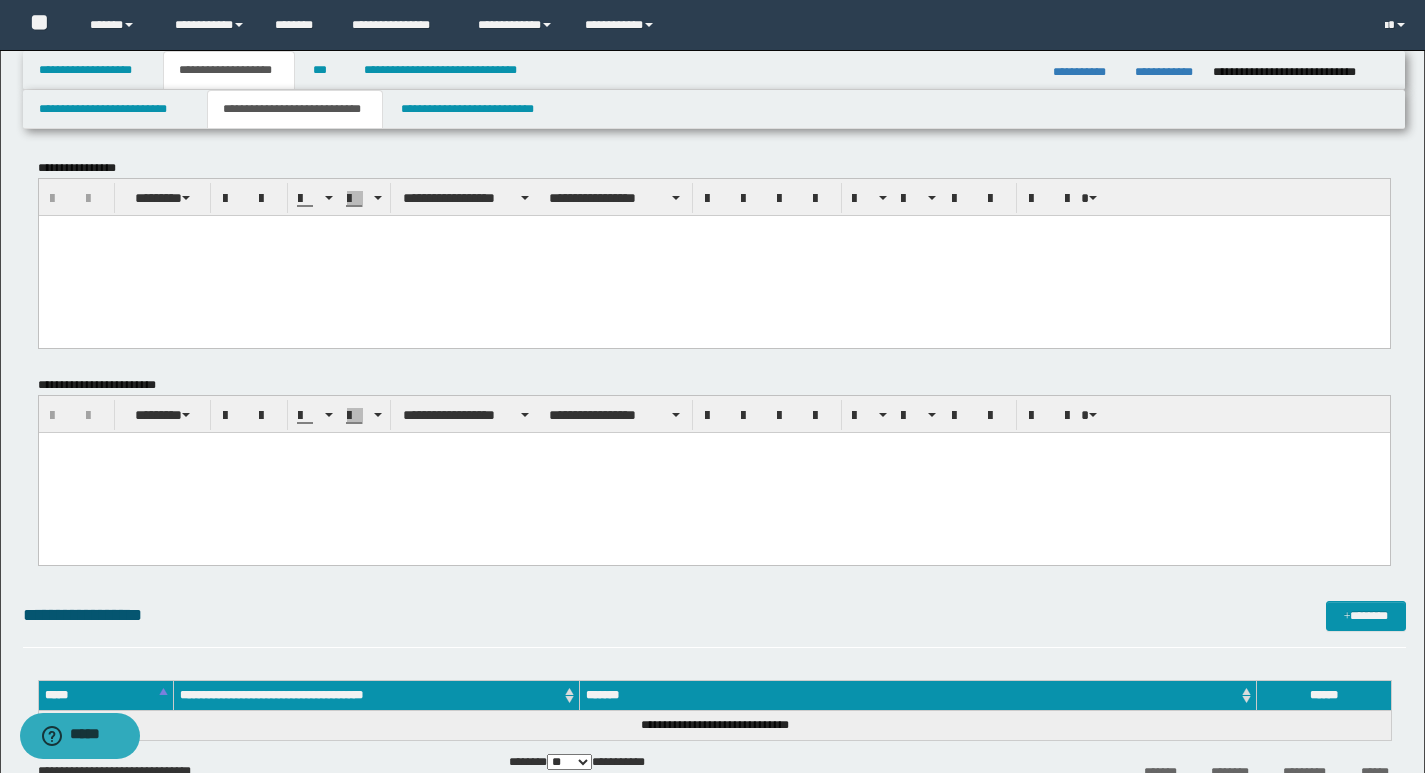 click at bounding box center [713, 255] 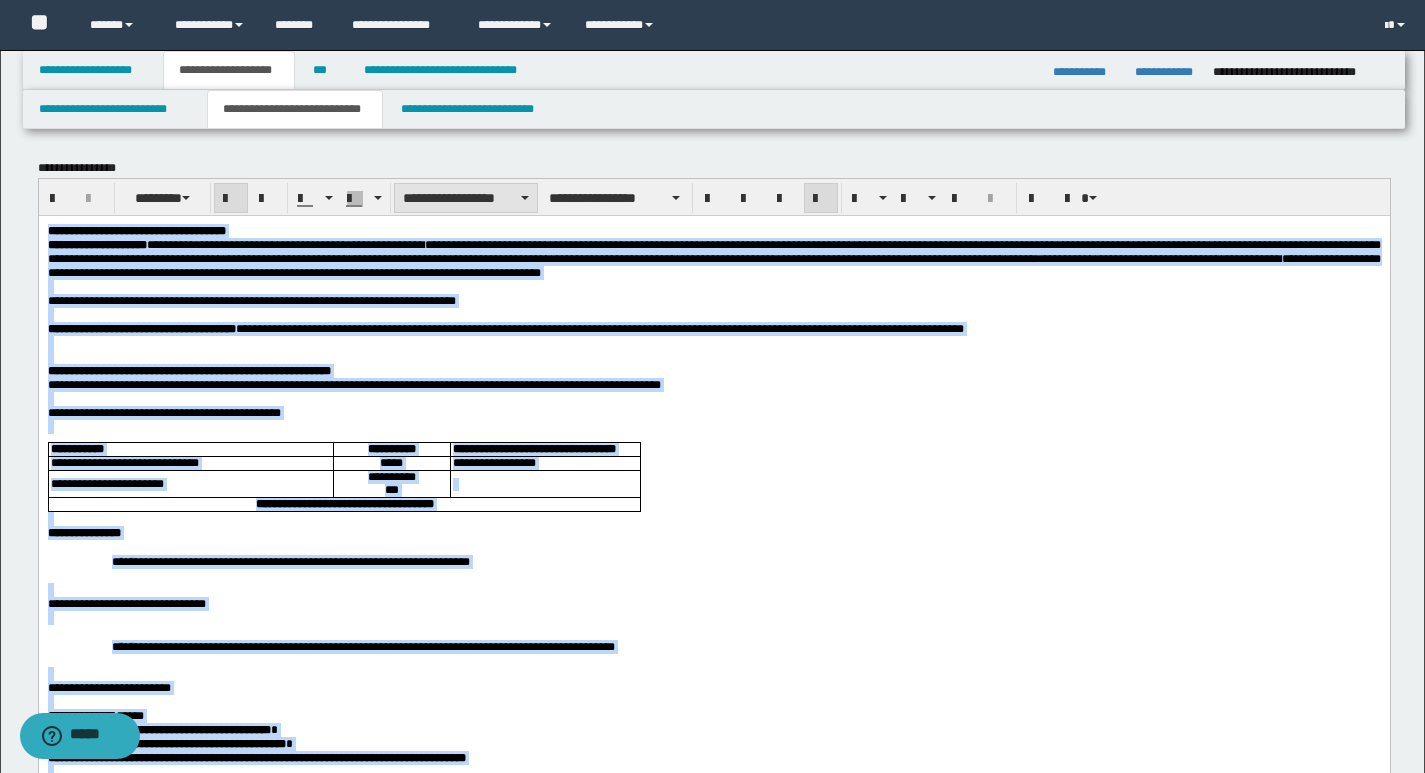 click at bounding box center (525, 198) 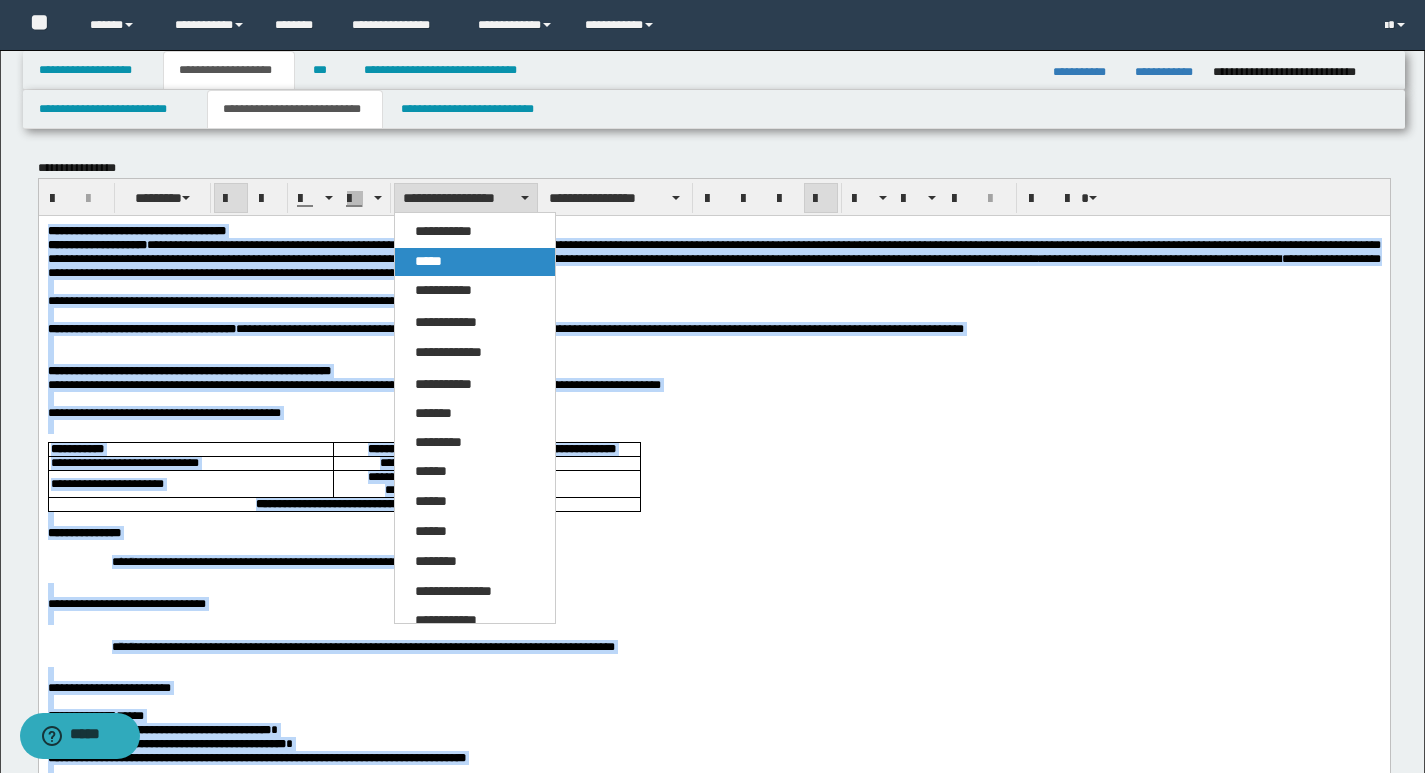 click on "*****" at bounding box center (428, 261) 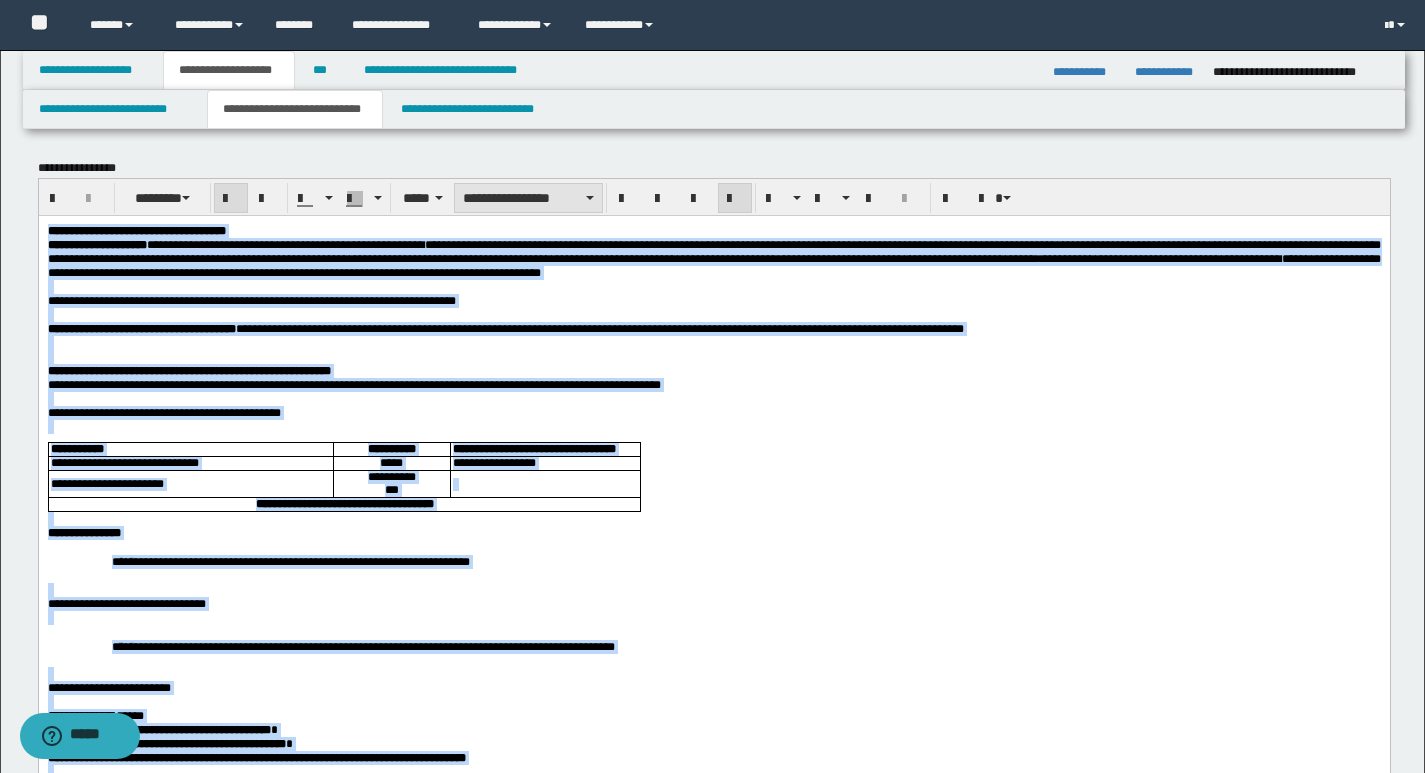 click on "**********" at bounding box center (528, 198) 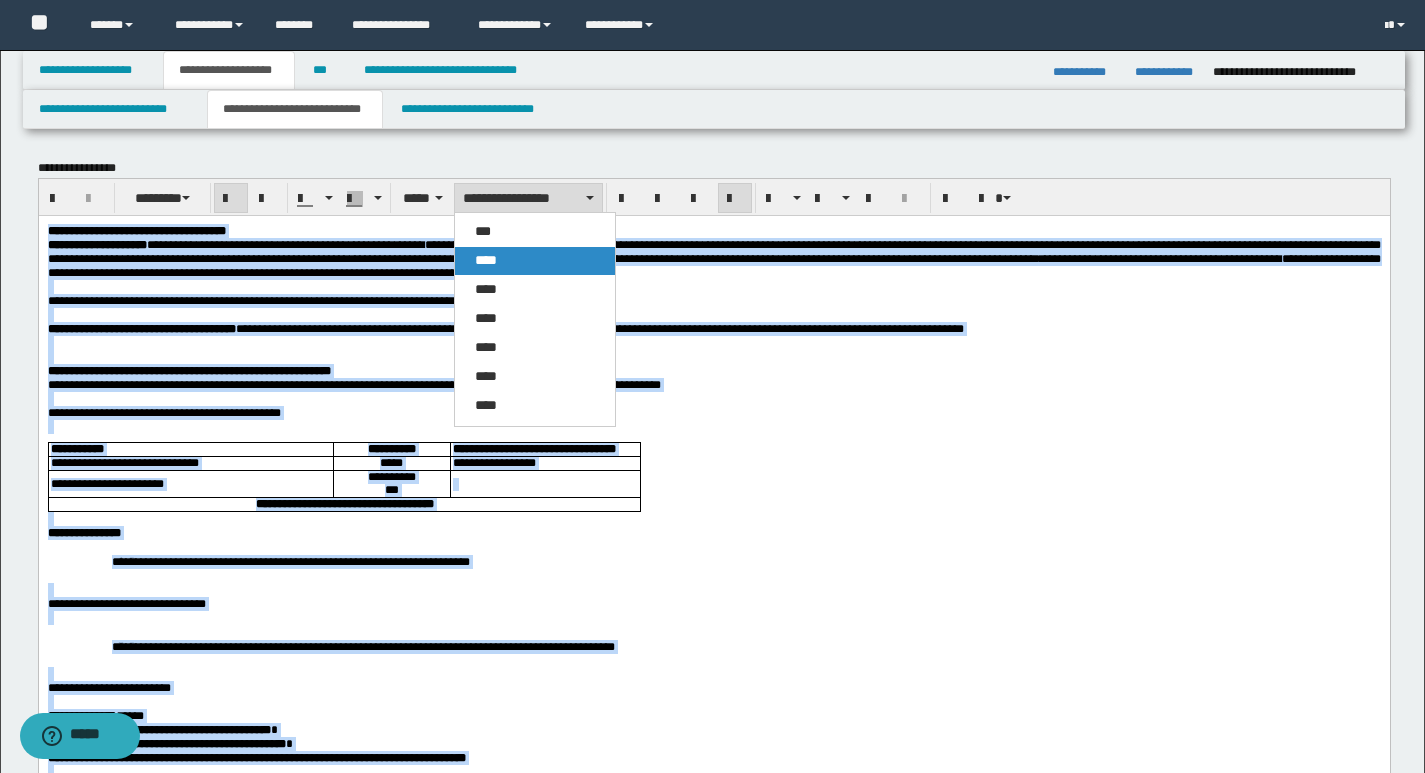 click on "****" at bounding box center (486, 260) 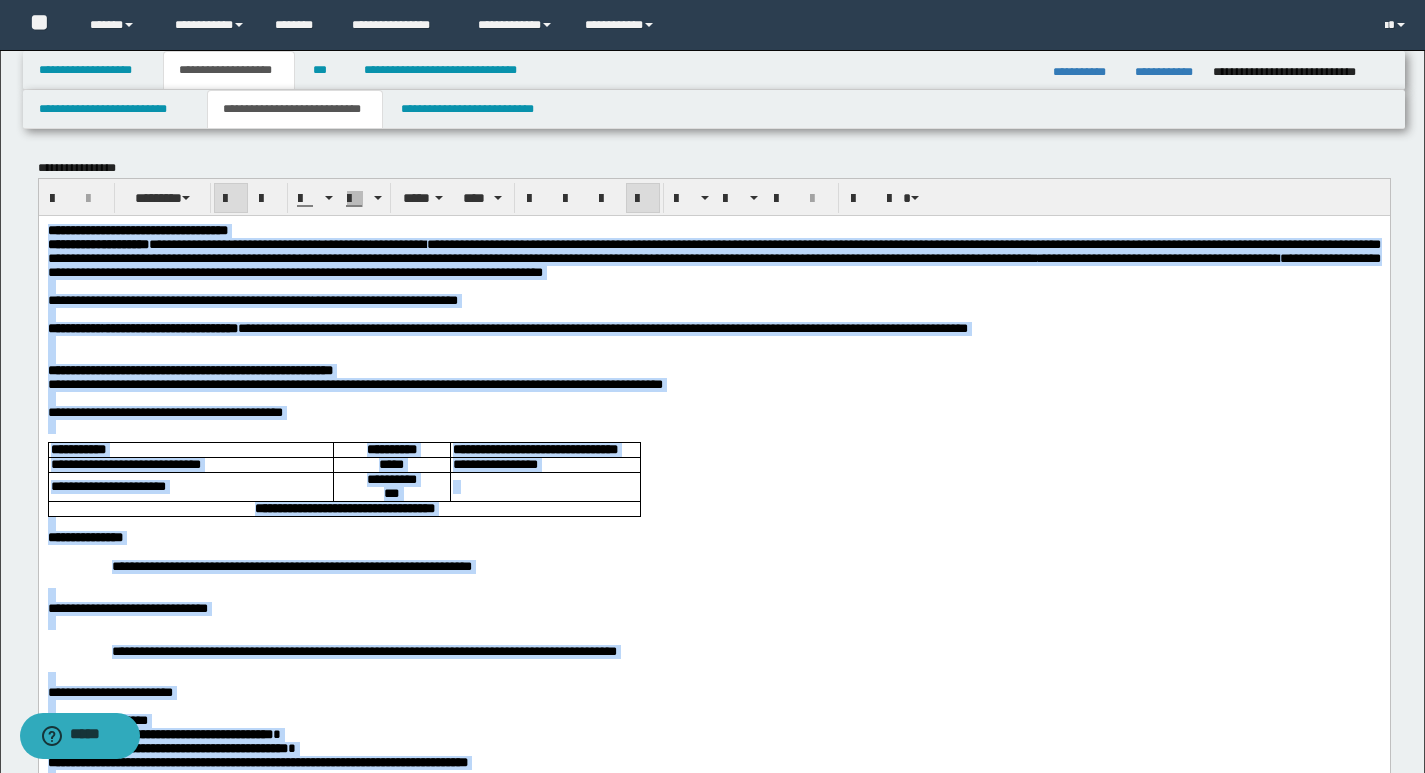 click at bounding box center (643, 199) 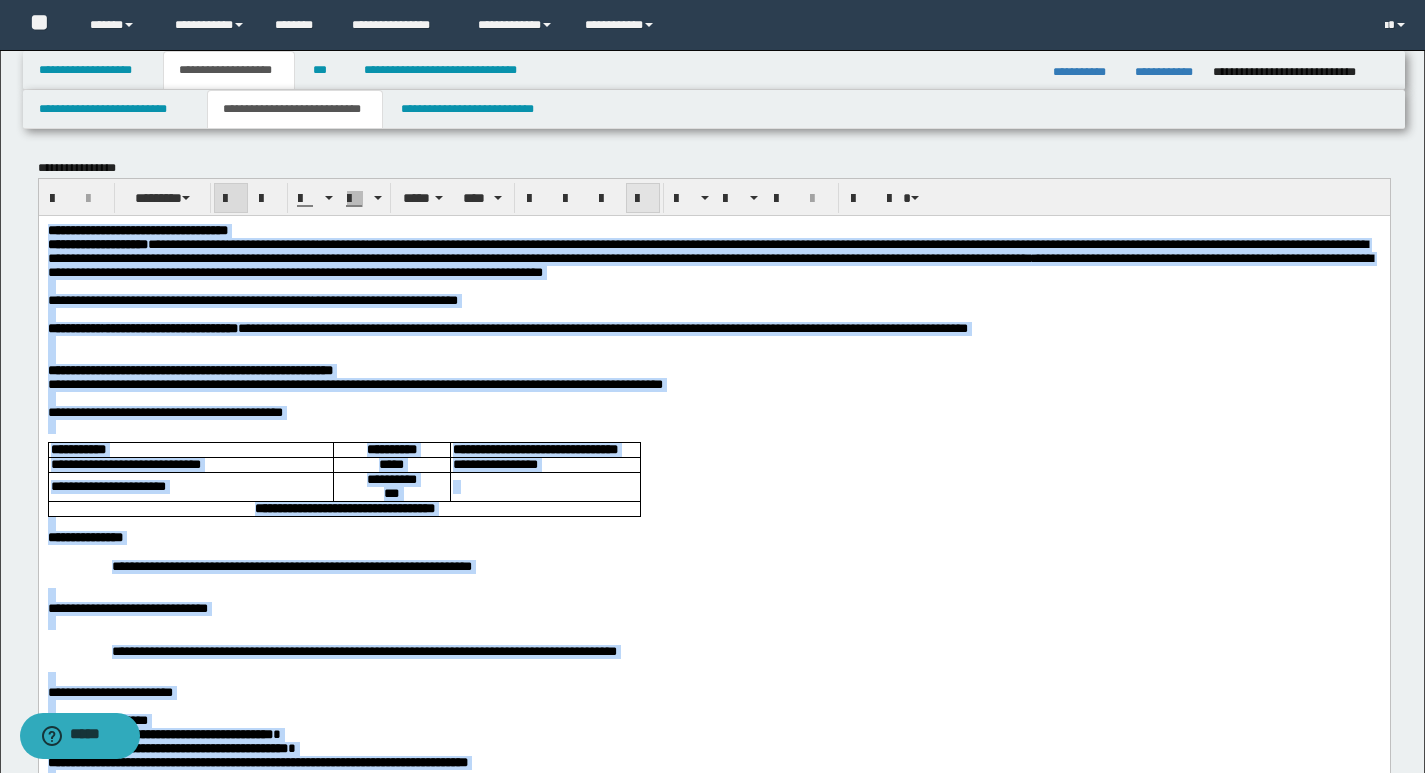 click at bounding box center (643, 199) 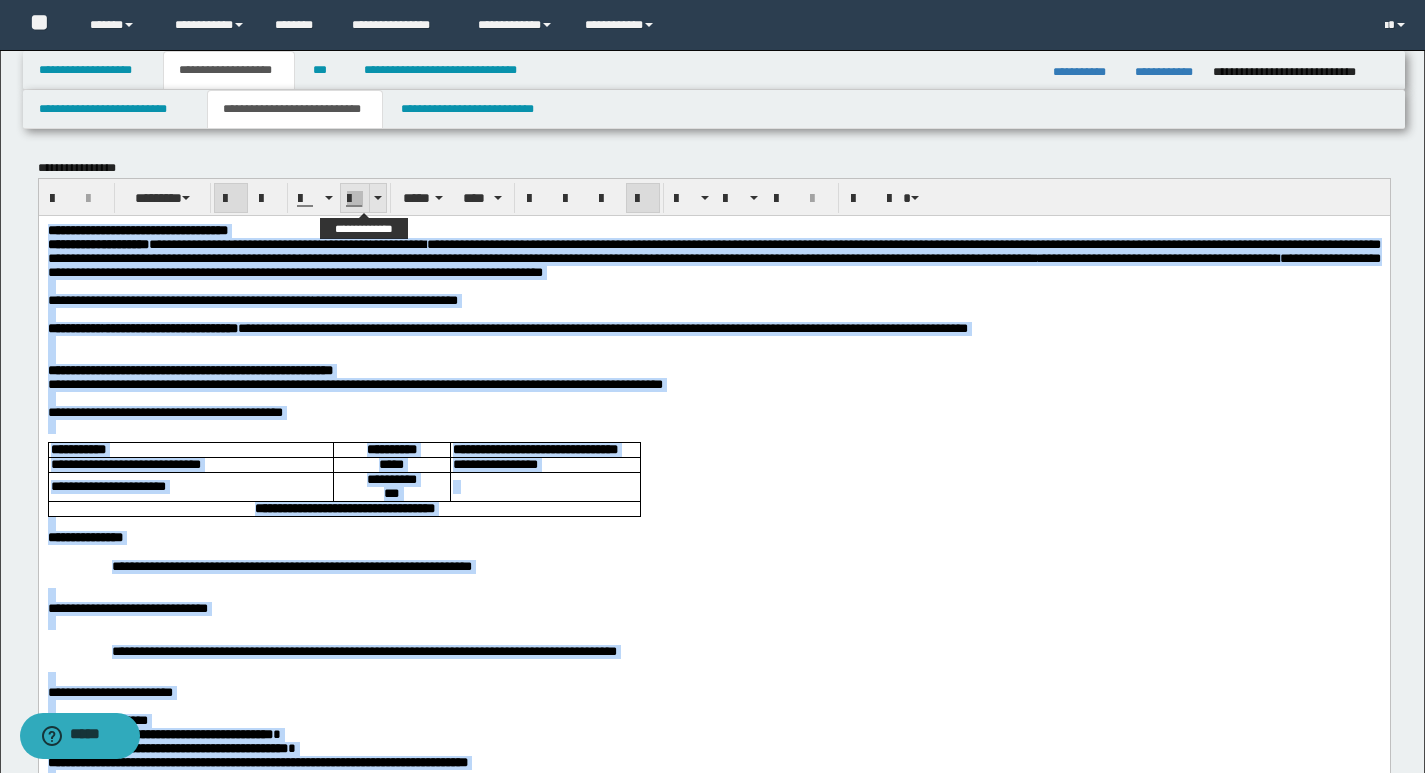 click at bounding box center [378, 198] 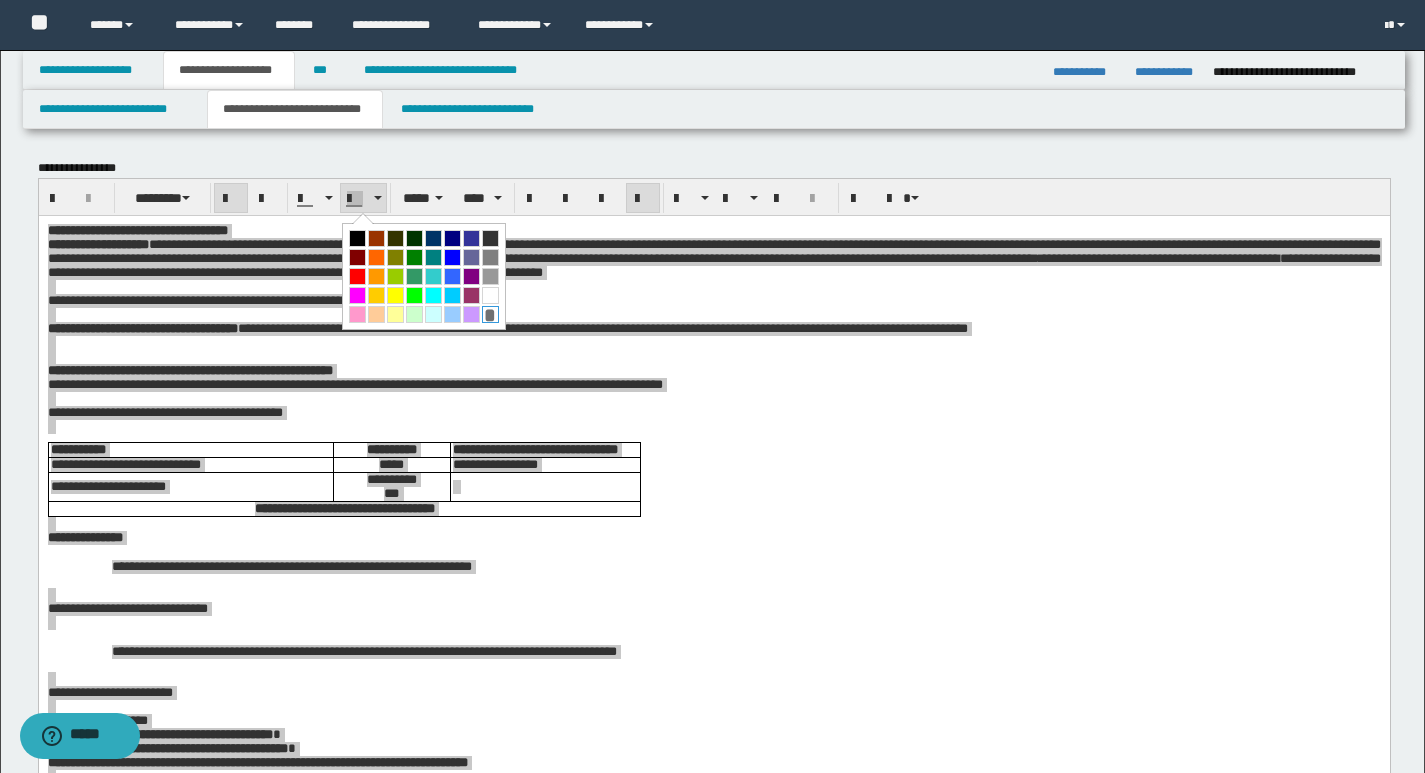 click on "*" at bounding box center (490, 314) 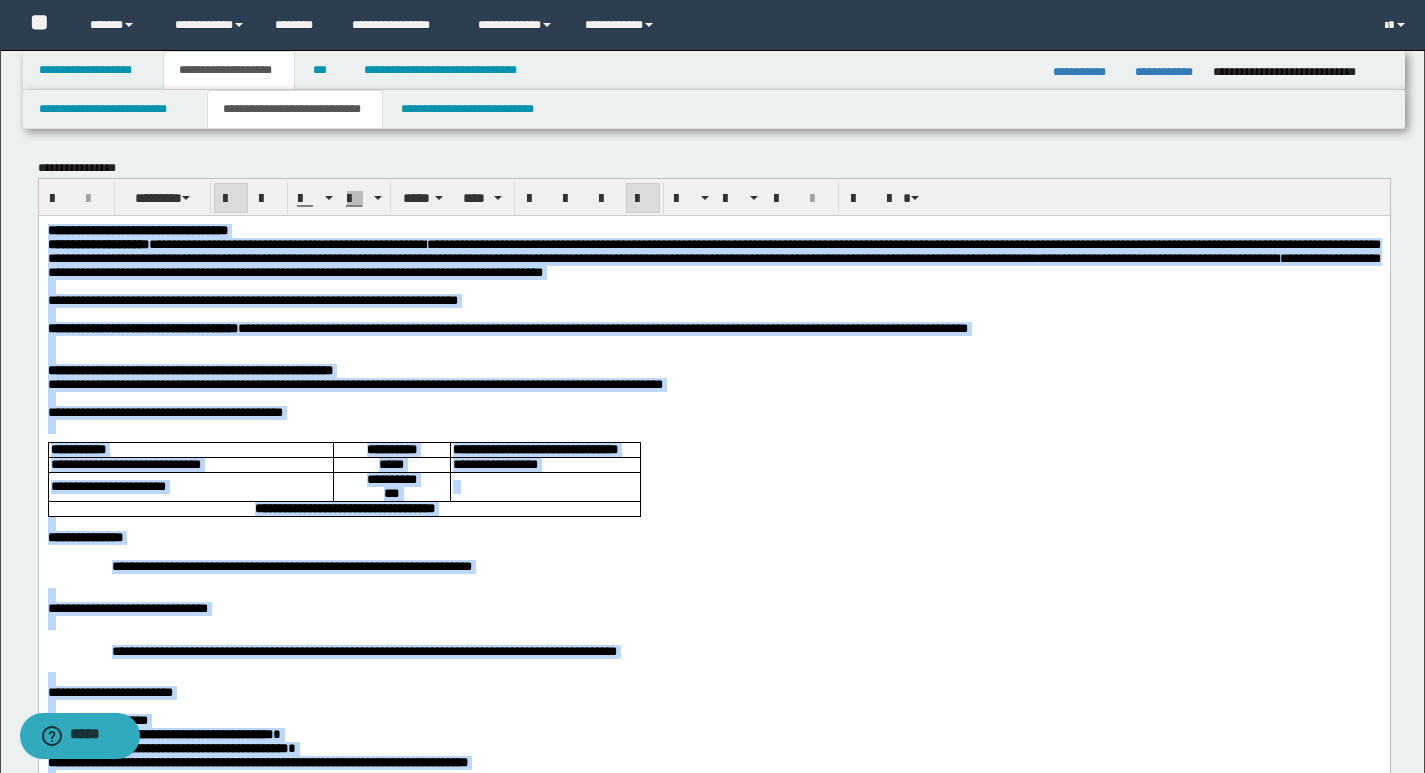 click on "**********" at bounding box center [713, 739] 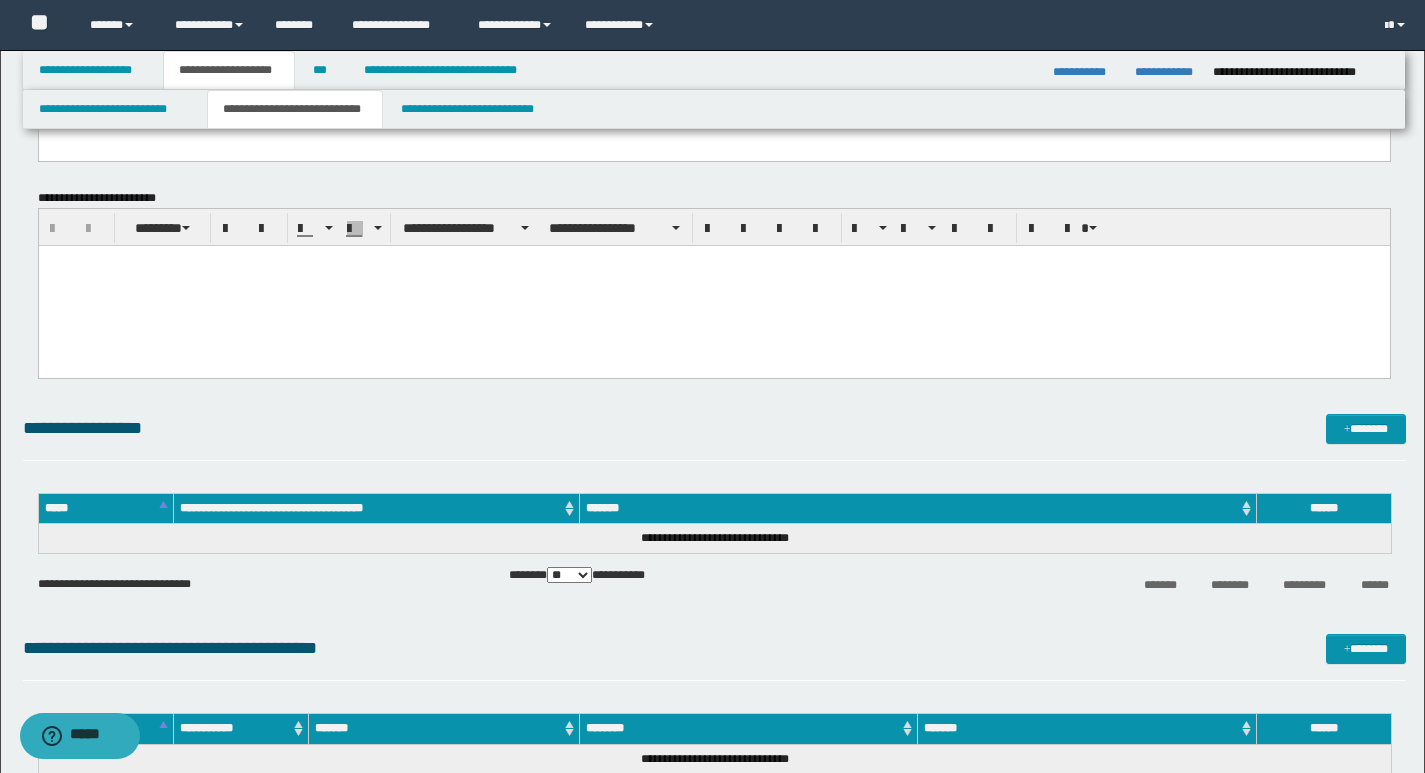 scroll, scrollTop: 1400, scrollLeft: 0, axis: vertical 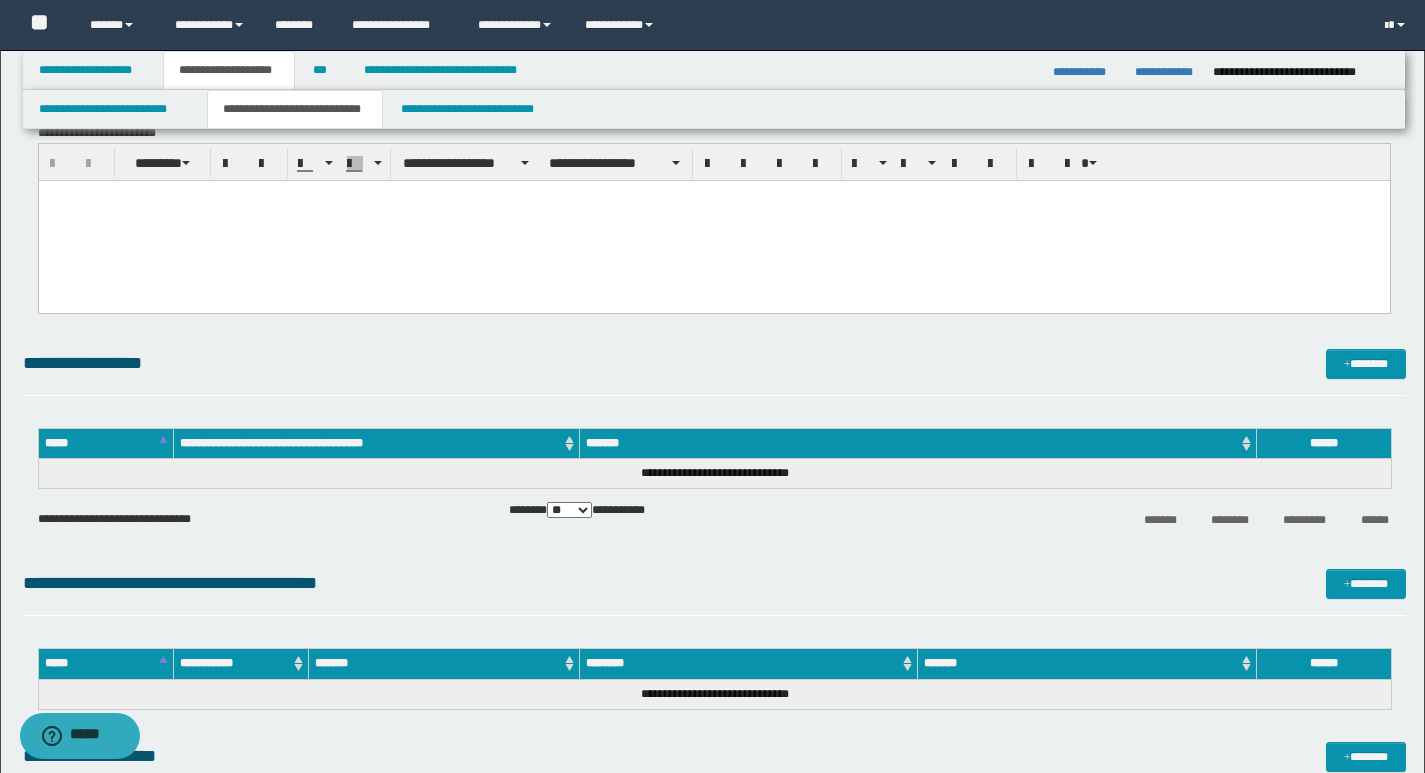 click at bounding box center [713, 220] 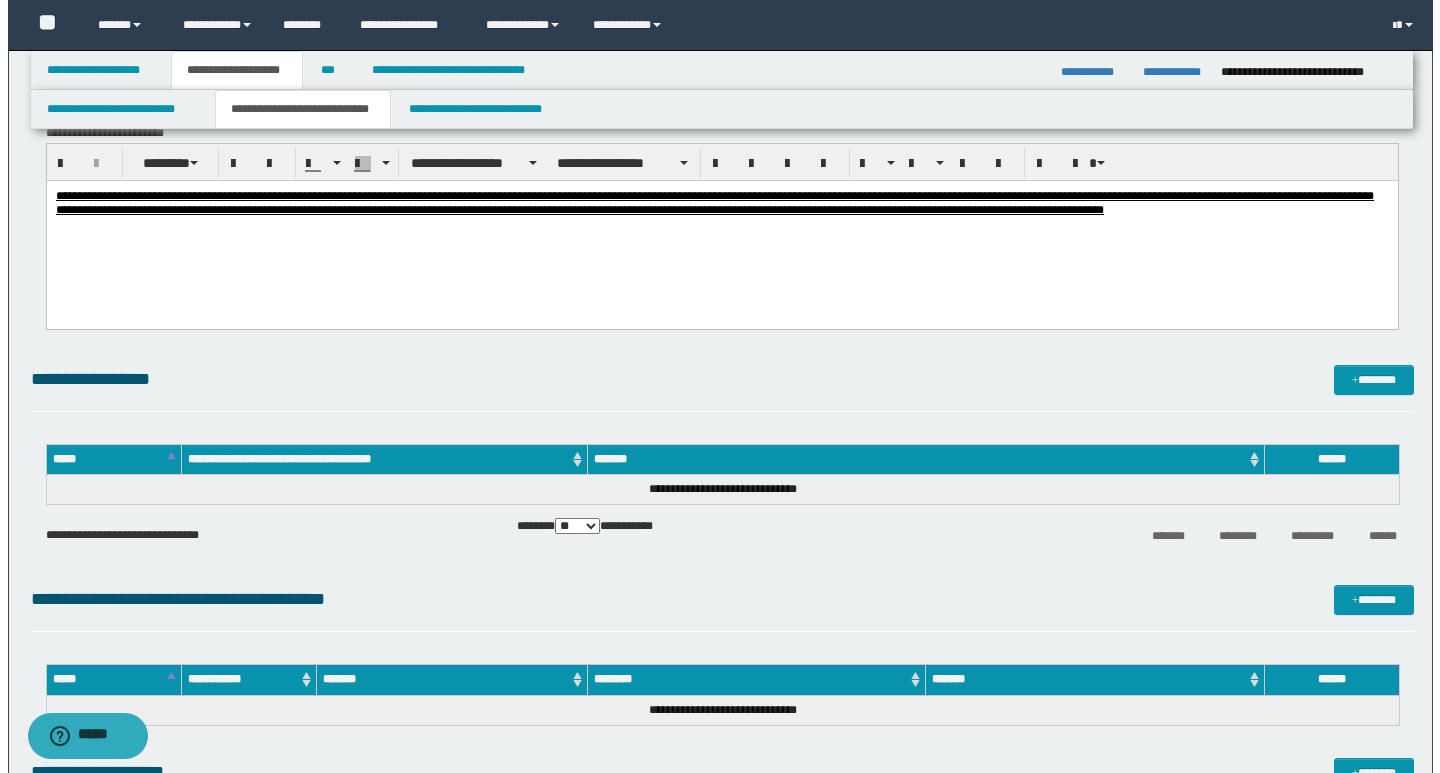 scroll, scrollTop: 1300, scrollLeft: 0, axis: vertical 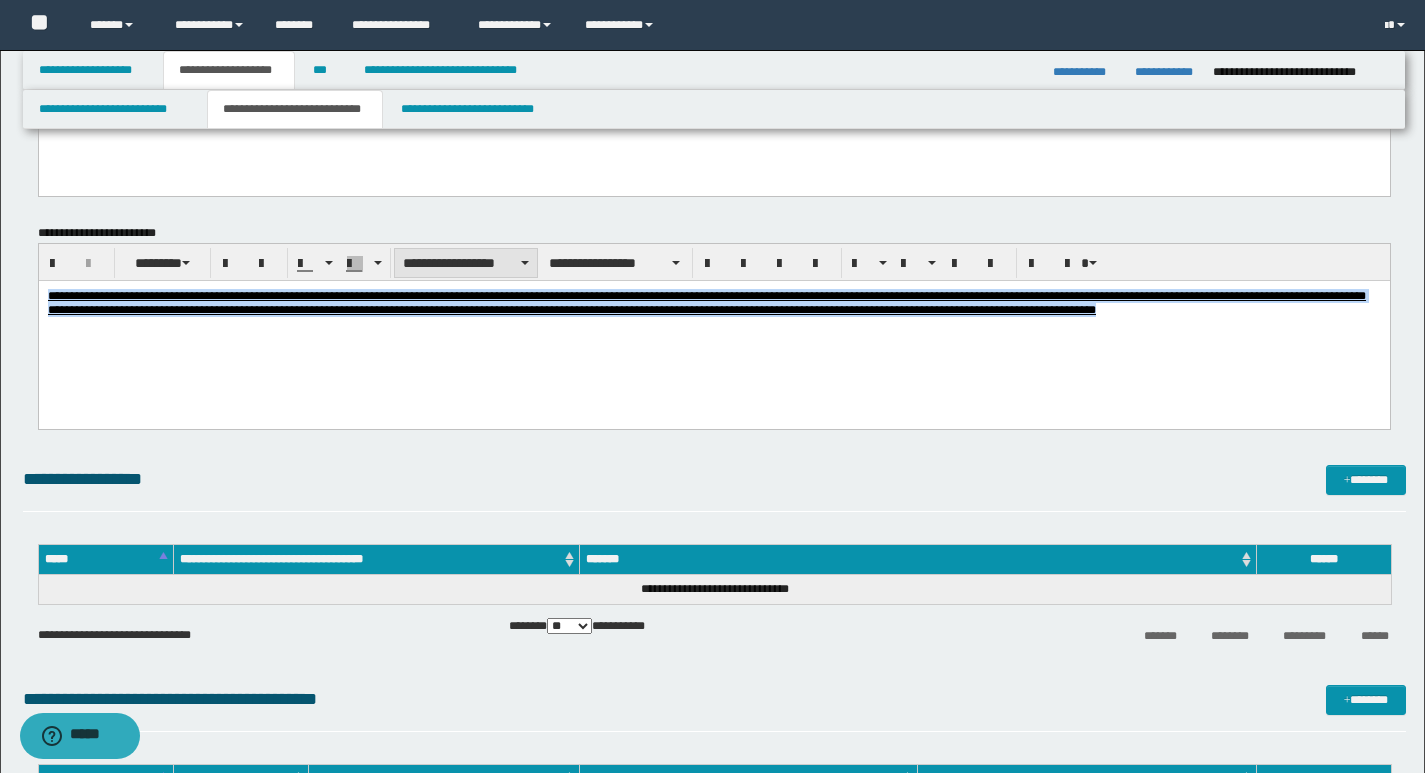 click on "**********" at bounding box center [466, 263] 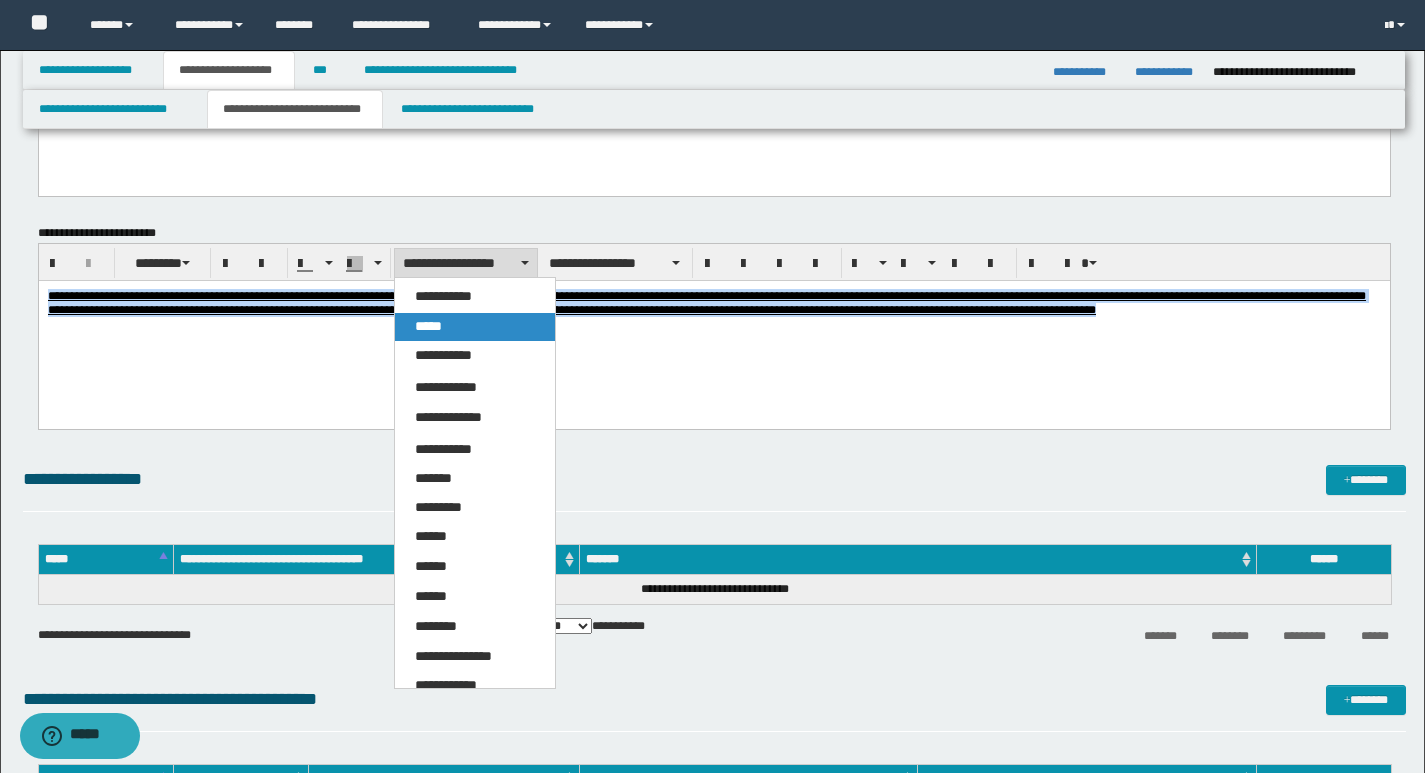 drag, startPoint x: 439, startPoint y: 322, endPoint x: 424, endPoint y: 40, distance: 282.39865 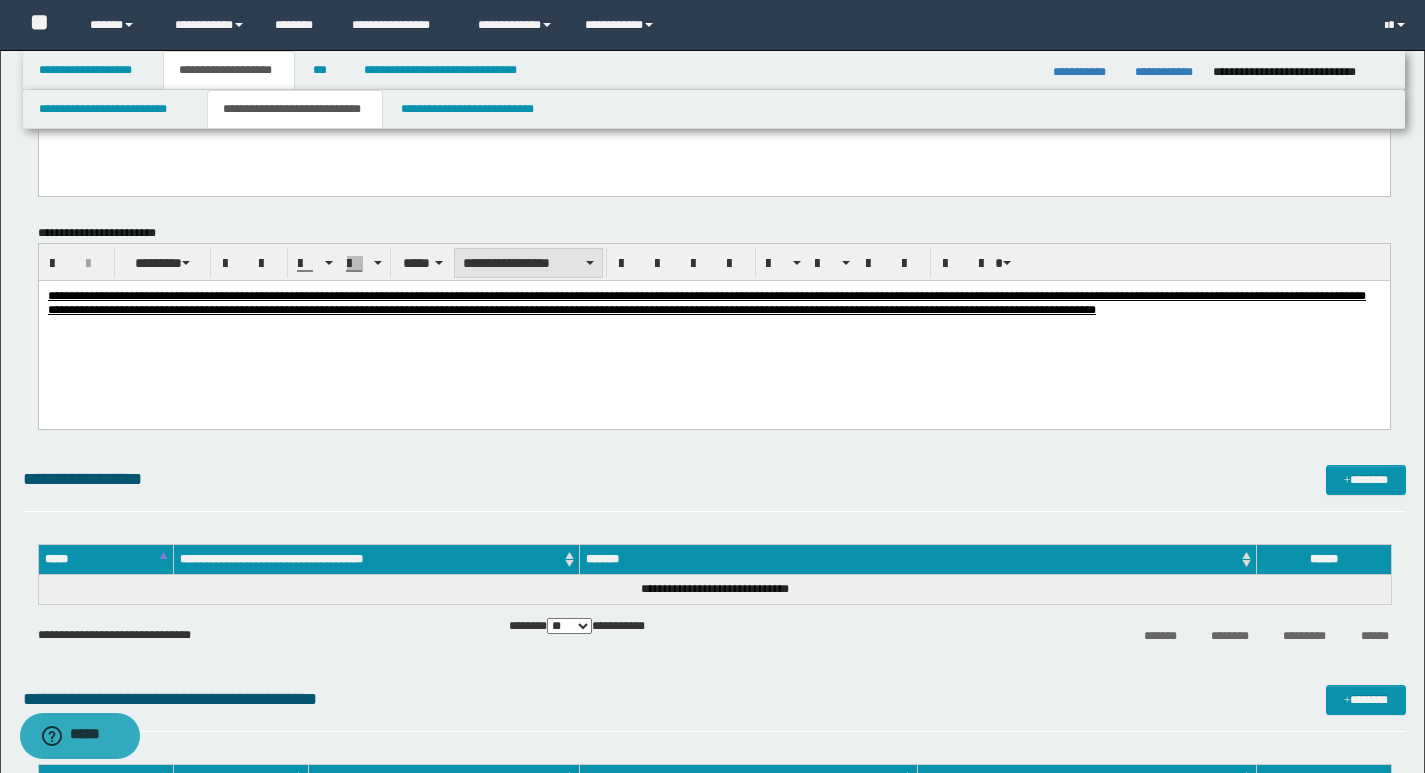 click on "**********" at bounding box center [528, 263] 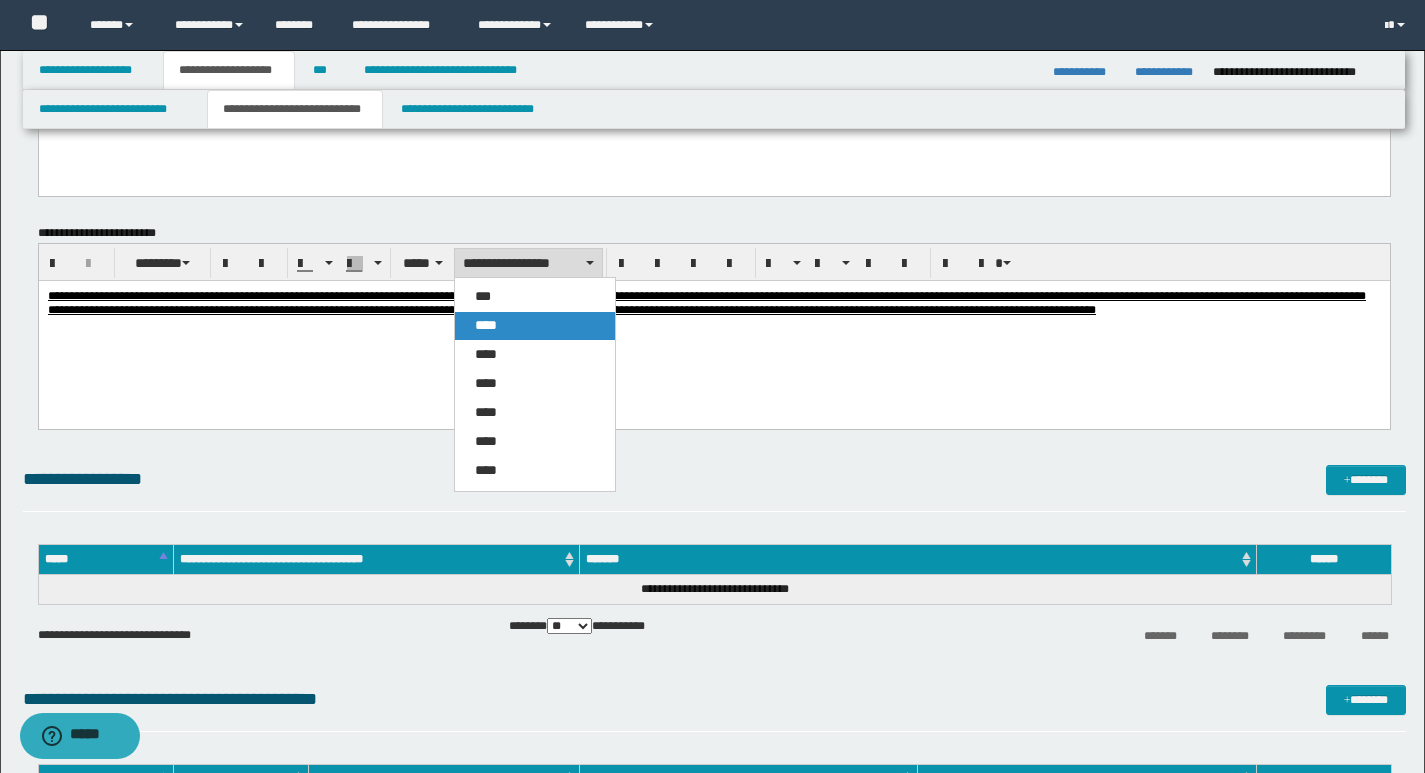 drag, startPoint x: 501, startPoint y: 331, endPoint x: 594, endPoint y: 22, distance: 322.6918 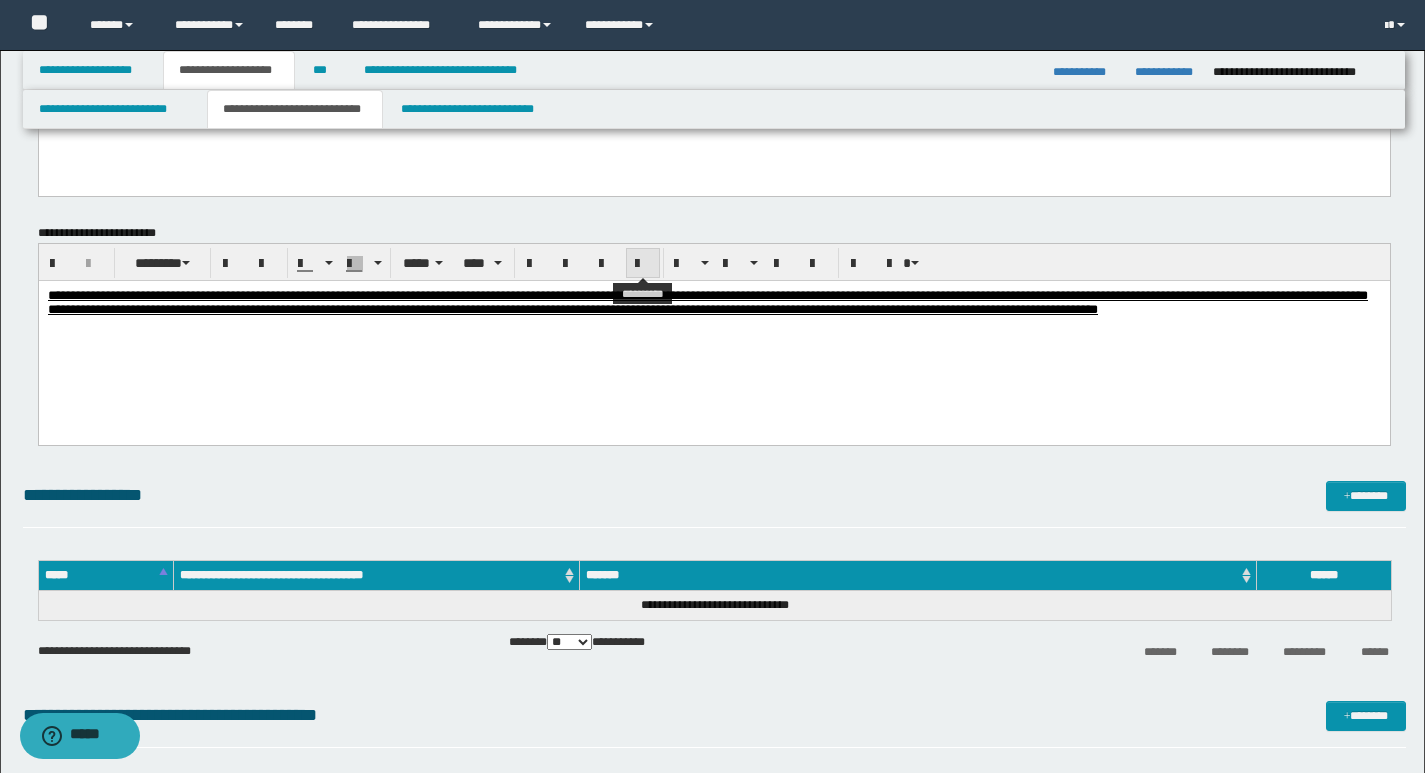 click at bounding box center [643, 264] 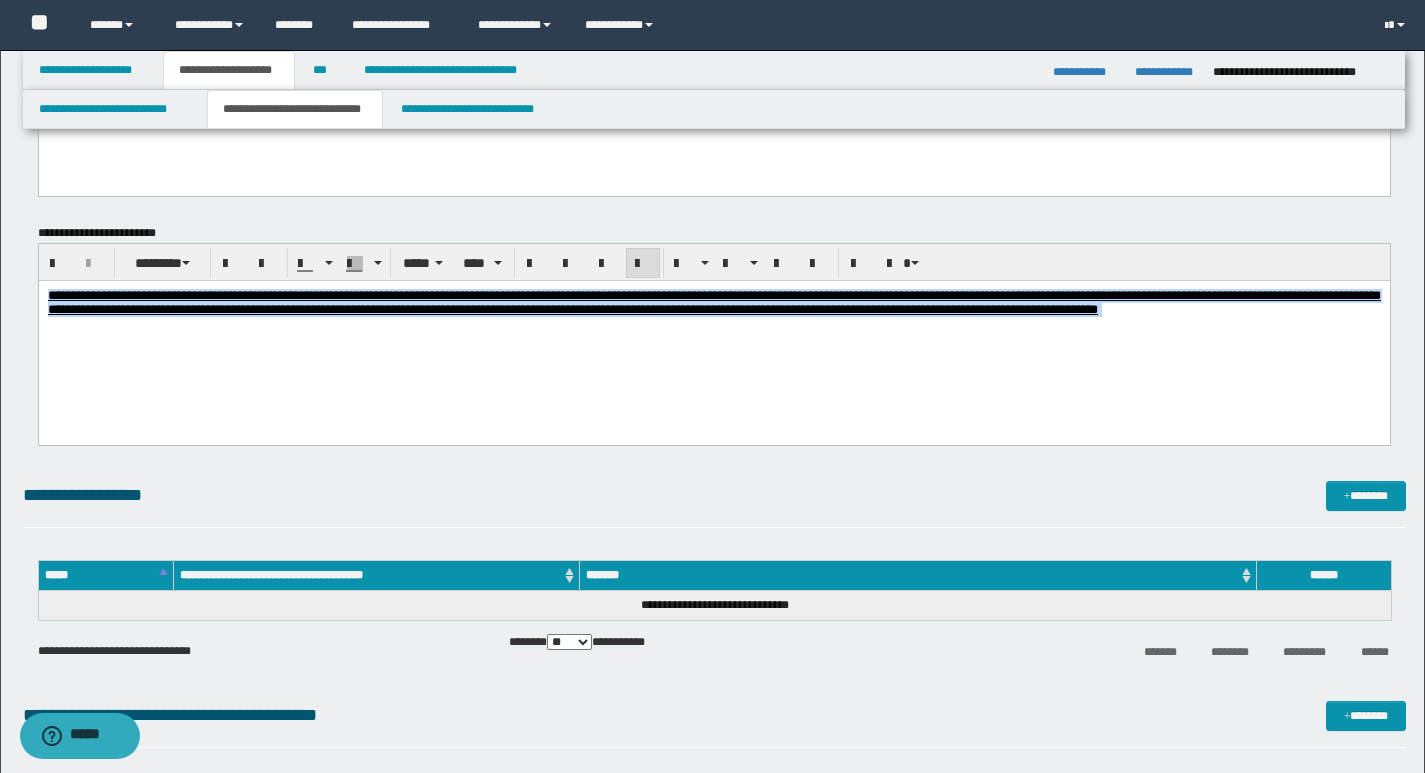 click on "**********" at bounding box center [713, 327] 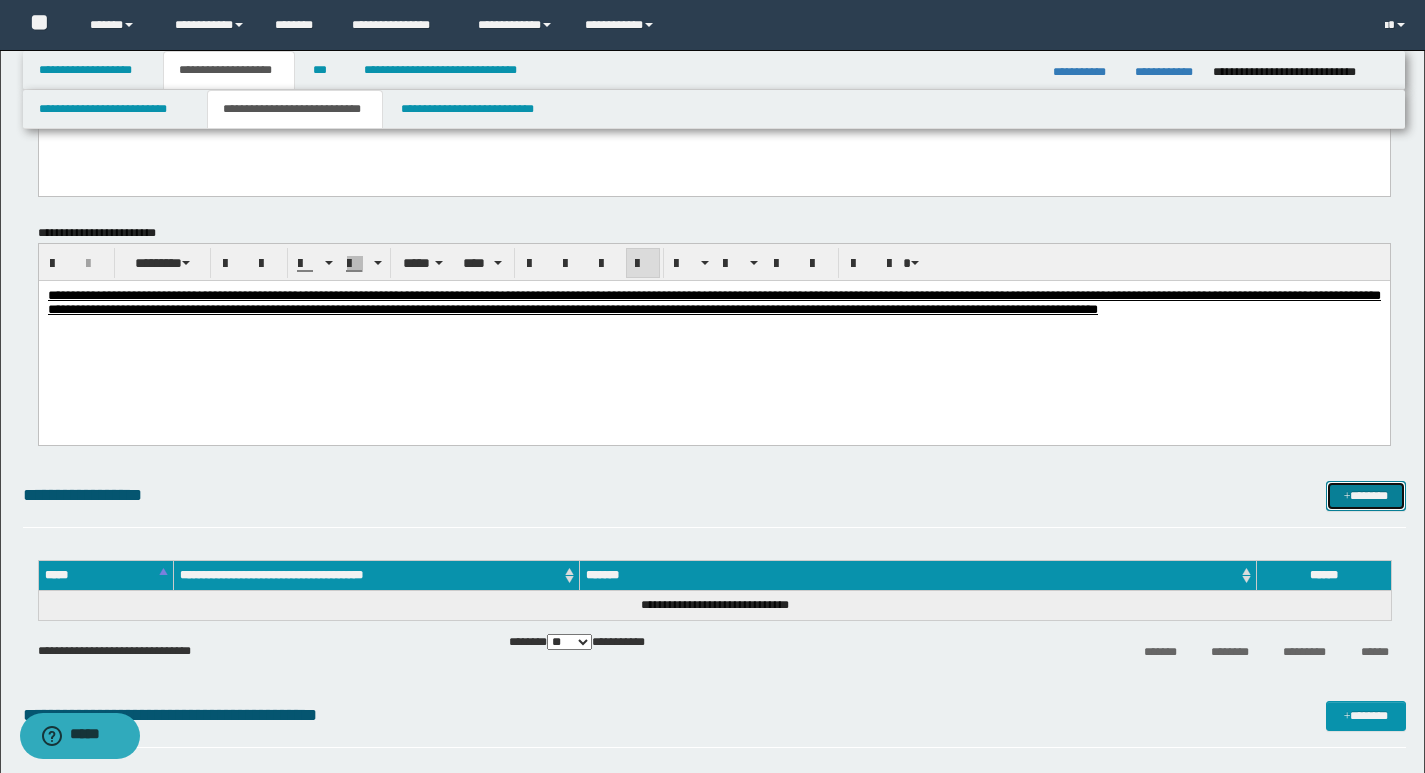 click on "*******" at bounding box center (1366, 496) 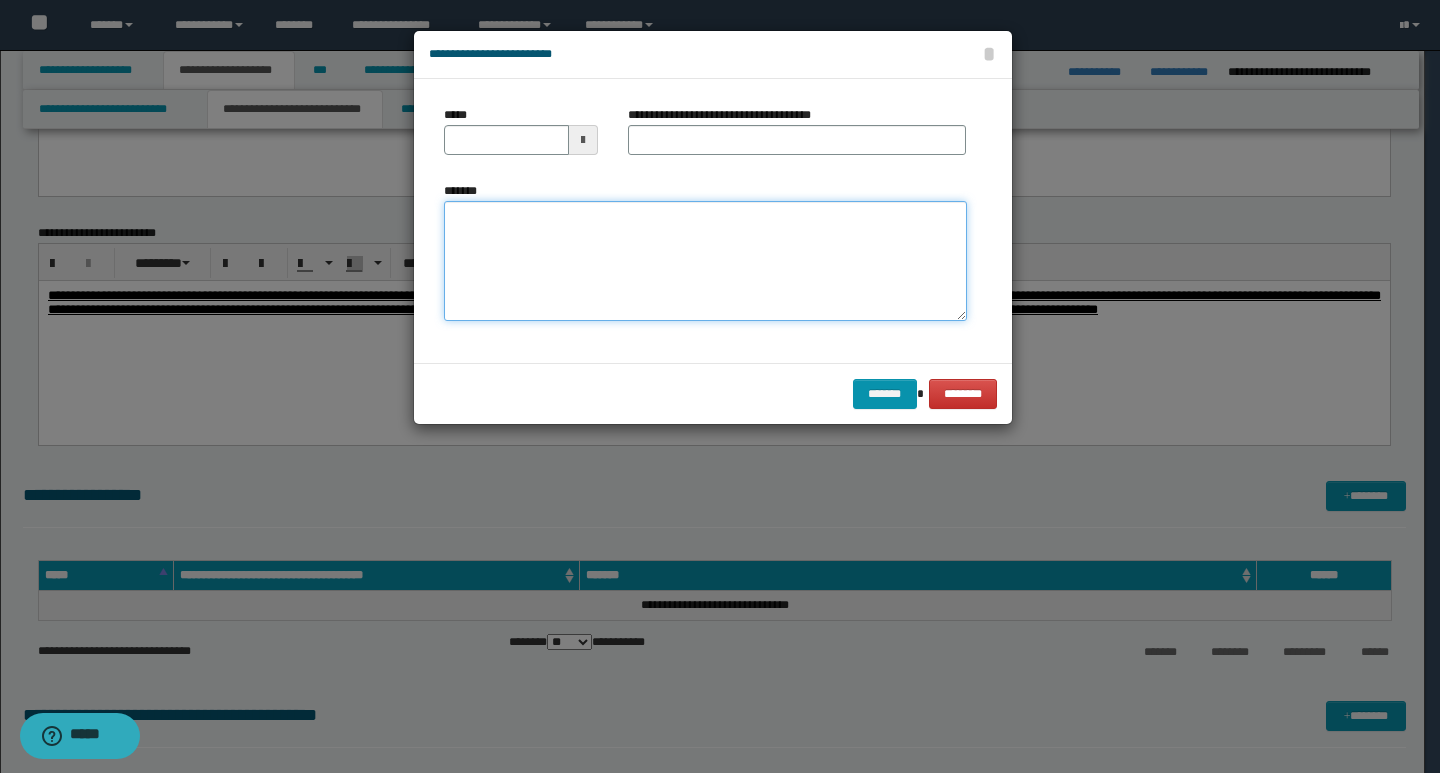 click on "*******" at bounding box center (705, 261) 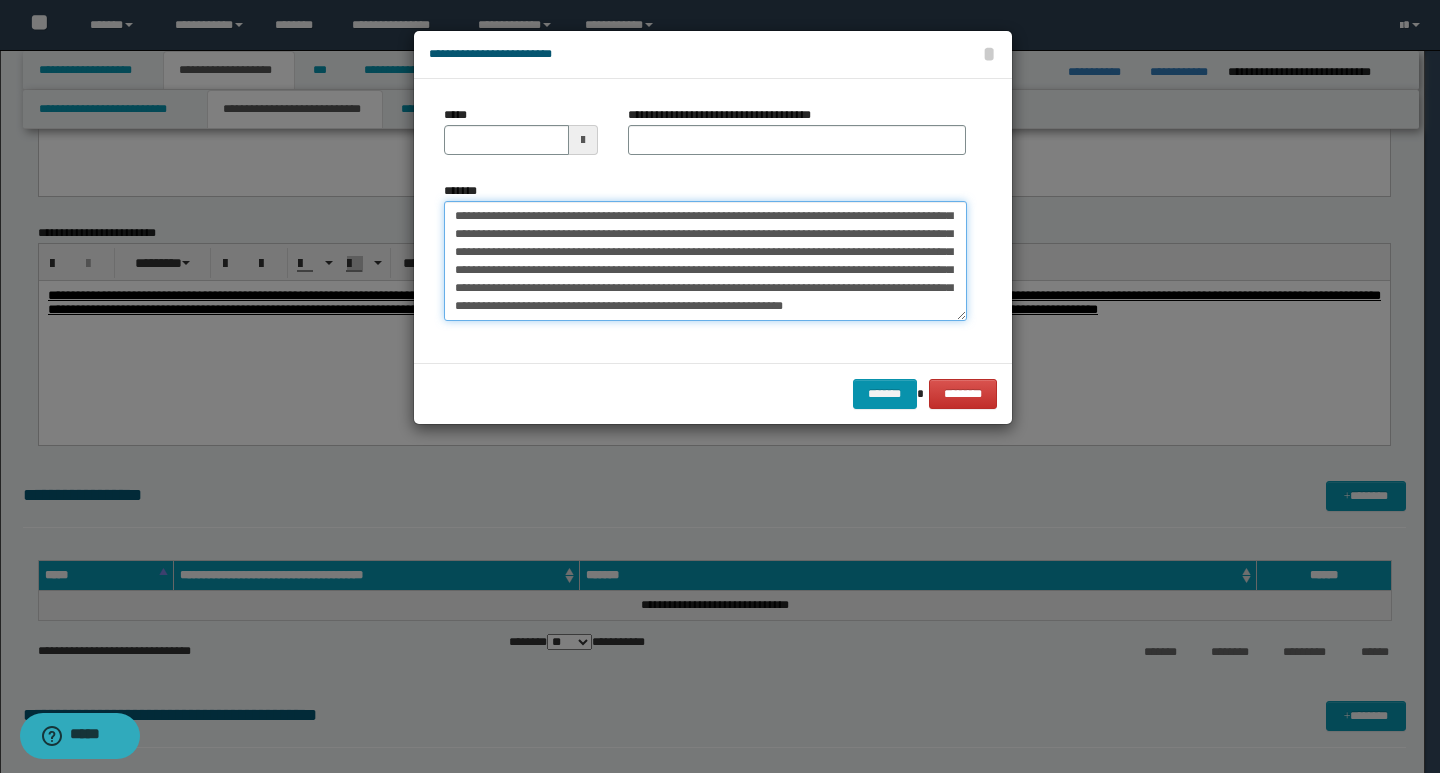 scroll, scrollTop: 0, scrollLeft: 0, axis: both 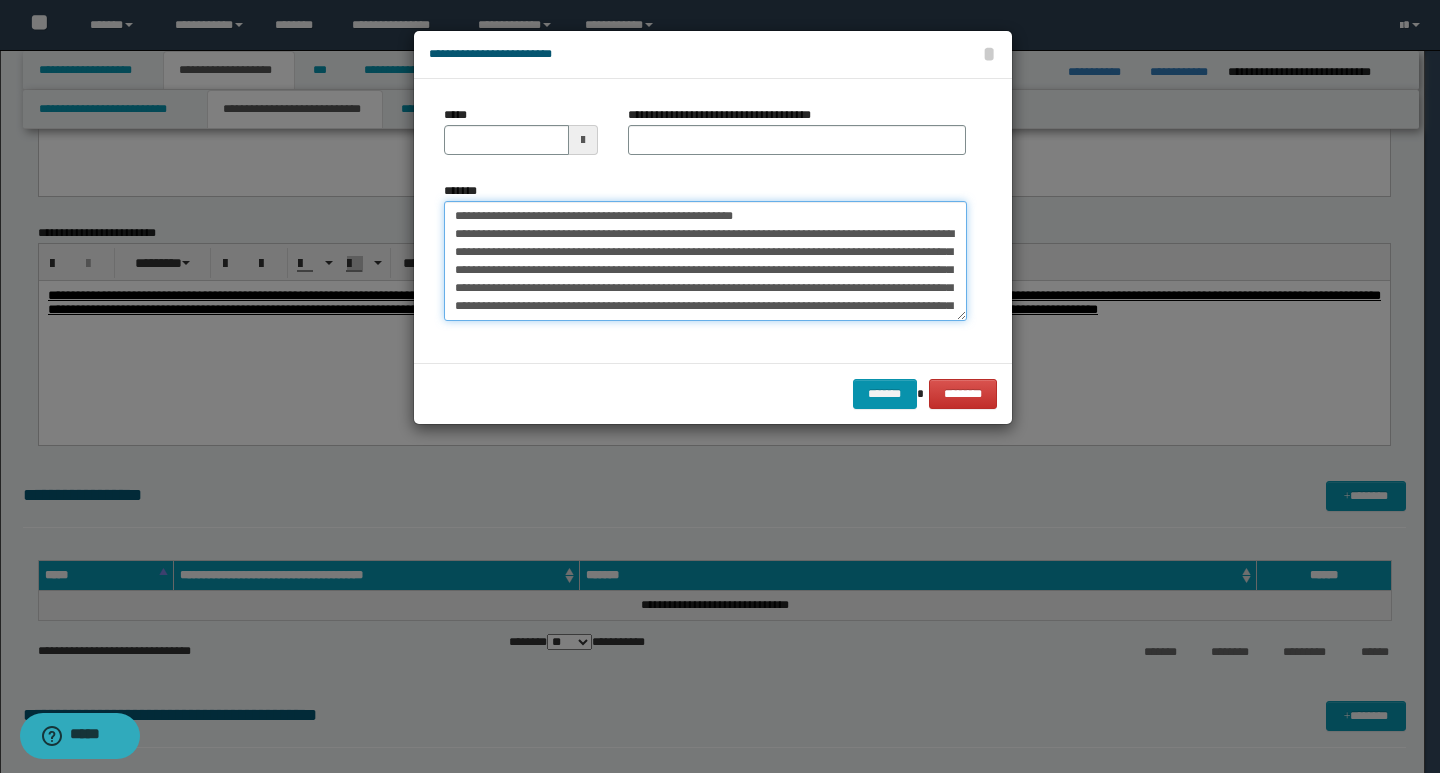 drag, startPoint x: 451, startPoint y: 217, endPoint x: 516, endPoint y: 214, distance: 65.06919 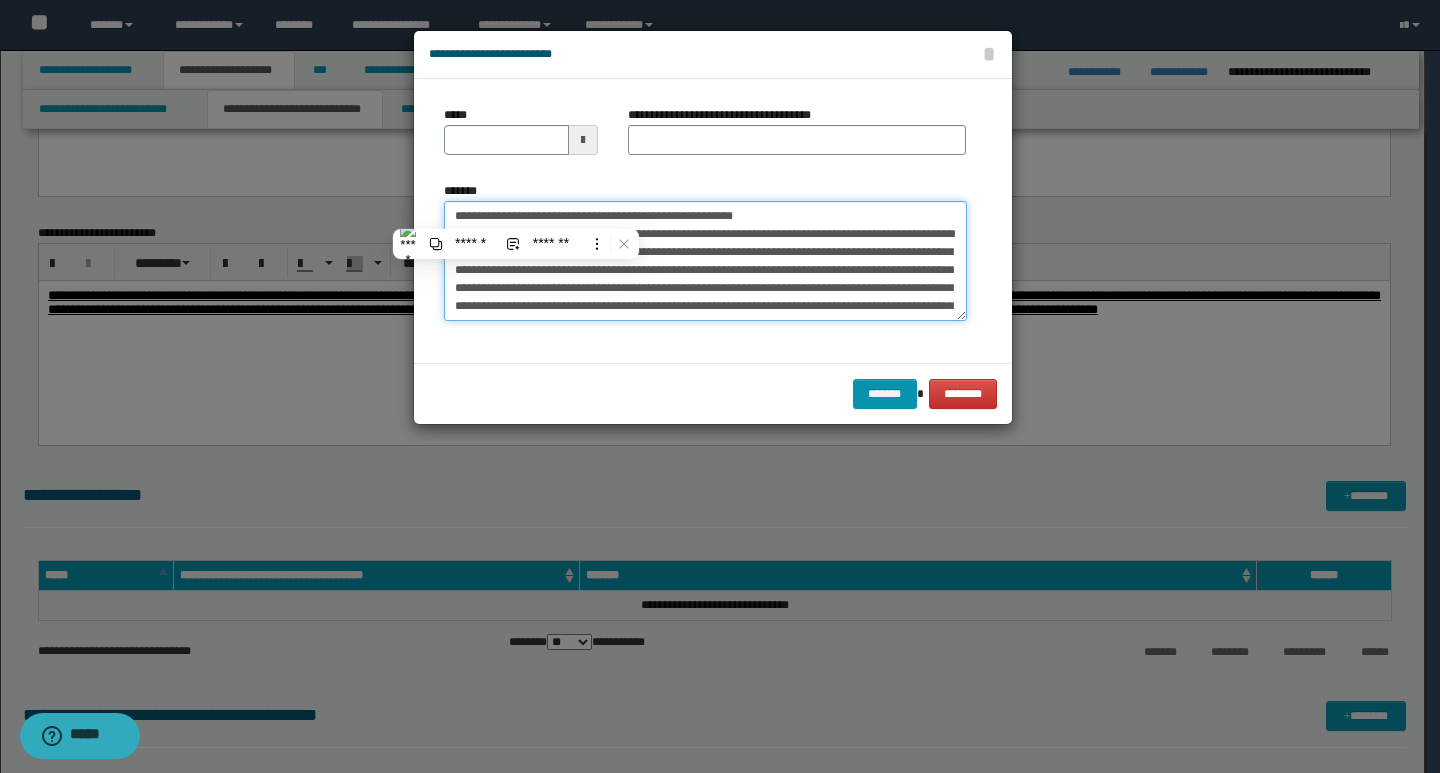 type on "**********" 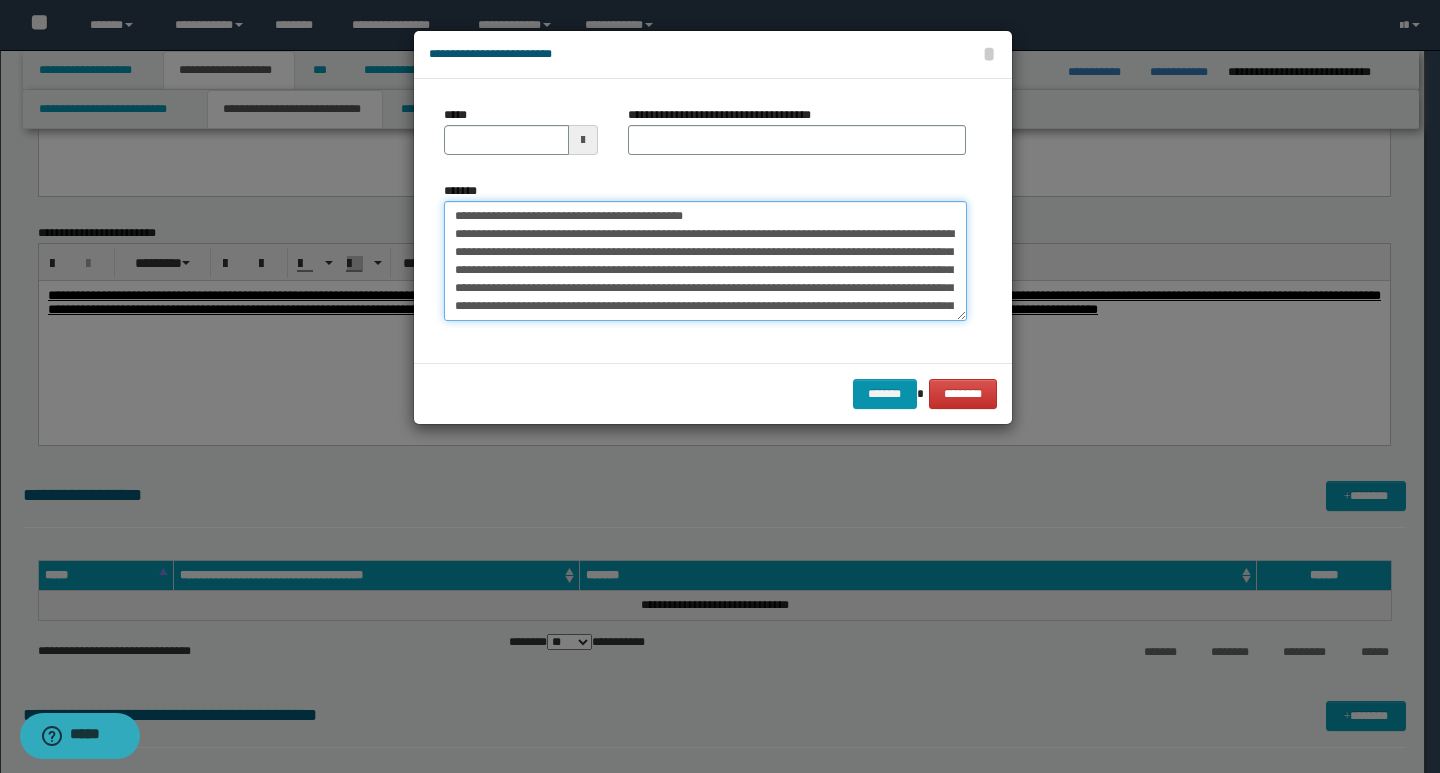 type 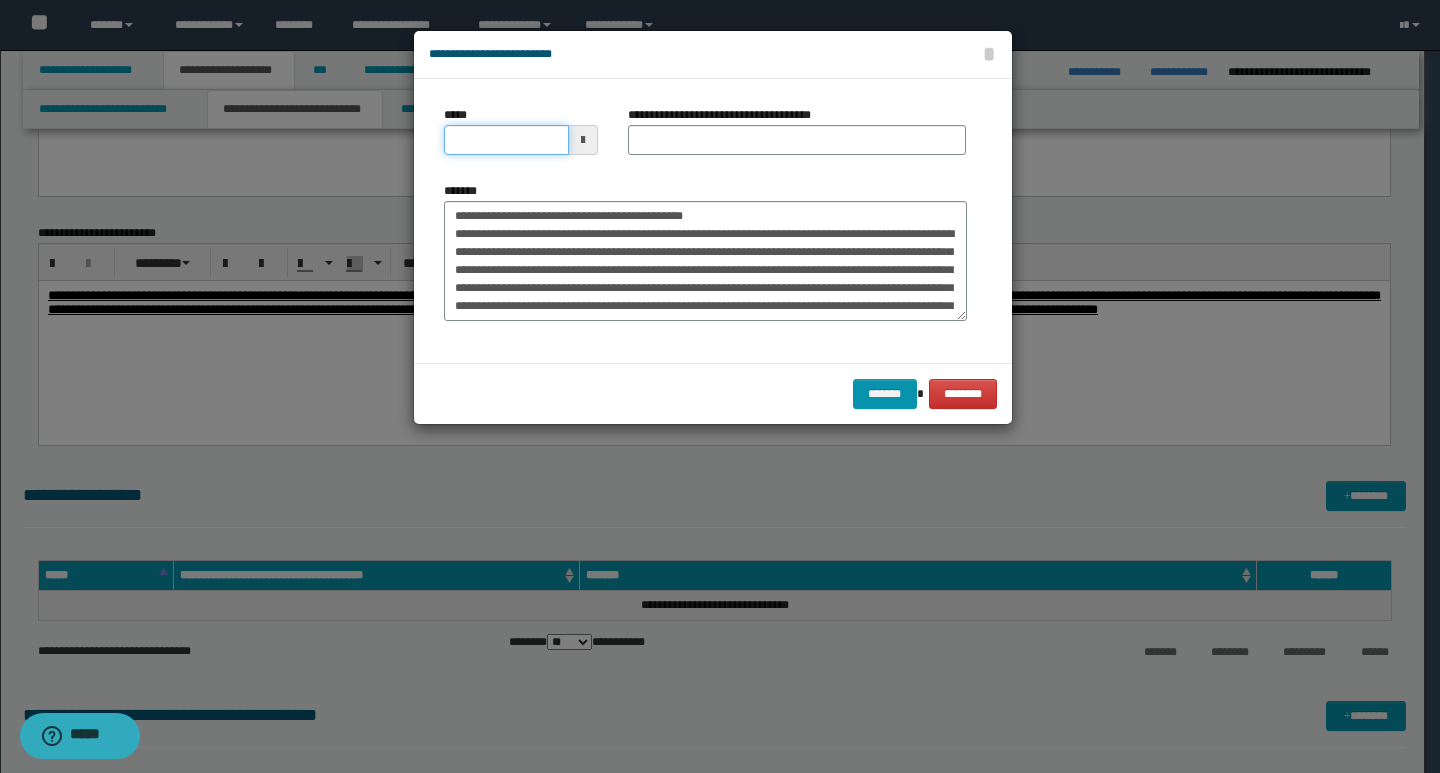 click on "*****" at bounding box center [506, 140] 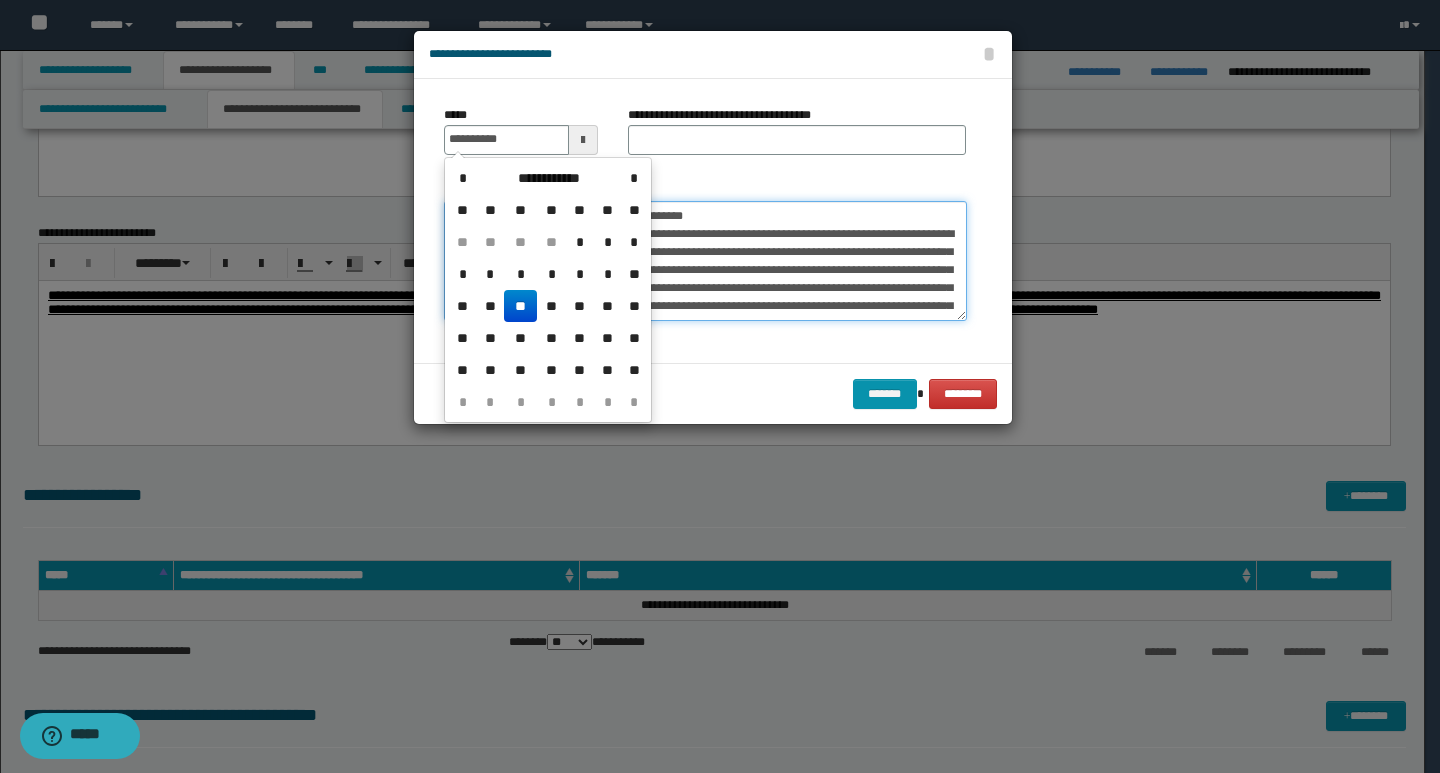 type on "**********" 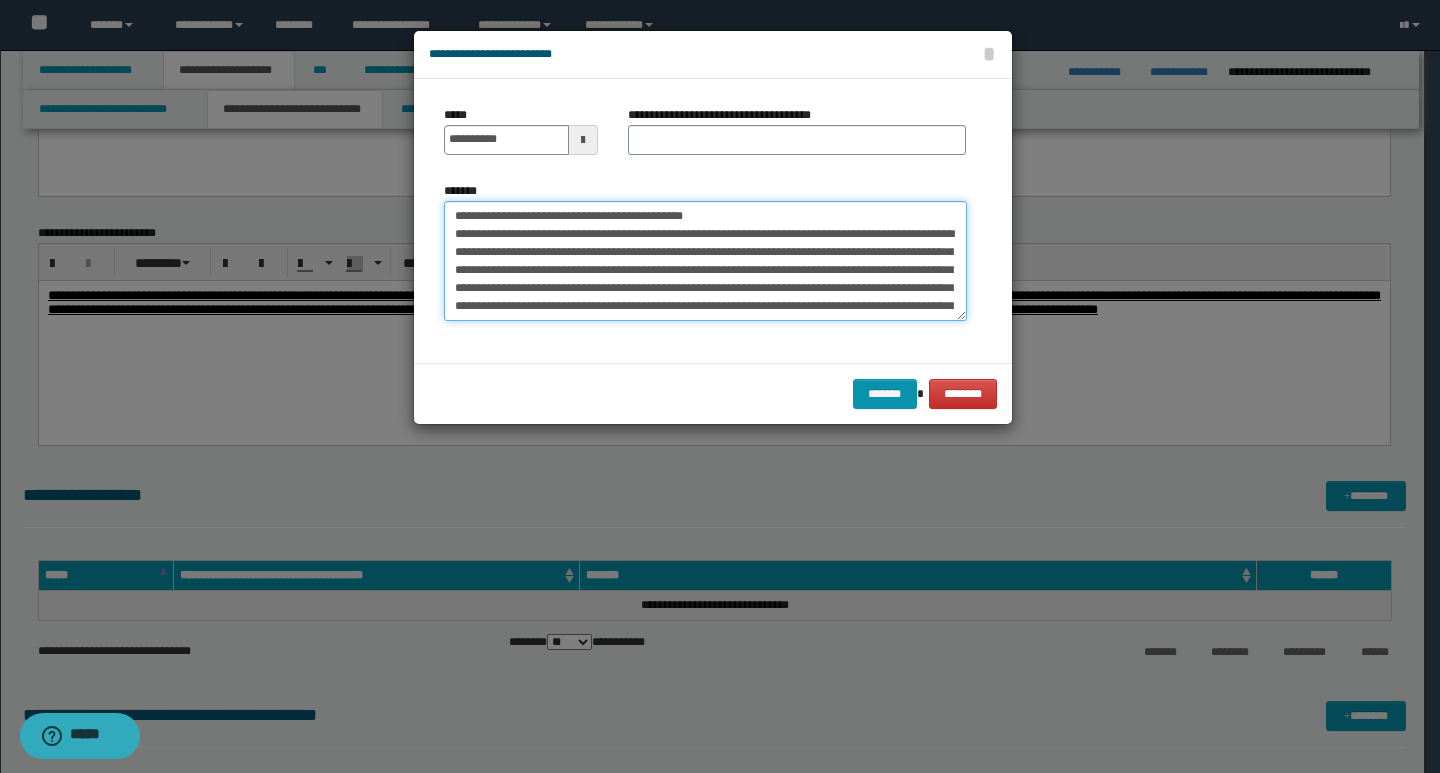 drag, startPoint x: 744, startPoint y: 221, endPoint x: 451, endPoint y: 217, distance: 293.0273 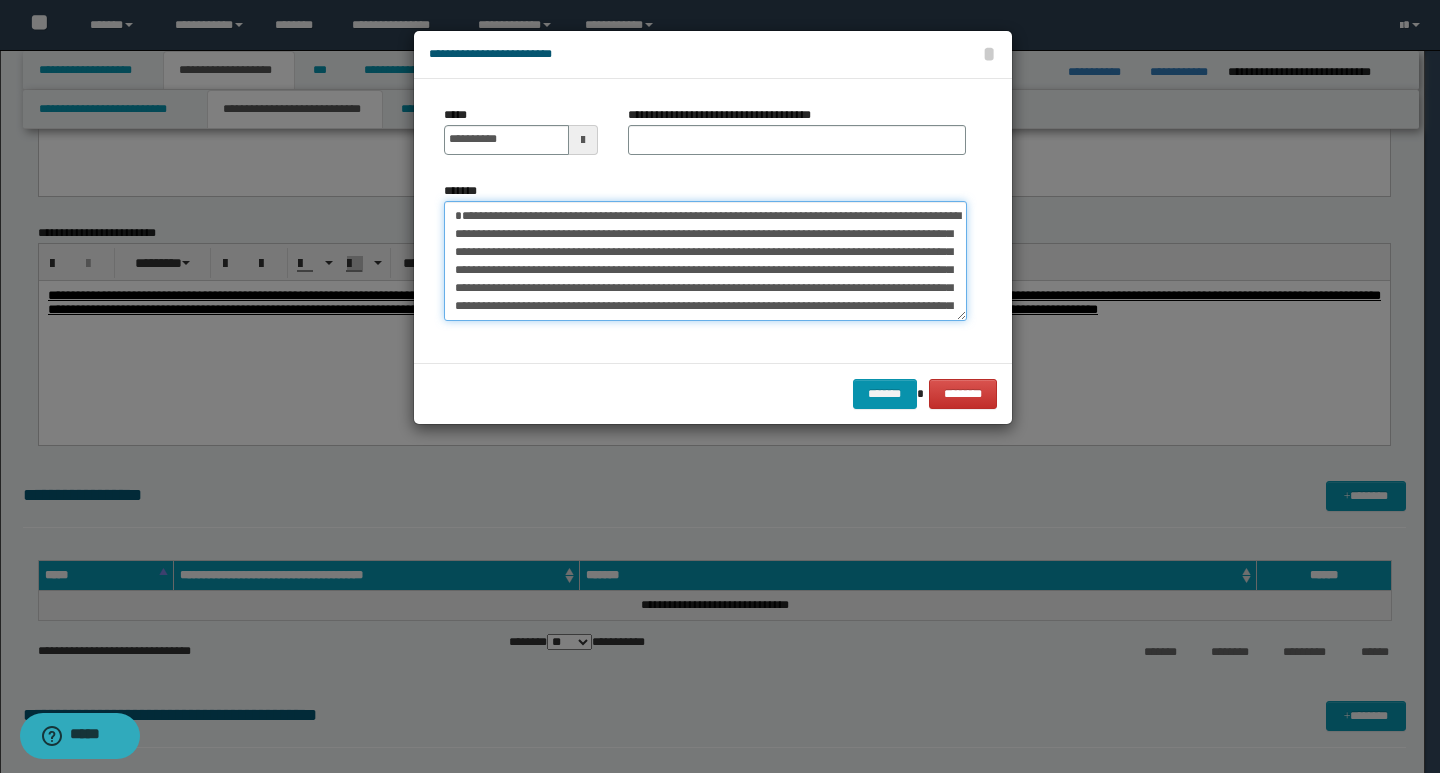 type on "**********" 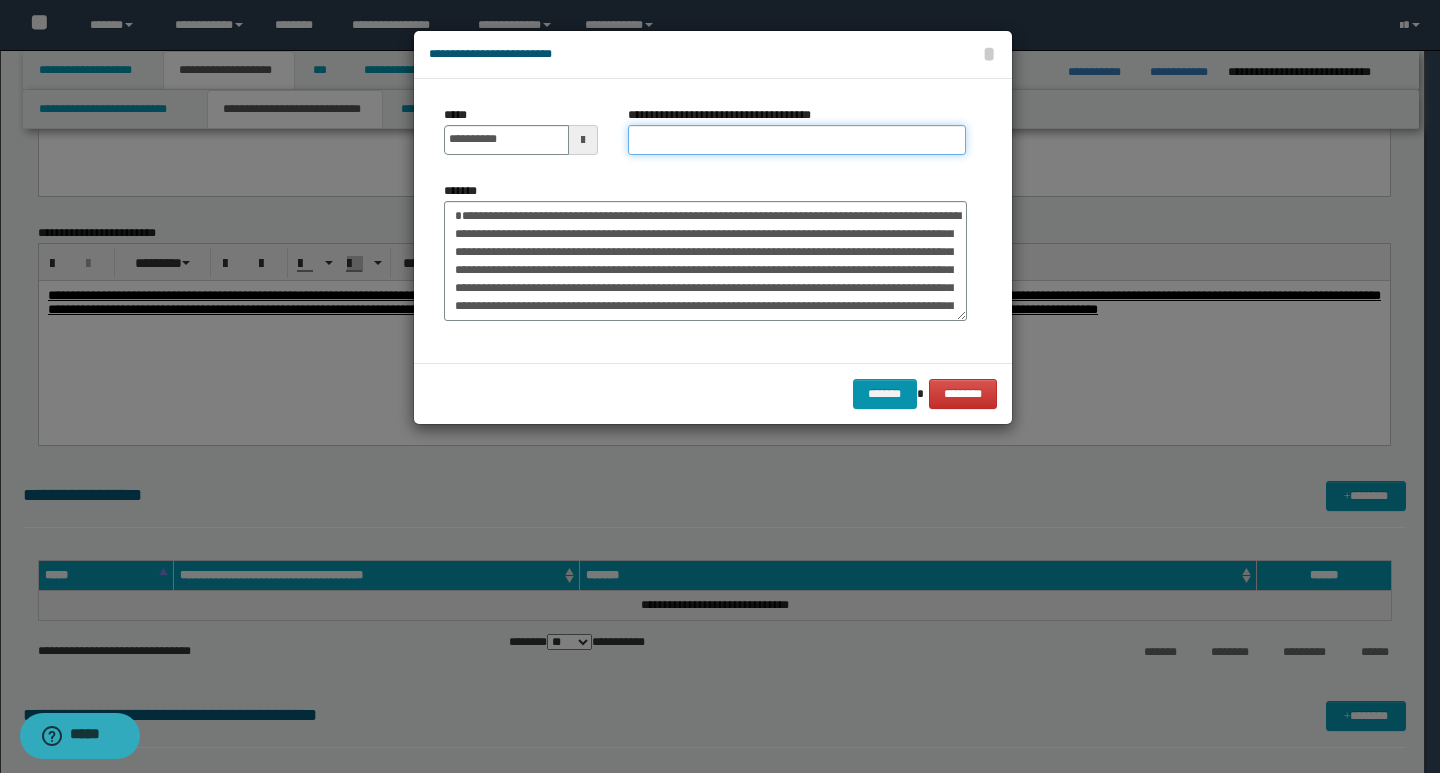 drag, startPoint x: 648, startPoint y: 141, endPoint x: 678, endPoint y: 137, distance: 30.265491 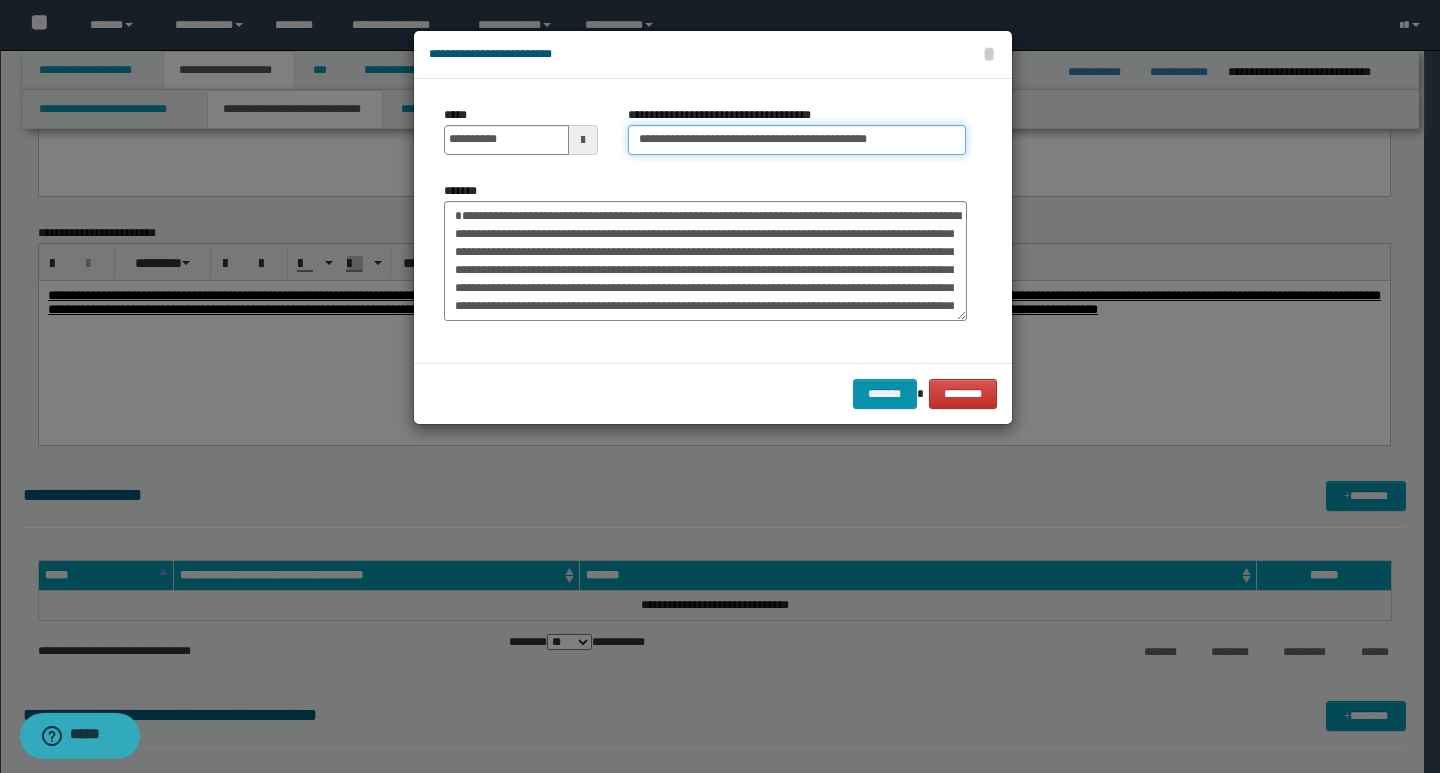 click on "**********" at bounding box center (797, 140) 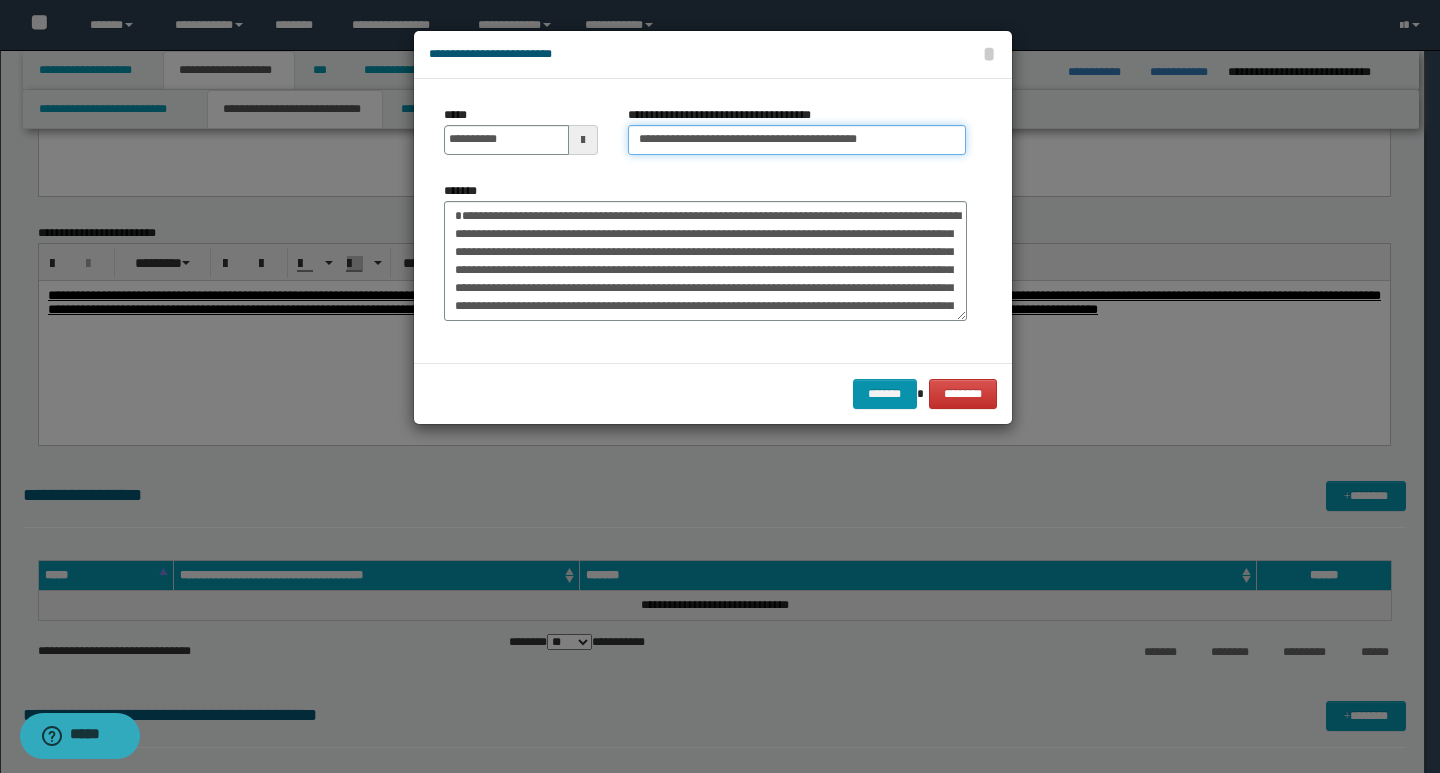 type on "**********" 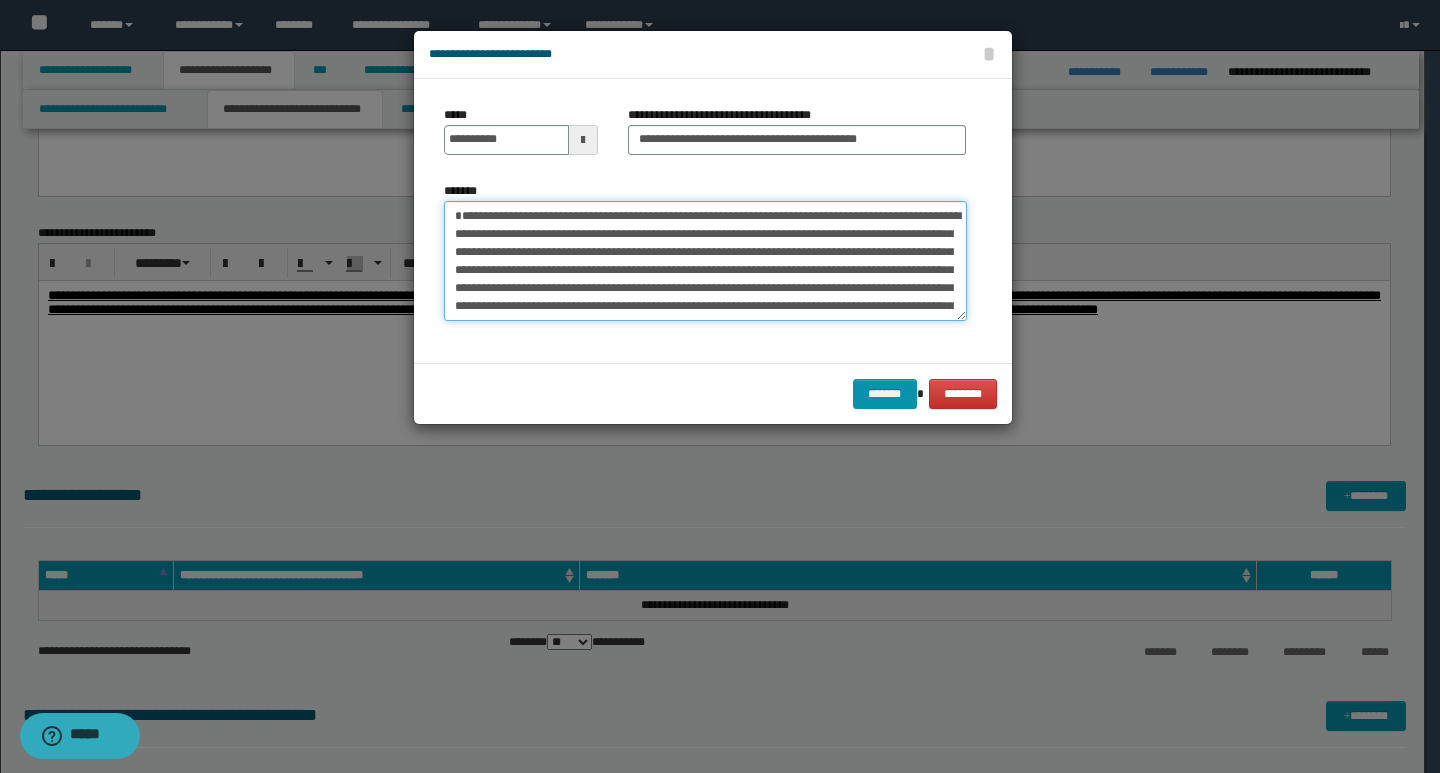 click on "**********" at bounding box center (705, 261) 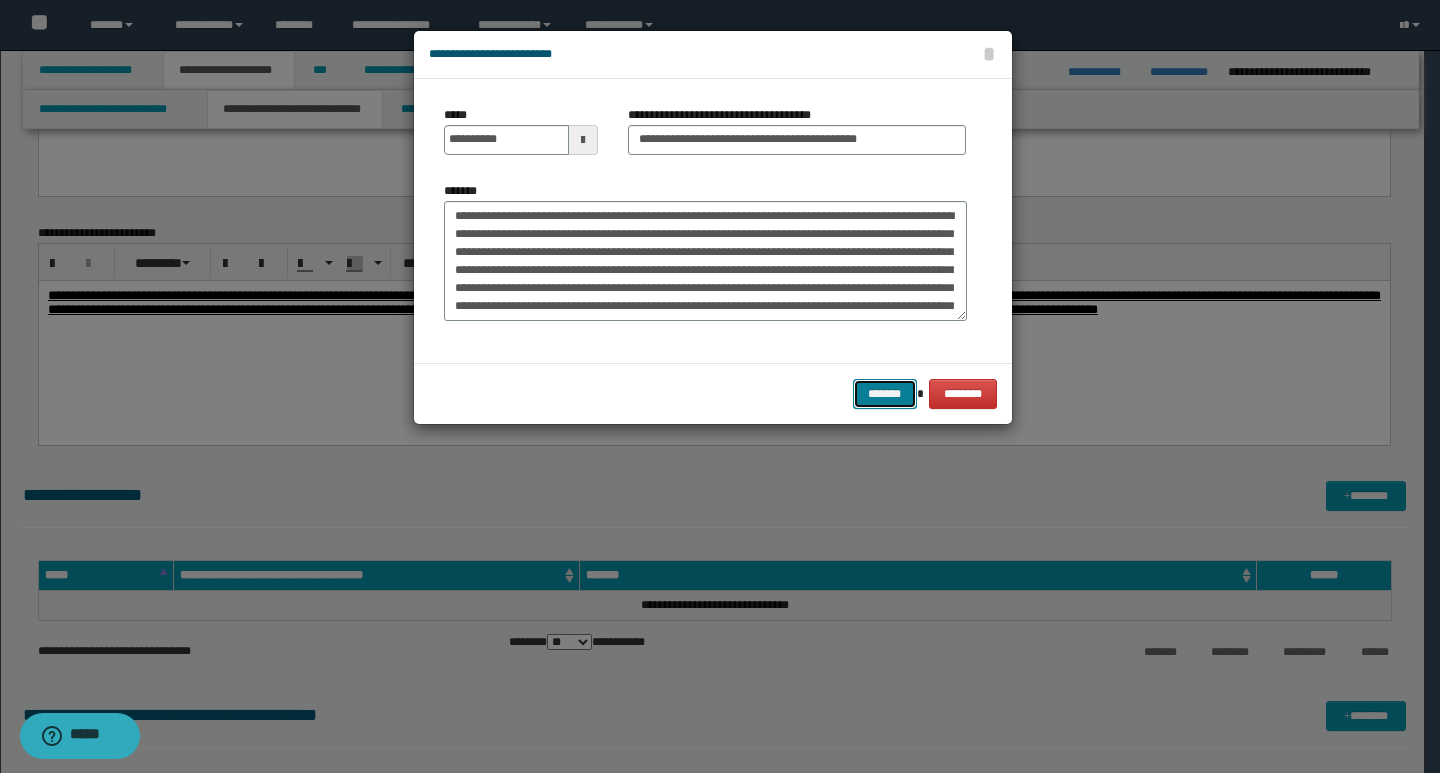 click on "*******" at bounding box center [885, 394] 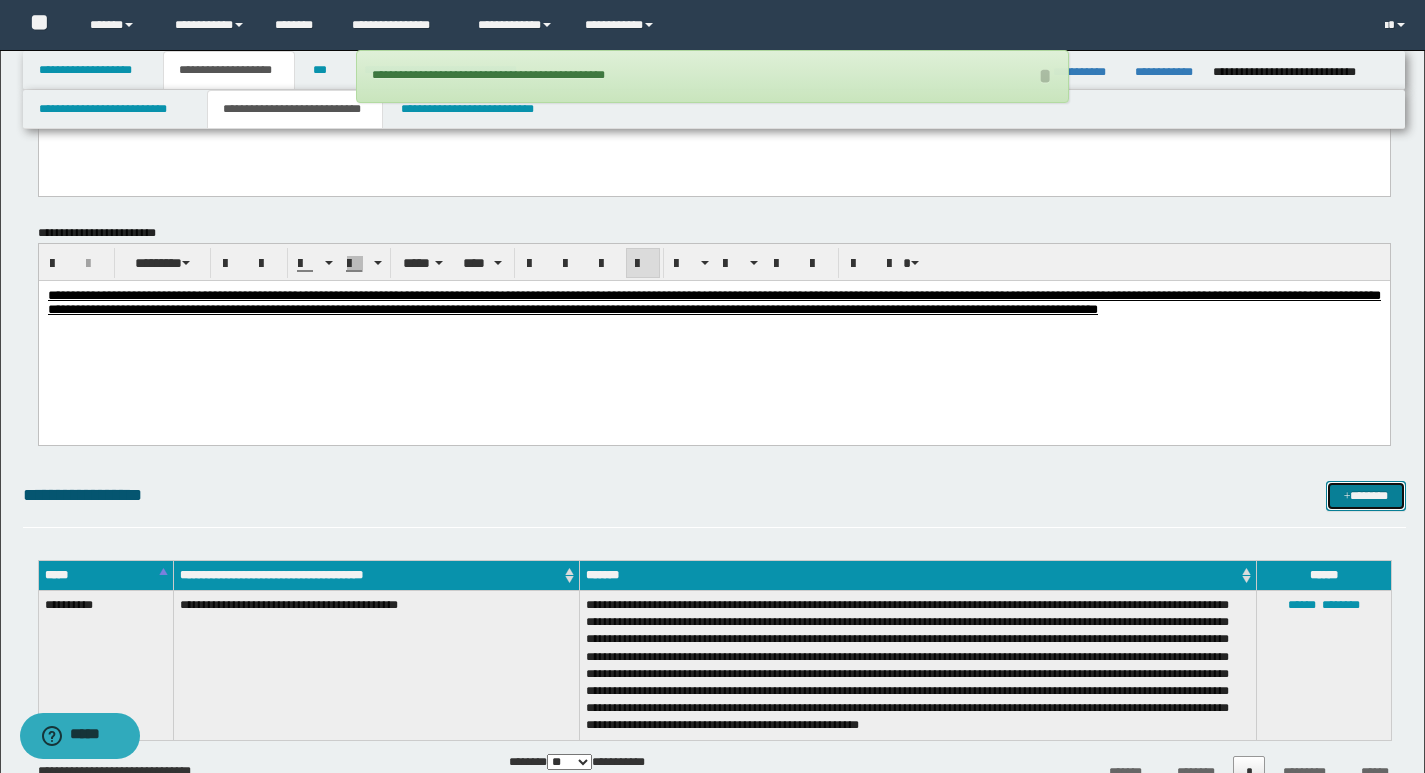 click on "*******" at bounding box center [1366, 496] 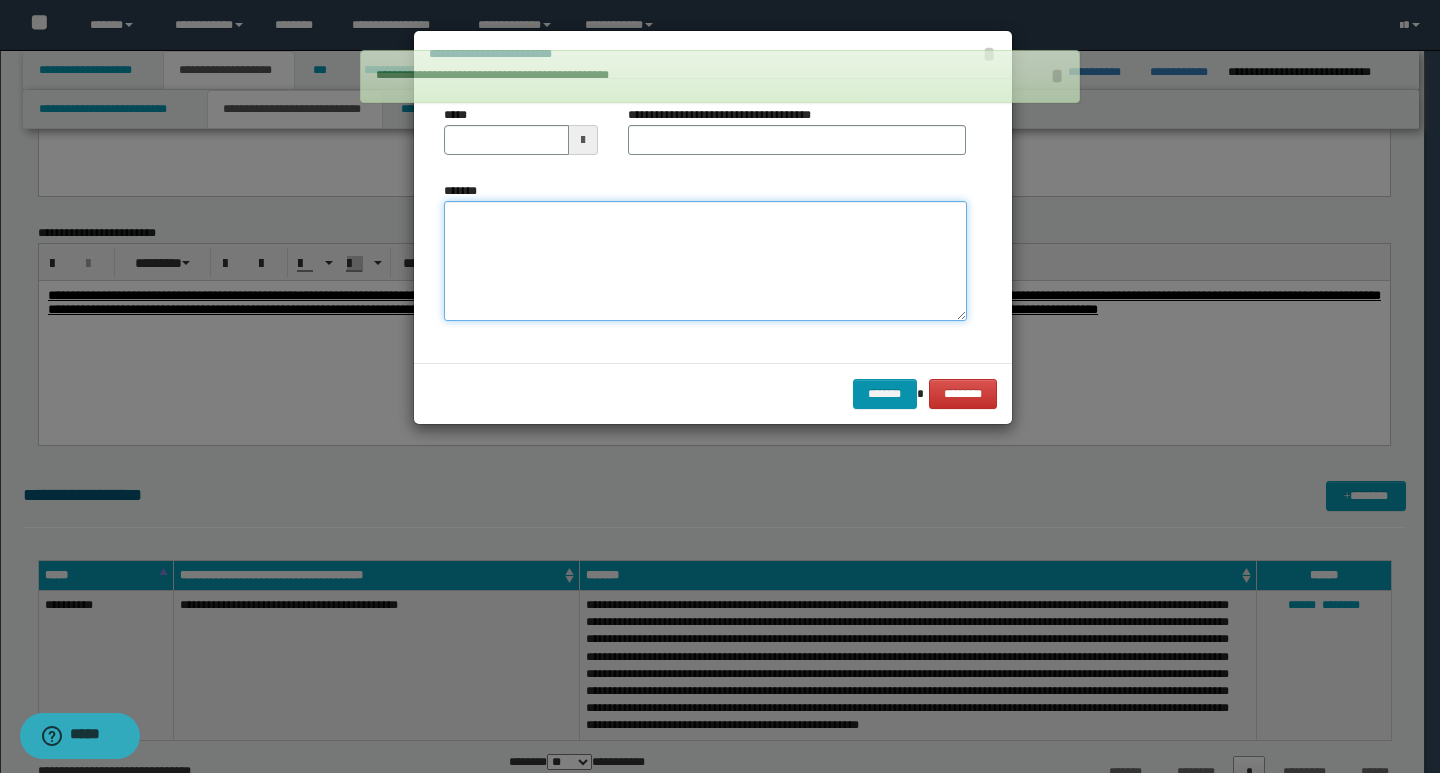 click on "*******" at bounding box center [705, 261] 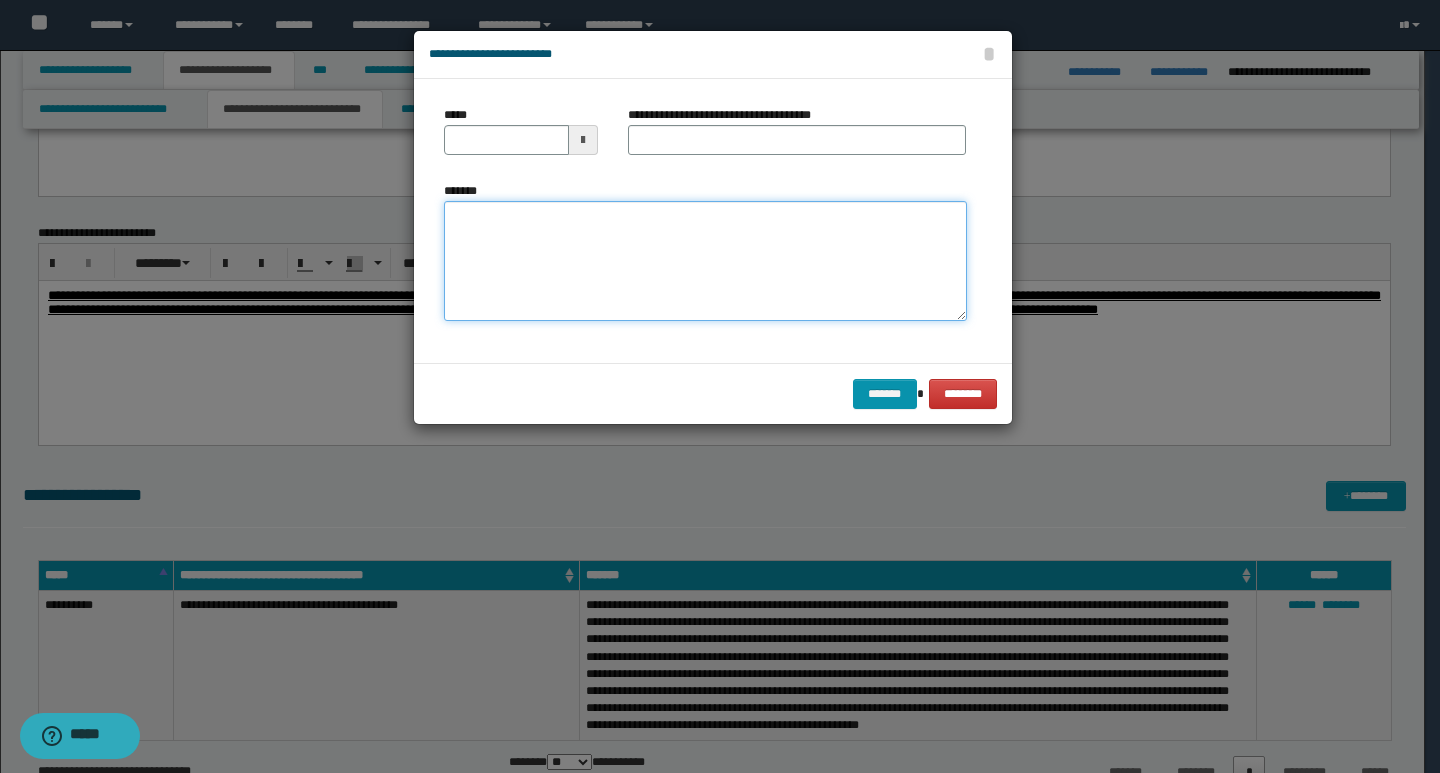 paste on "**********" 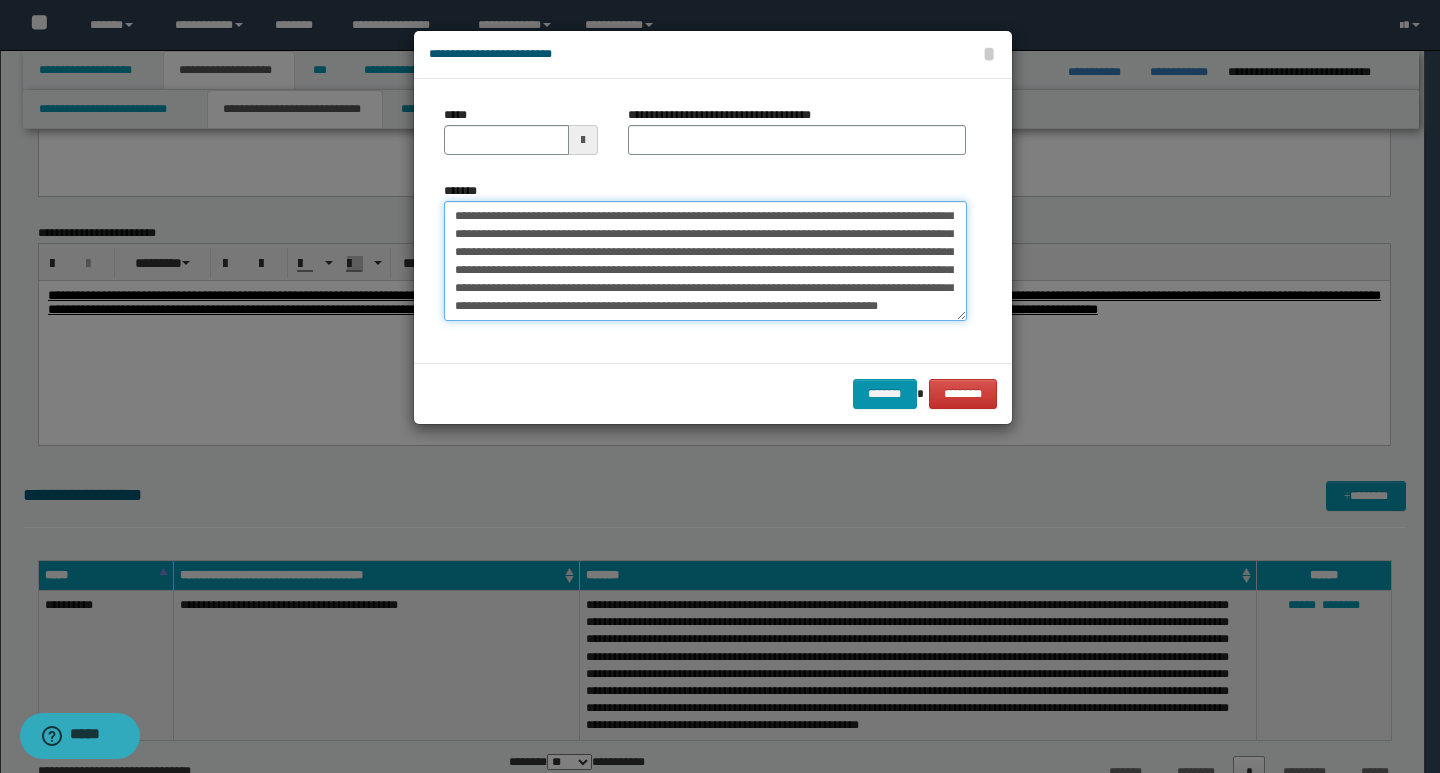scroll, scrollTop: 0, scrollLeft: 0, axis: both 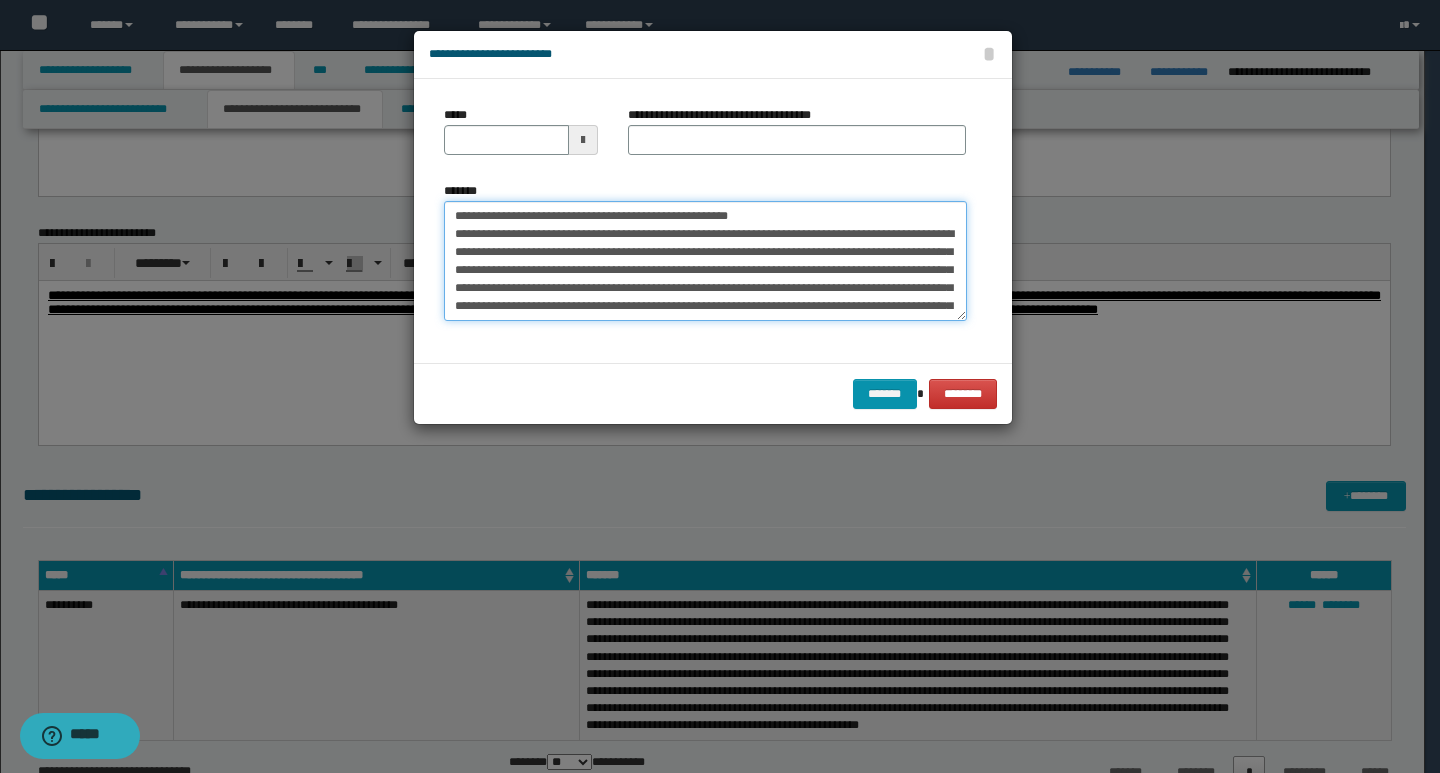 drag, startPoint x: 455, startPoint y: 219, endPoint x: 518, endPoint y: 220, distance: 63.007935 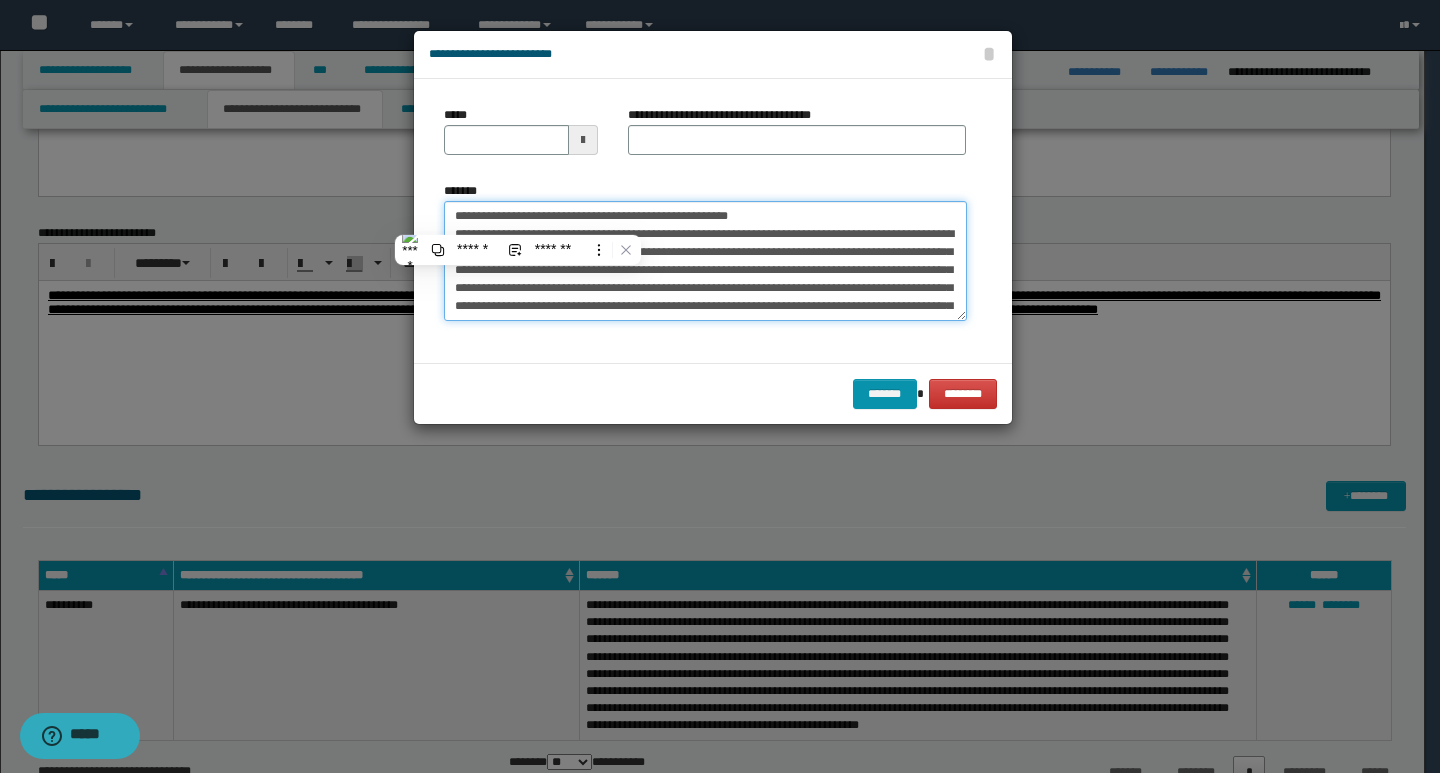 type on "**********" 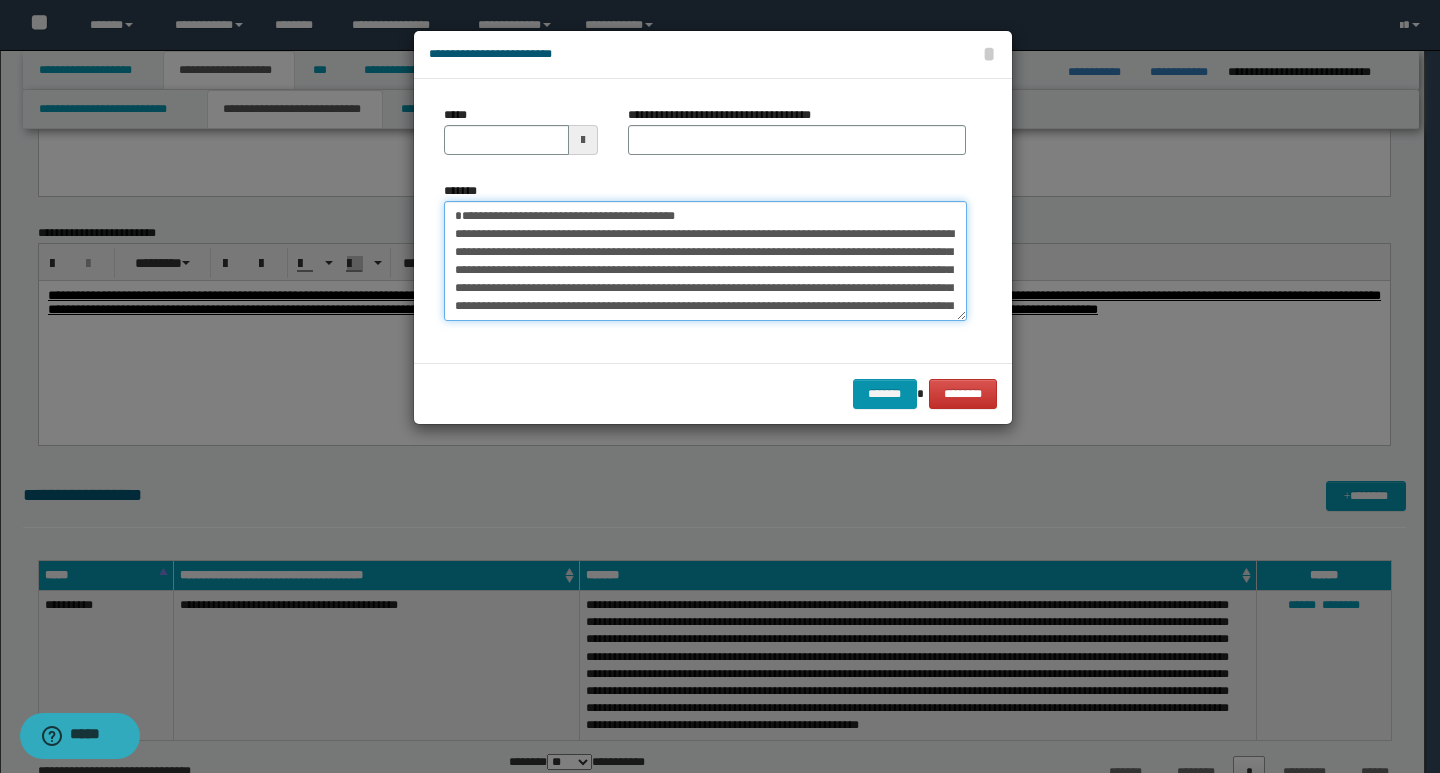 type 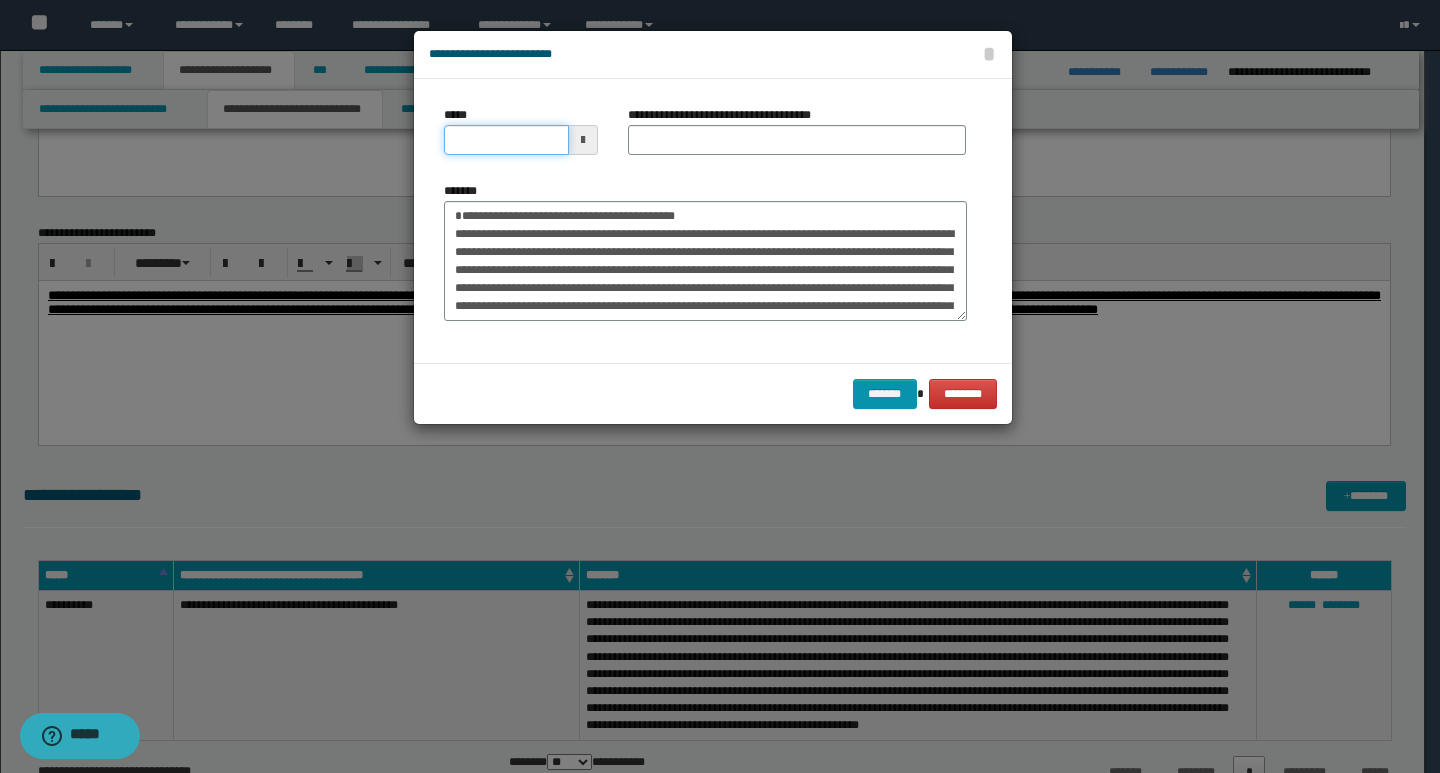 click on "*****" at bounding box center [506, 140] 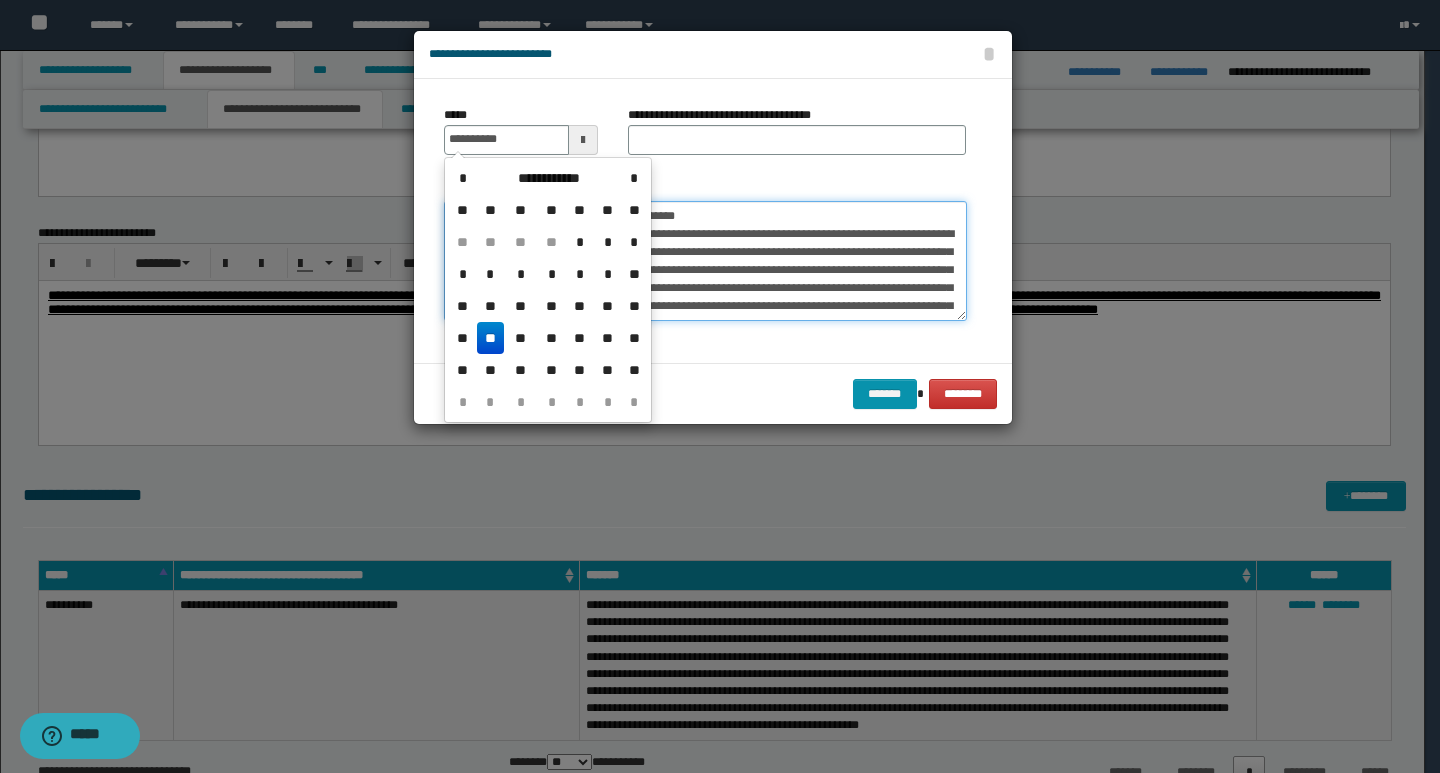 type on "**********" 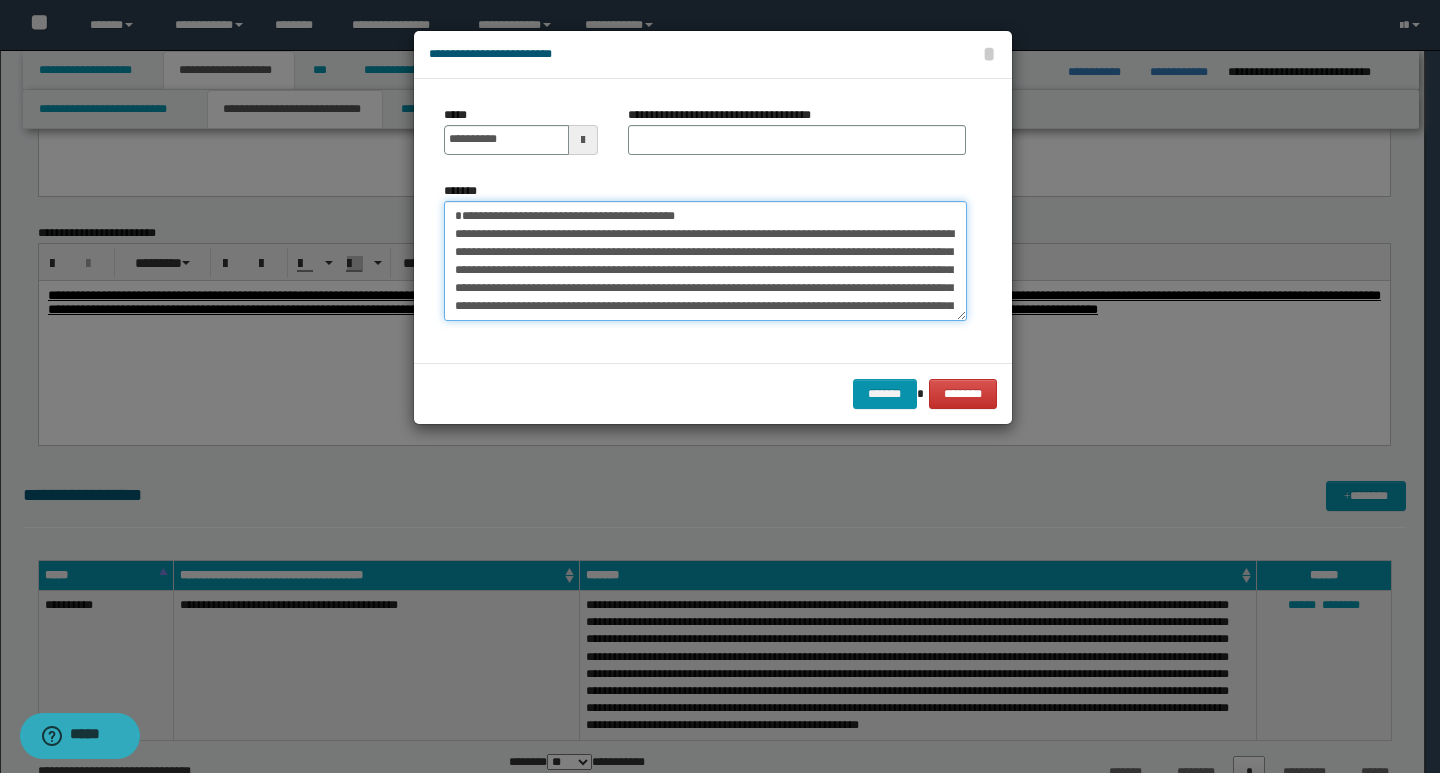 drag, startPoint x: 718, startPoint y: 215, endPoint x: 443, endPoint y: 215, distance: 275 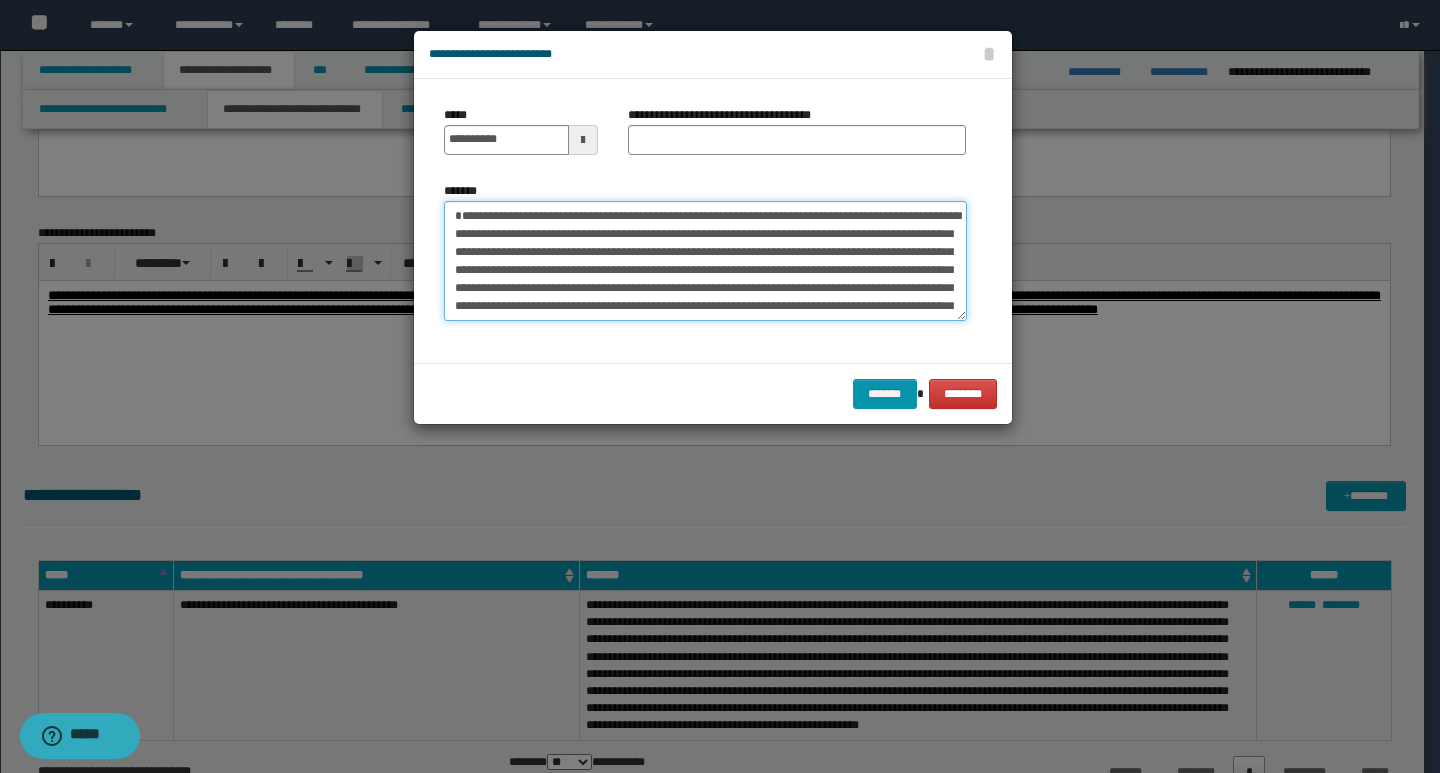 type on "**********" 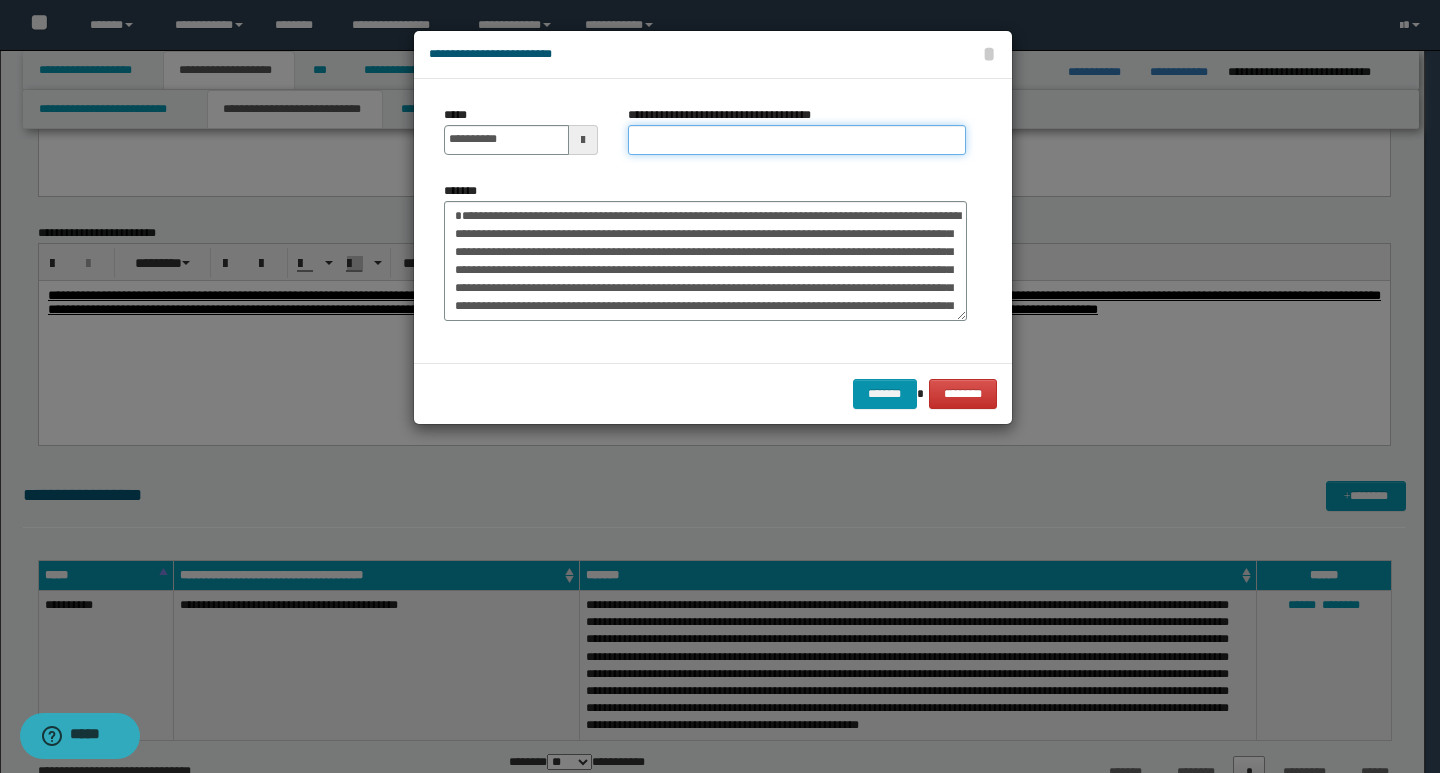 click on "**********" at bounding box center (797, 140) 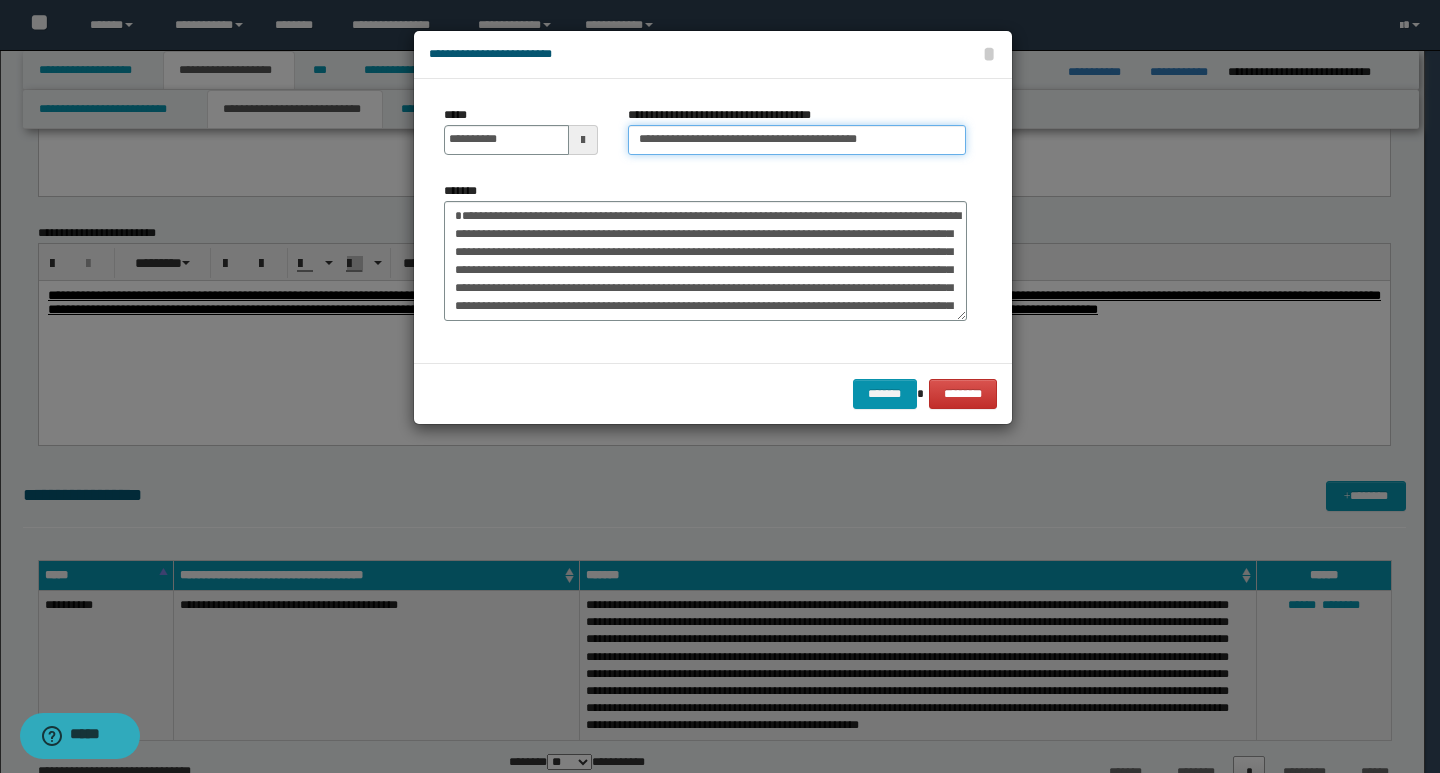 type on "**********" 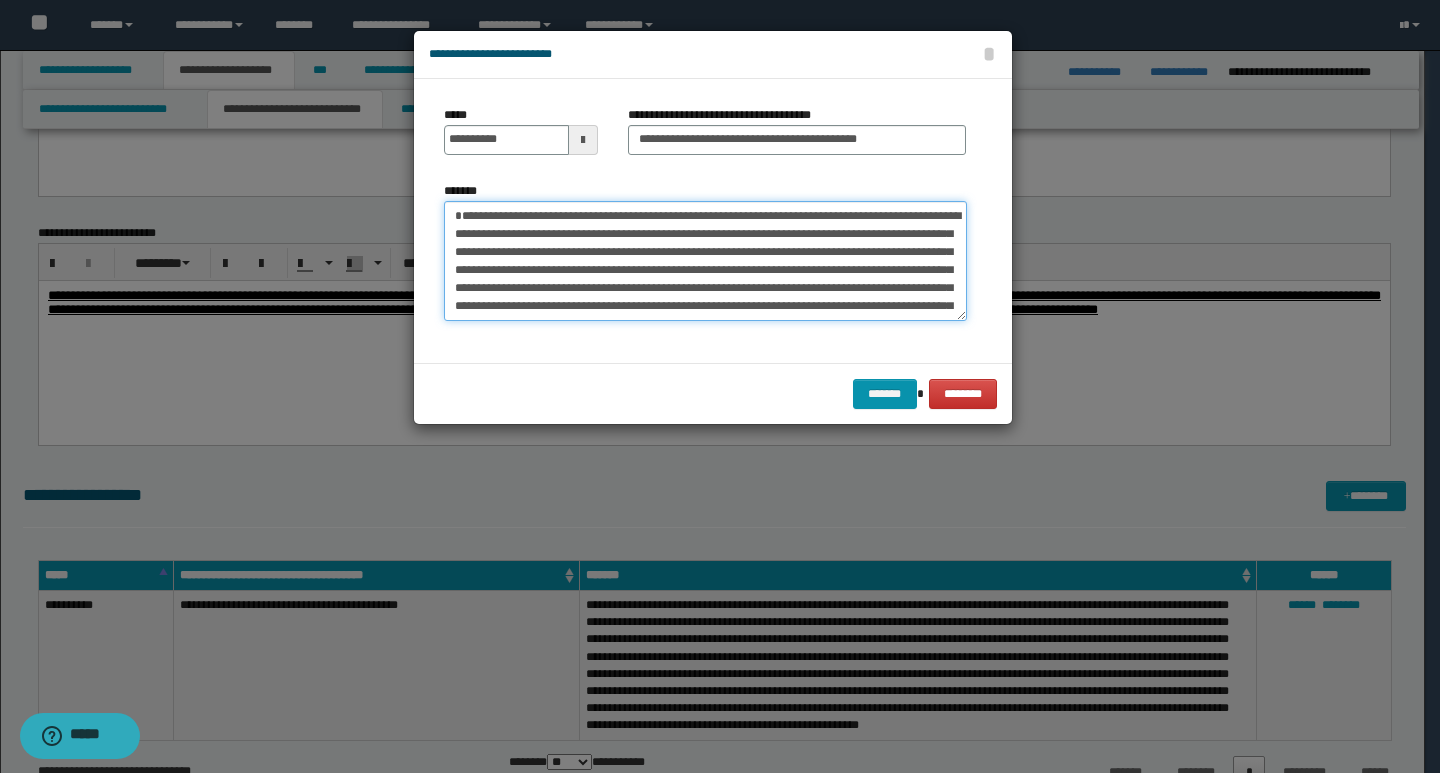 click on "**********" at bounding box center [705, 261] 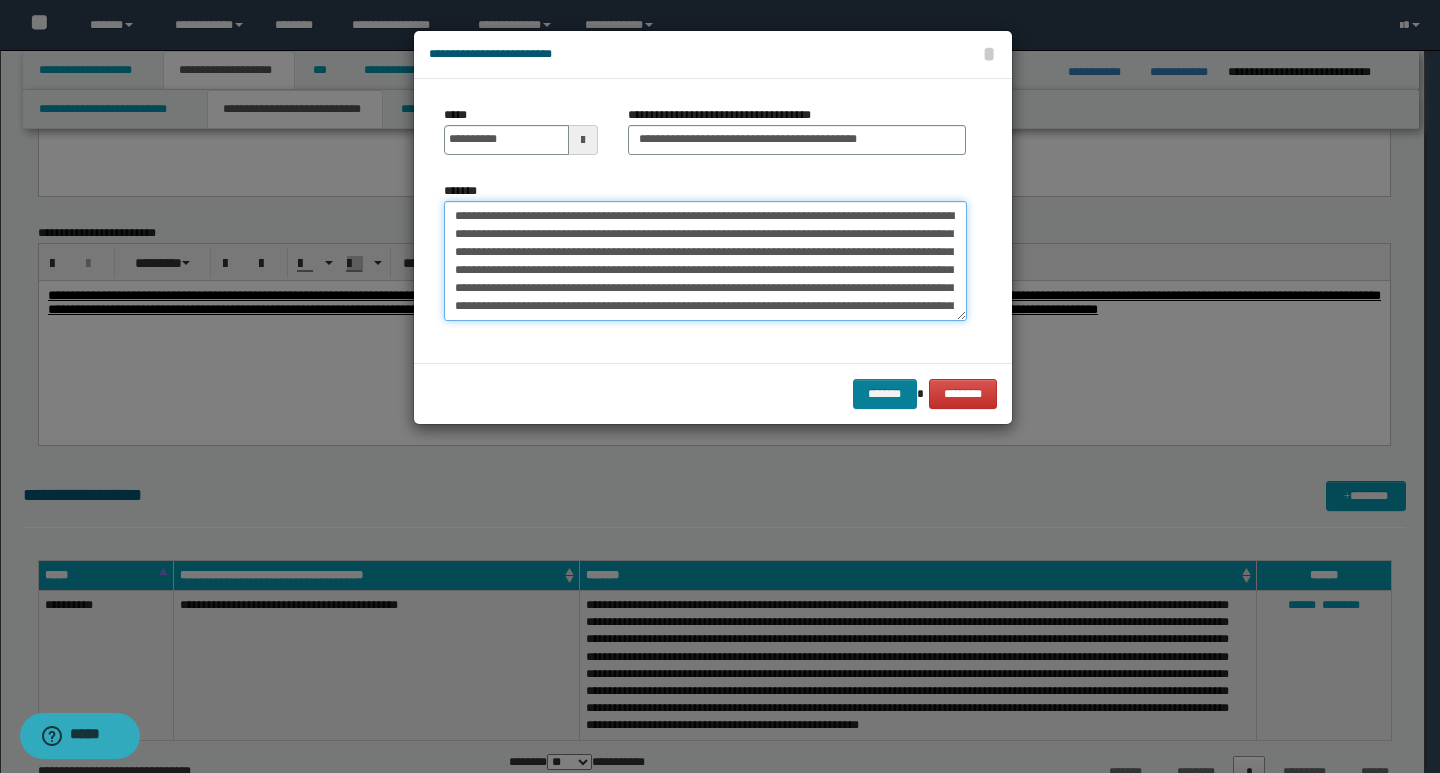 type on "**********" 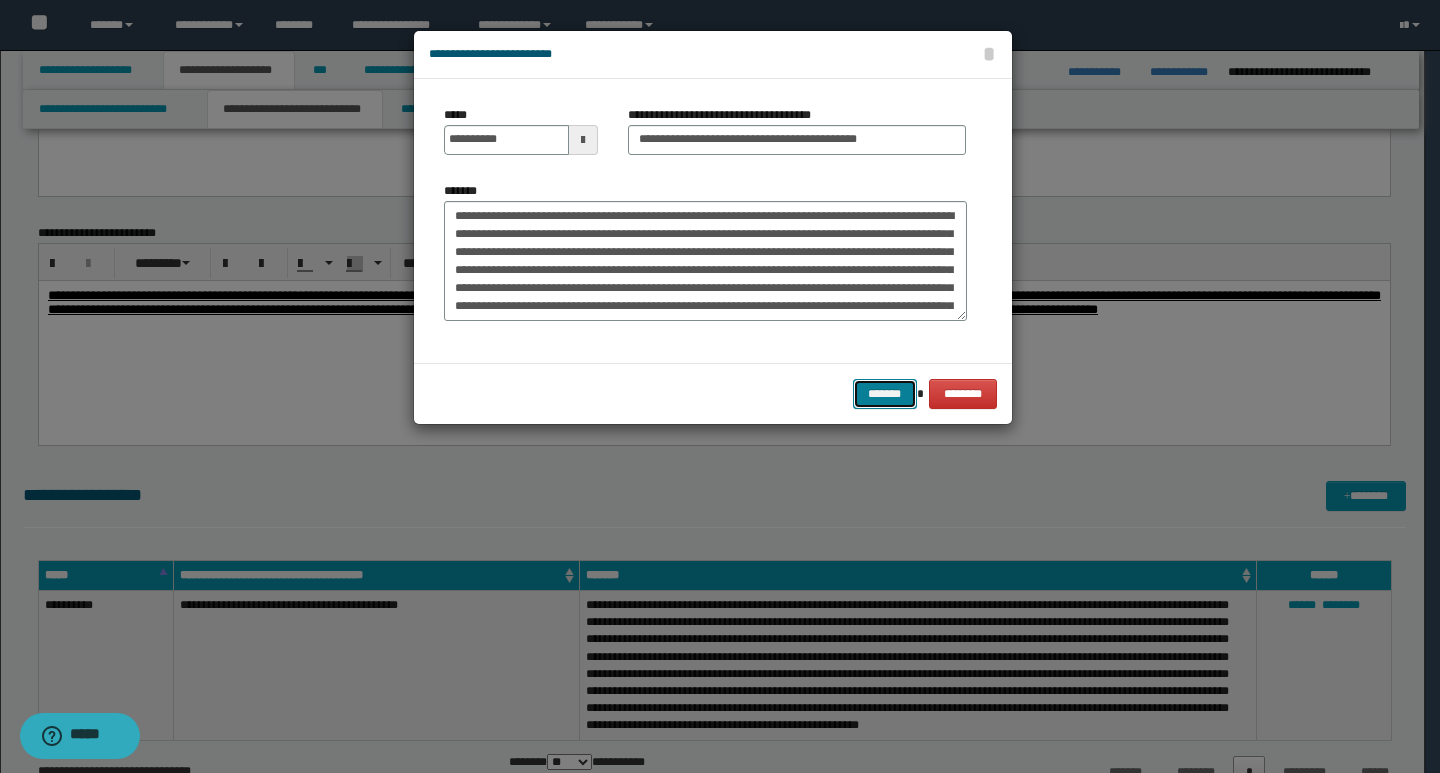 click on "*******" at bounding box center [885, 394] 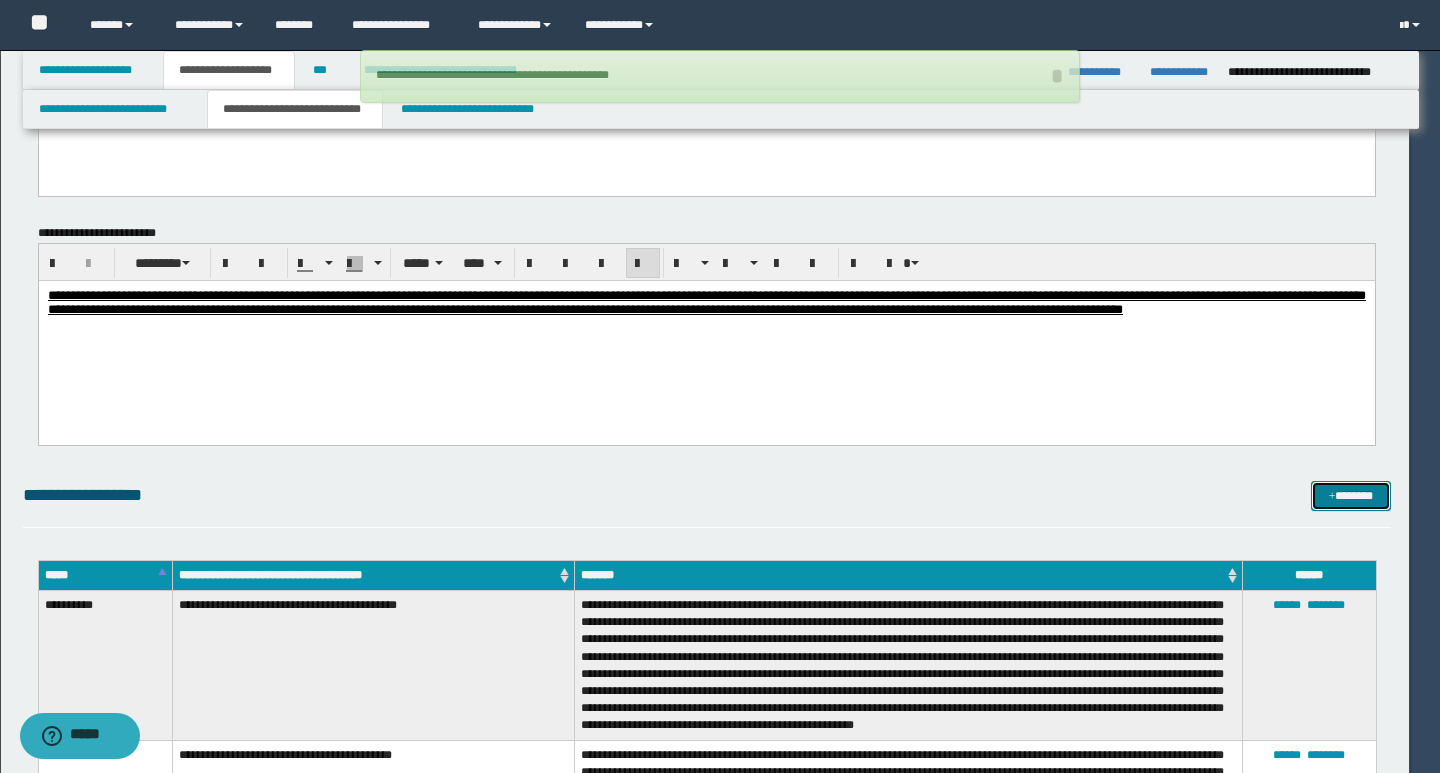 type 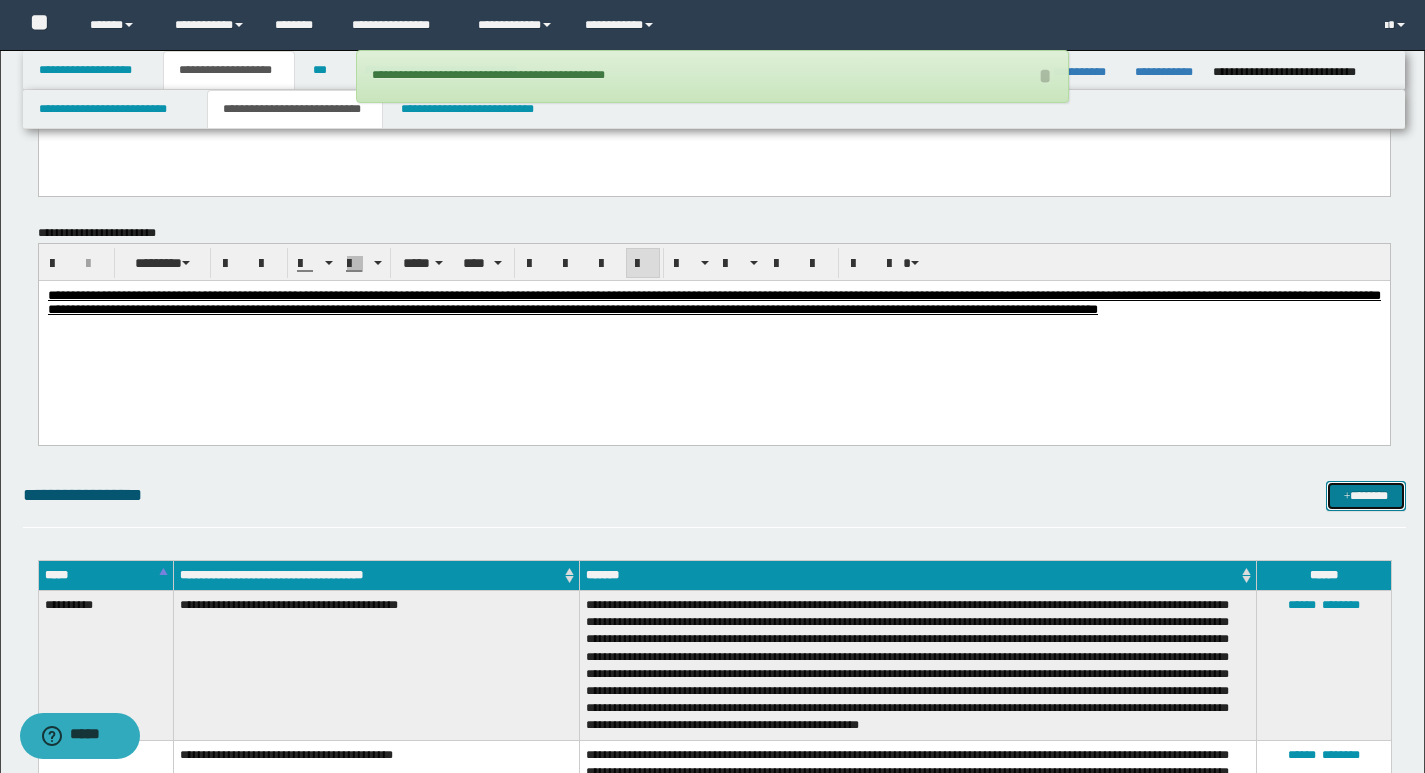 click on "*******" at bounding box center [1366, 496] 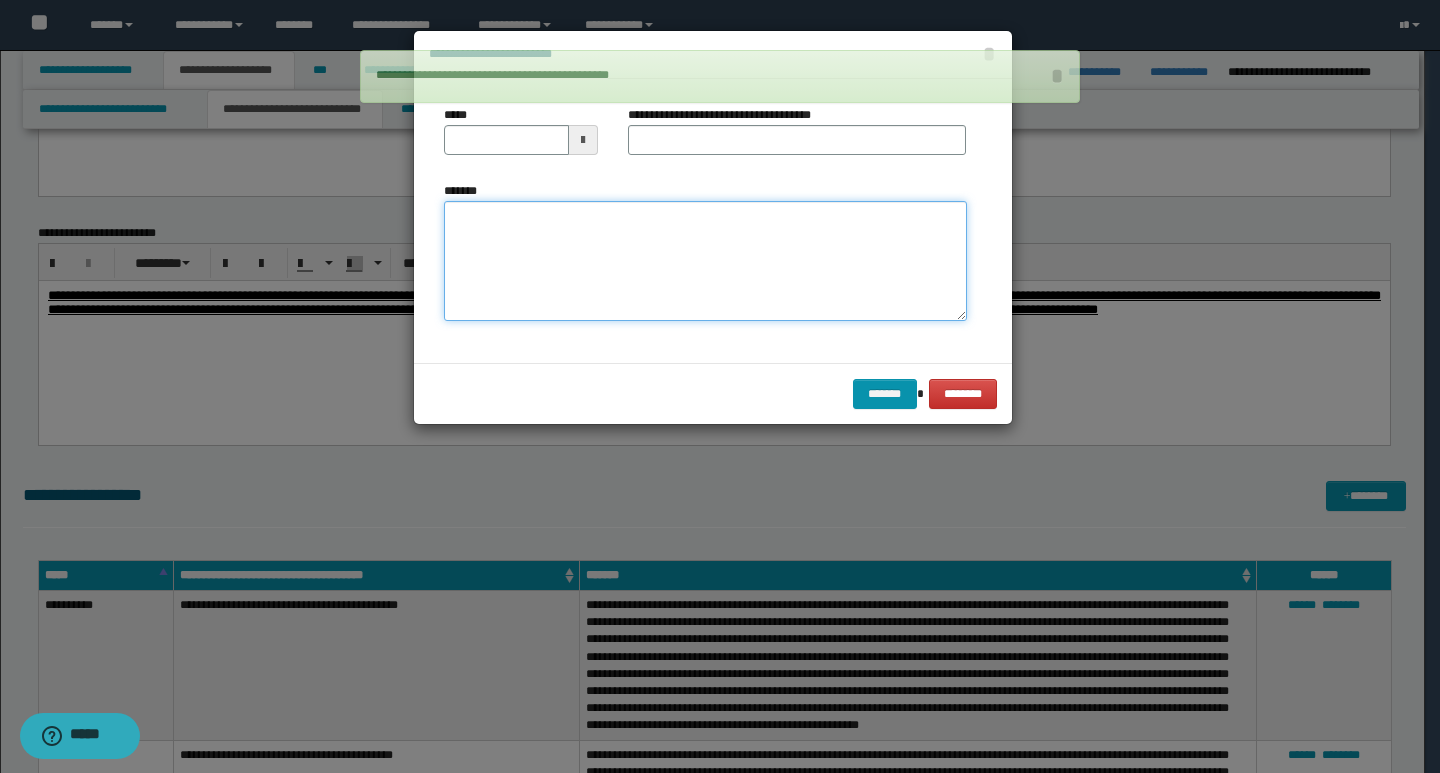 click on "*******" at bounding box center (705, 261) 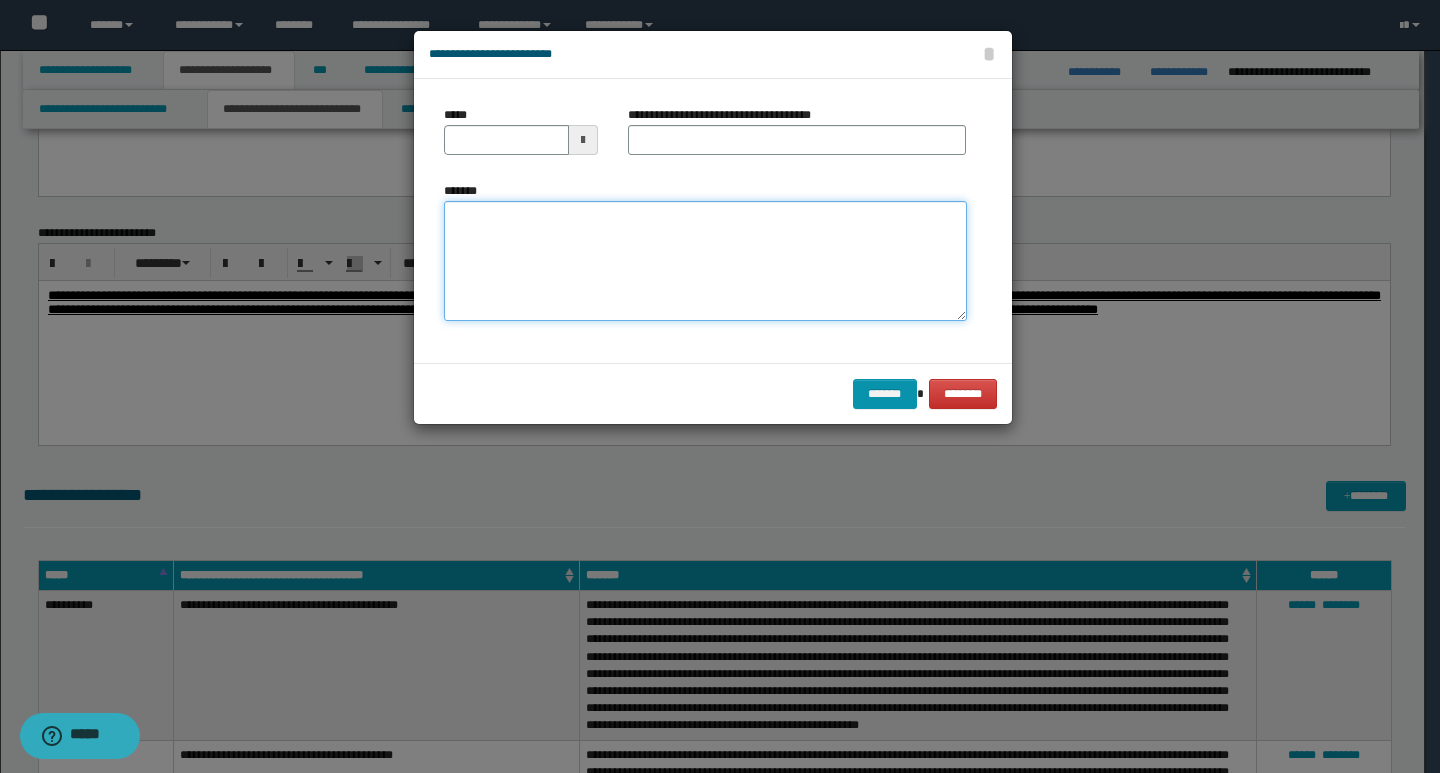 paste on "**********" 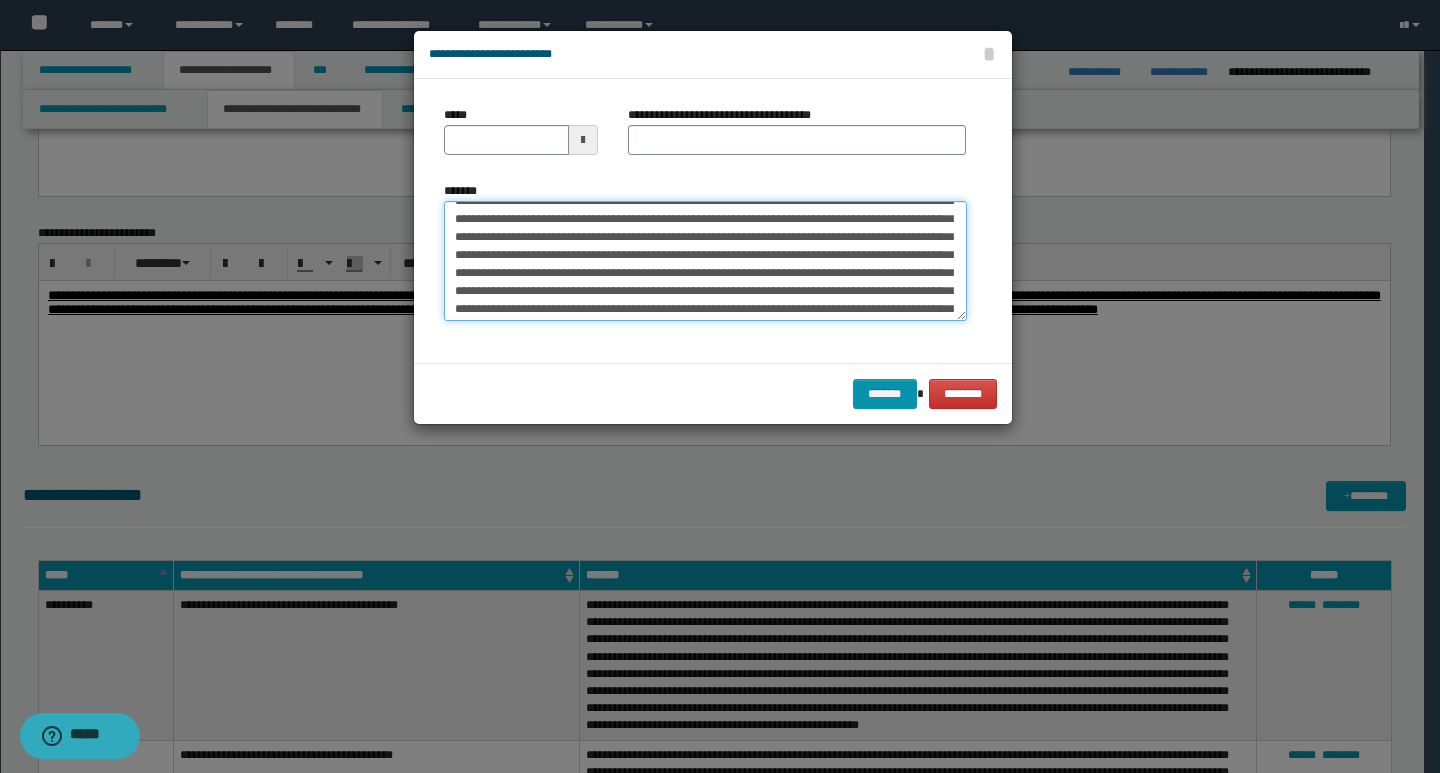 scroll, scrollTop: 0, scrollLeft: 0, axis: both 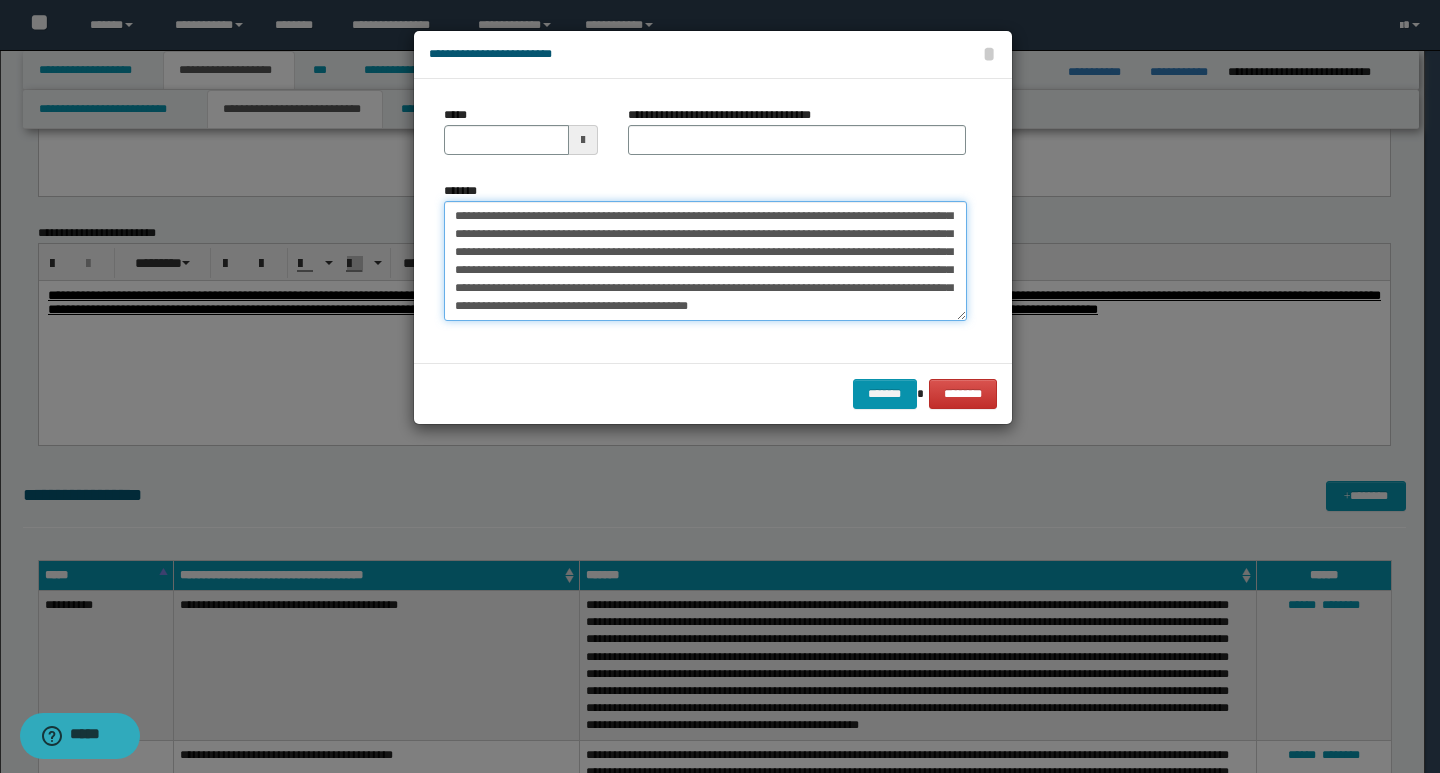 drag, startPoint x: 455, startPoint y: 216, endPoint x: 917, endPoint y: 310, distance: 471.4658 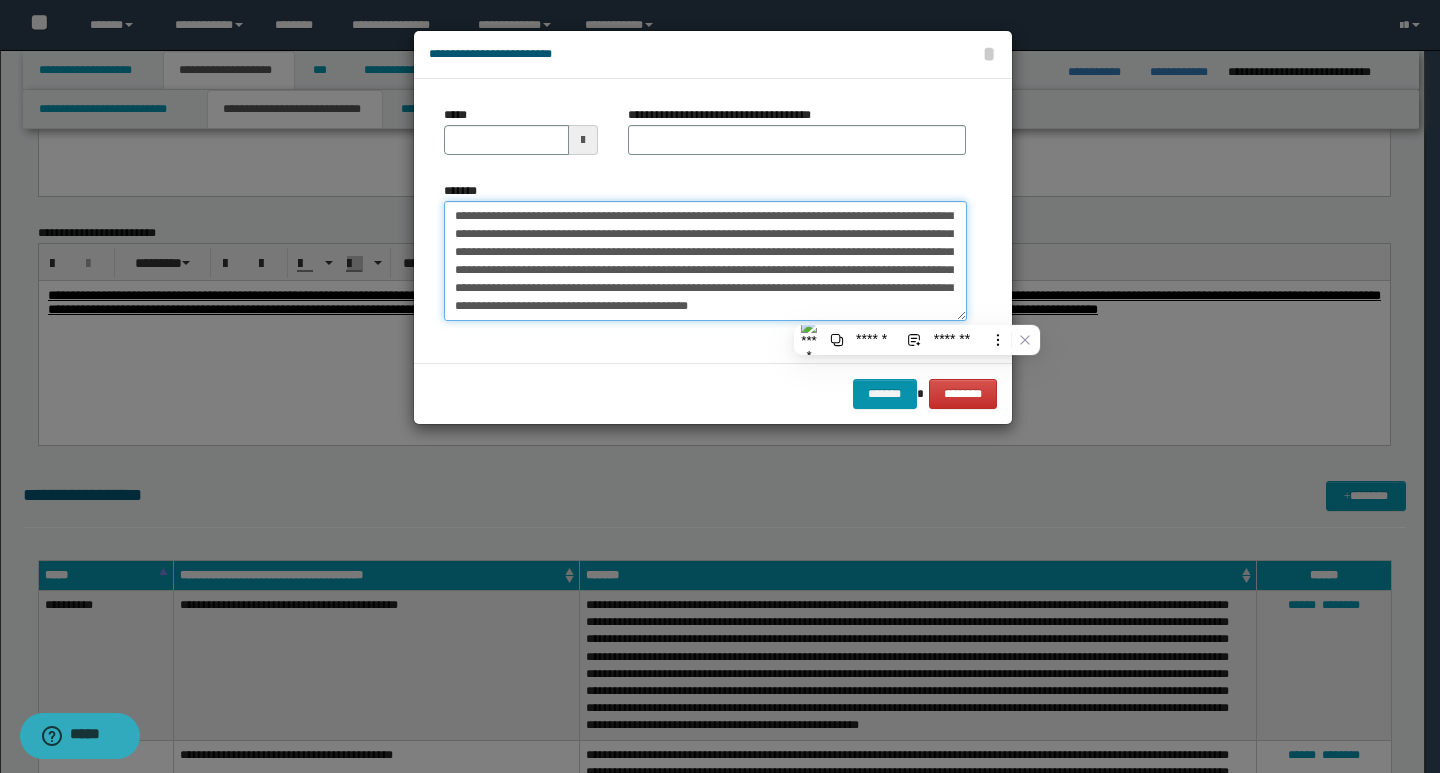 paste on "**********" 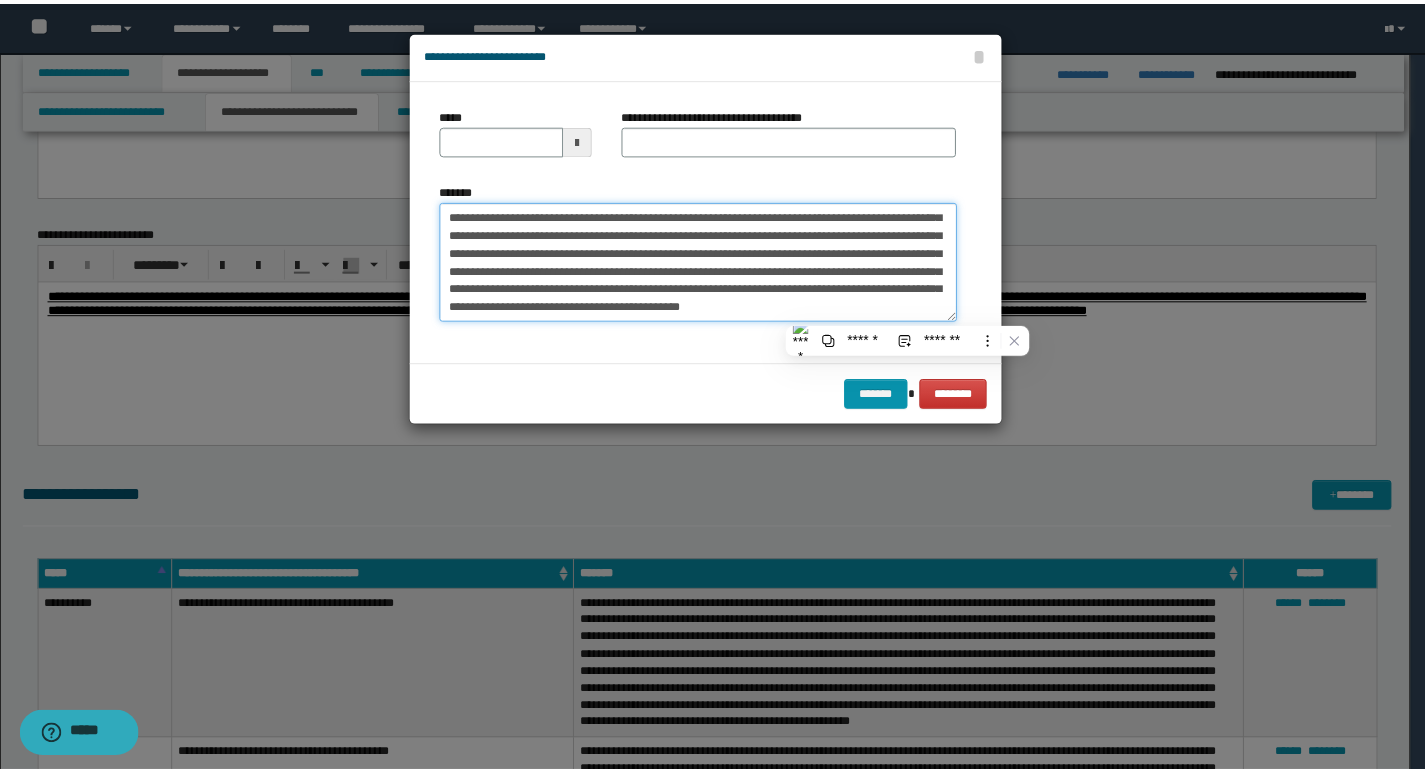 scroll, scrollTop: 0, scrollLeft: 0, axis: both 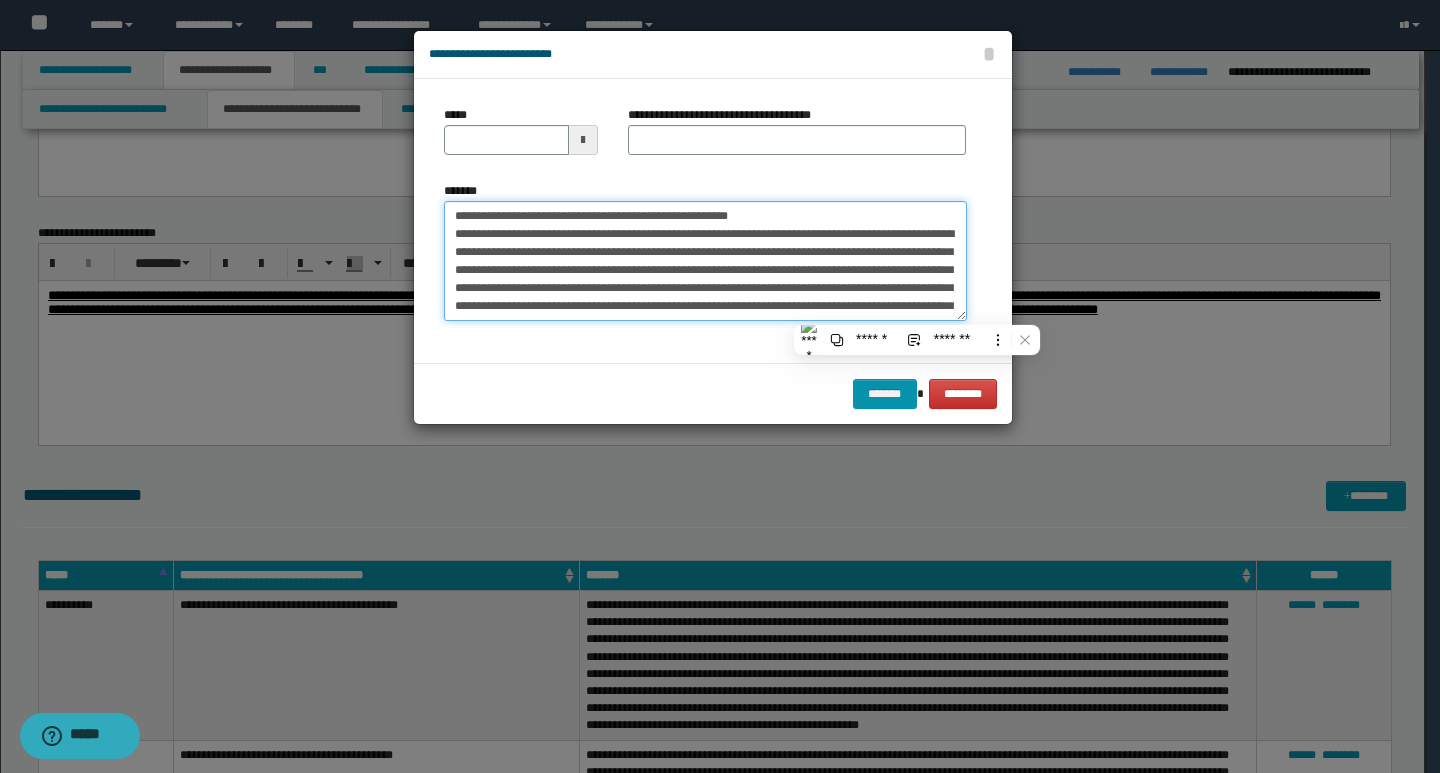 drag, startPoint x: 451, startPoint y: 216, endPoint x: 520, endPoint y: 214, distance: 69.02898 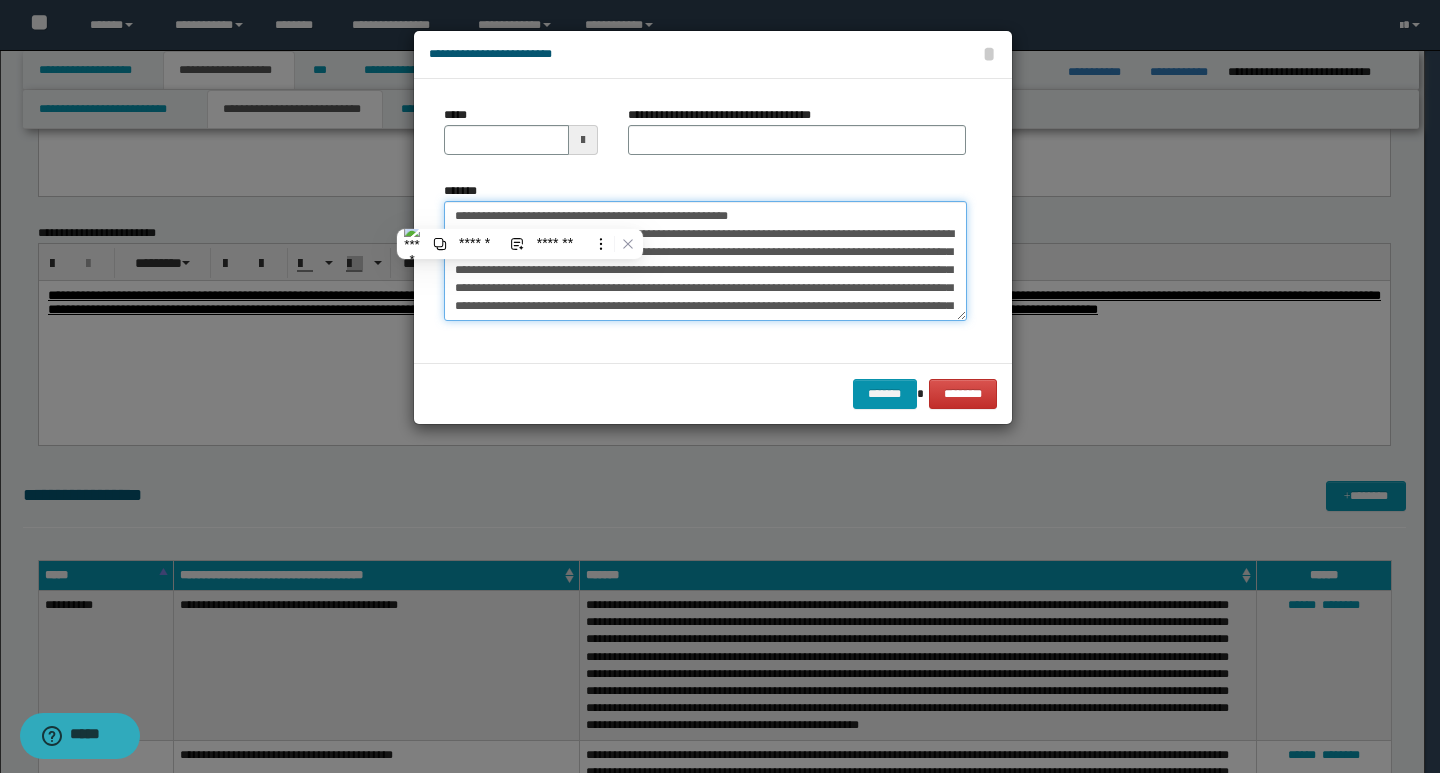 type on "**********" 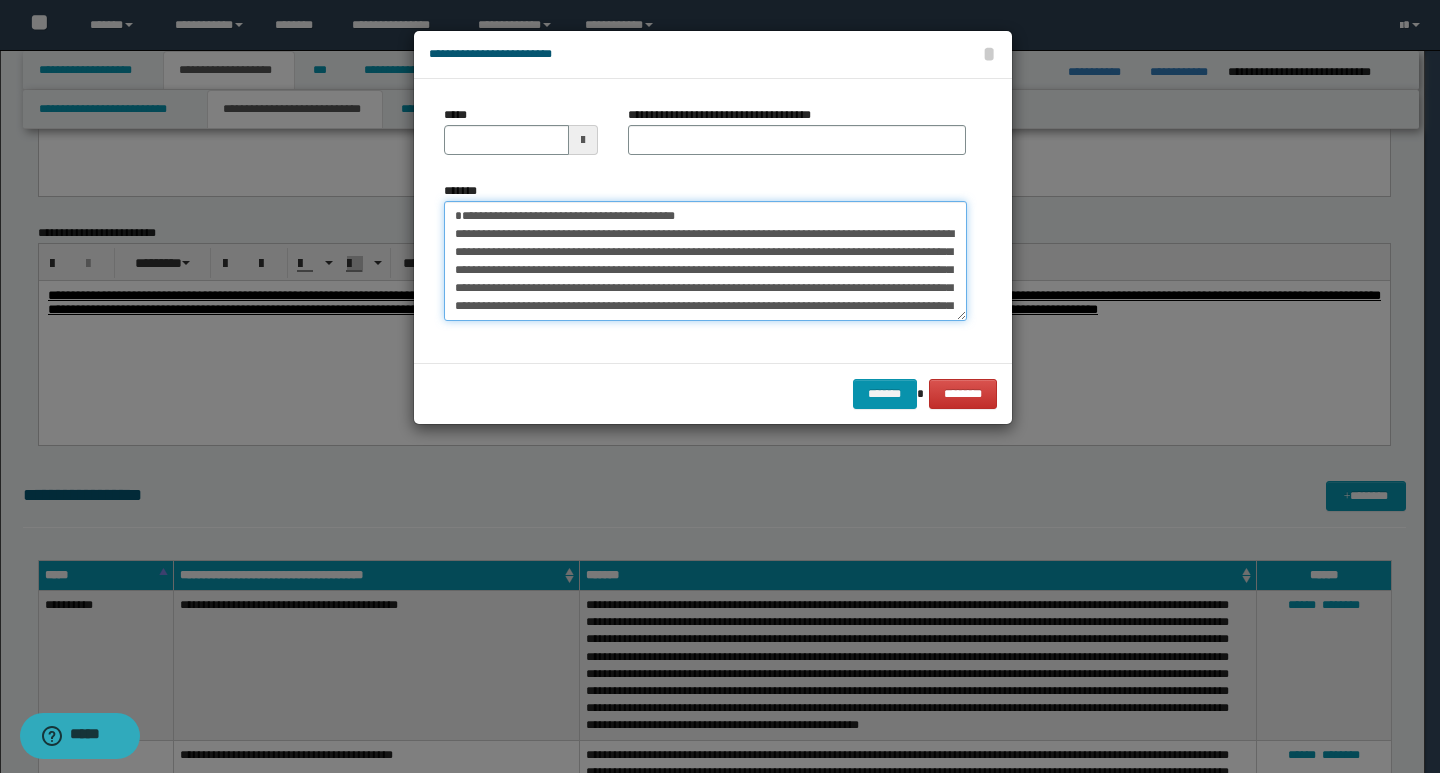 type 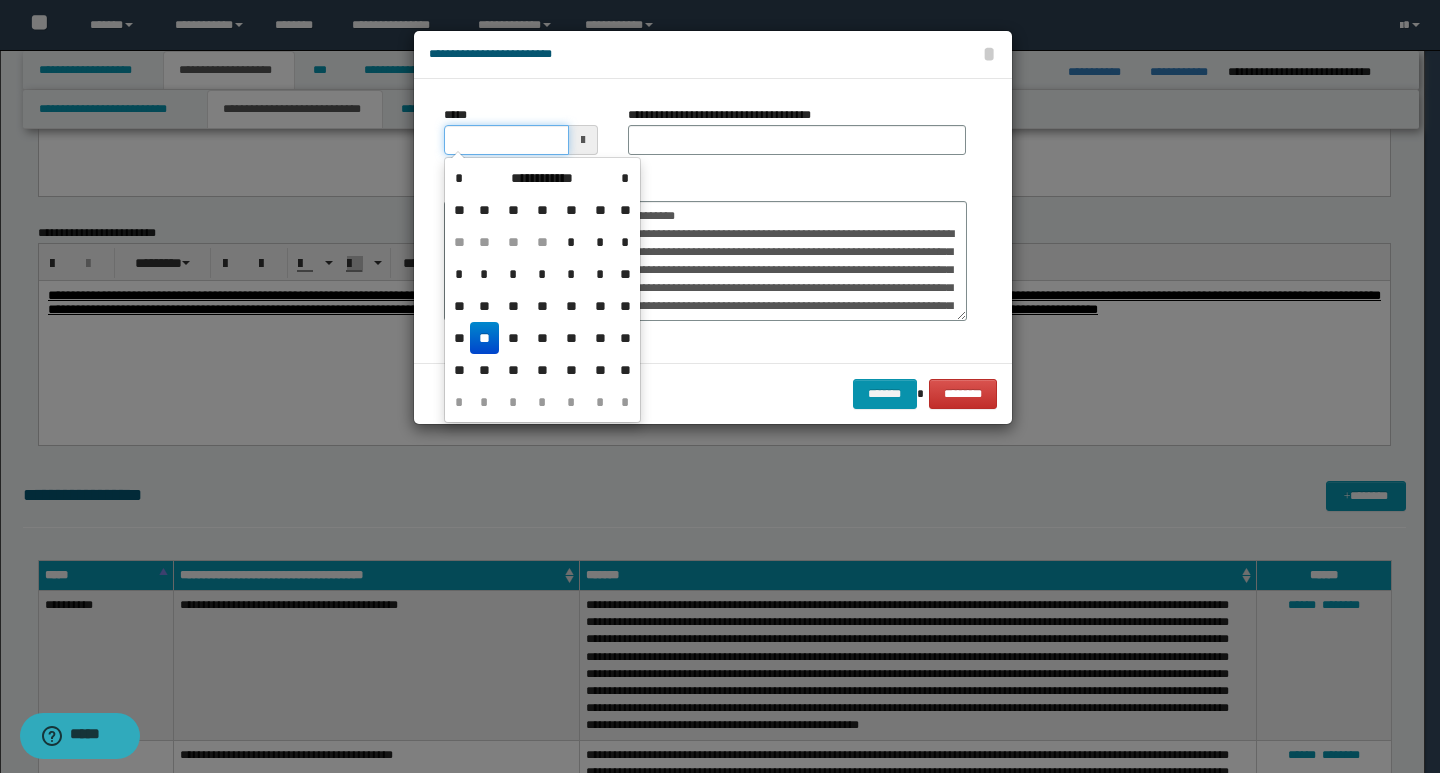 click on "*****" at bounding box center [506, 140] 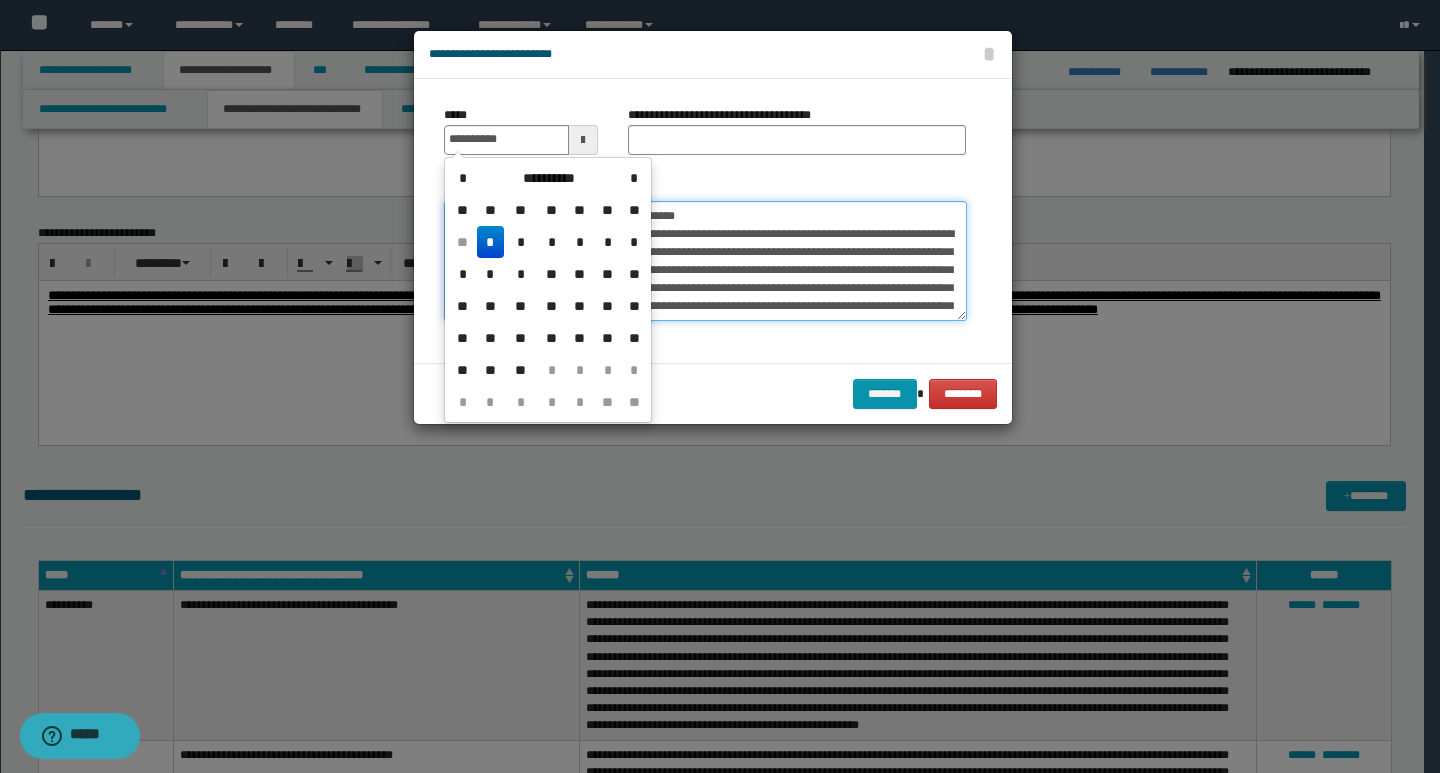 type on "**********" 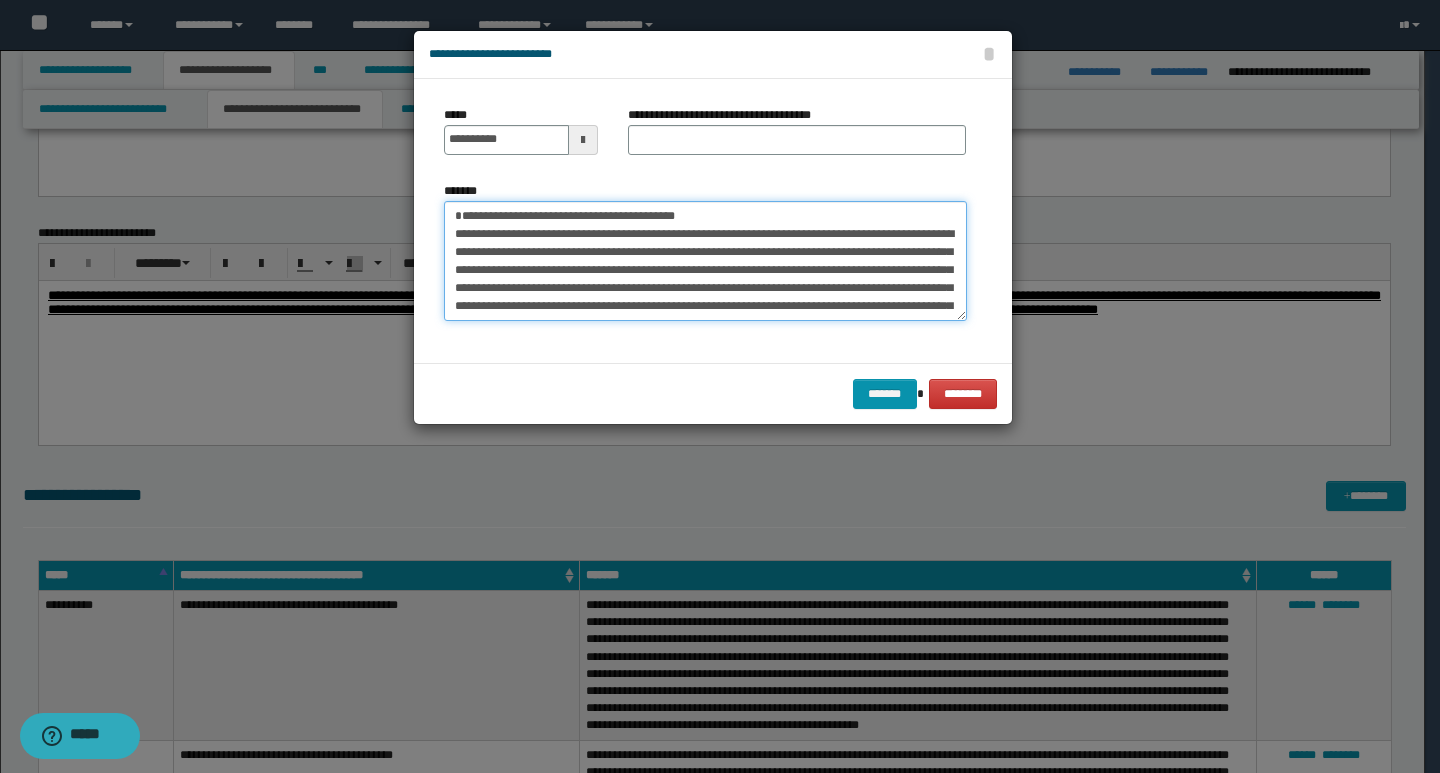 drag, startPoint x: 697, startPoint y: 213, endPoint x: 451, endPoint y: 211, distance: 246.00813 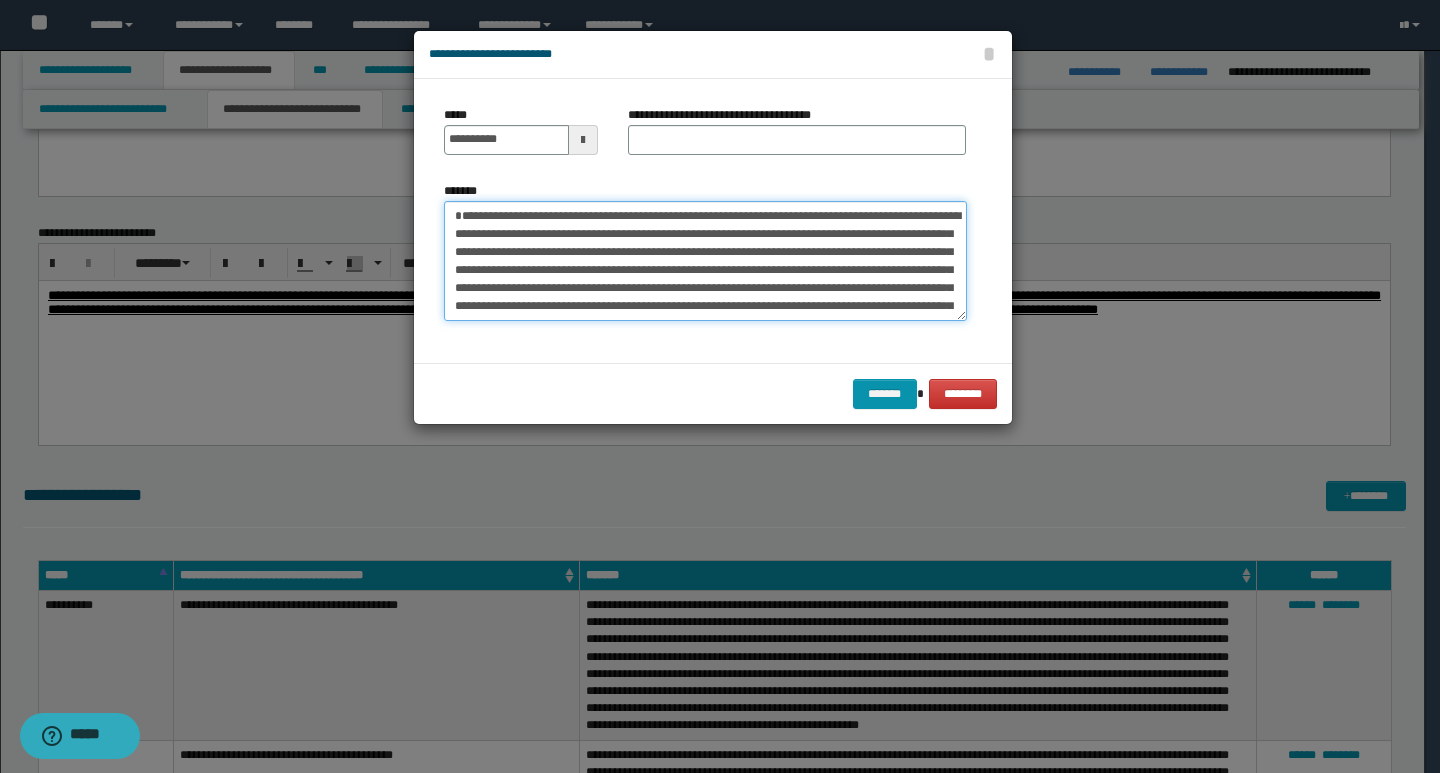type on "**********" 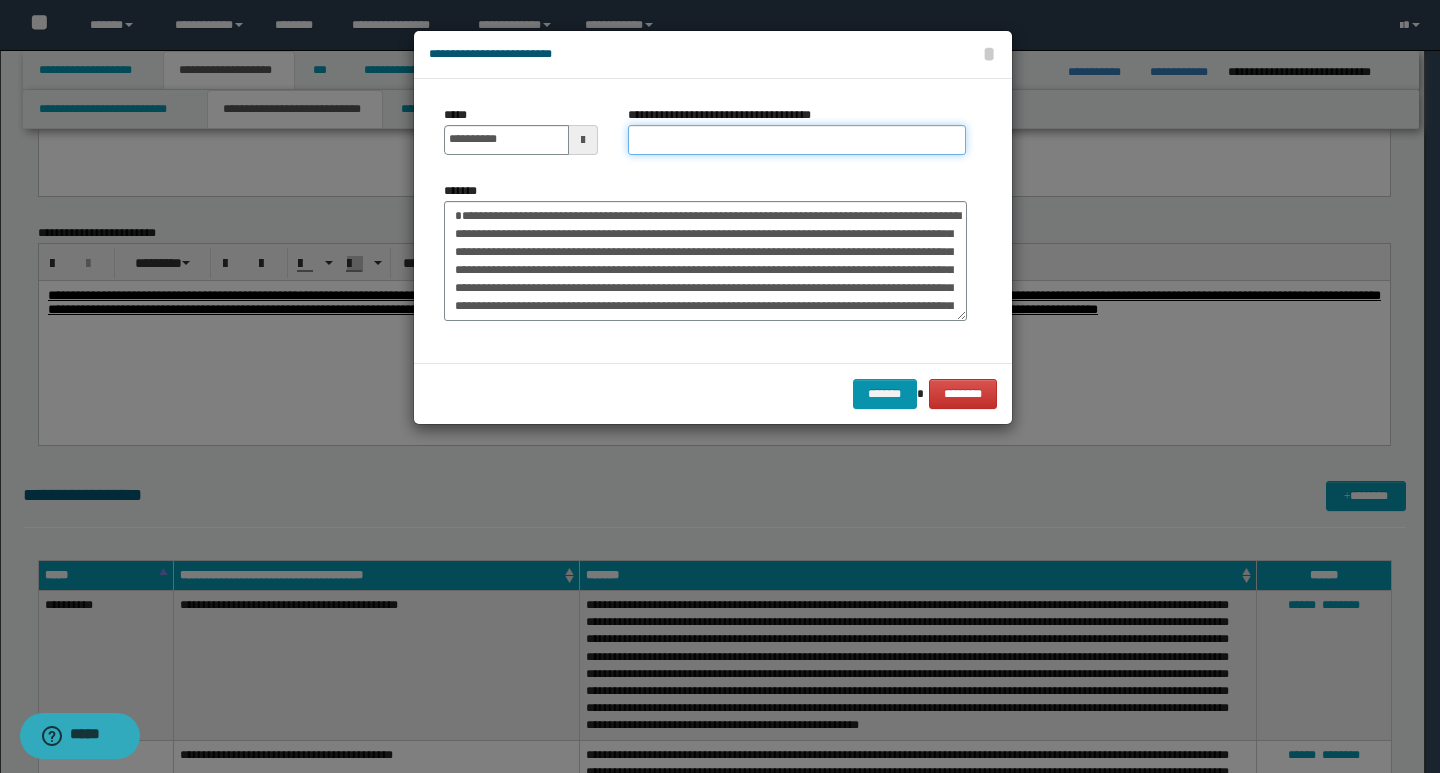 click on "**********" at bounding box center [797, 140] 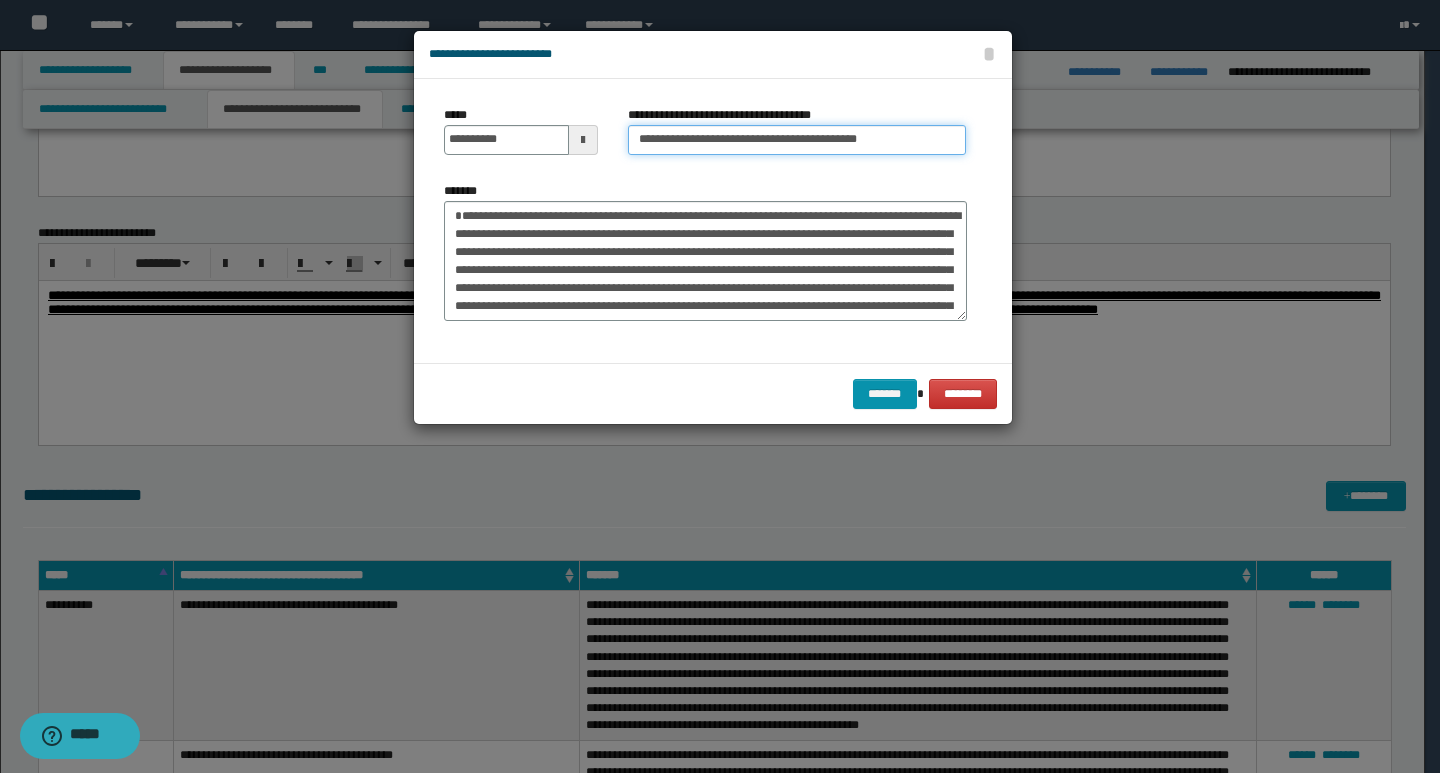 type on "**********" 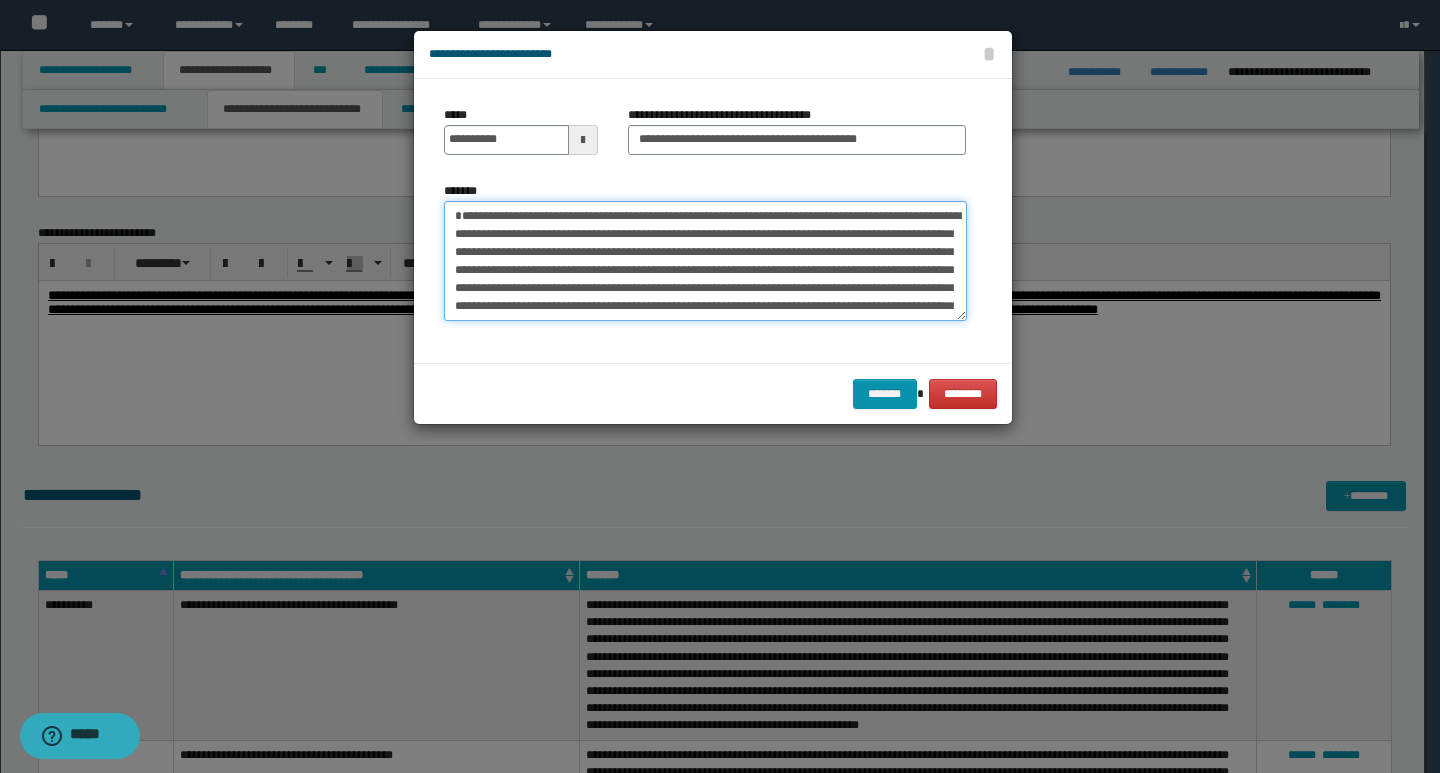 click on "*******" at bounding box center [705, 261] 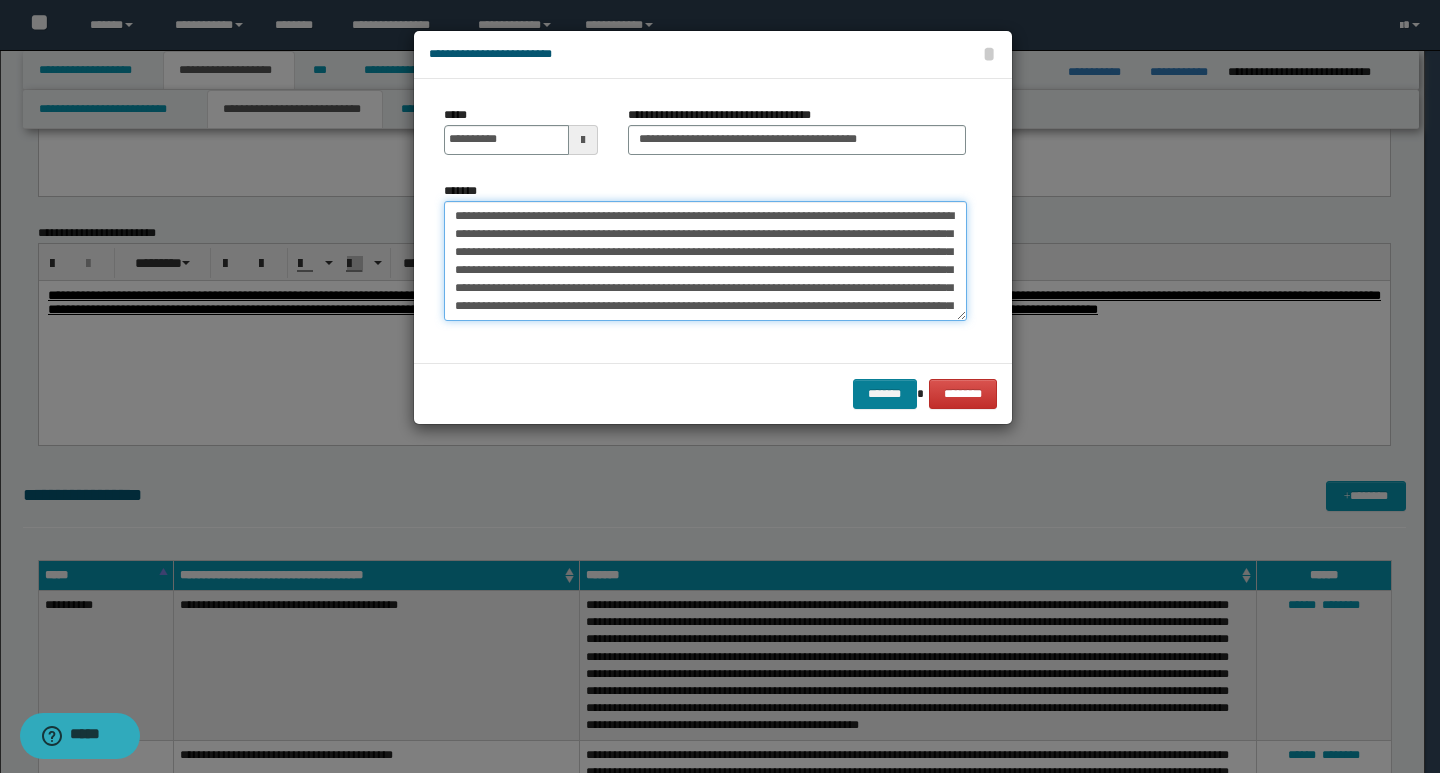 type on "**********" 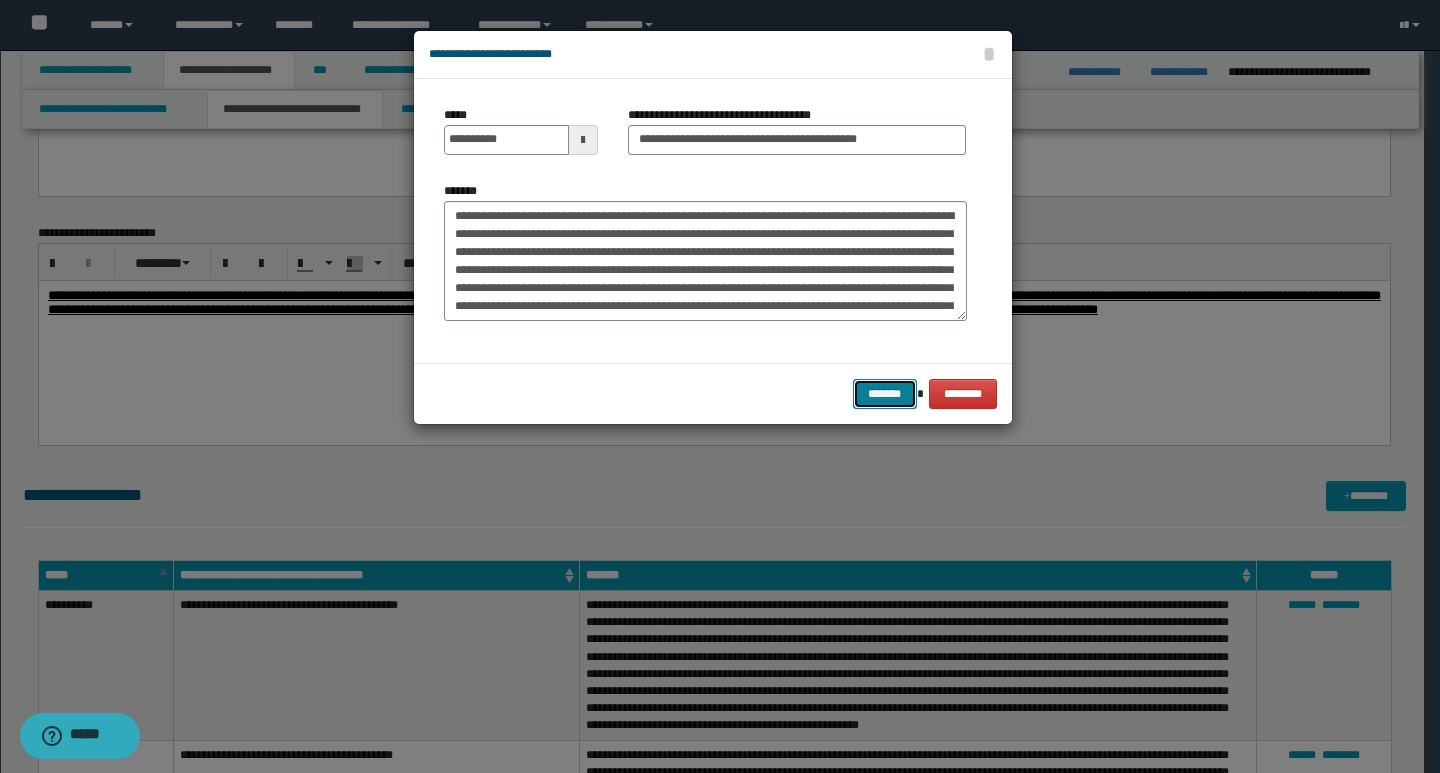 click on "*******" at bounding box center (885, 394) 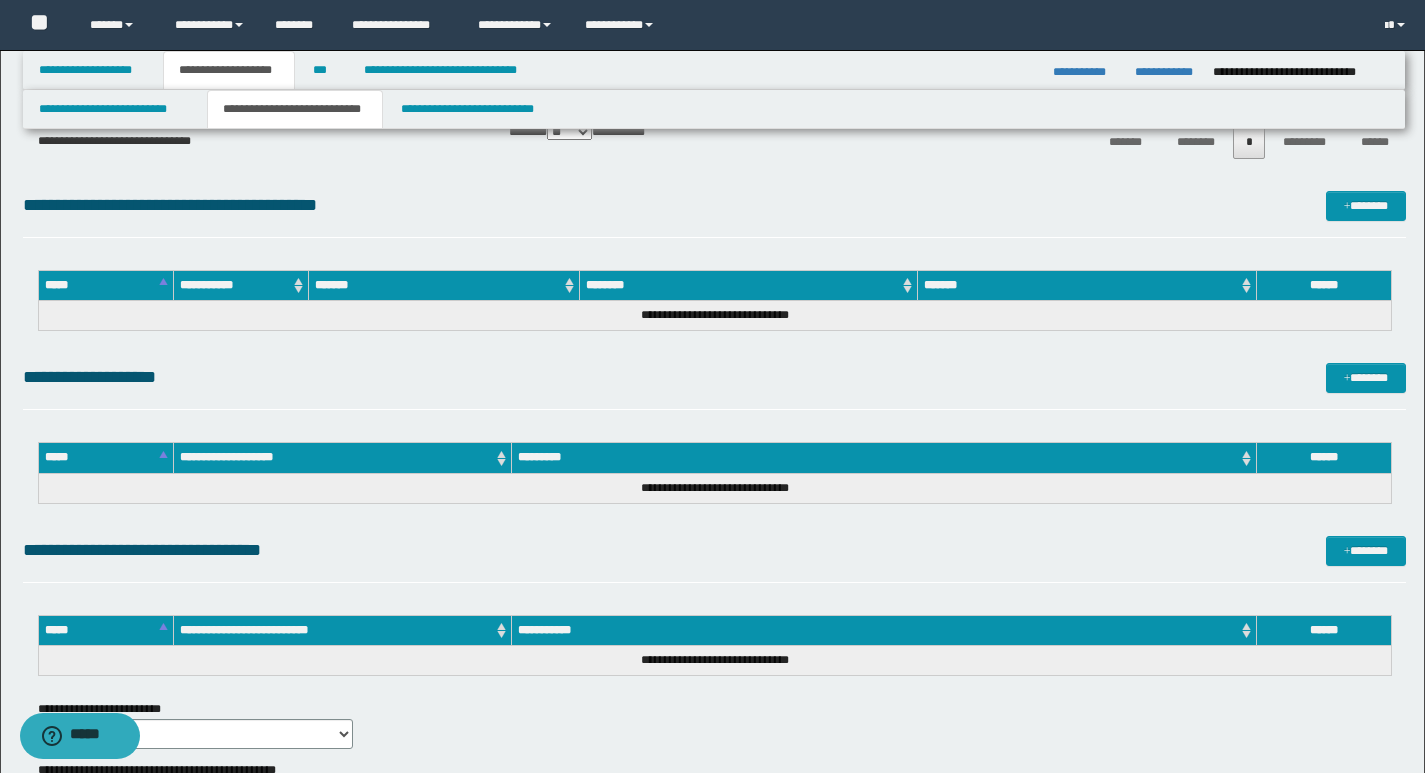 scroll, scrollTop: 2300, scrollLeft: 0, axis: vertical 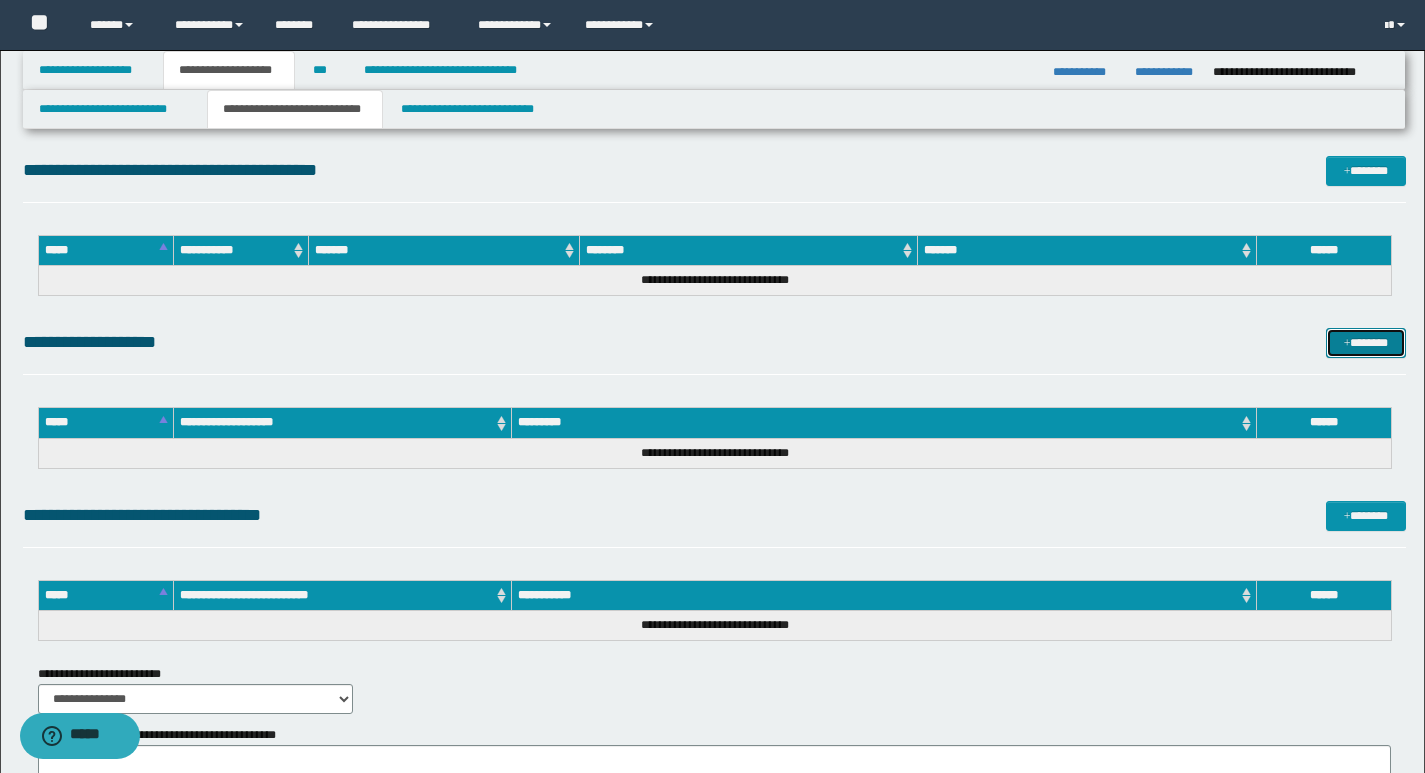 click on "*******" at bounding box center [1366, 343] 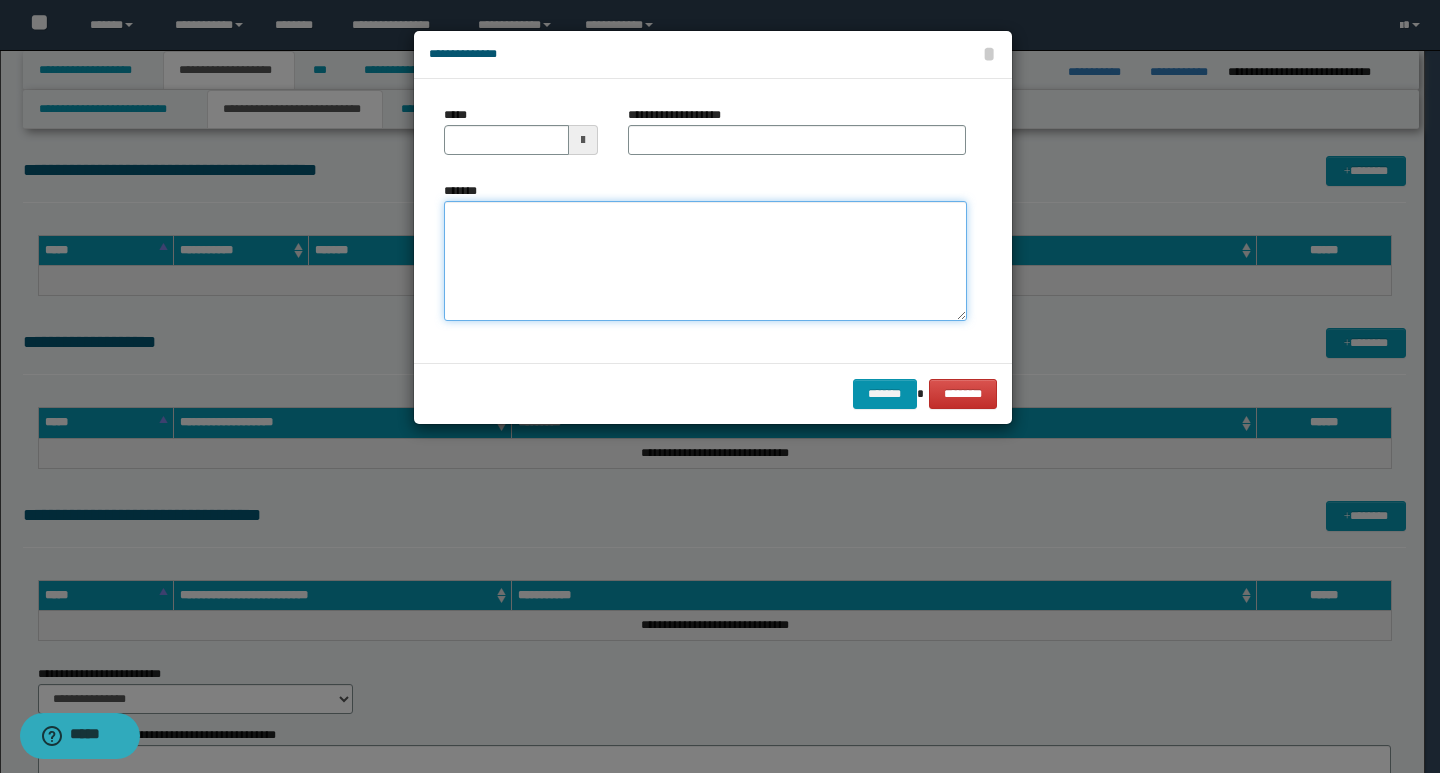click on "*******" at bounding box center [705, 261] 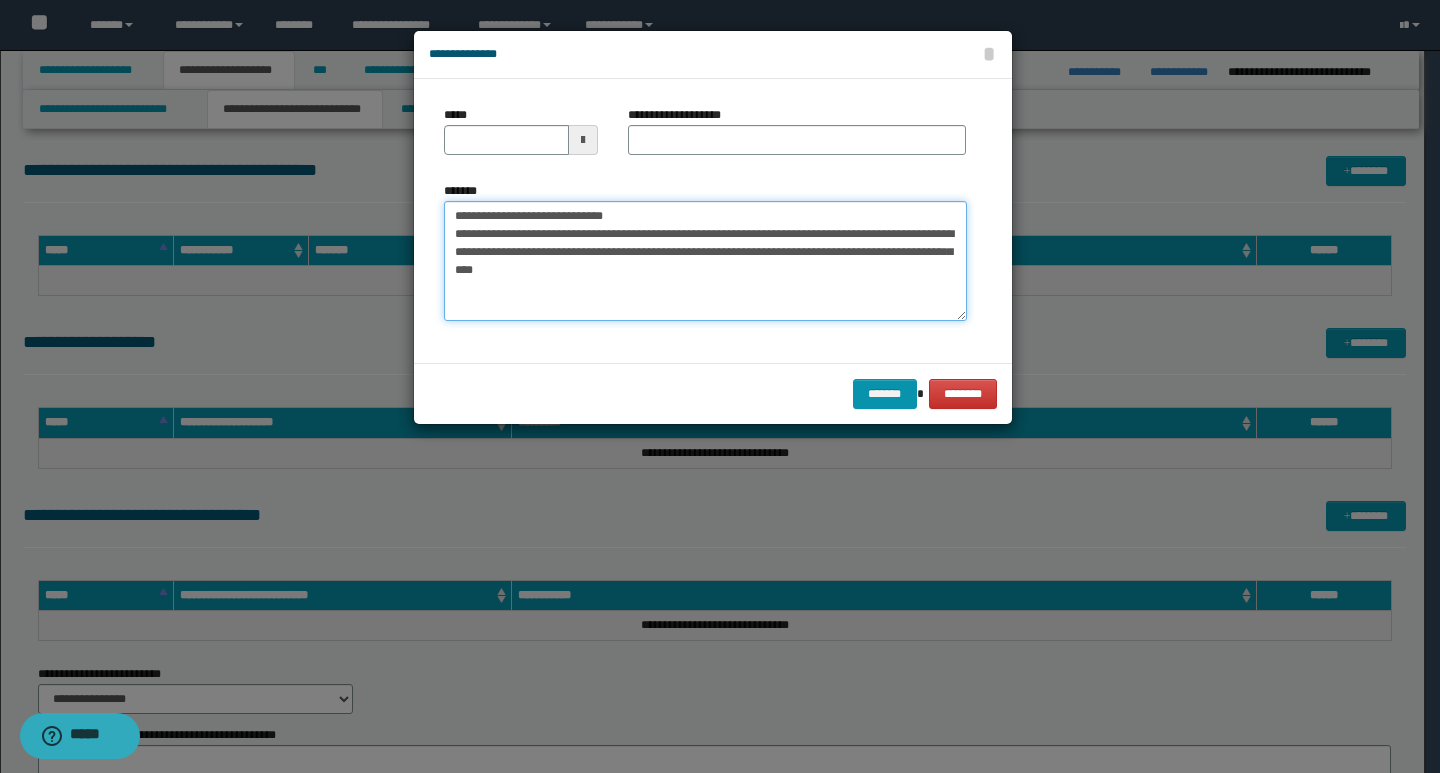 drag, startPoint x: 449, startPoint y: 214, endPoint x: 513, endPoint y: 219, distance: 64.195015 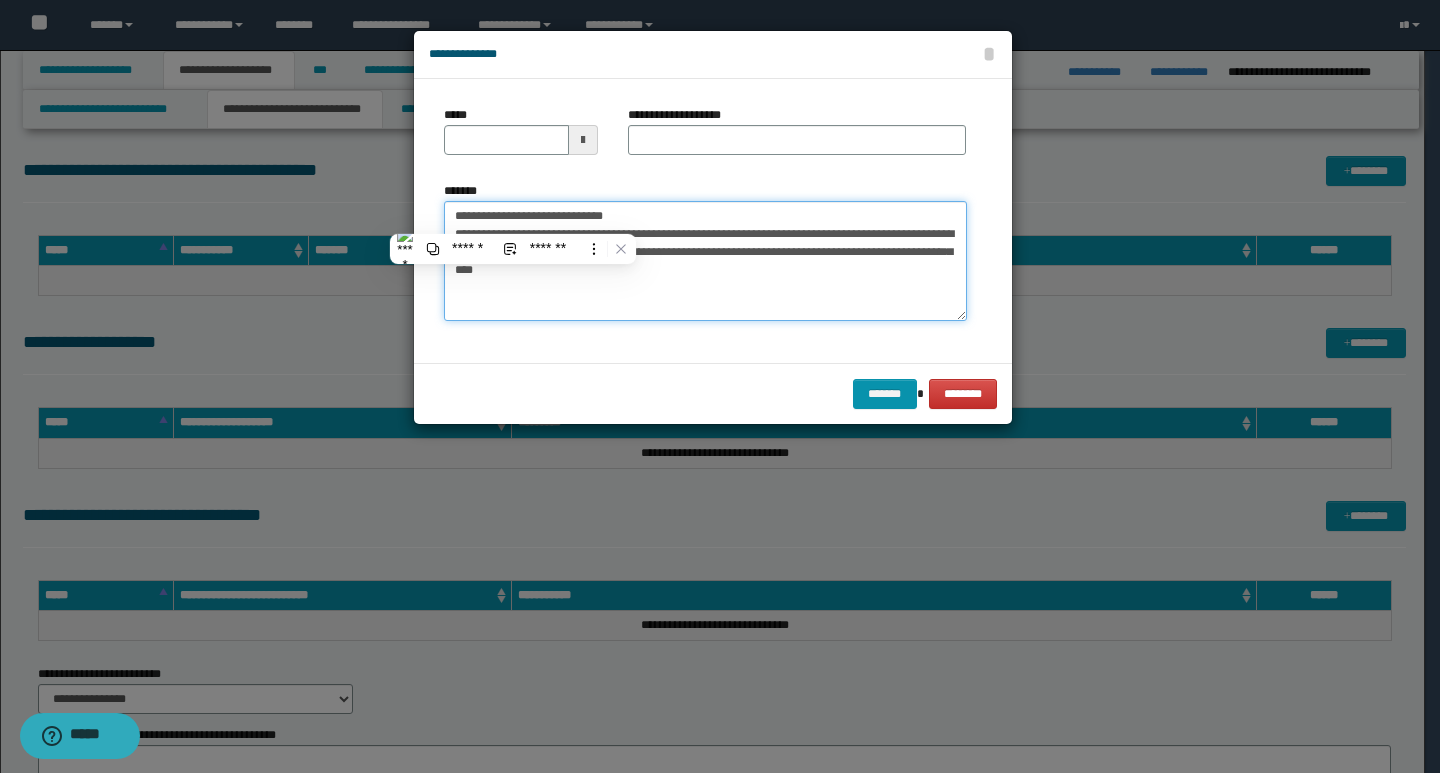 type on "**********" 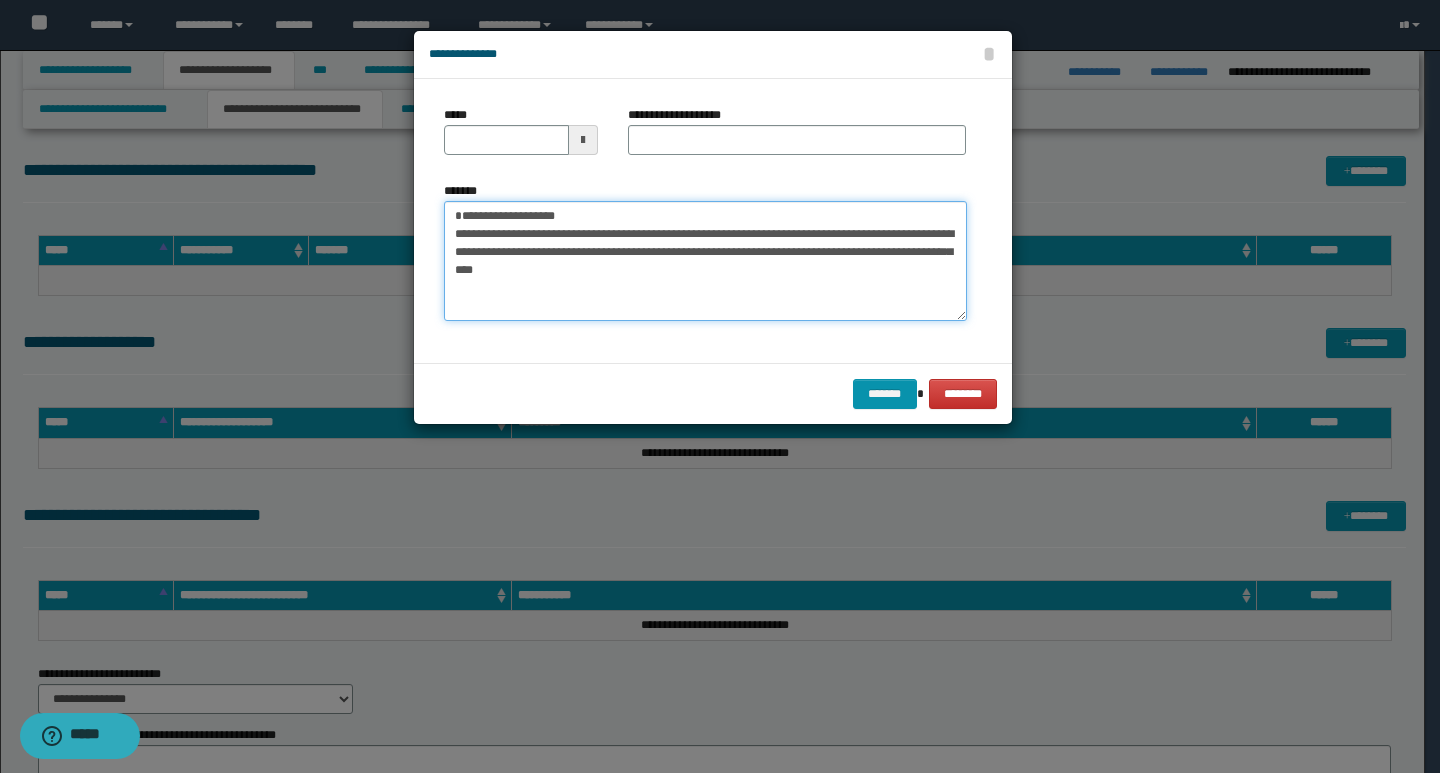 type 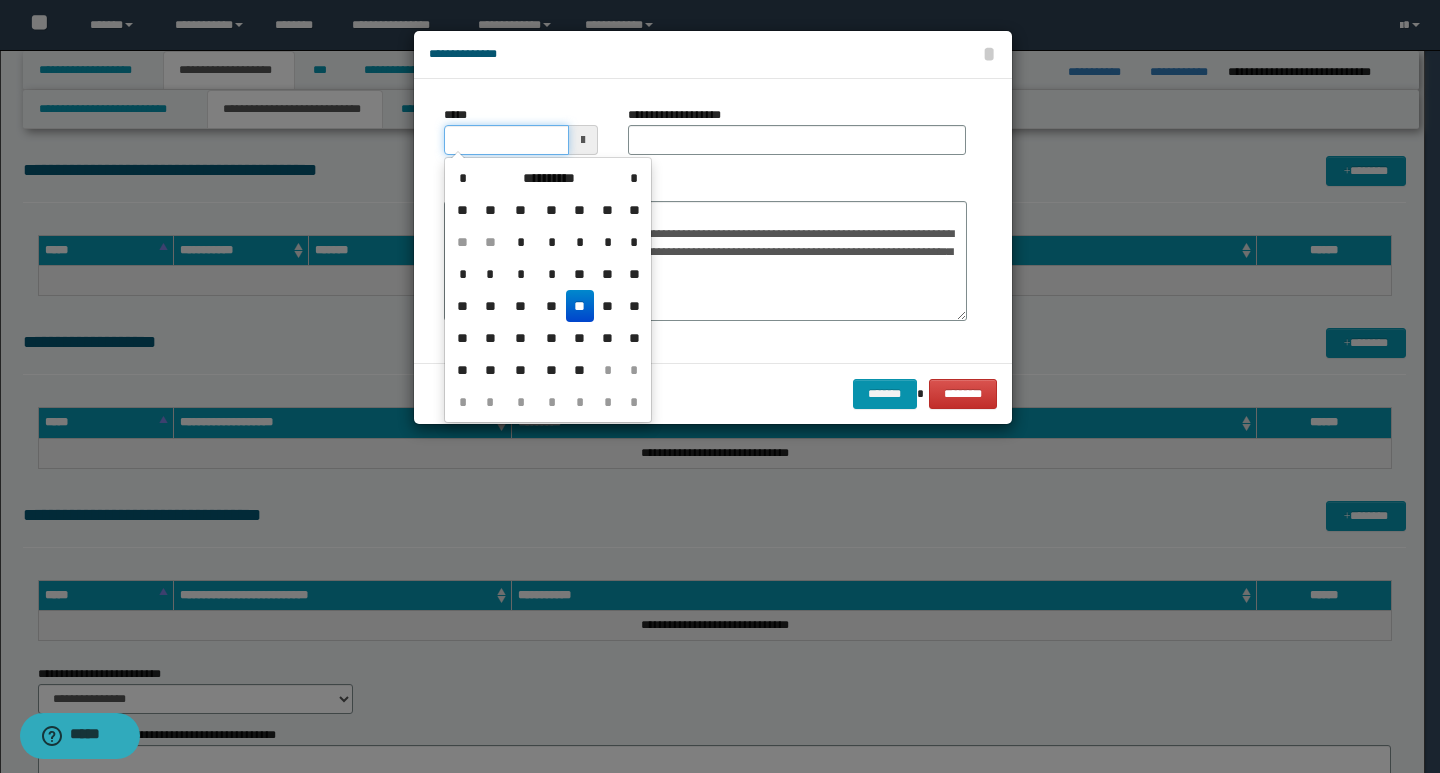 click on "*****" at bounding box center (506, 140) 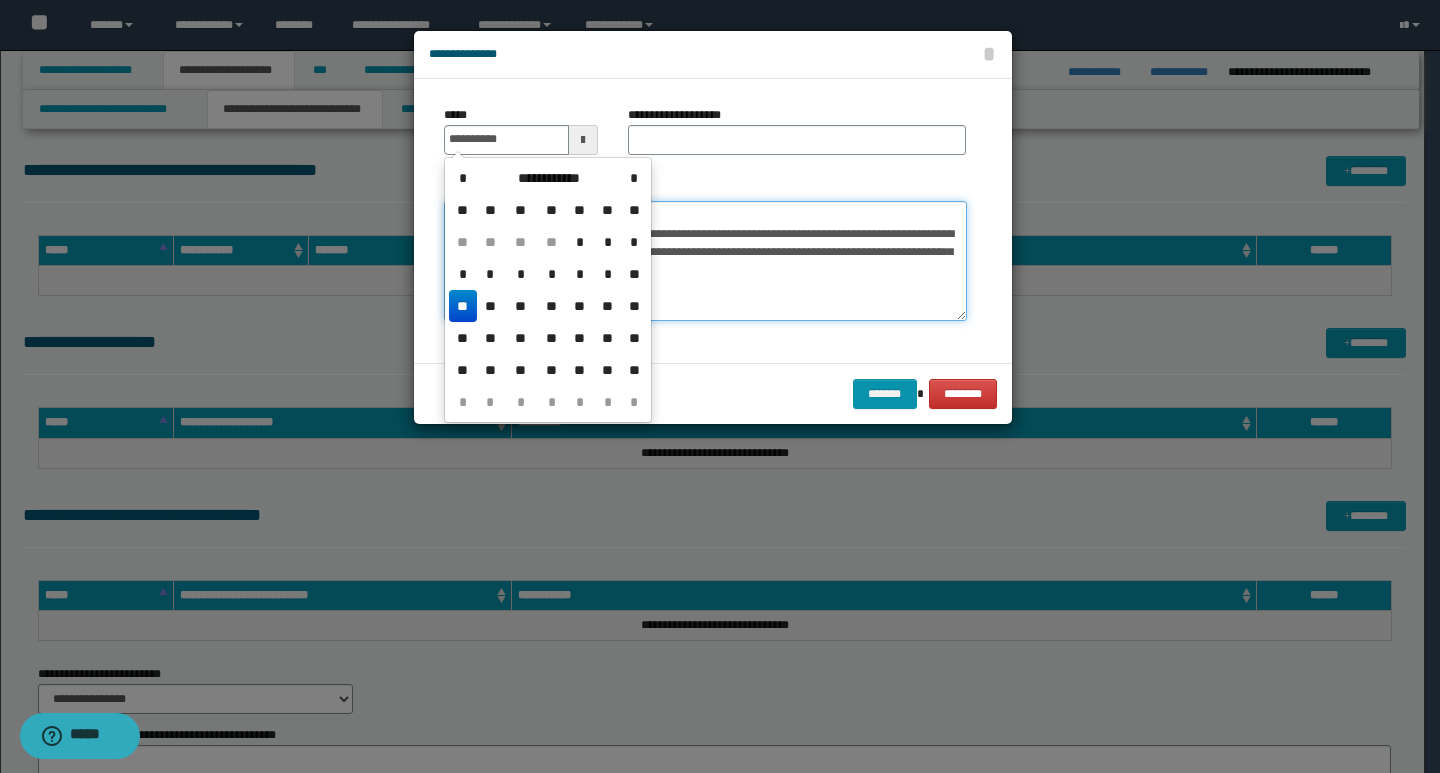 type on "**********" 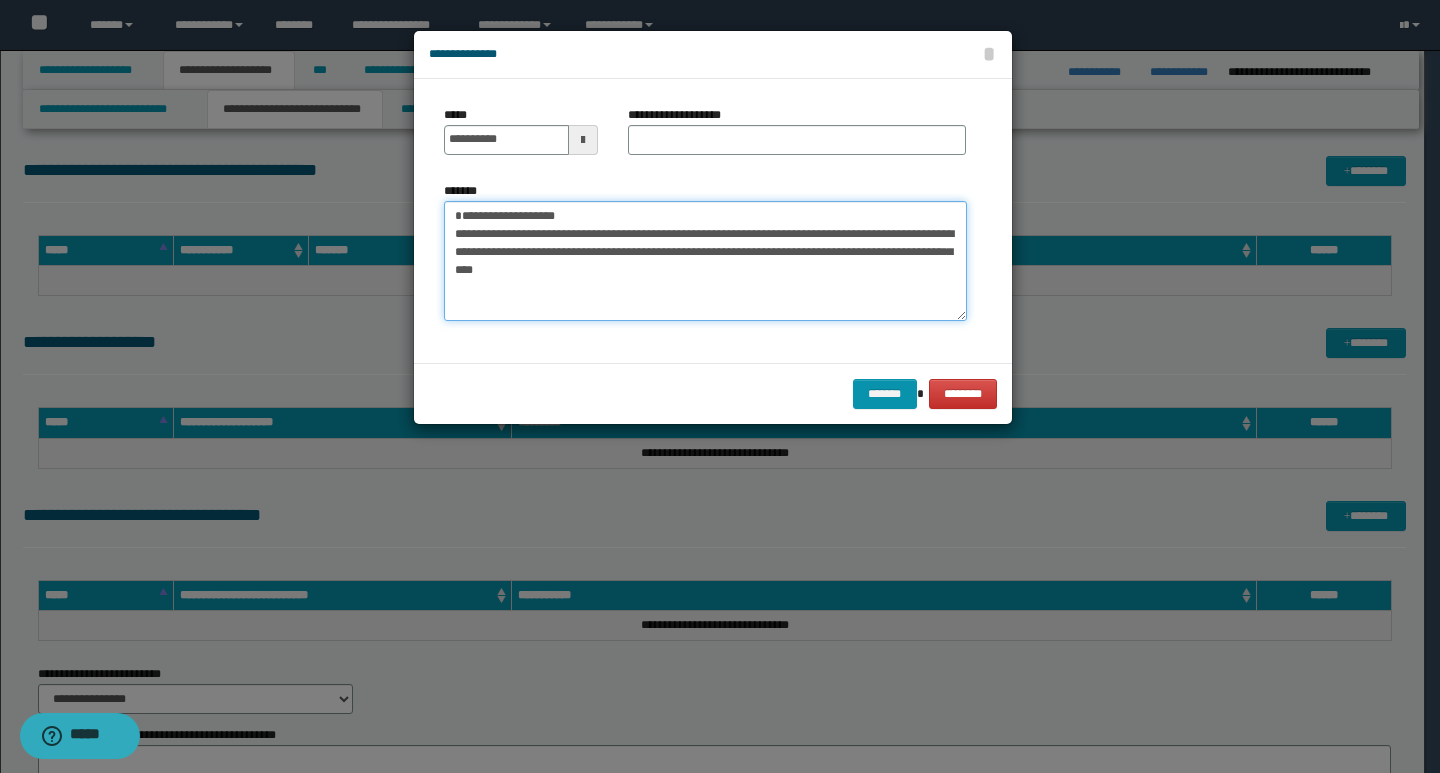 drag, startPoint x: 659, startPoint y: 212, endPoint x: 428, endPoint y: 216, distance: 231.03462 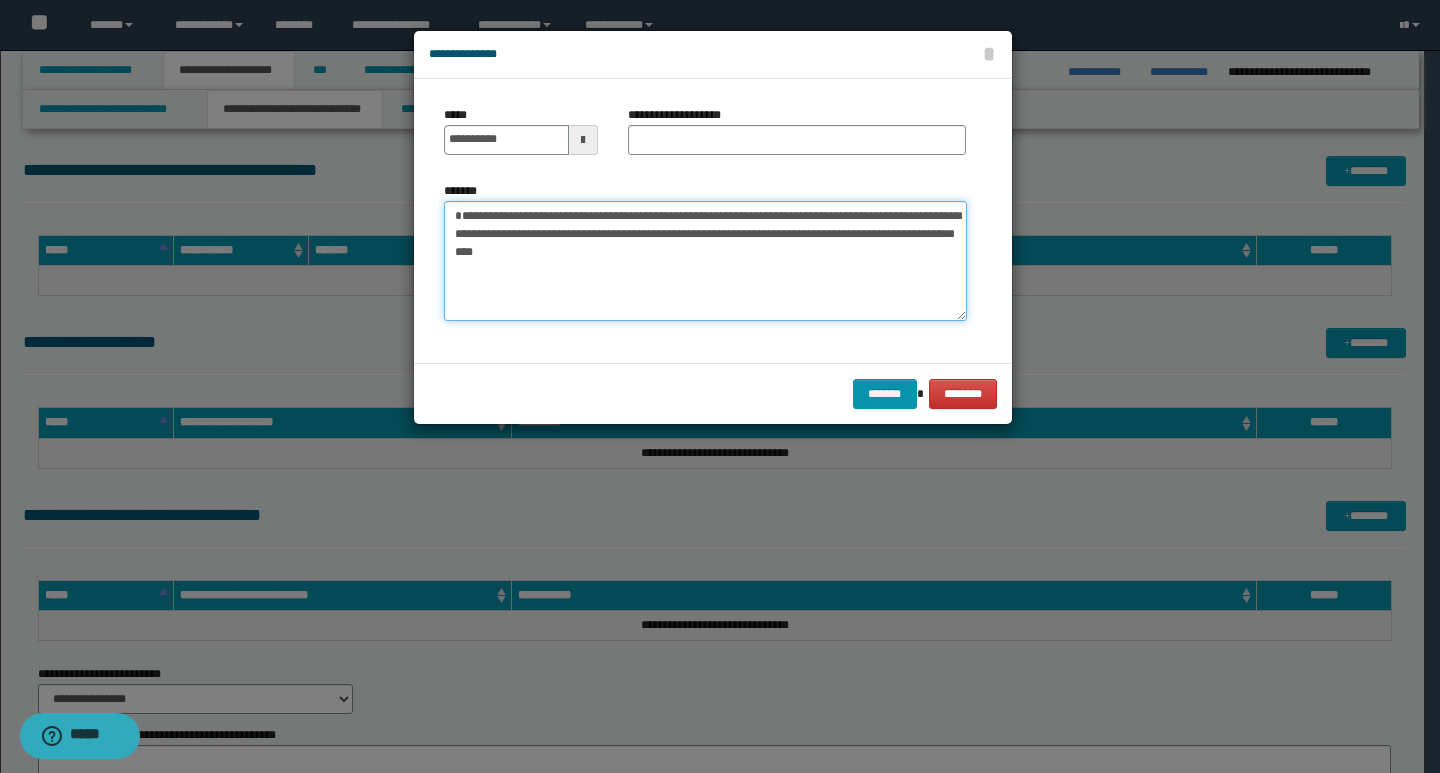 type on "**********" 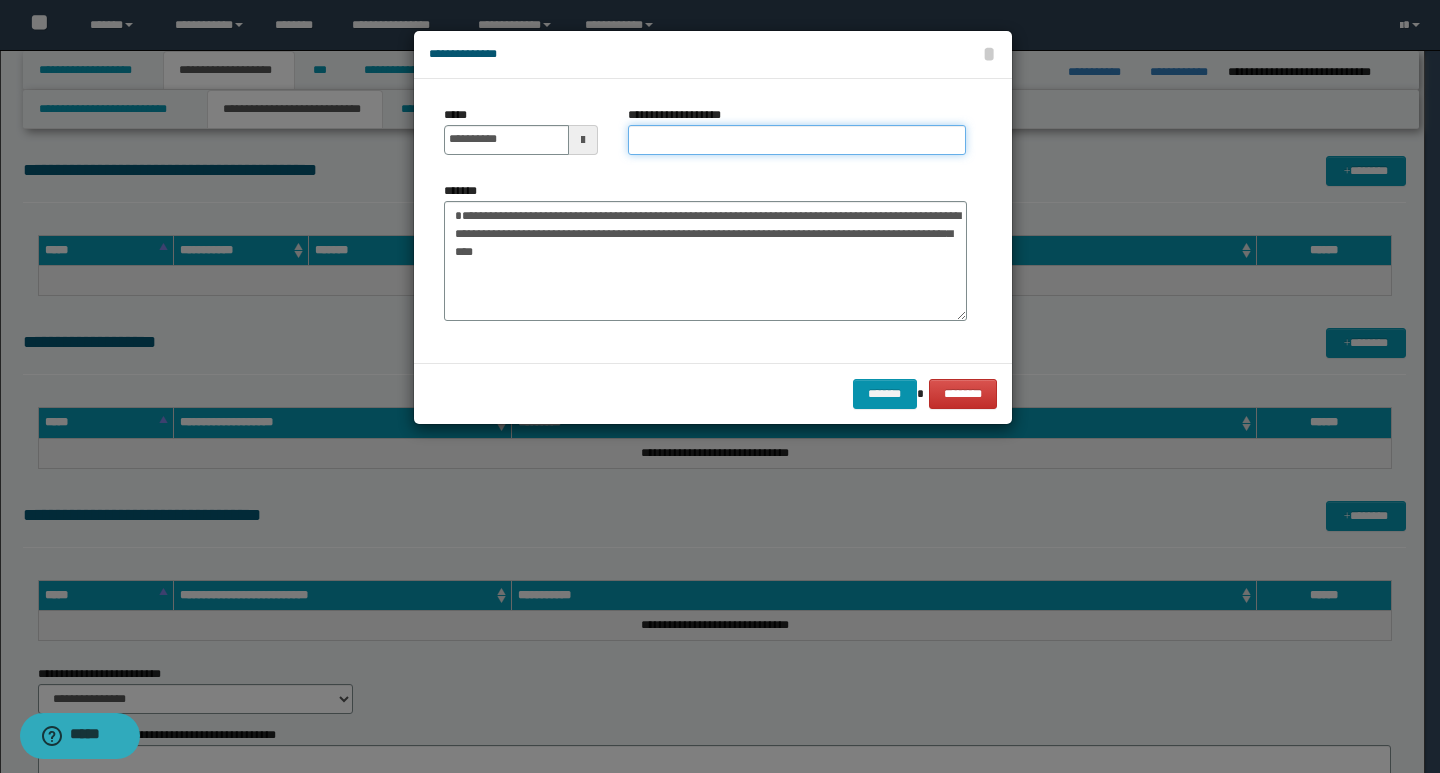 click on "**********" at bounding box center (797, 140) 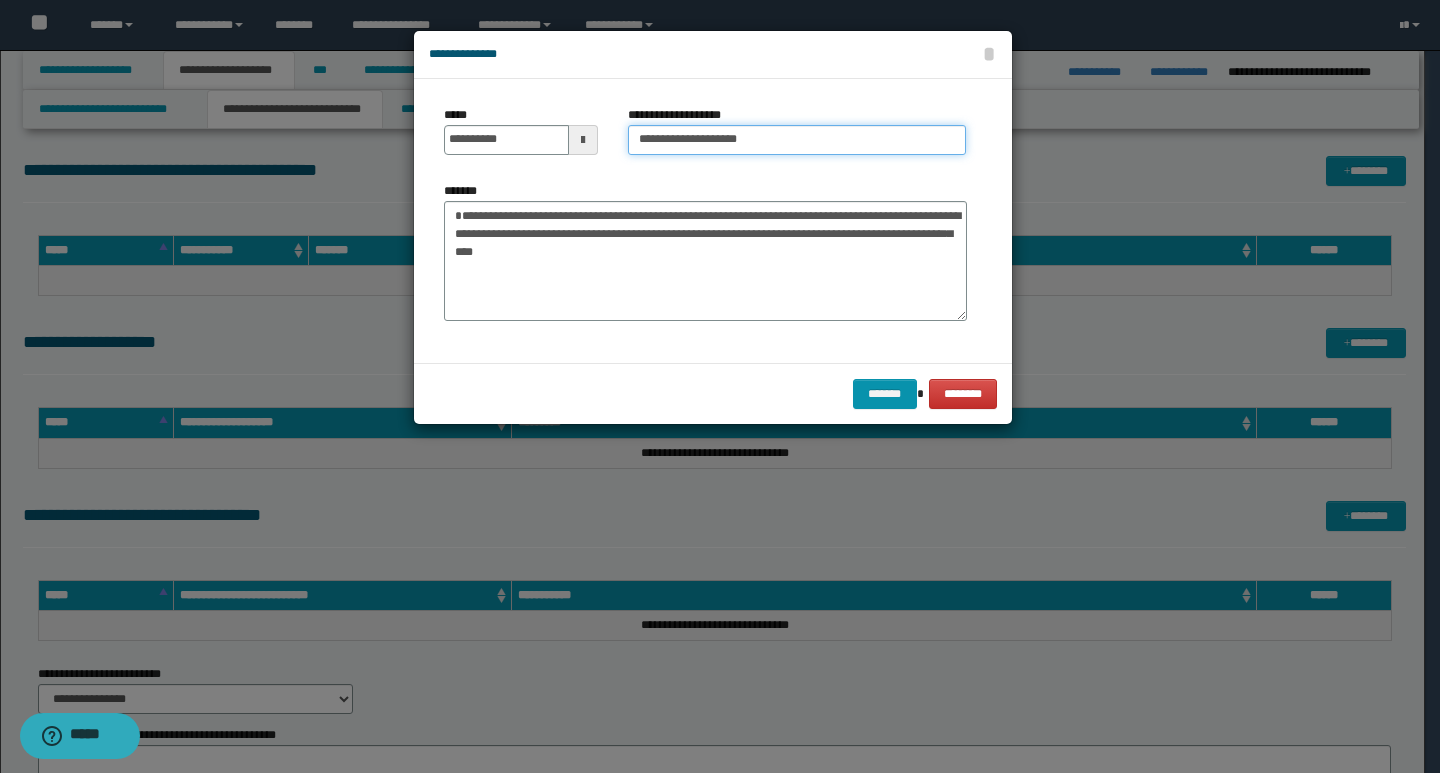 click on "**********" at bounding box center [797, 140] 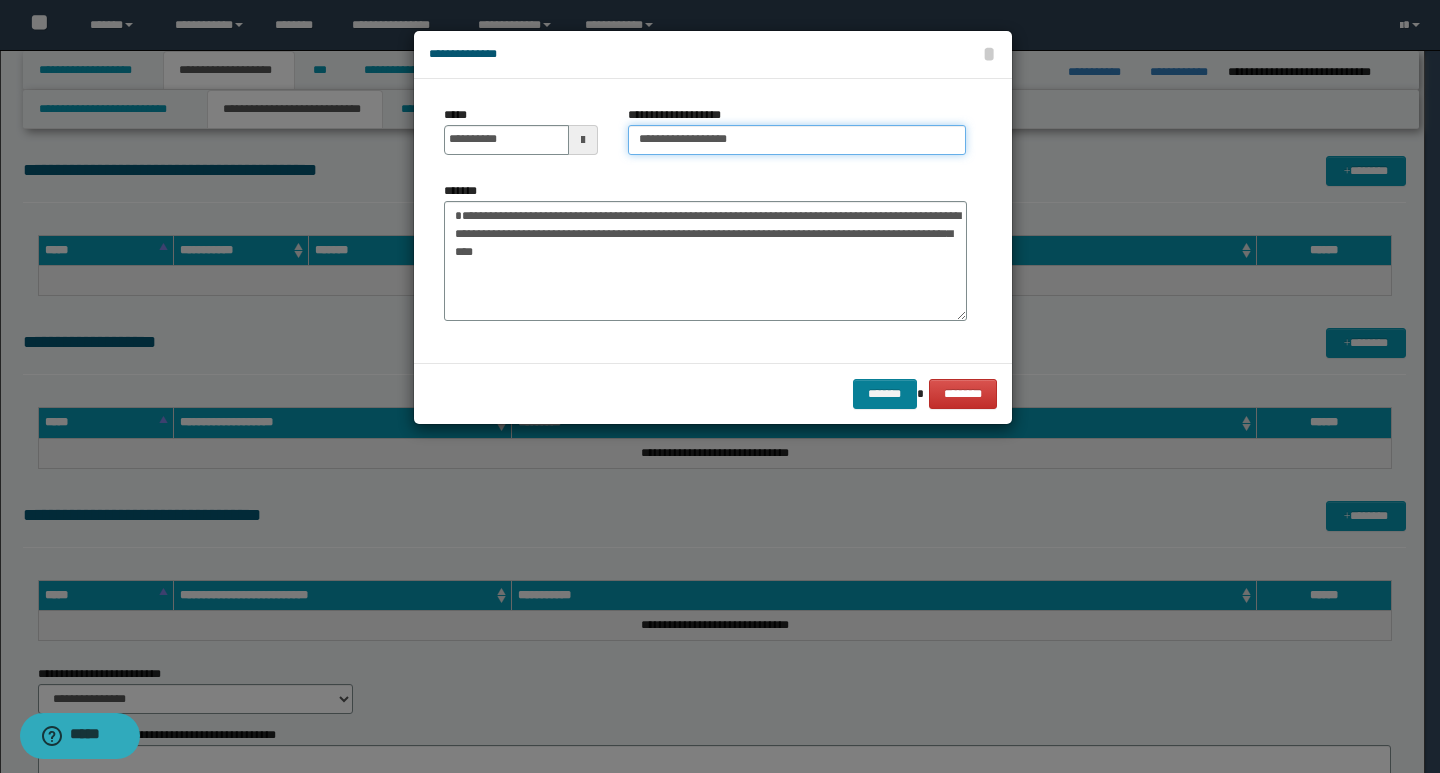 type on "**********" 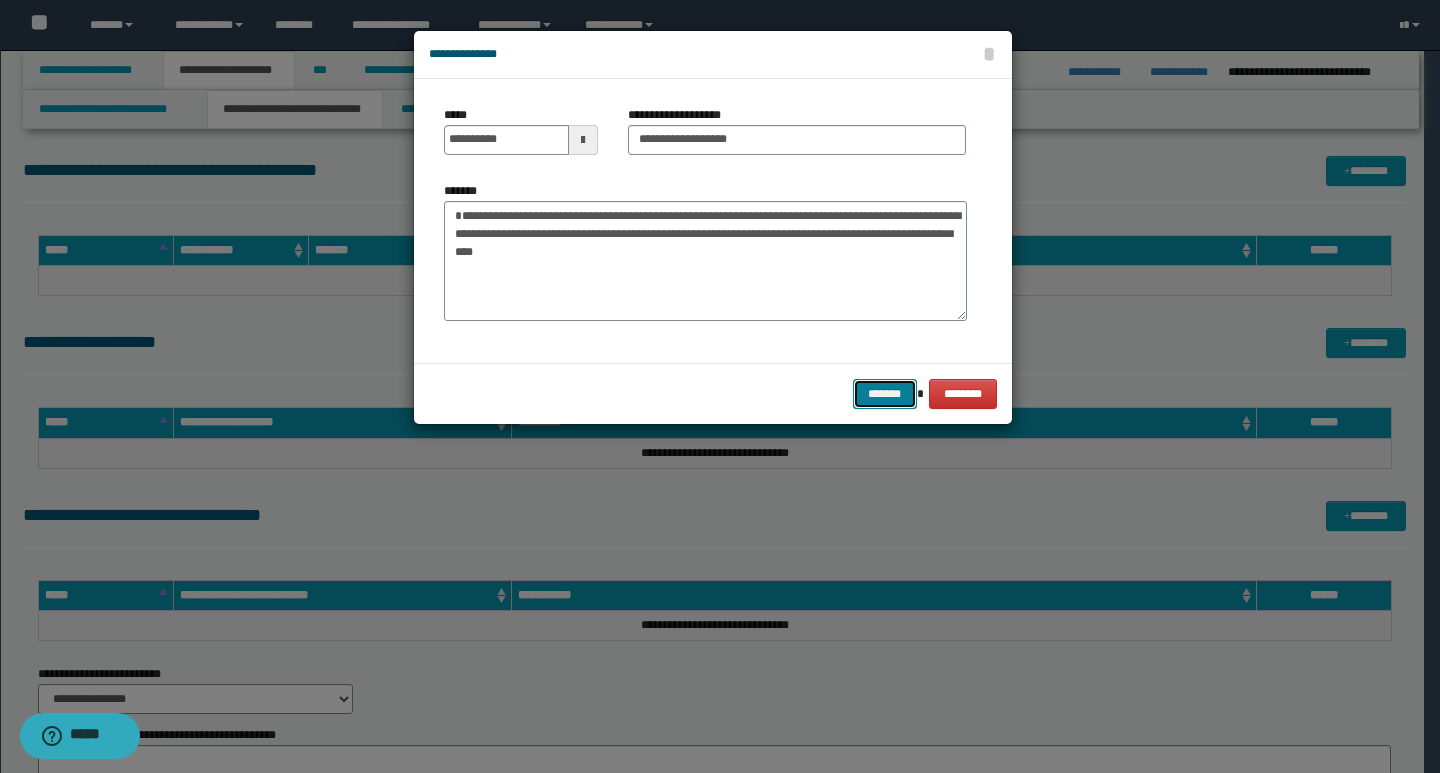 click on "*******" at bounding box center [885, 394] 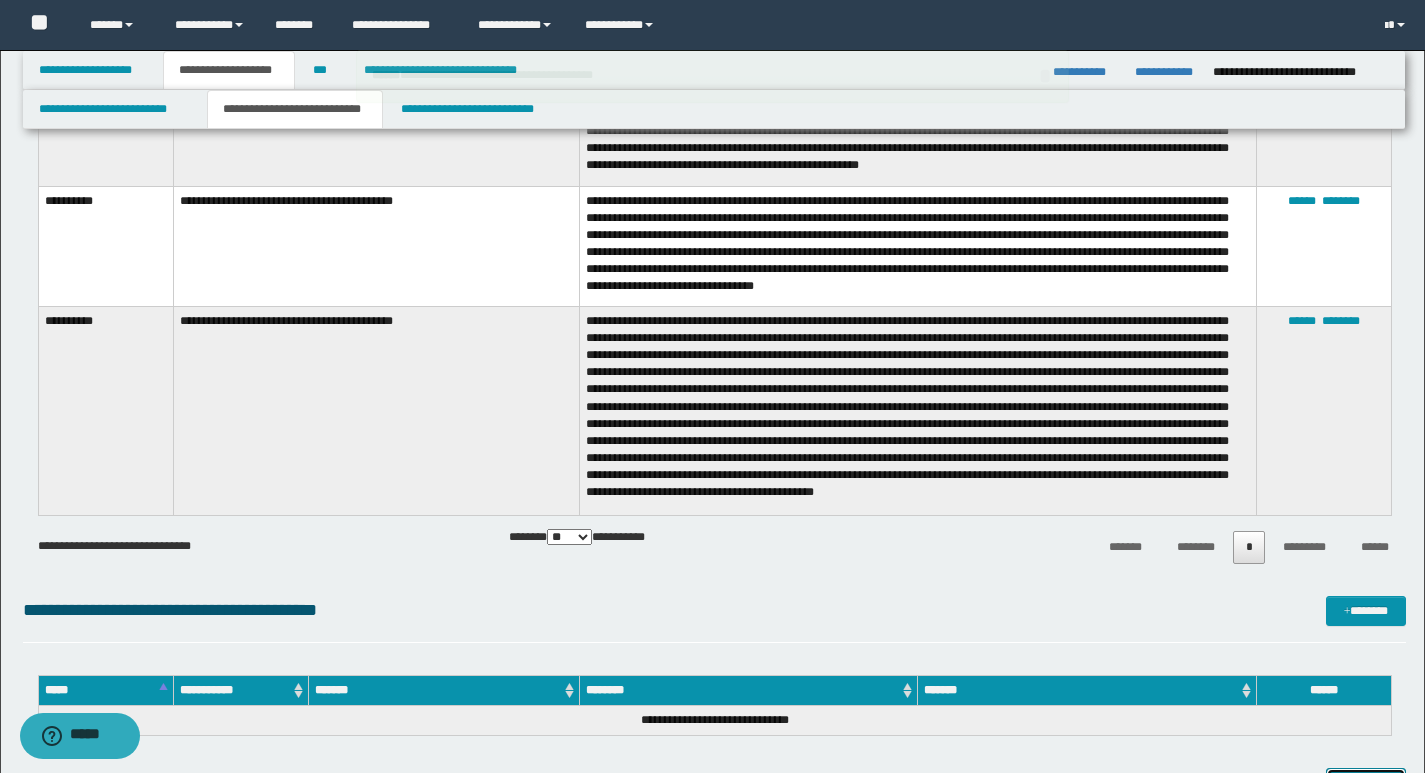 scroll, scrollTop: 1858, scrollLeft: 0, axis: vertical 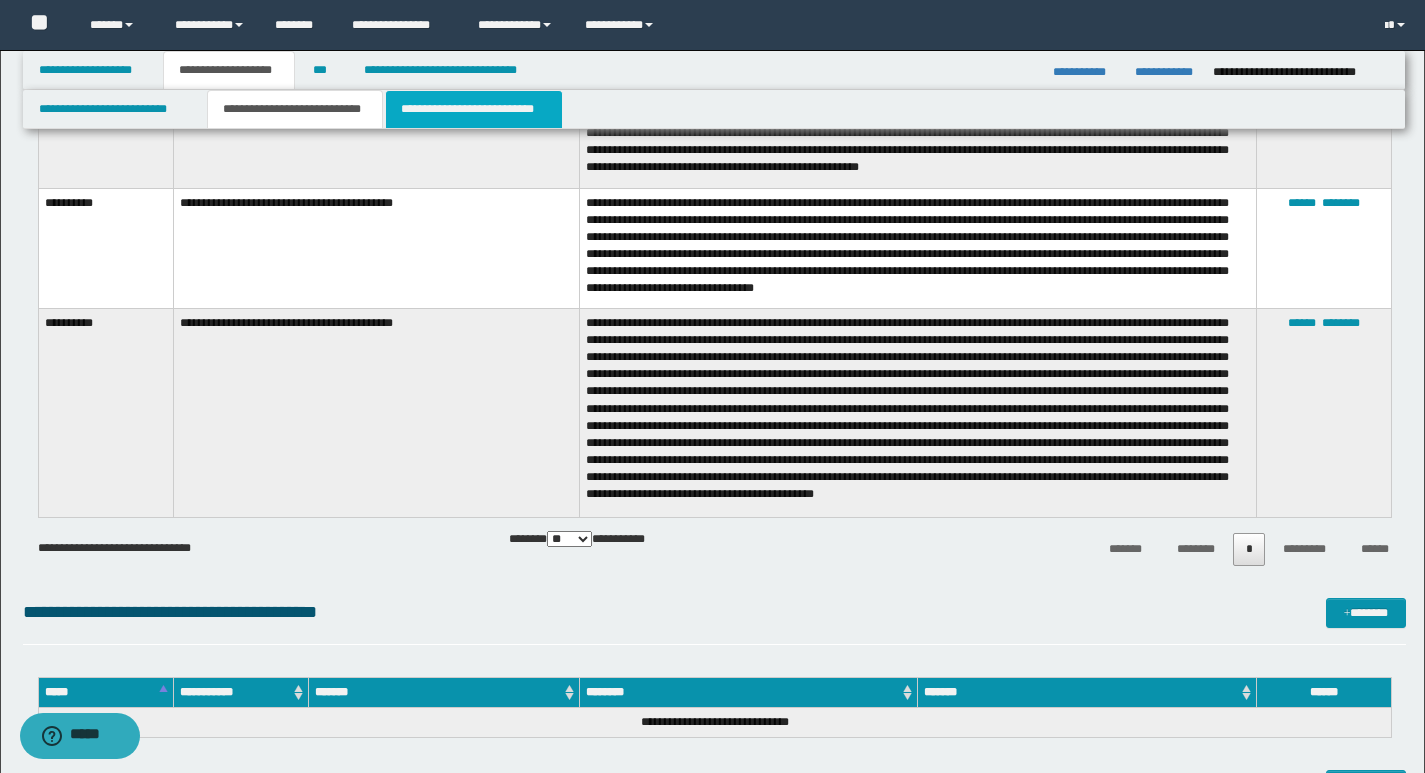 click on "**********" at bounding box center [474, 109] 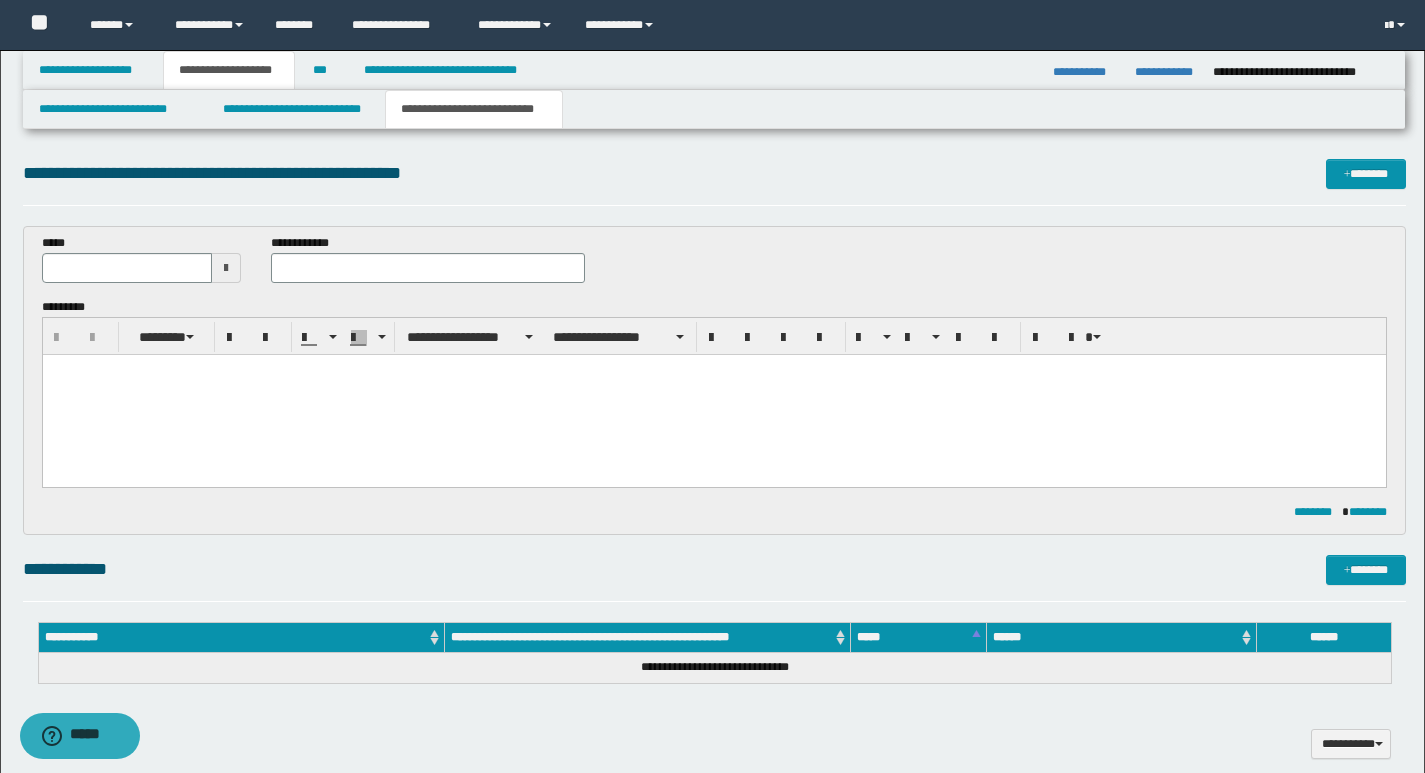scroll, scrollTop: 0, scrollLeft: 0, axis: both 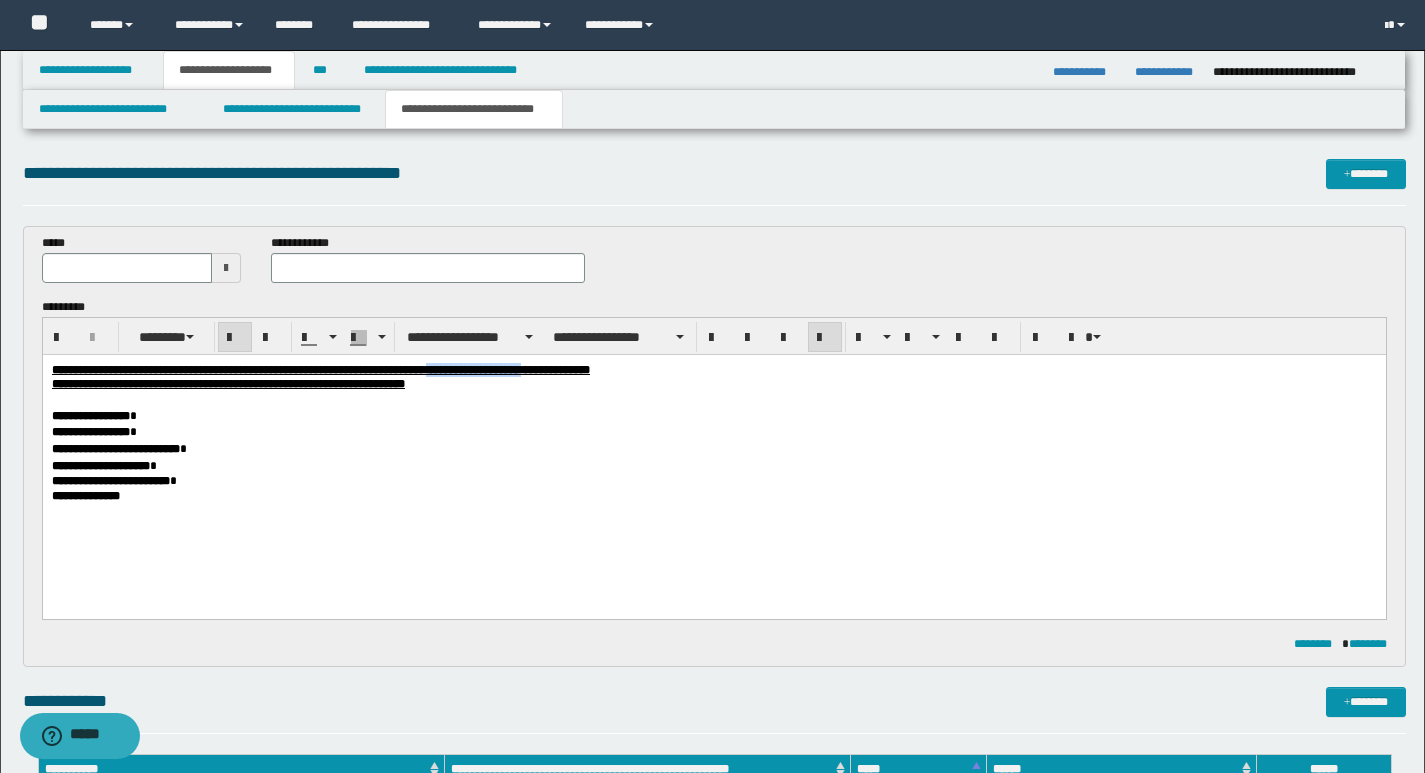 drag, startPoint x: 584, startPoint y: 368, endPoint x: 691, endPoint y: 372, distance: 107.07474 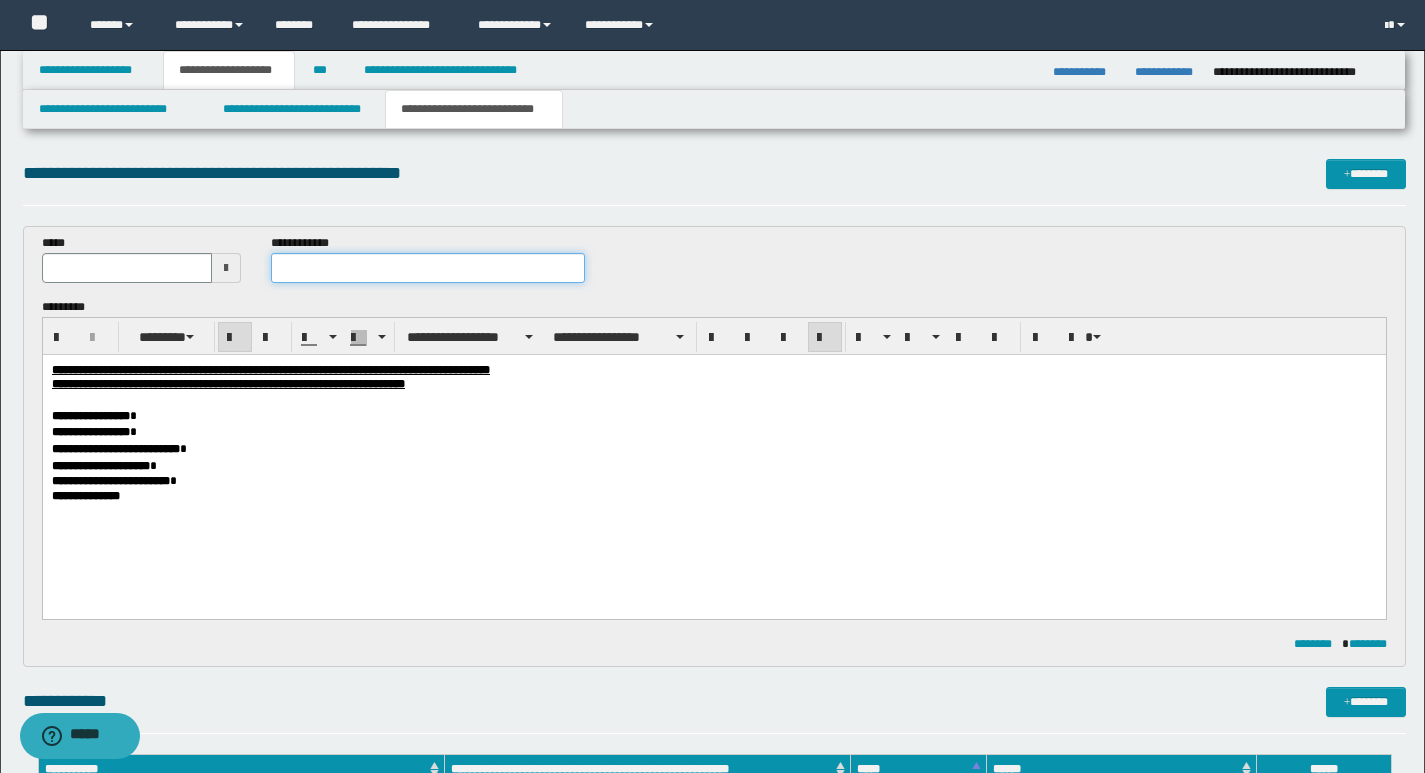 click at bounding box center [428, 268] 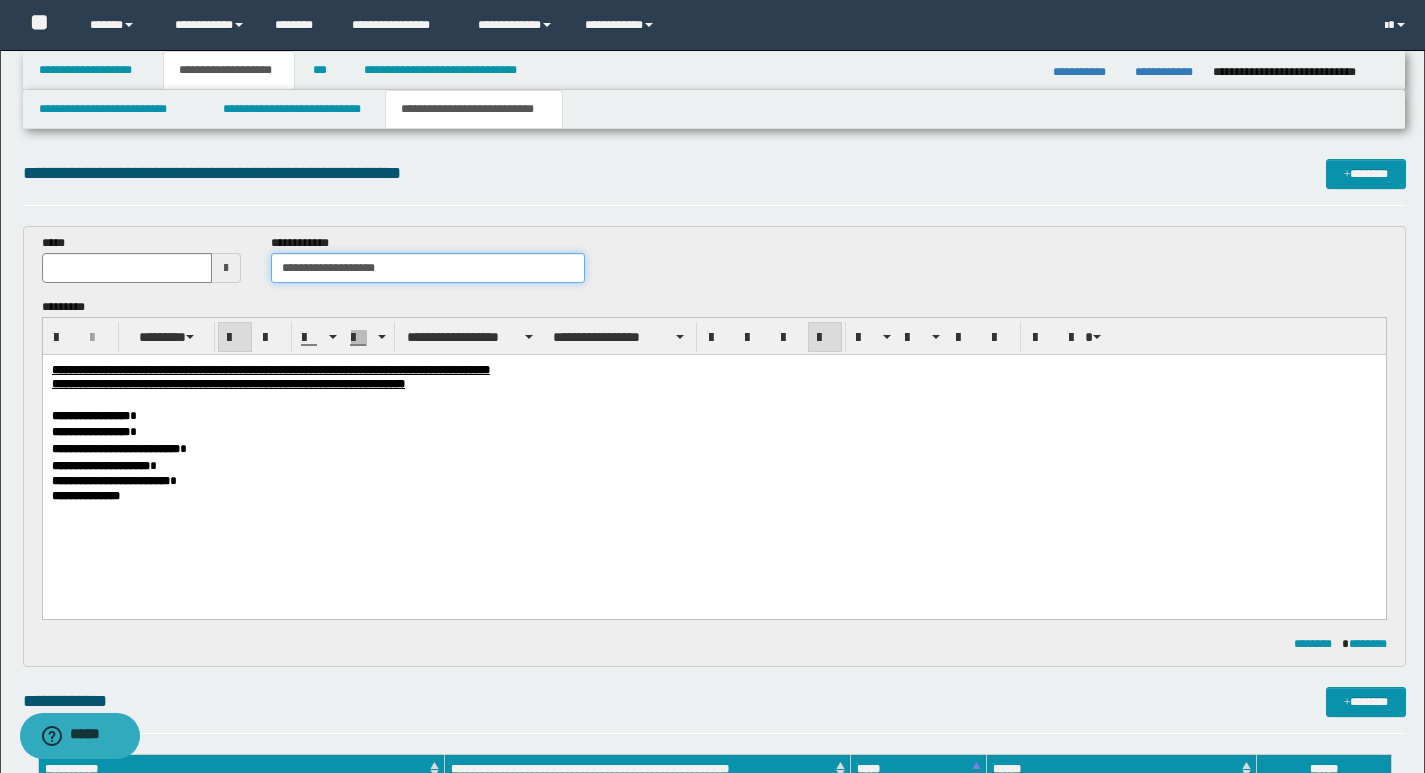 type on "**********" 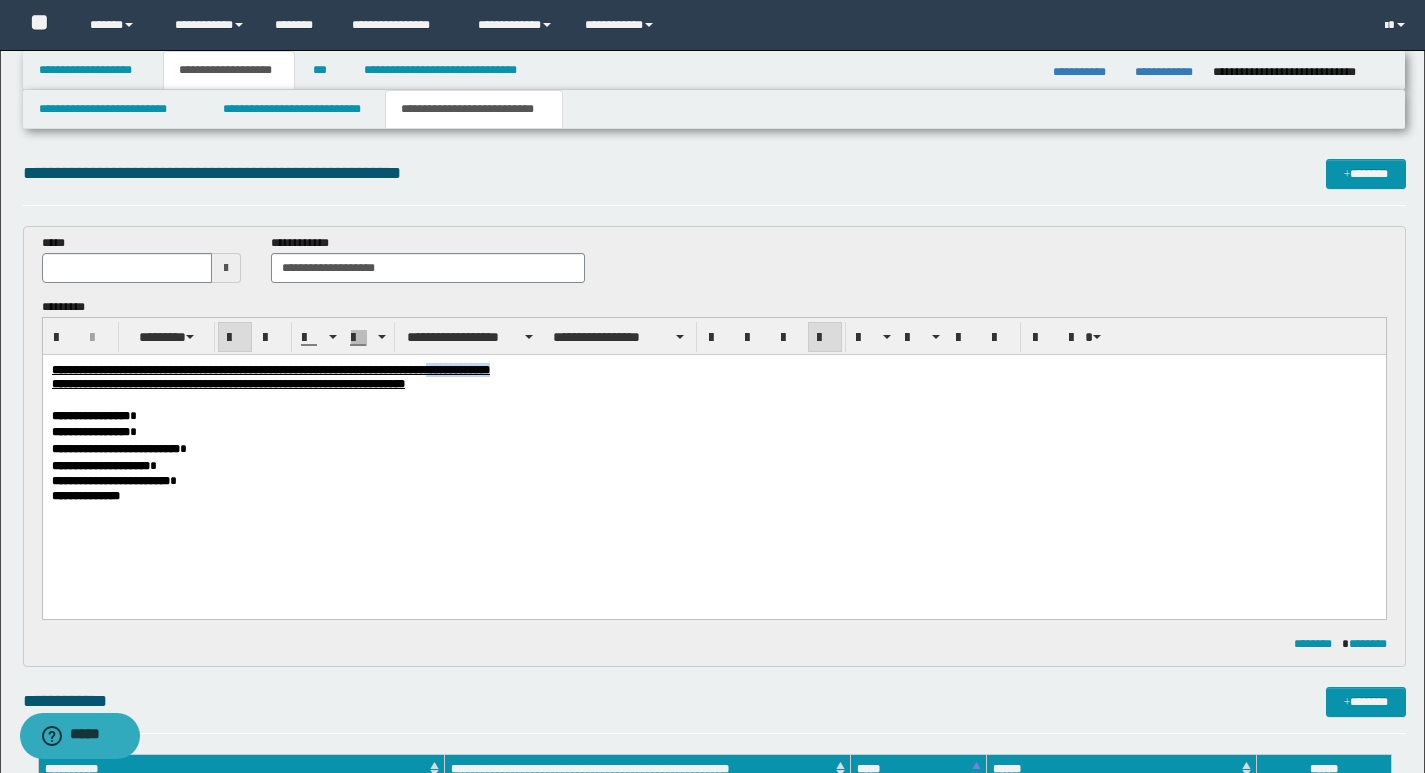 drag, startPoint x: 588, startPoint y: 369, endPoint x: 656, endPoint y: 368, distance: 68.007355 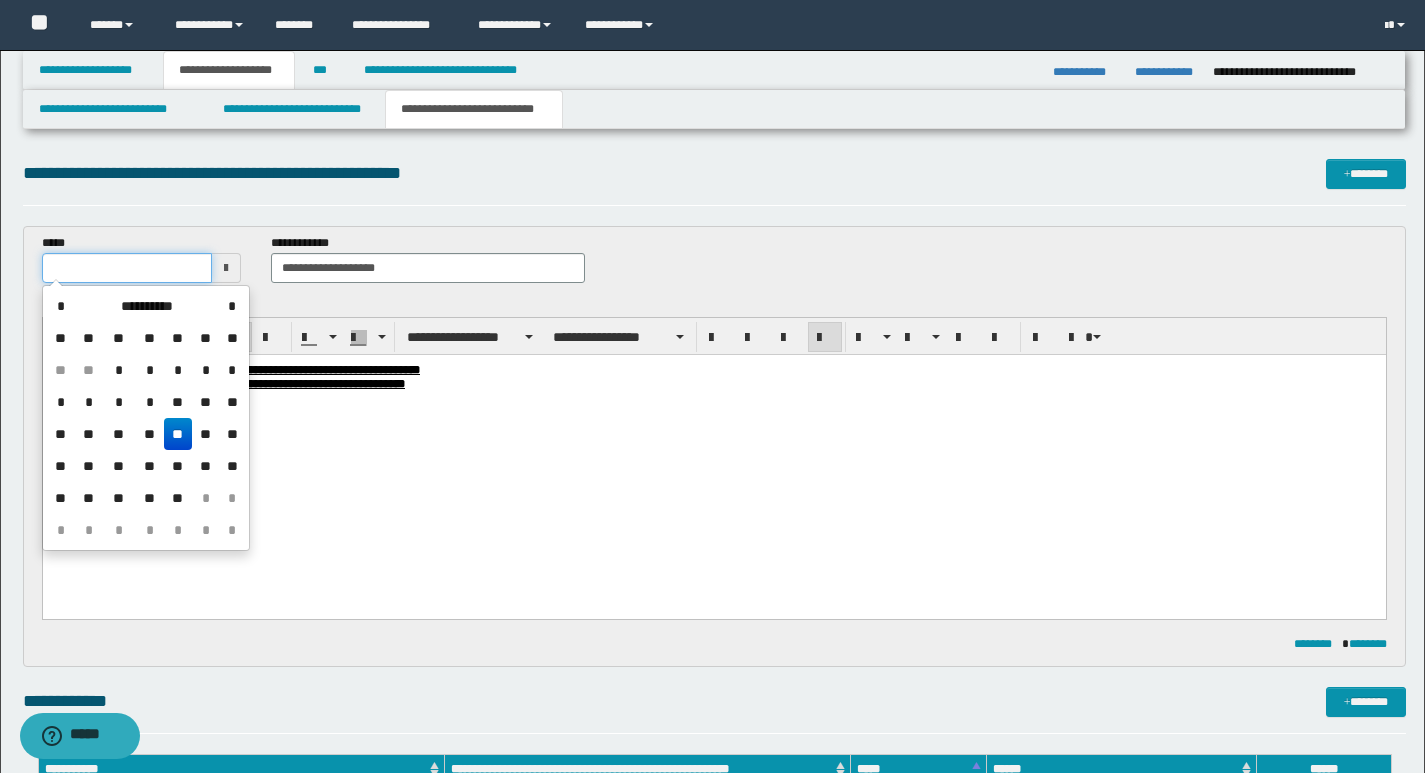click at bounding box center [127, 268] 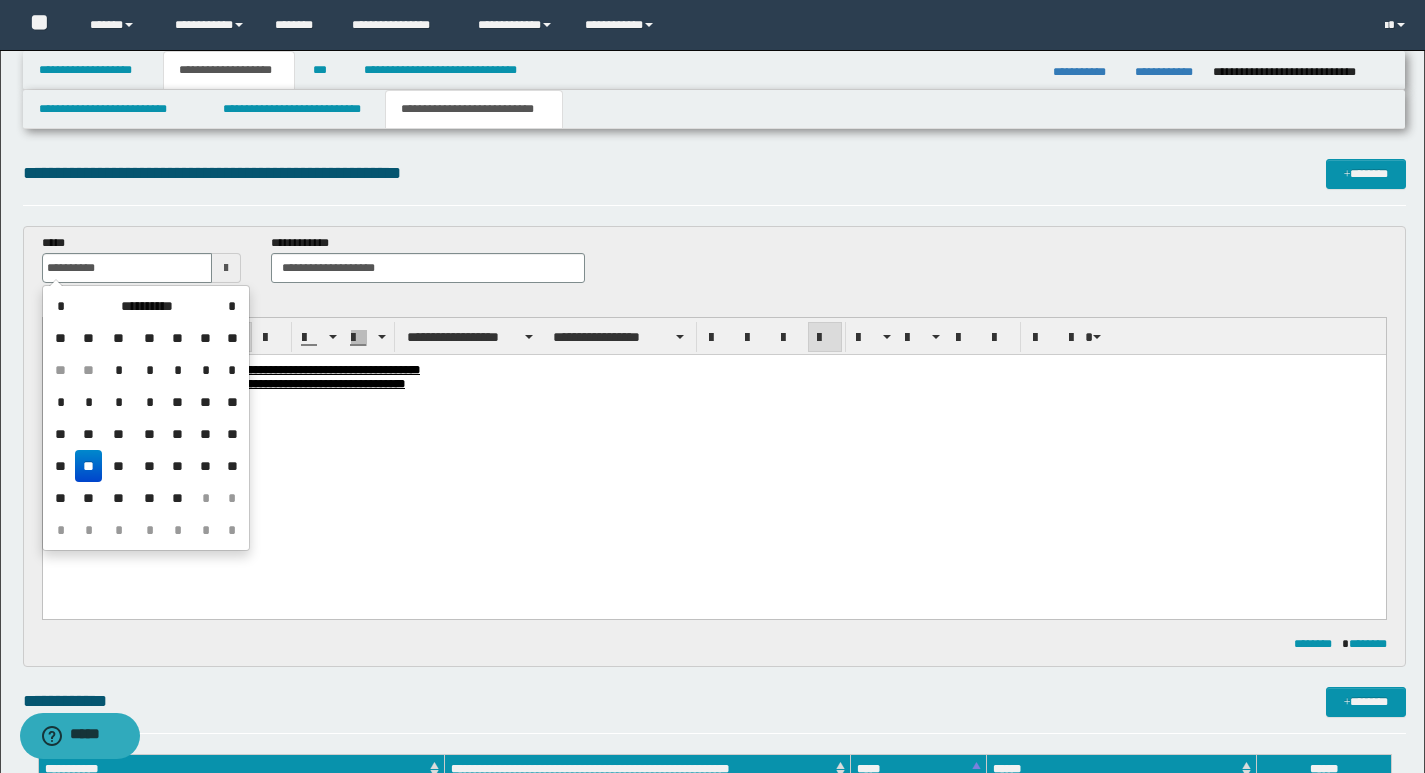 click on "**" at bounding box center (89, 466) 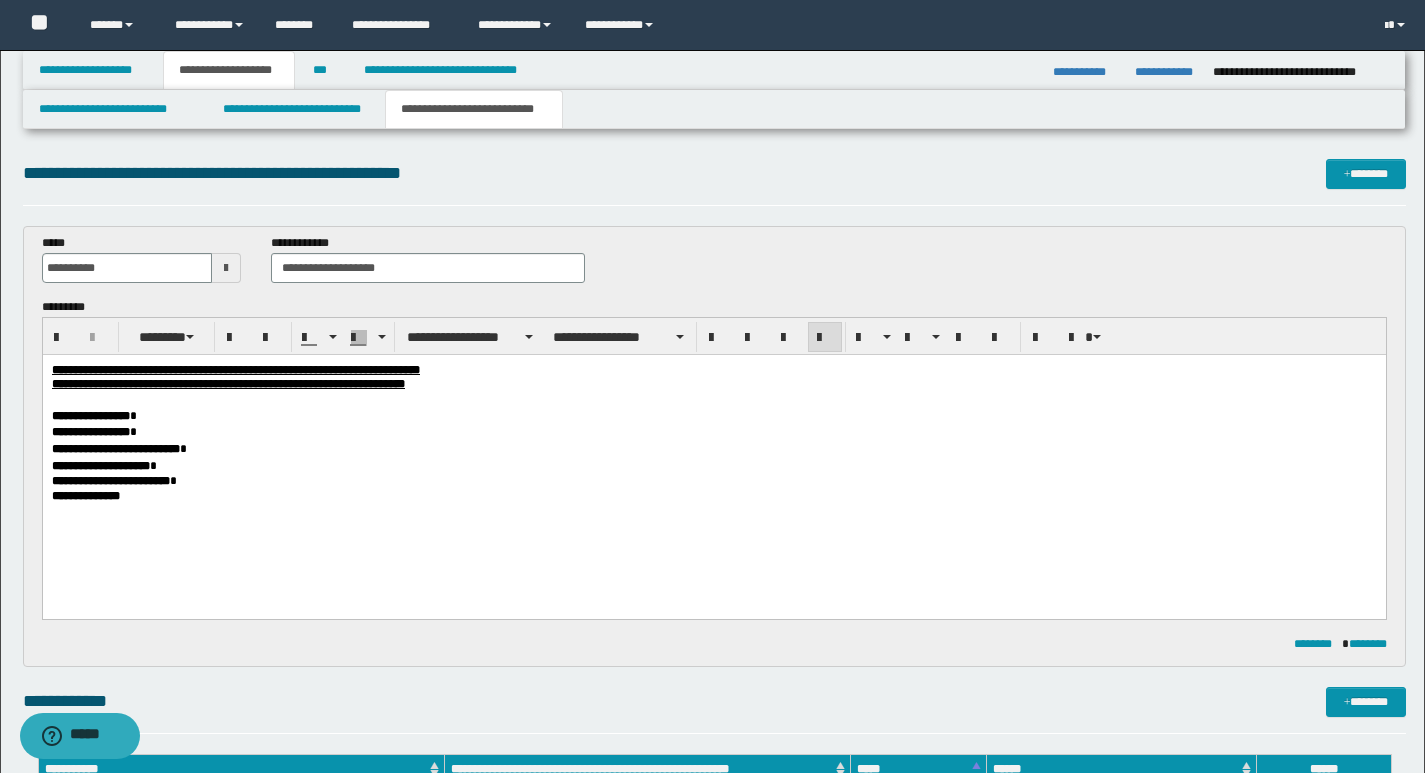 click on "**********" at bounding box center (713, 466) 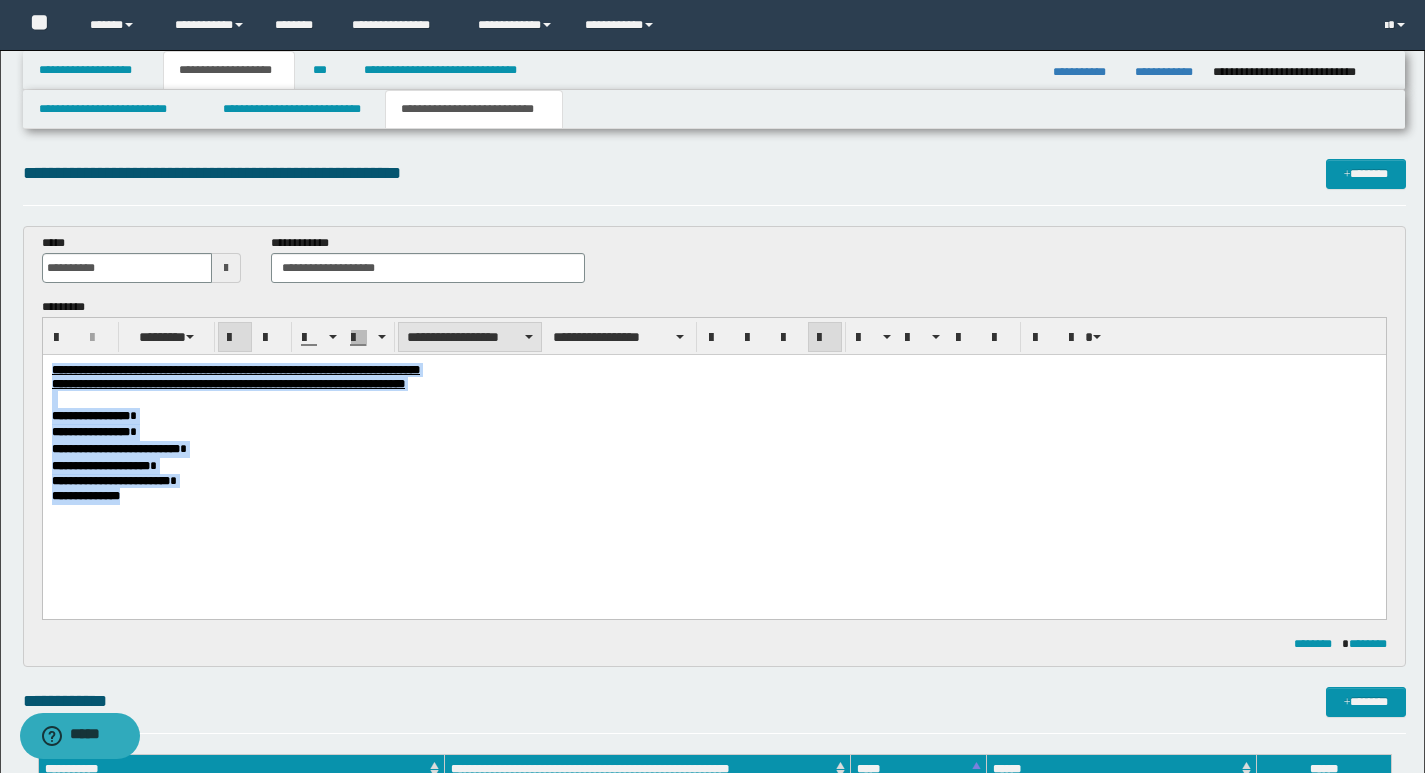 click on "**********" at bounding box center [470, 337] 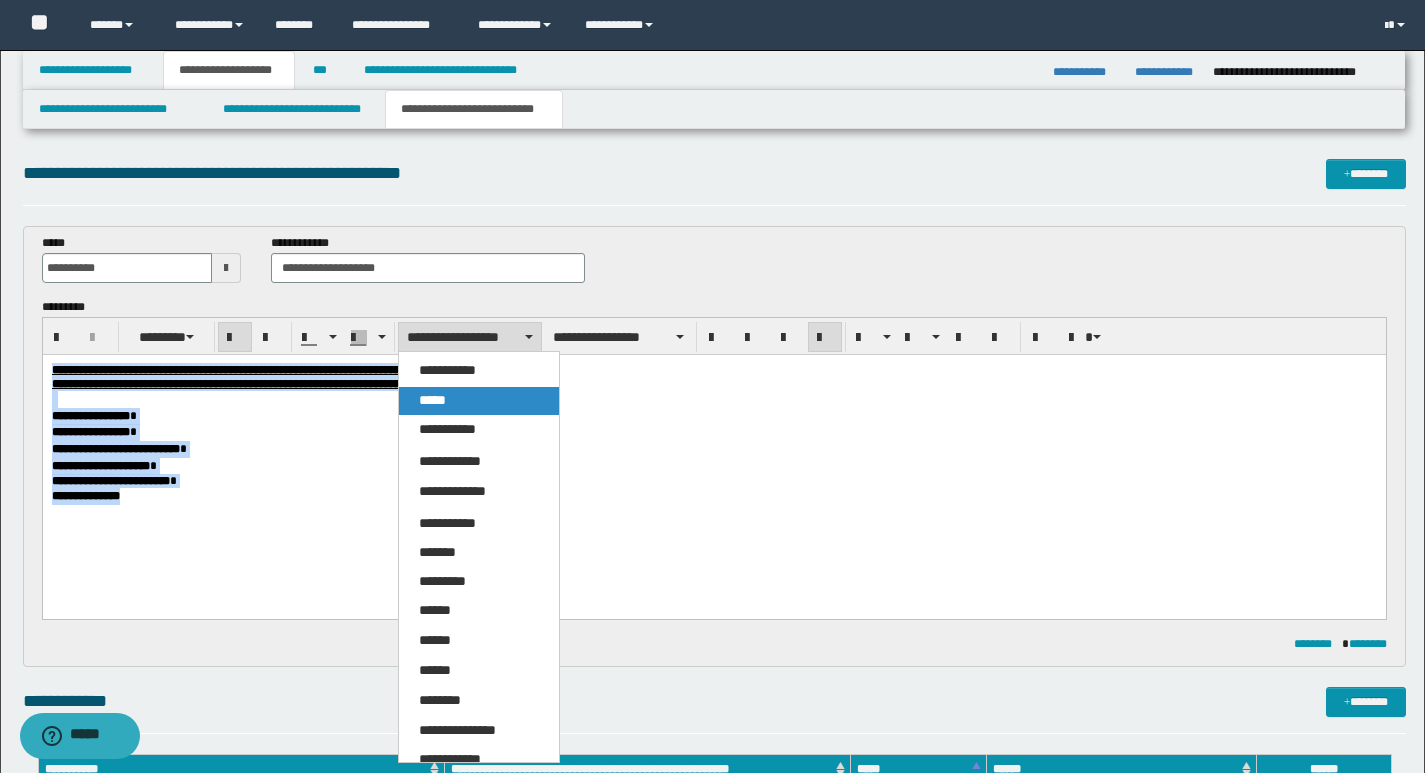 click on "*****" at bounding box center (432, 400) 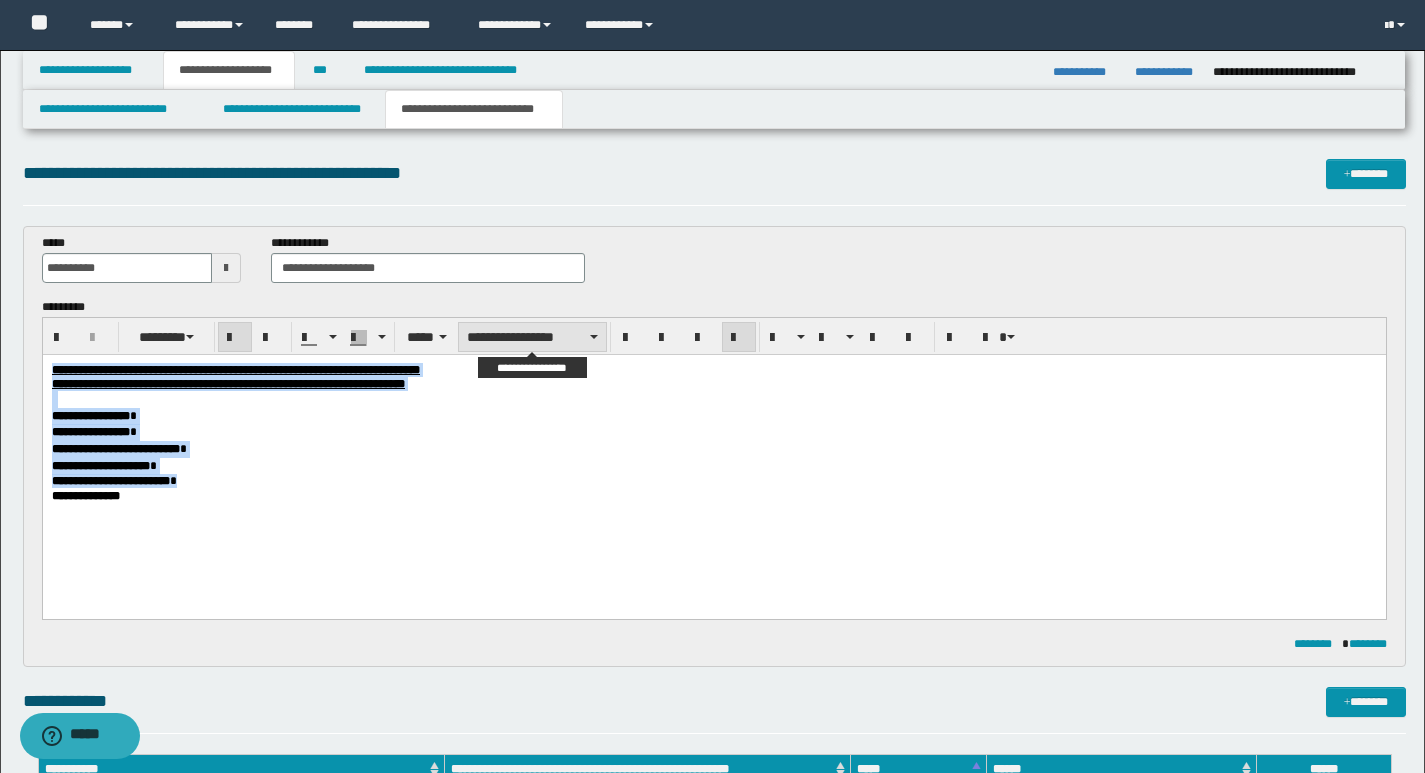 click on "**********" at bounding box center (532, 337) 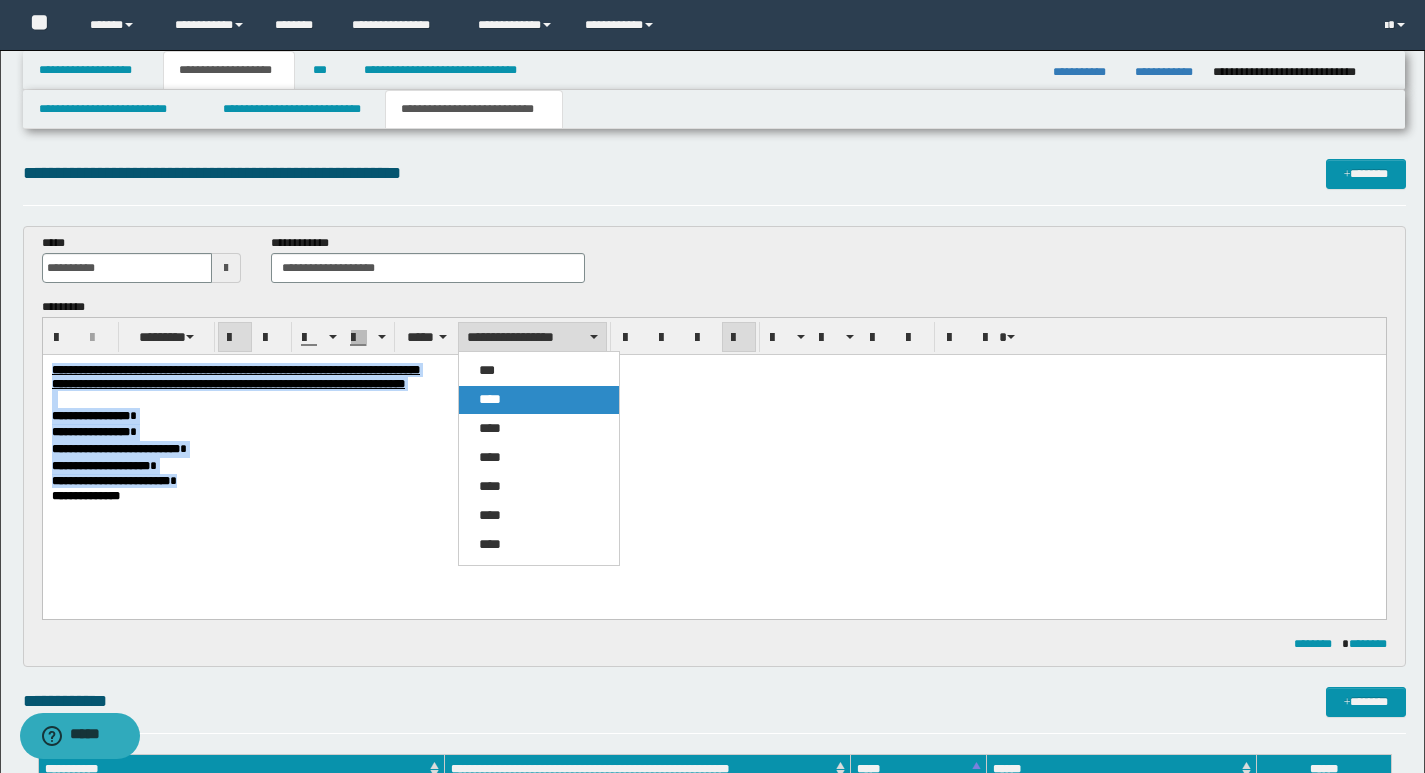 click on "****" at bounding box center (539, 400) 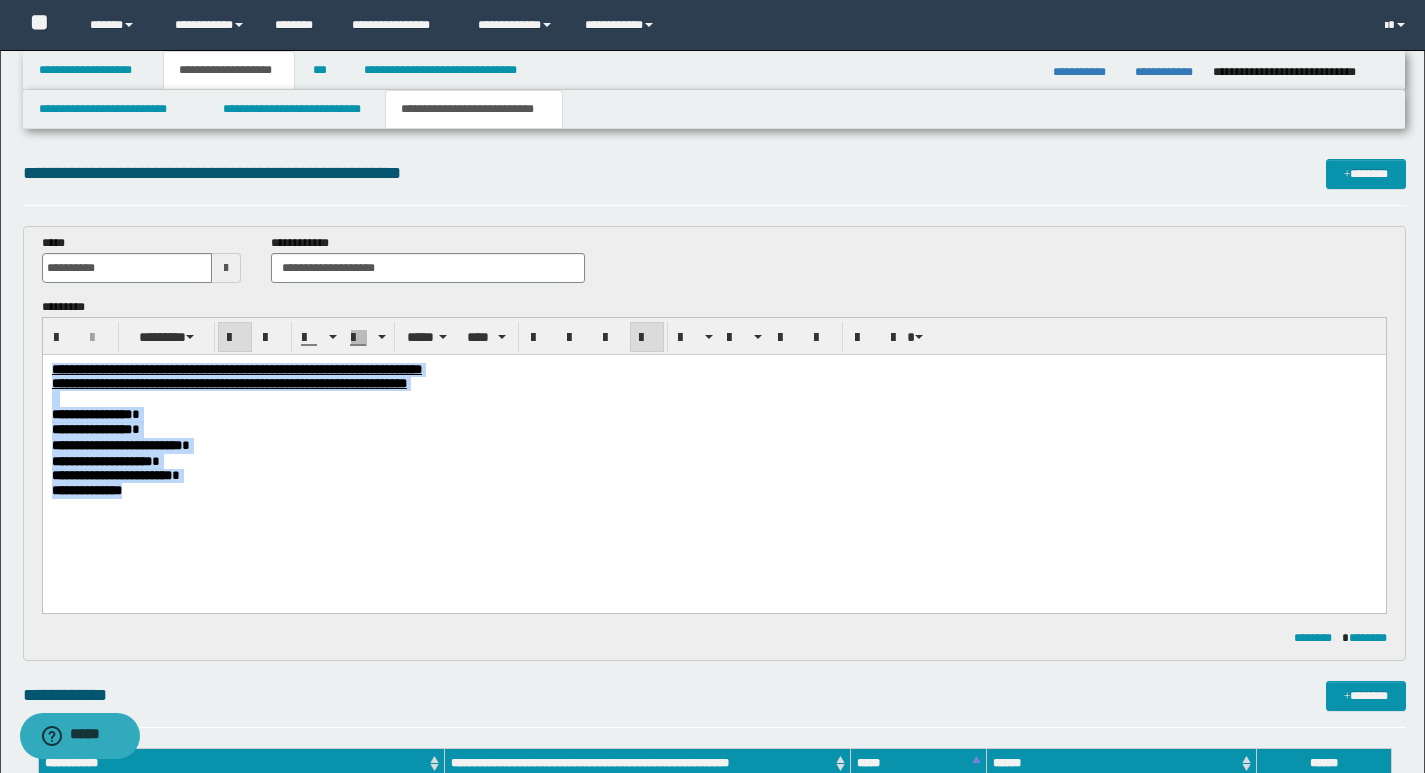 click at bounding box center [647, 338] 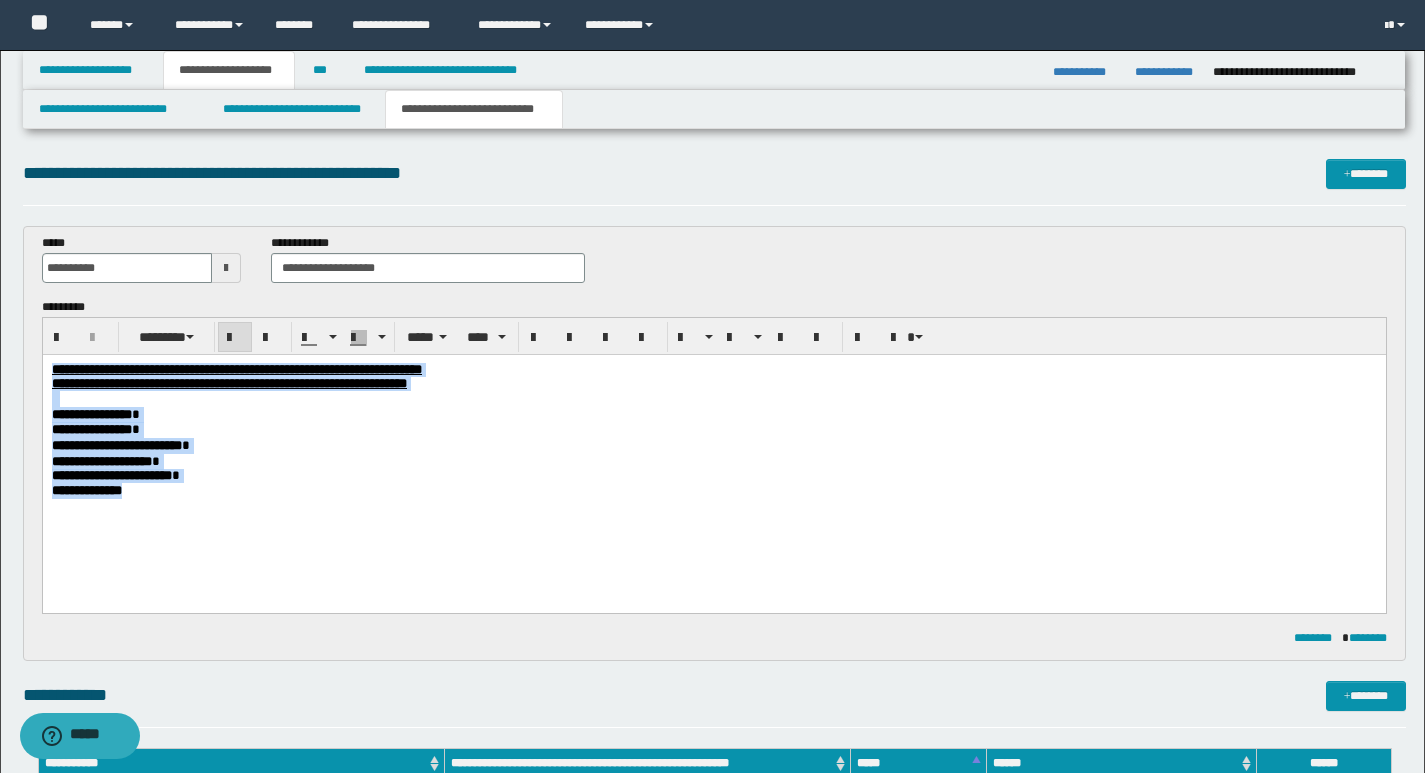 click on "**********" at bounding box center (713, 430) 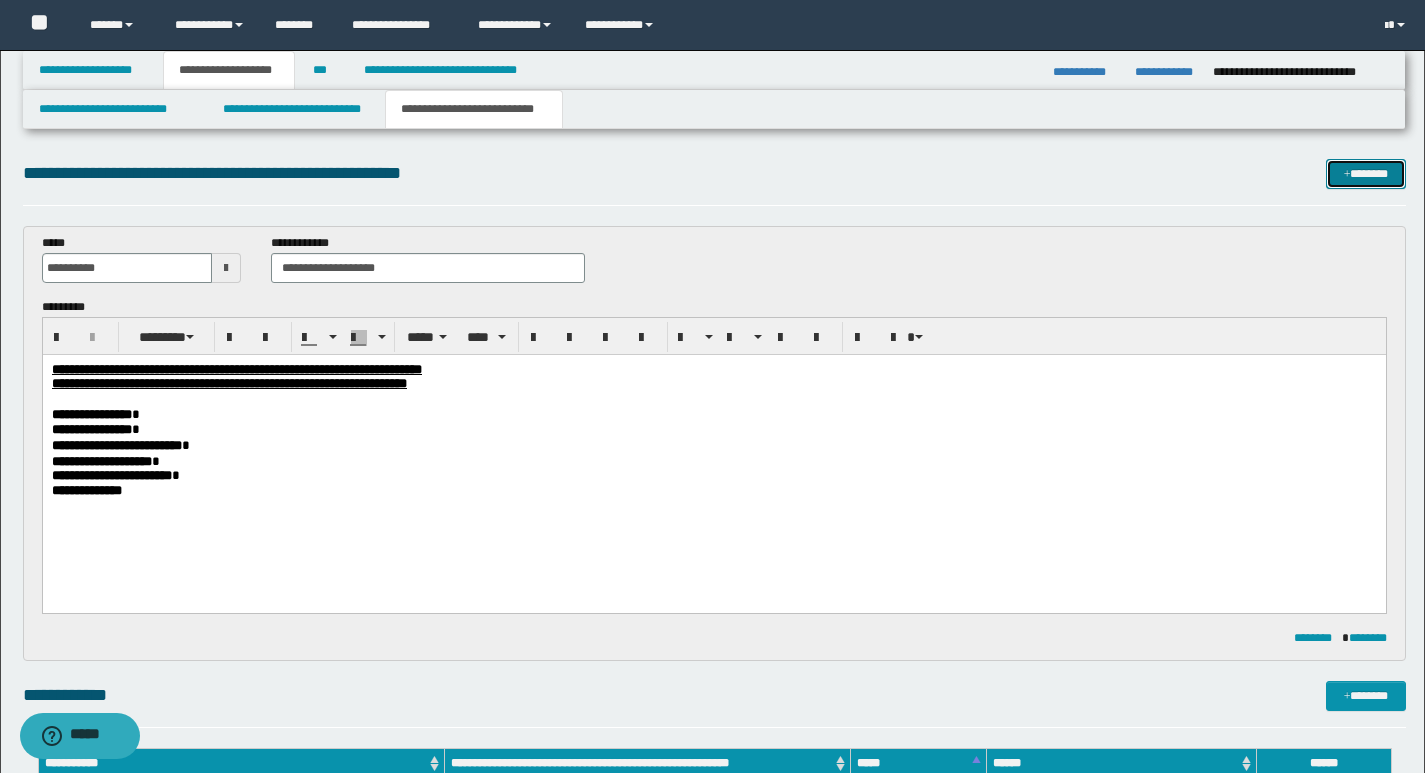 click on "*******" at bounding box center (1366, 174) 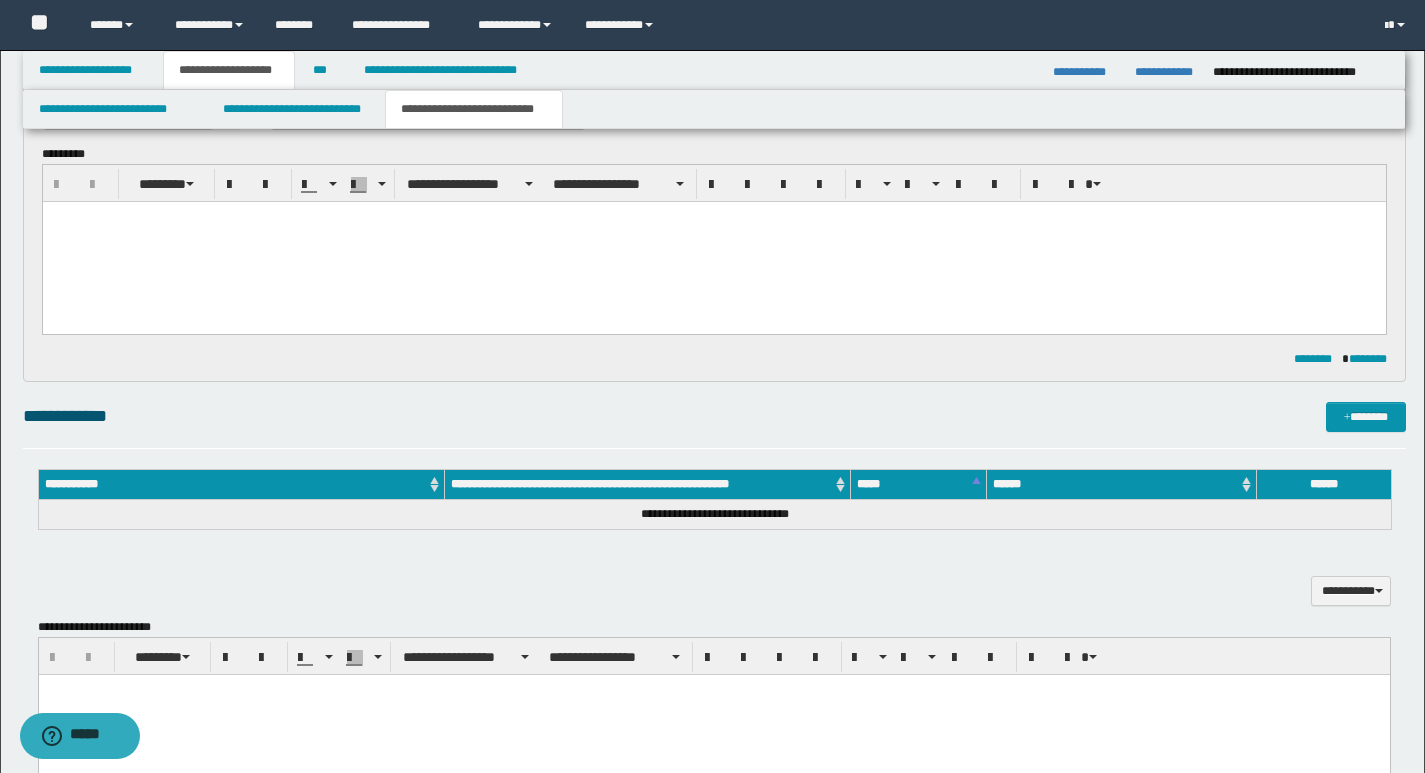scroll, scrollTop: 0, scrollLeft: 0, axis: both 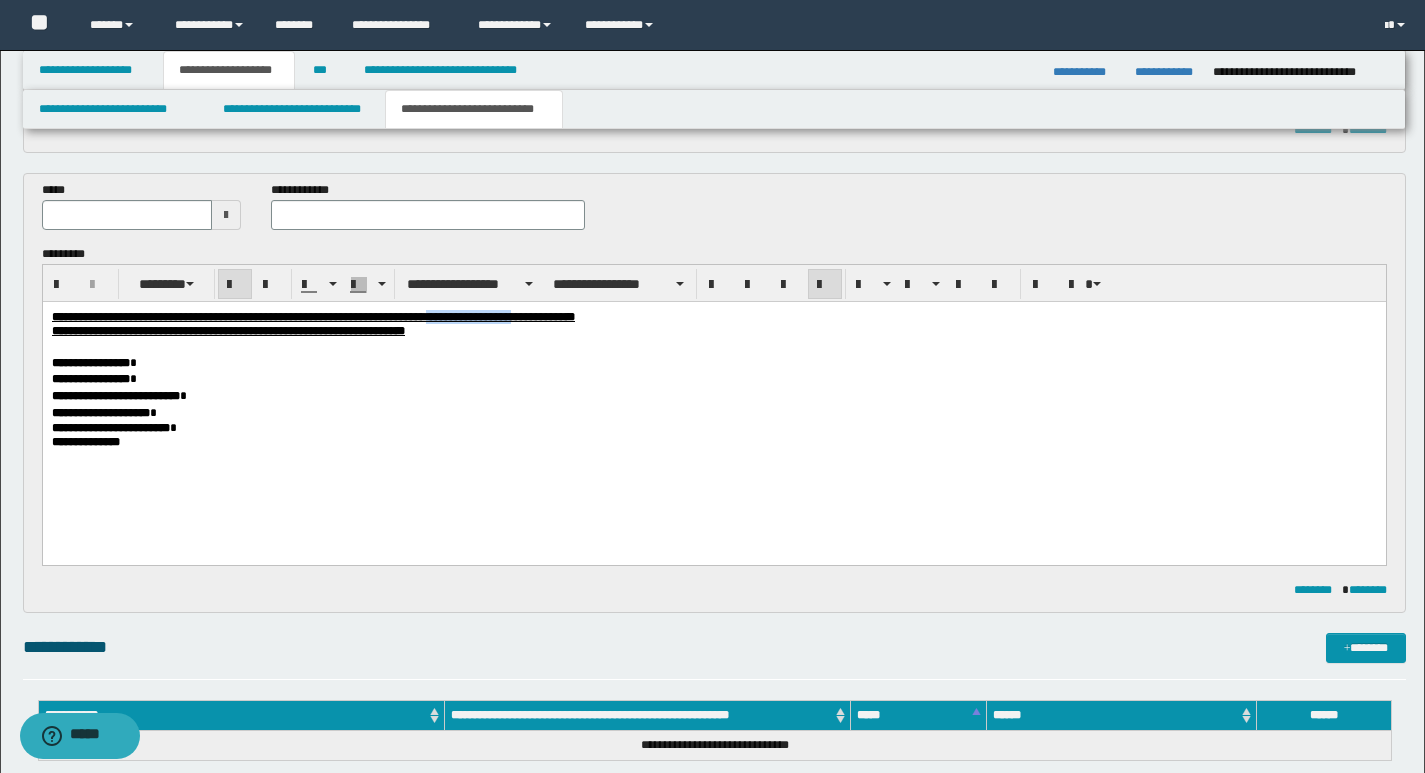 drag, startPoint x: 585, startPoint y: 314, endPoint x: 679, endPoint y: 316, distance: 94.02127 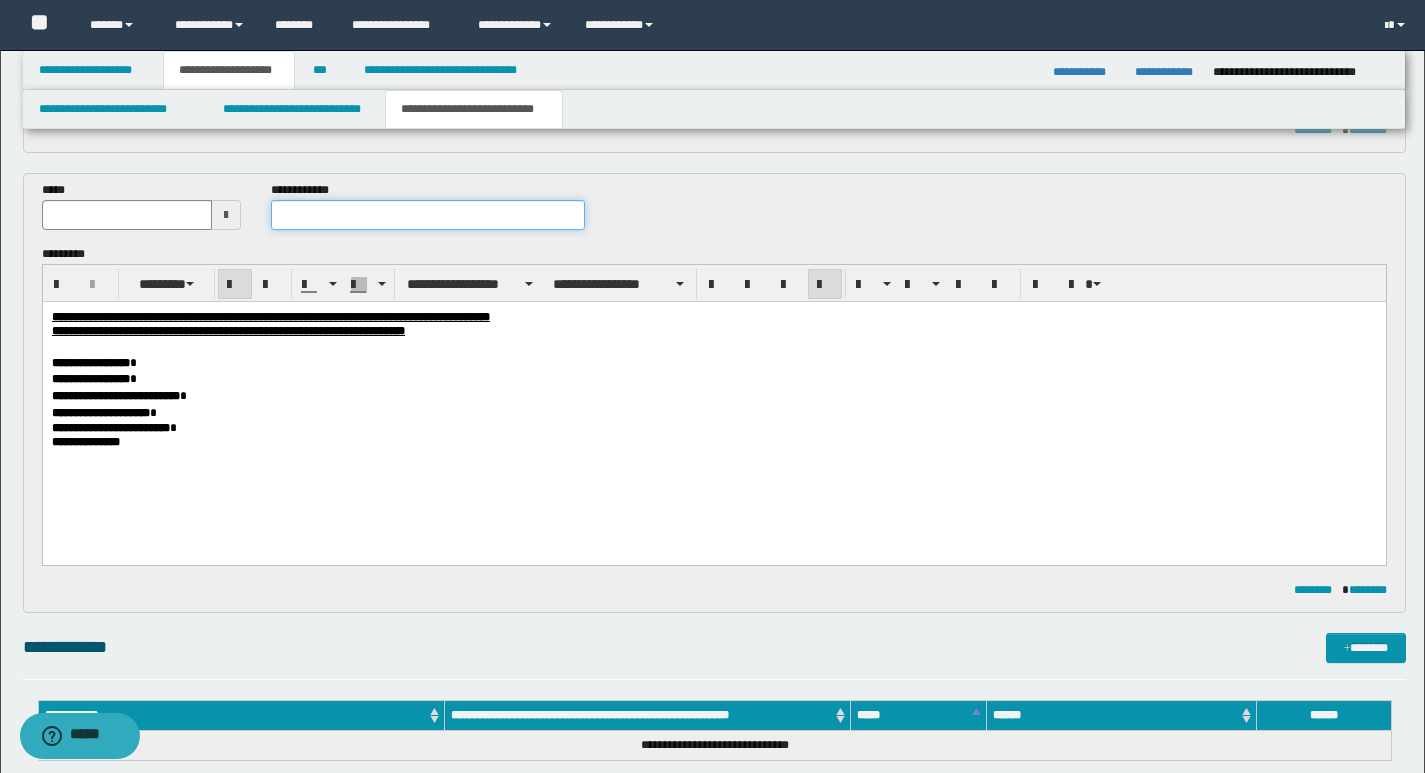 click at bounding box center [428, 215] 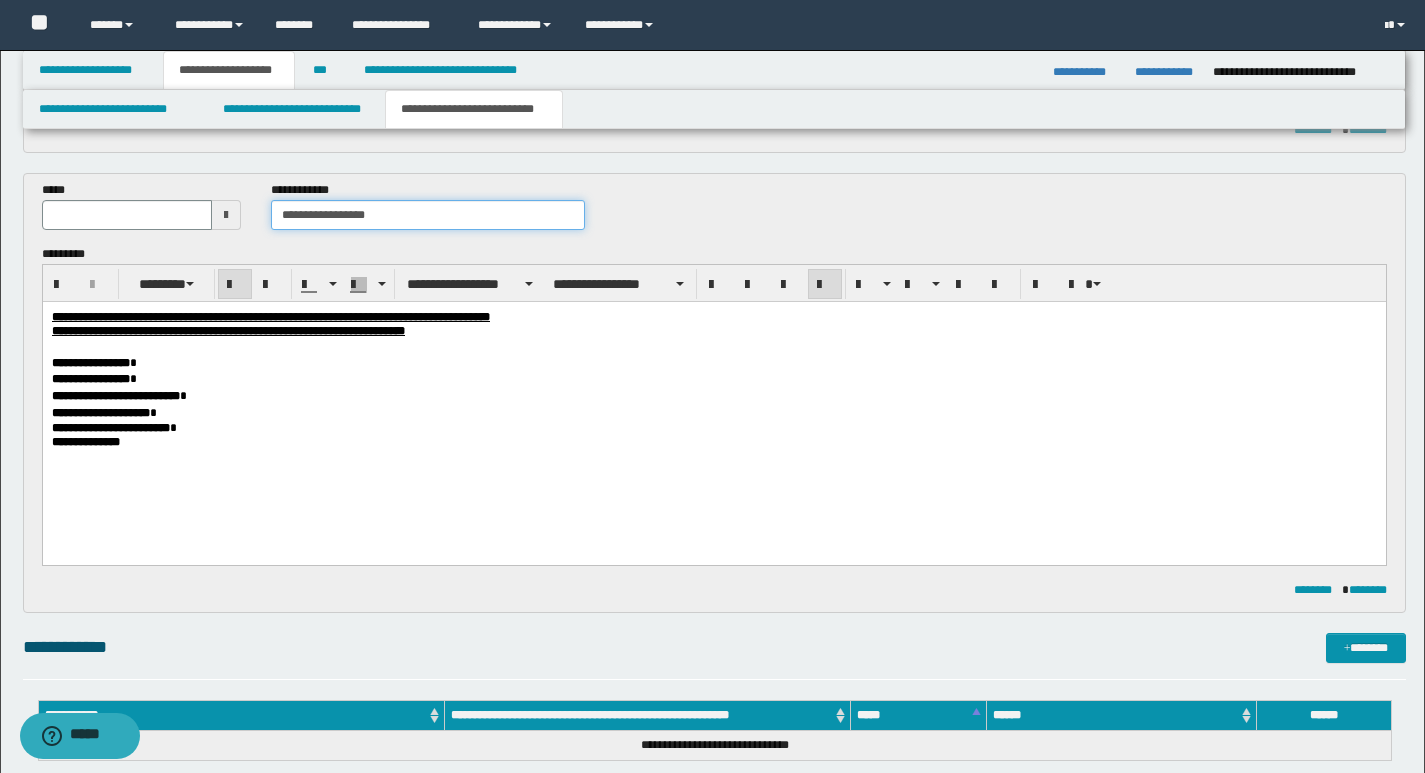 type on "**********" 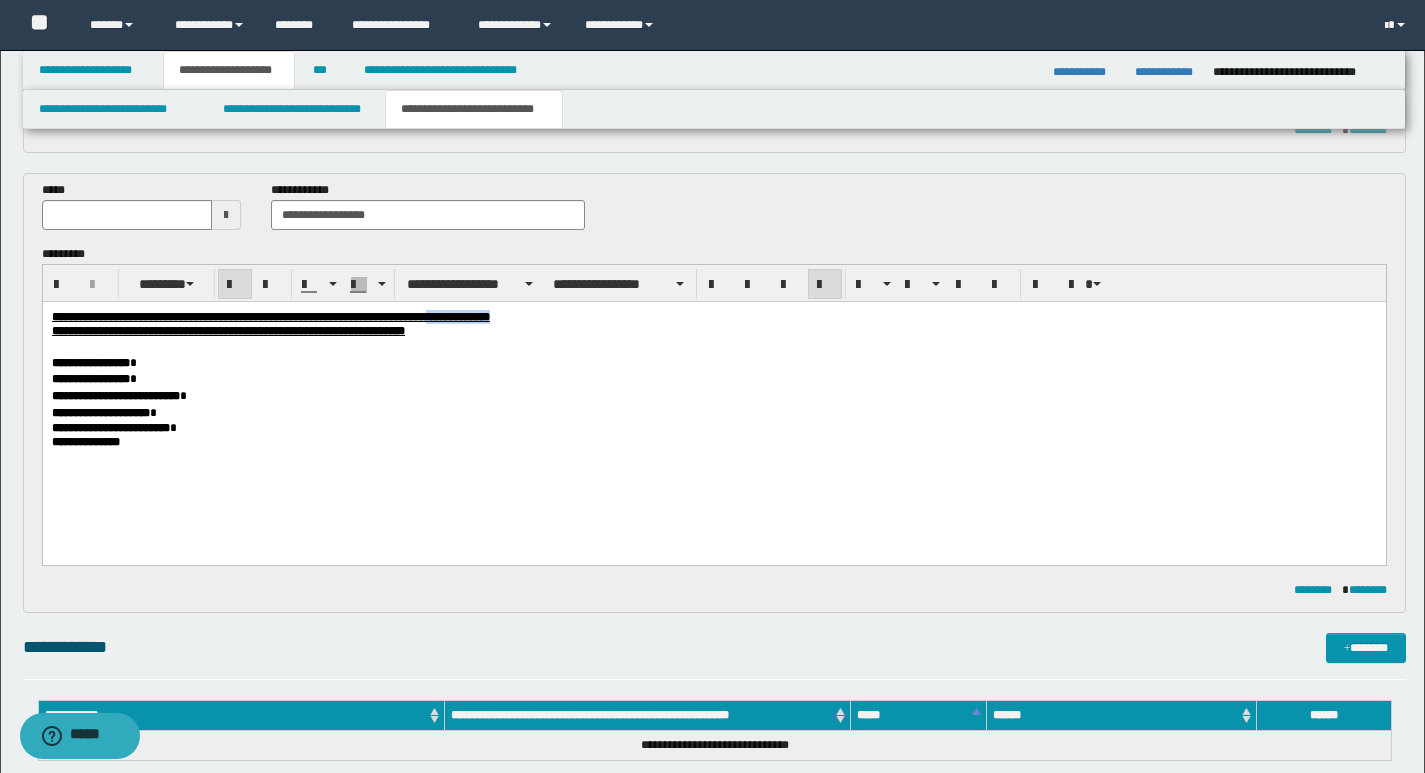 drag, startPoint x: 585, startPoint y: 316, endPoint x: 657, endPoint y: 323, distance: 72.33948 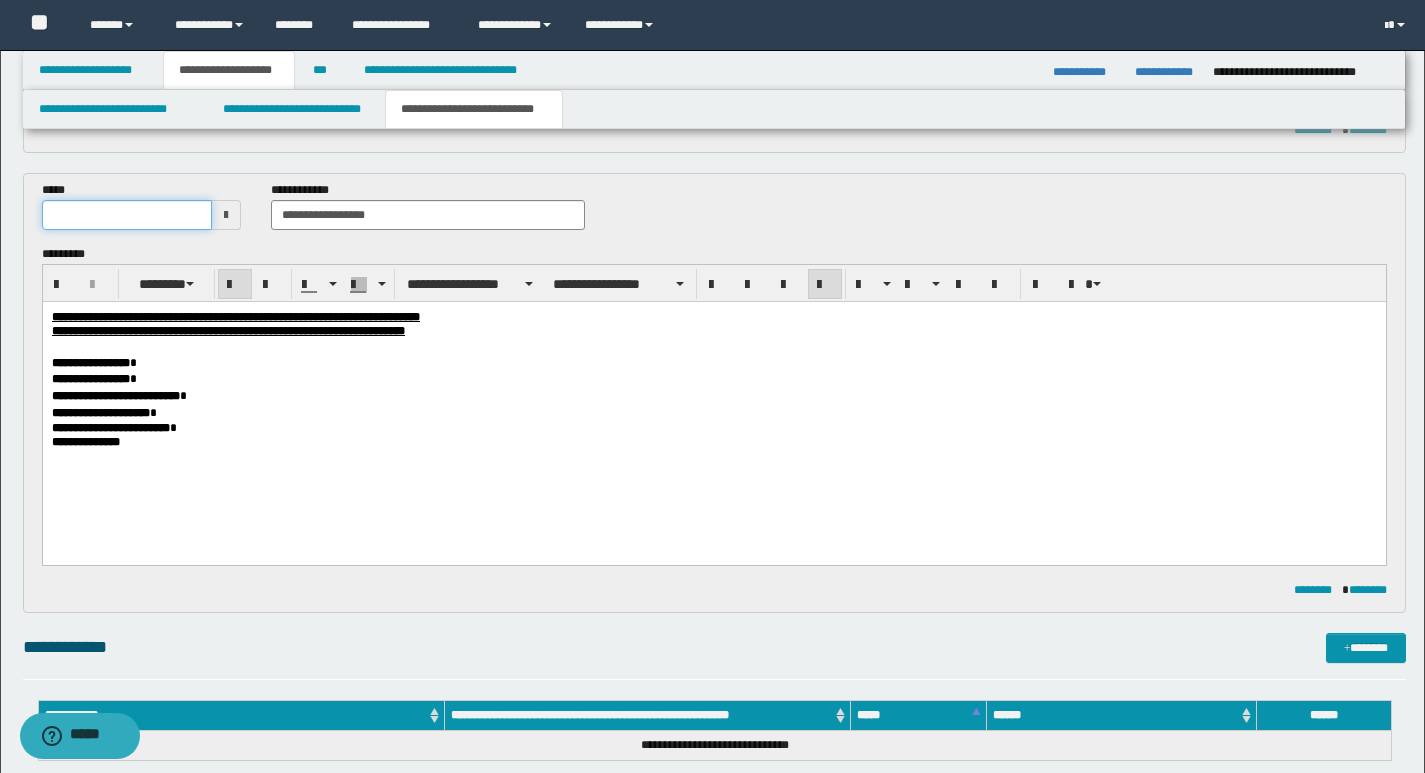 click at bounding box center (127, 215) 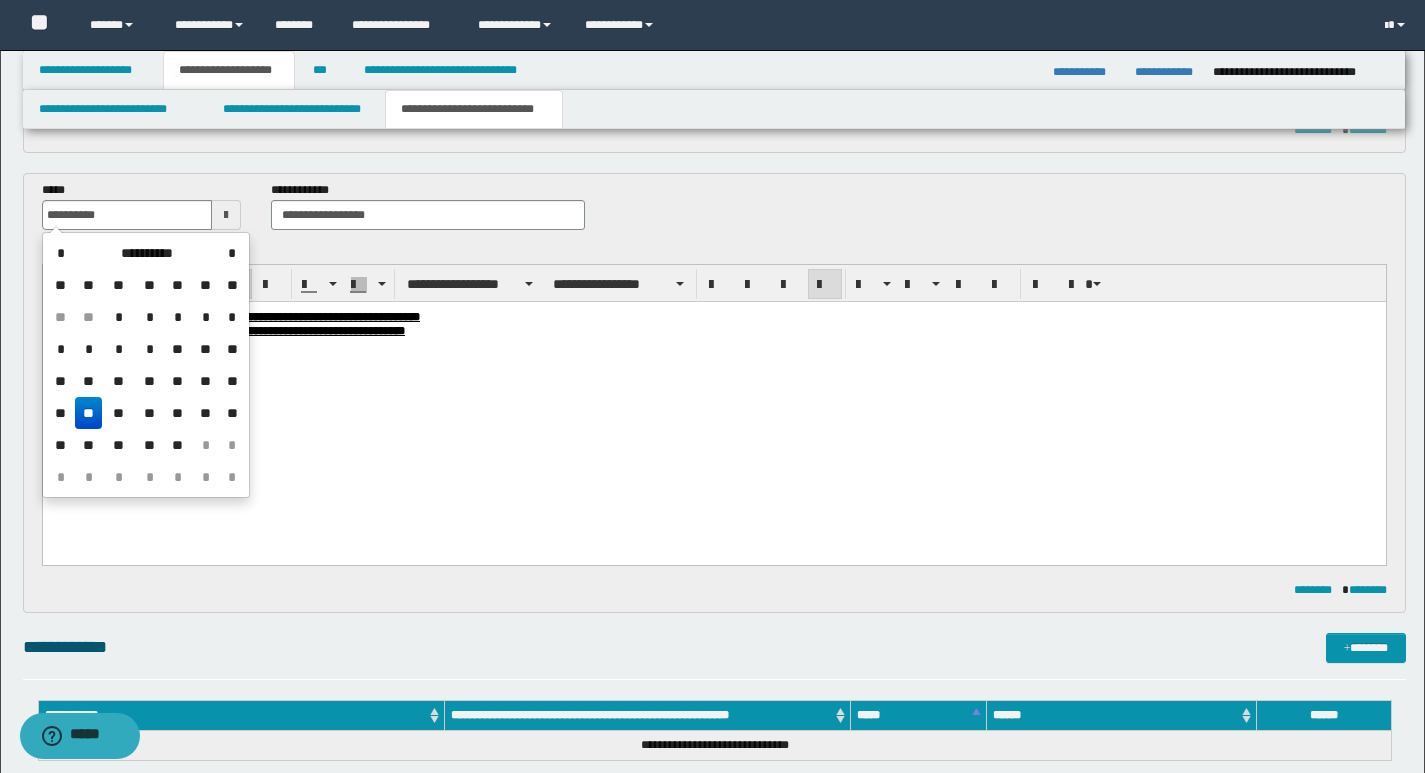 click on "**" at bounding box center (89, 413) 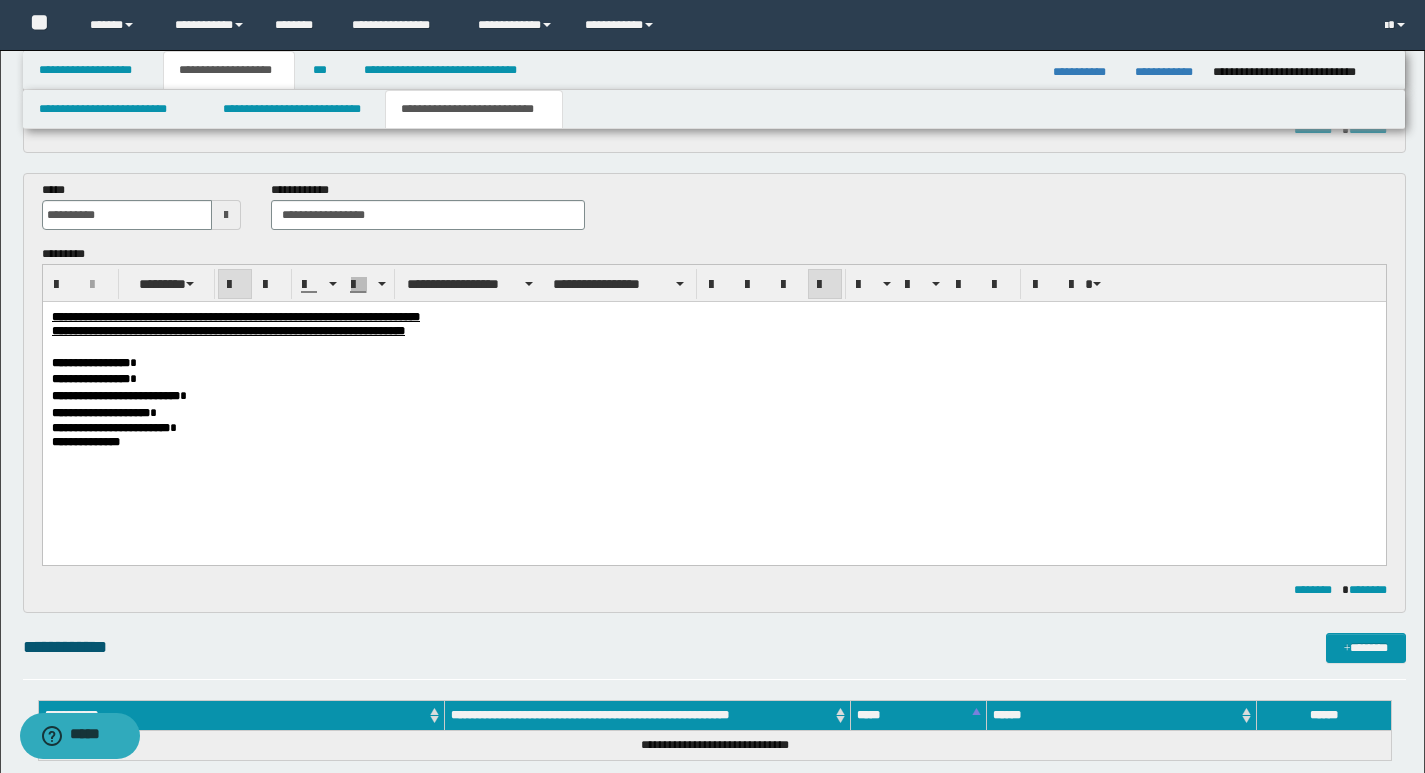 click on "**********" at bounding box center [713, 441] 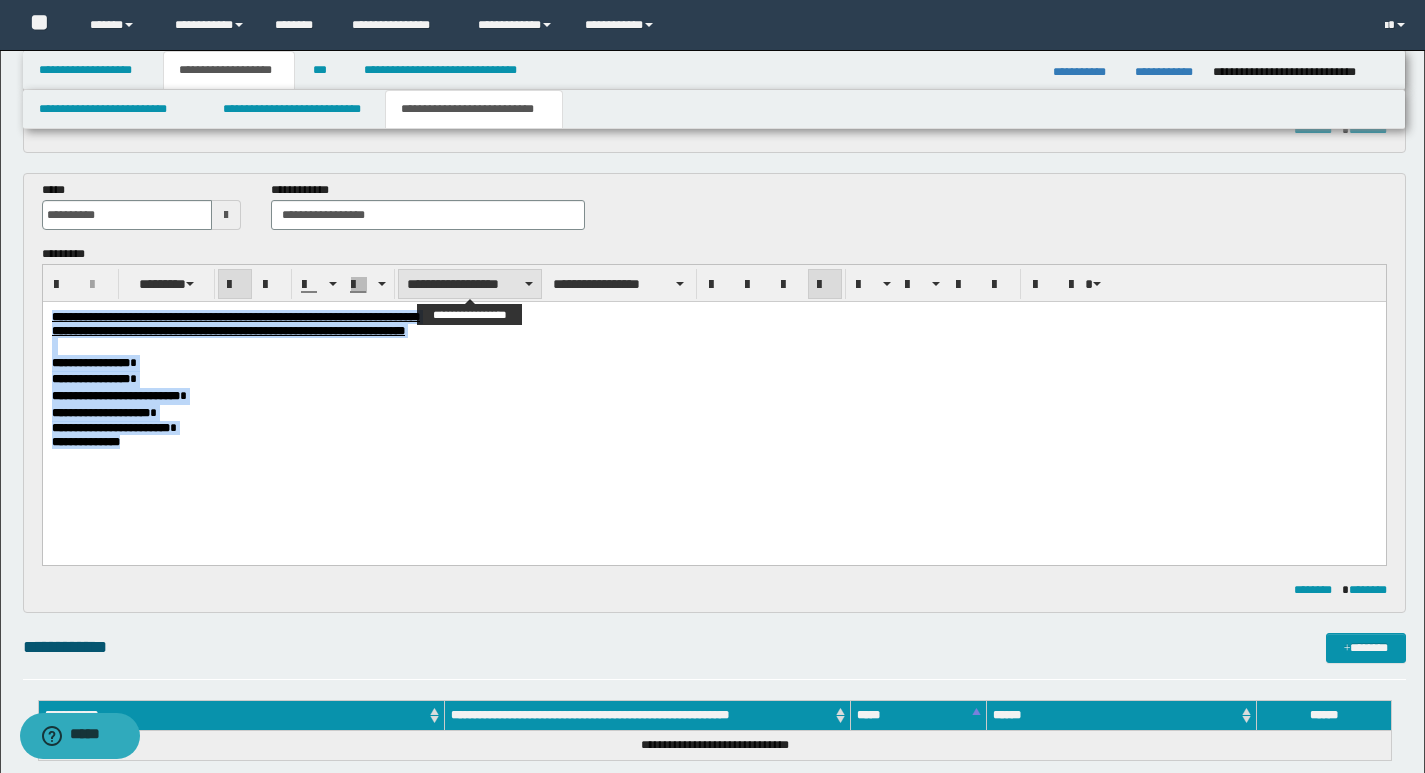 click on "**********" at bounding box center [470, 284] 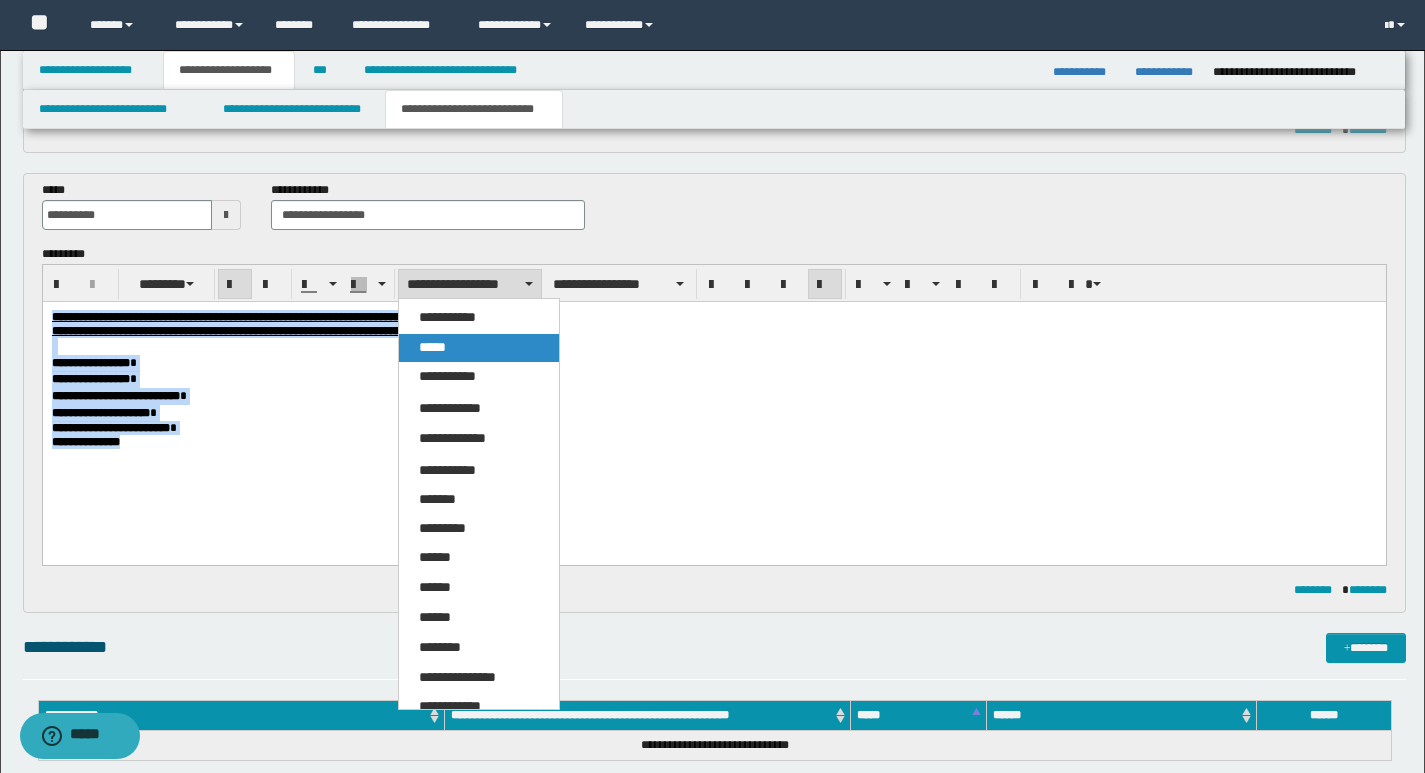 click on "*****" at bounding box center (432, 347) 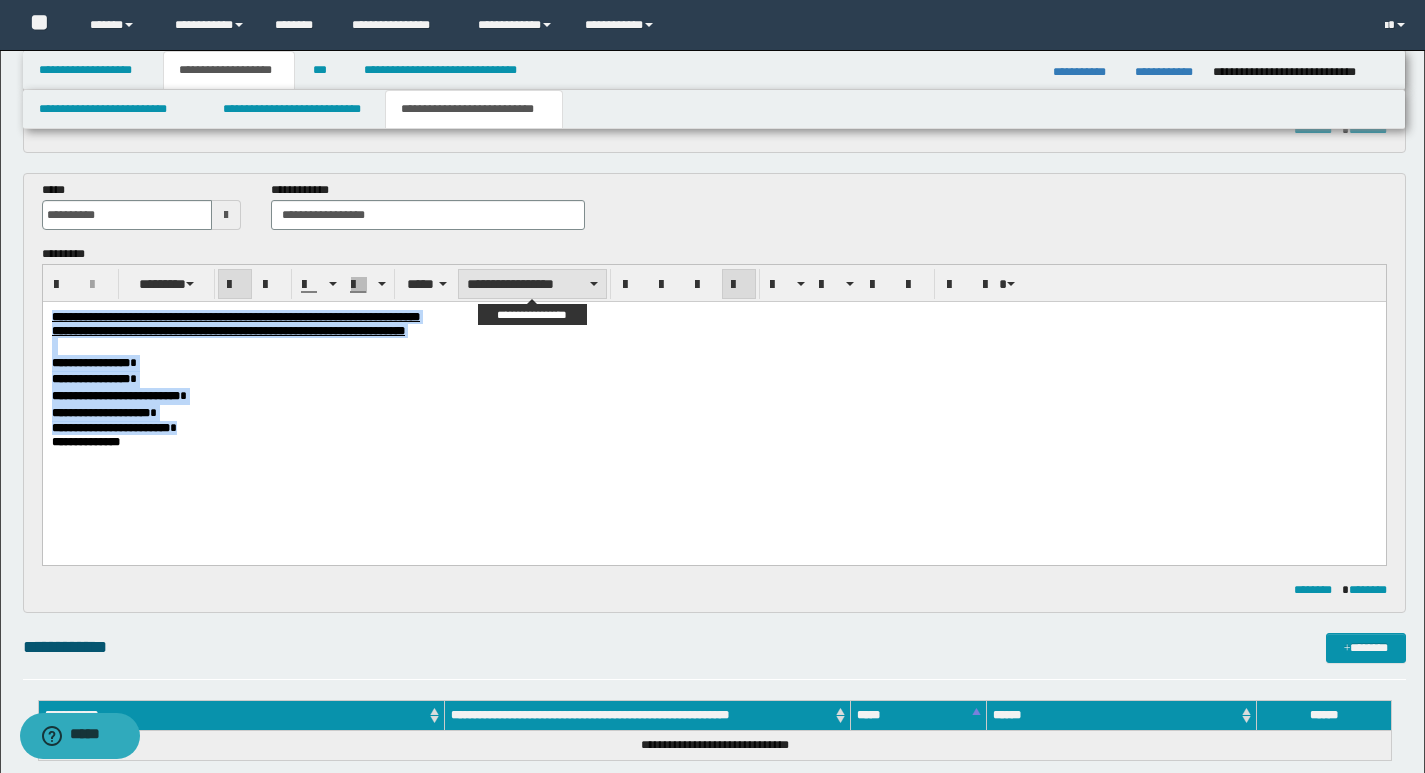 click on "**********" at bounding box center [532, 284] 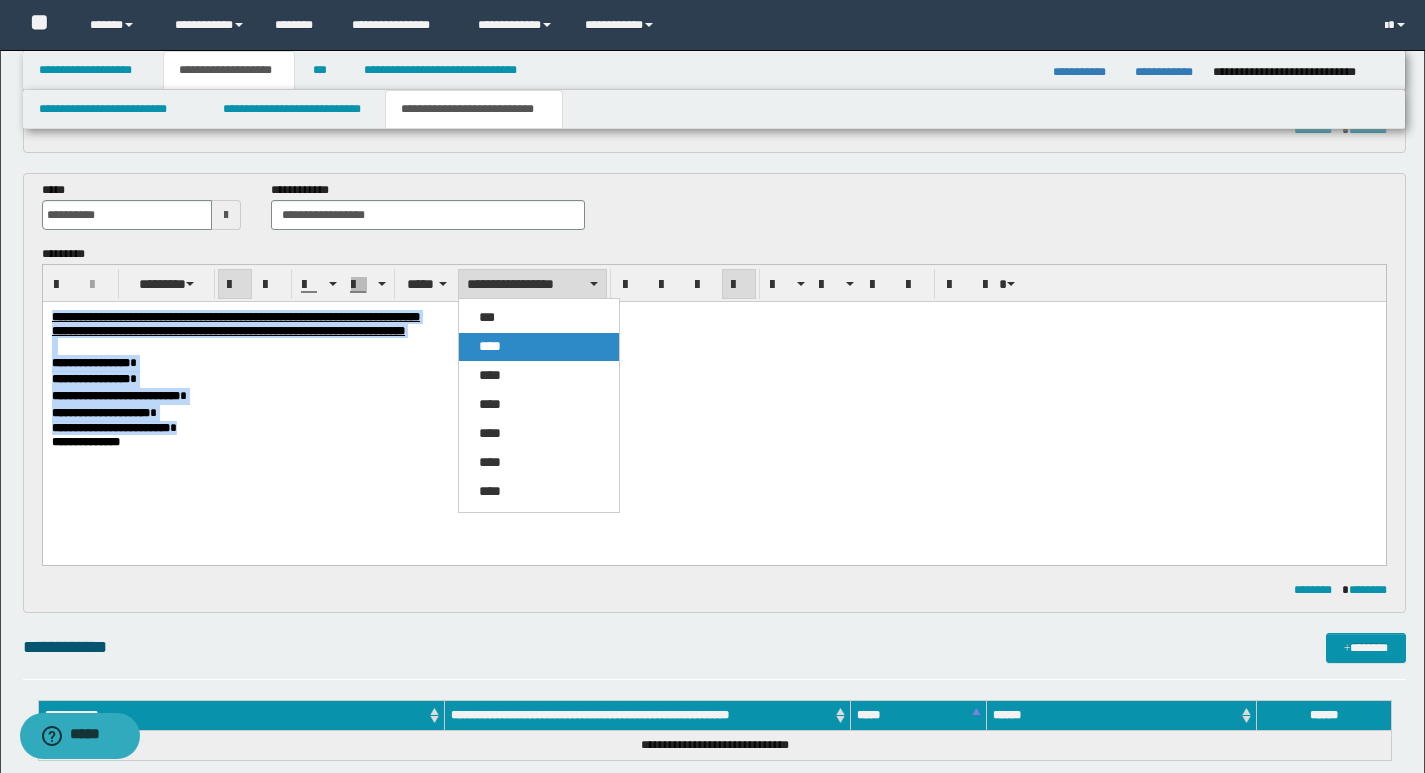 click on "****" at bounding box center (539, 347) 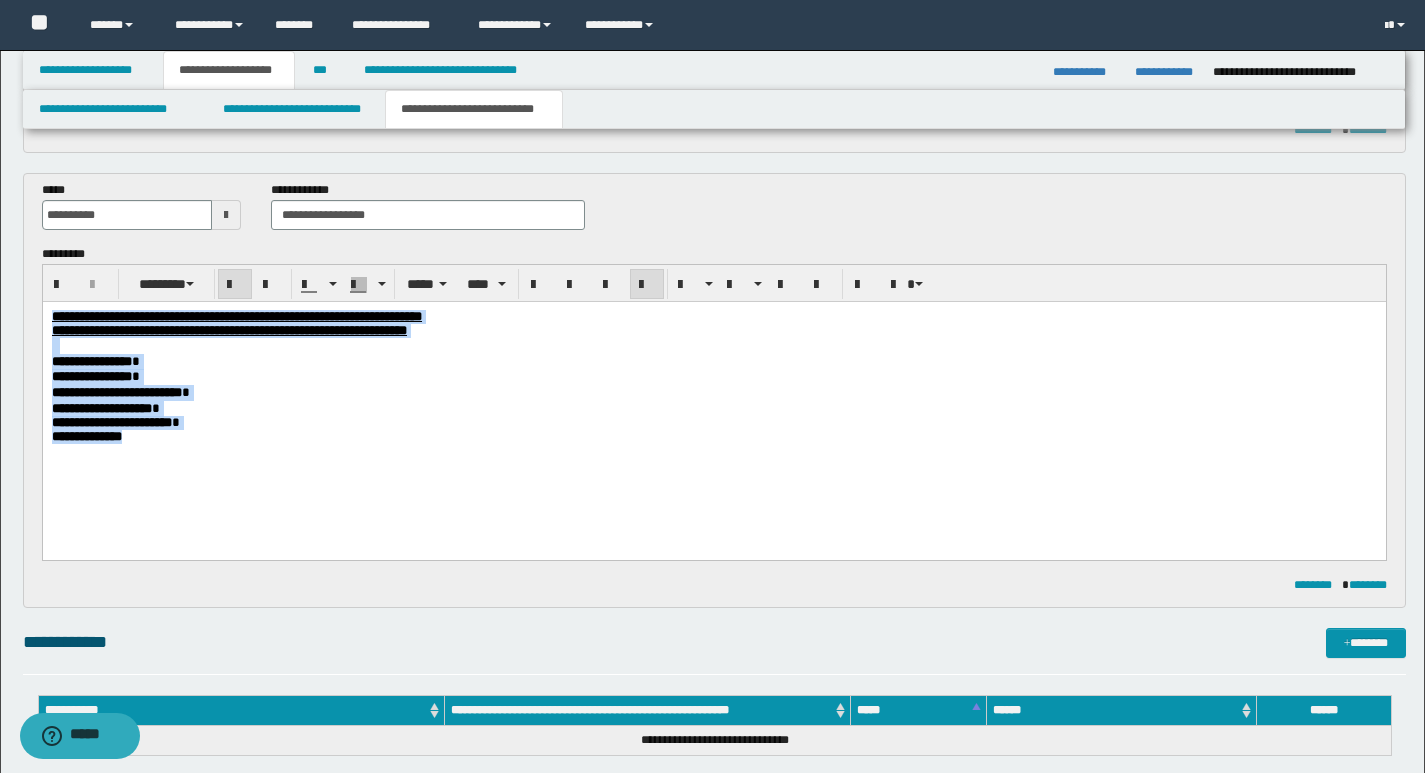 click at bounding box center (647, 285) 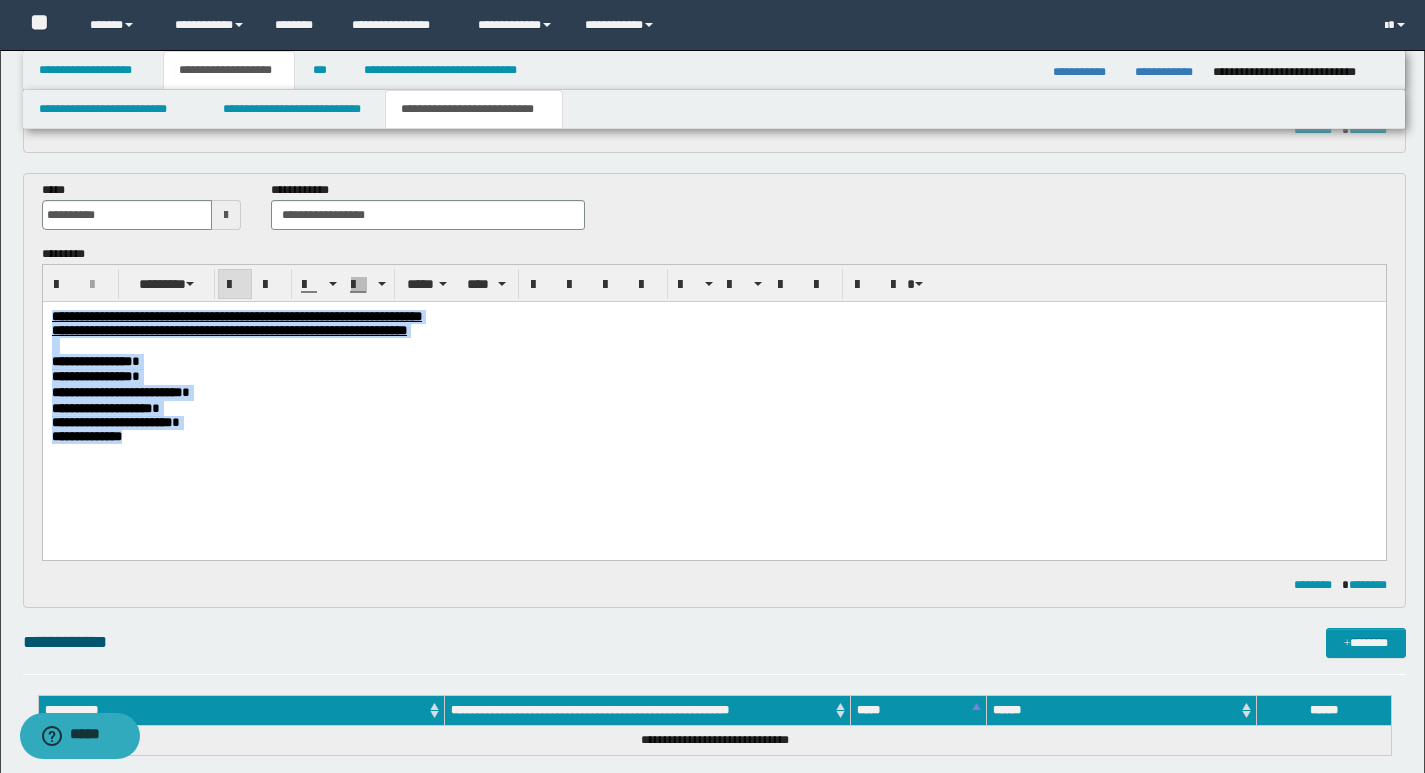 click on "**********" at bounding box center [713, 408] 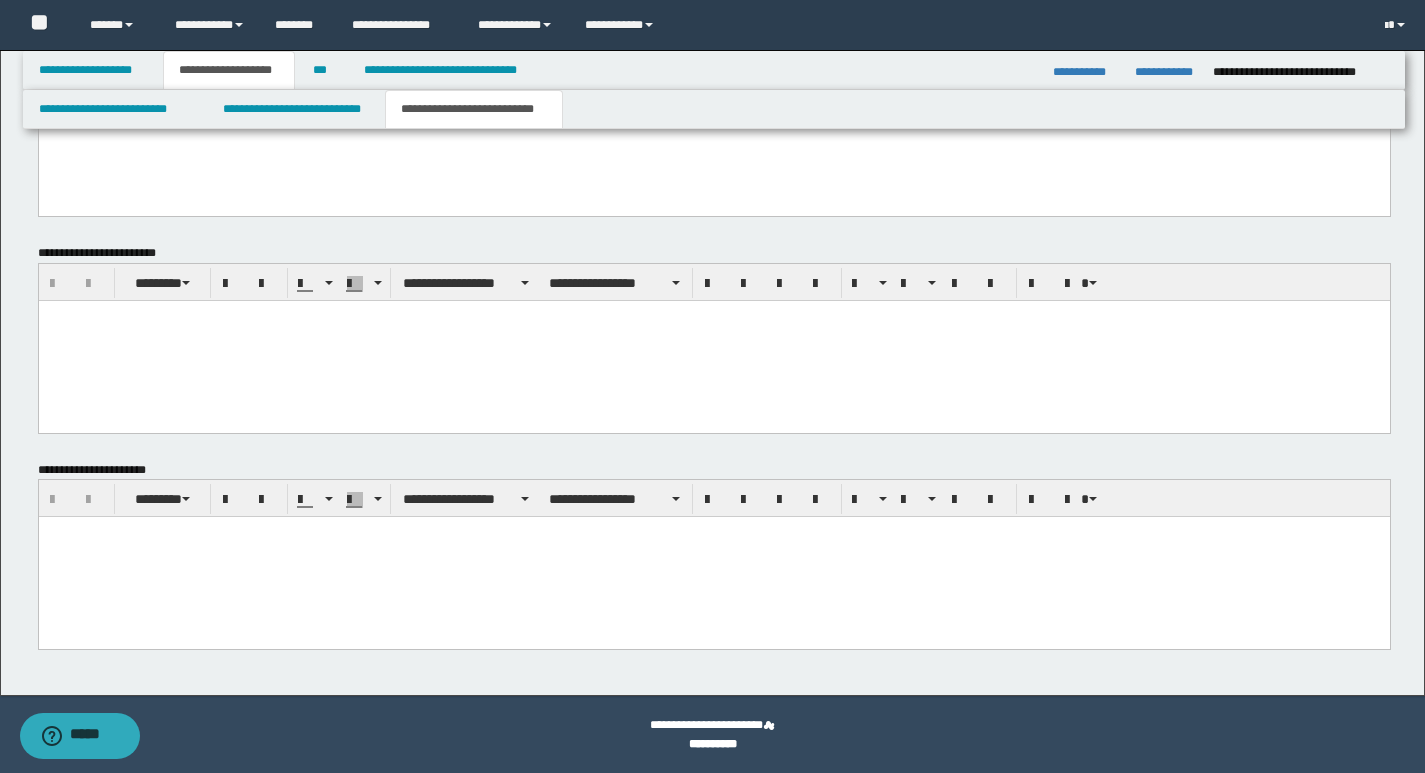 scroll, scrollTop: 1326, scrollLeft: 0, axis: vertical 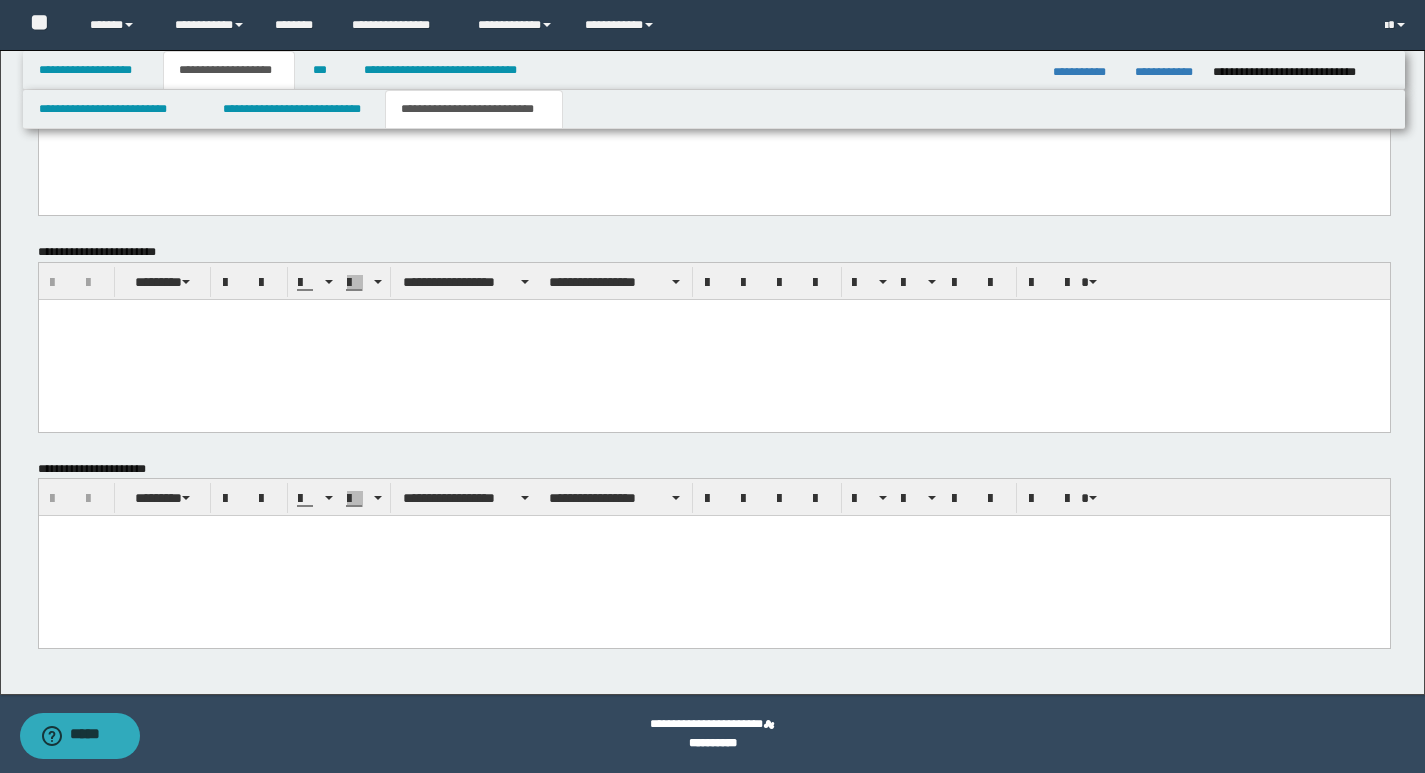 click at bounding box center (713, 556) 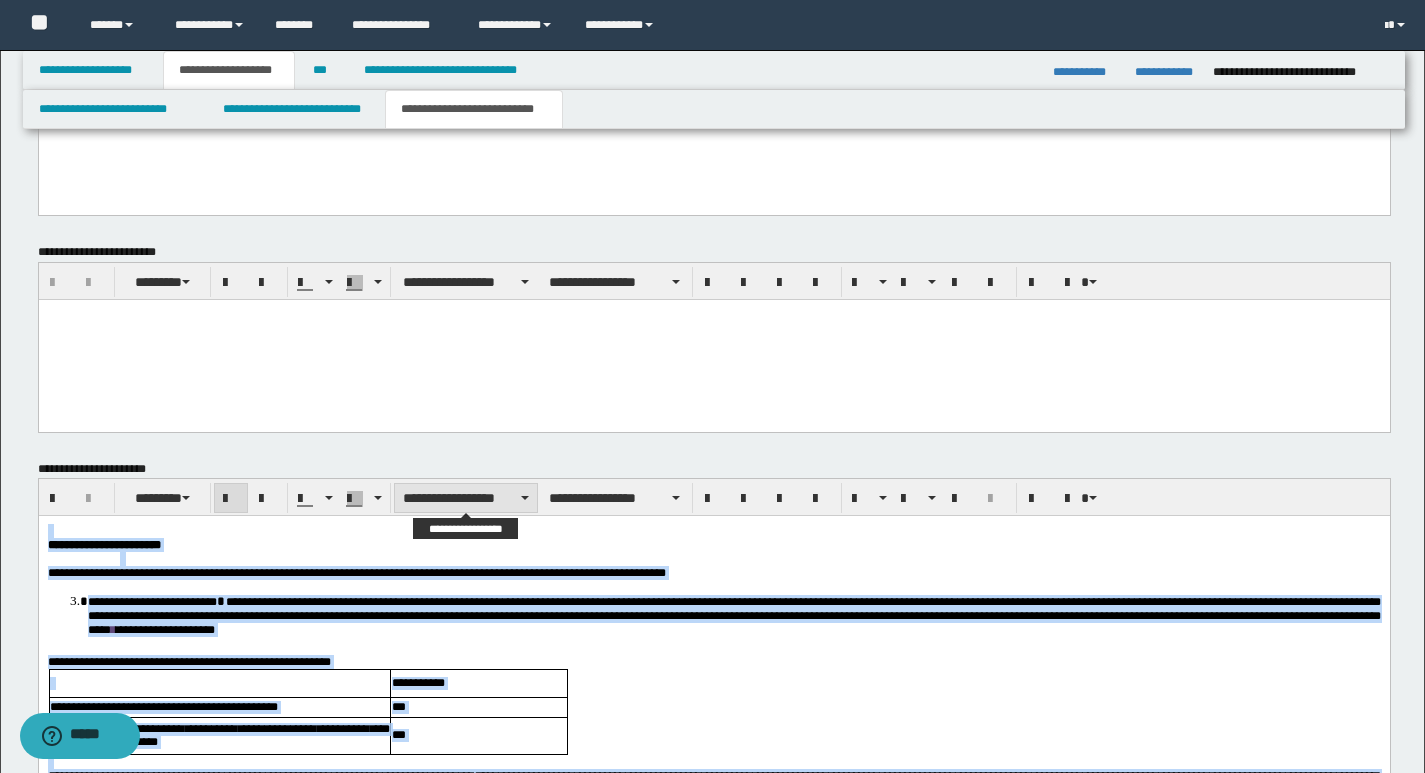 click on "**********" at bounding box center [466, 498] 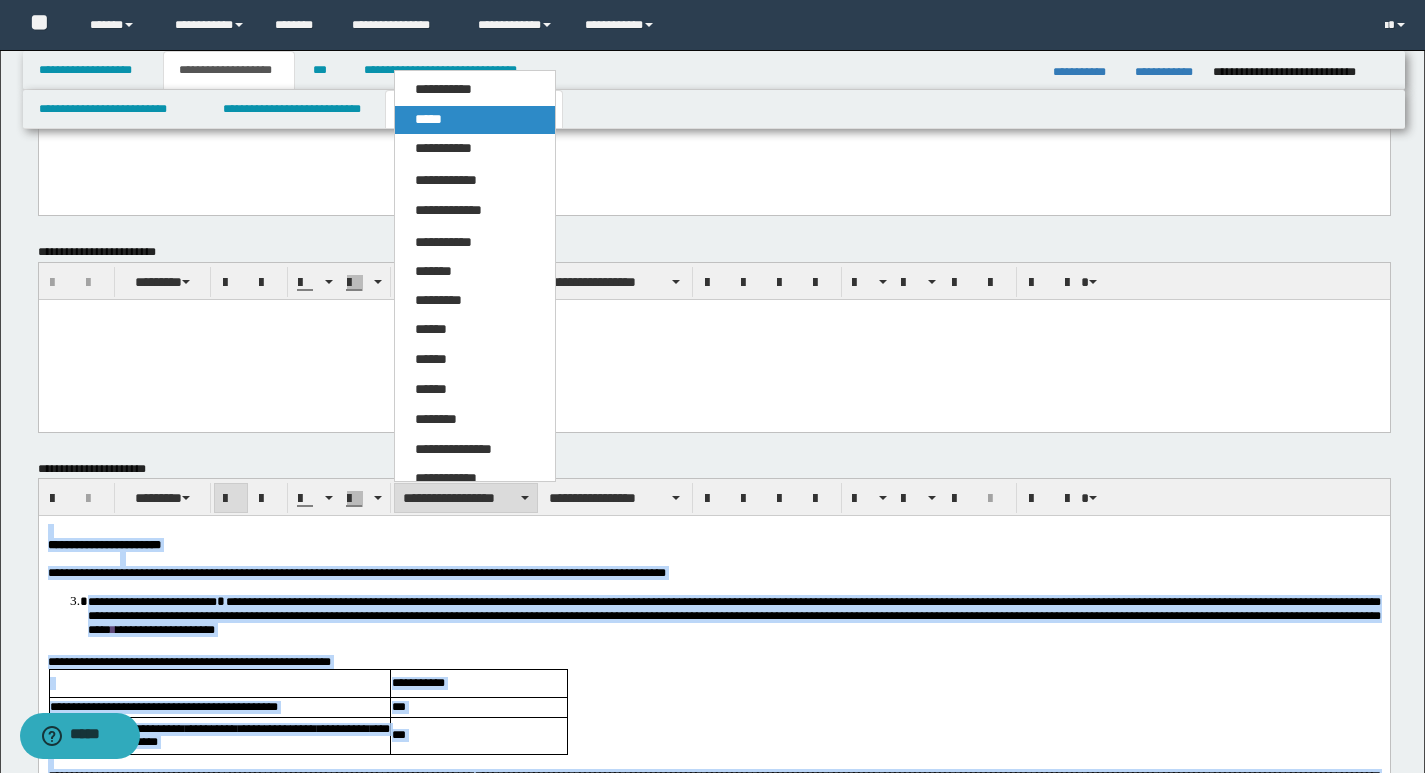 click on "*****" at bounding box center (428, 119) 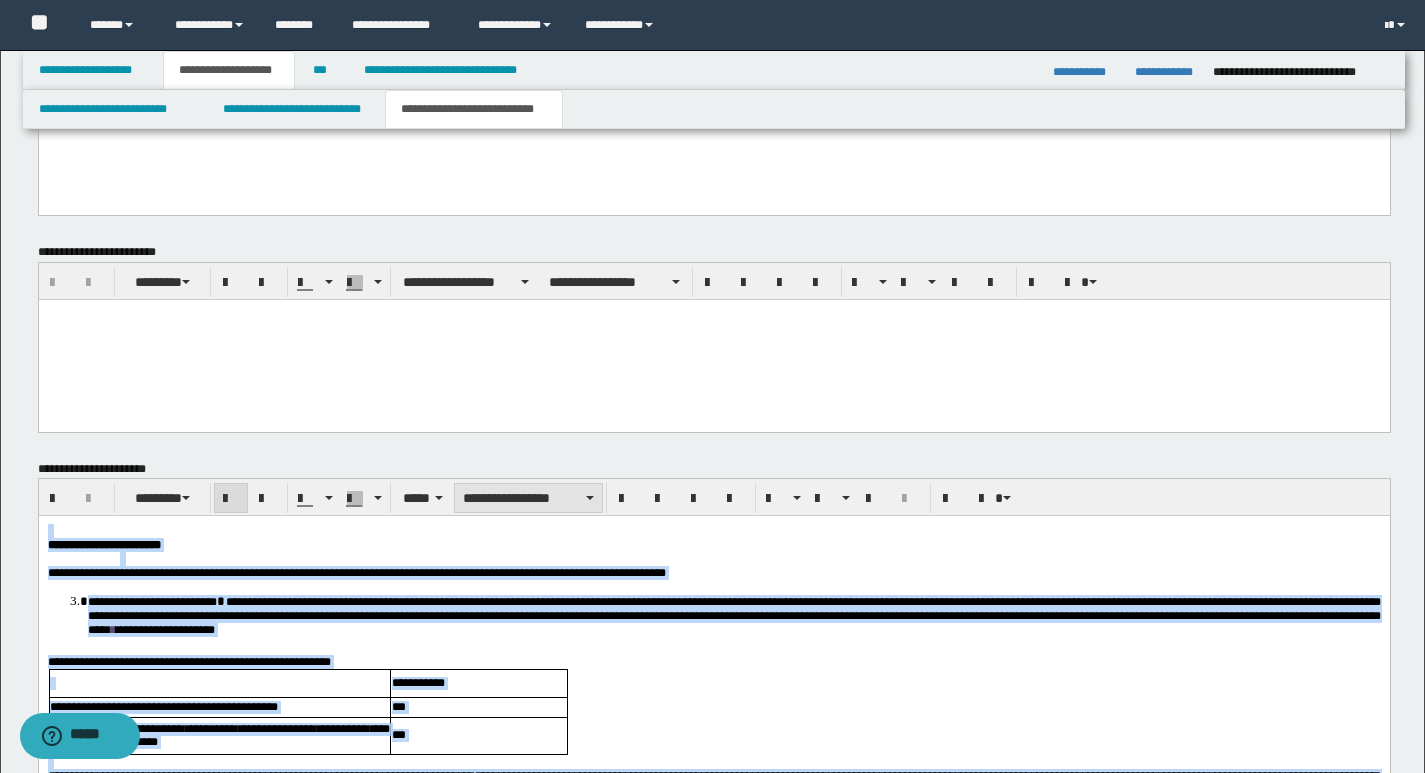 click on "**********" at bounding box center (528, 498) 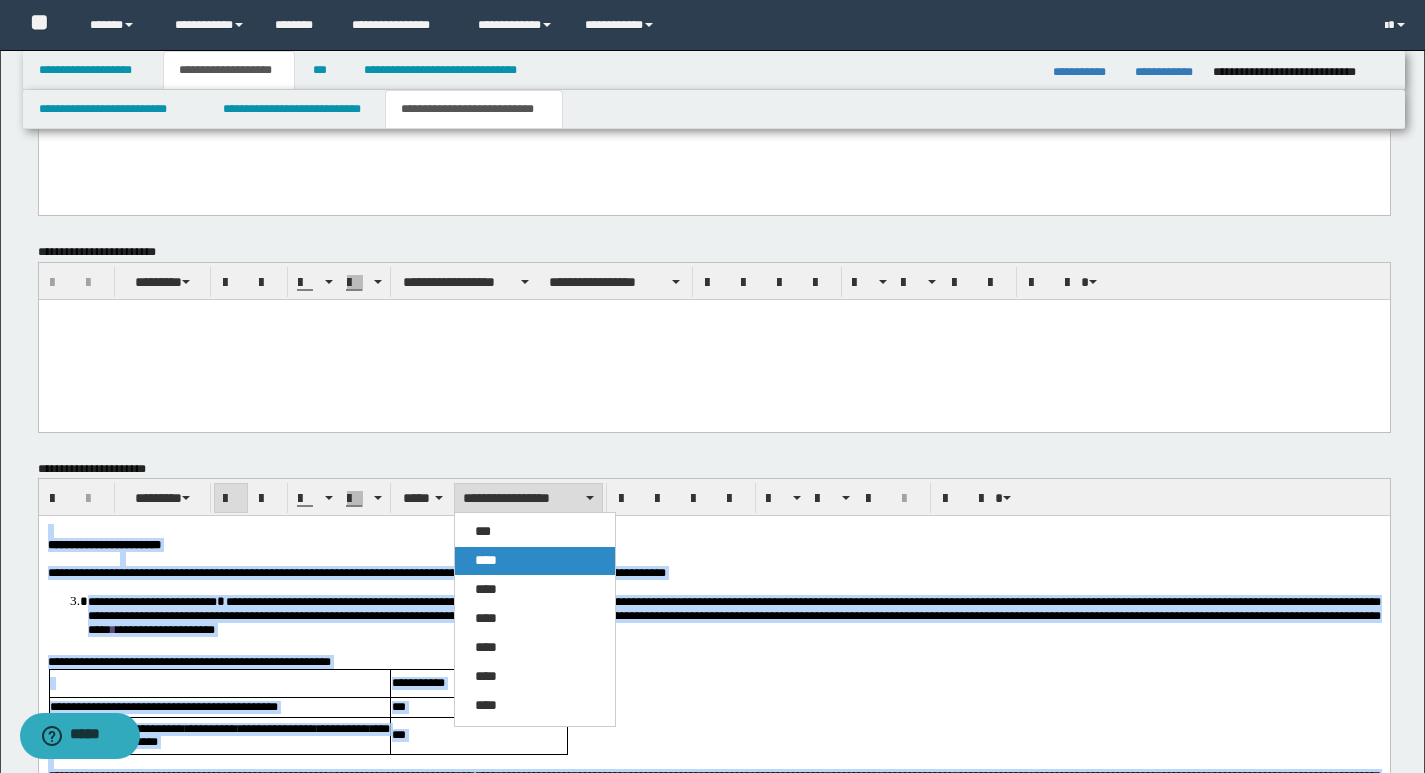 click on "****" at bounding box center [535, 561] 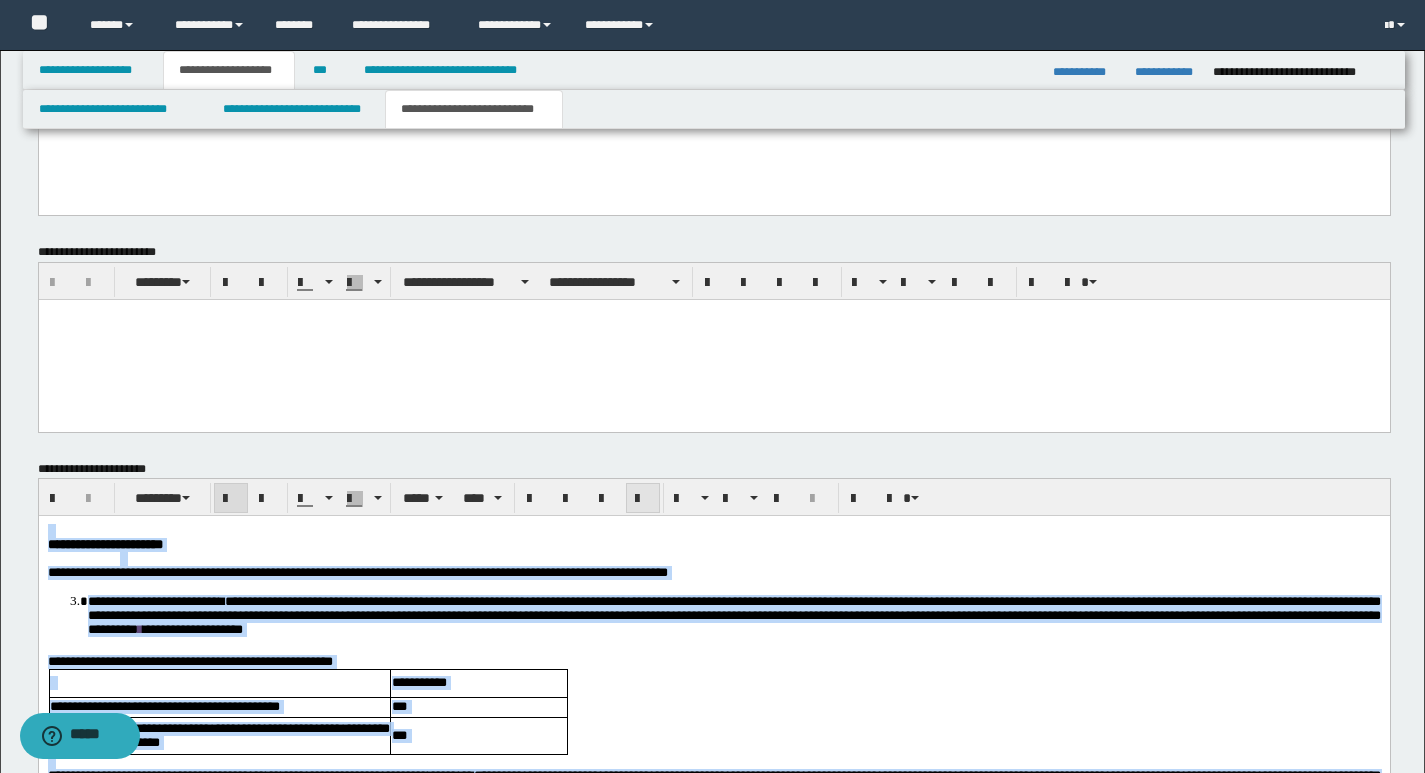 click at bounding box center [643, 499] 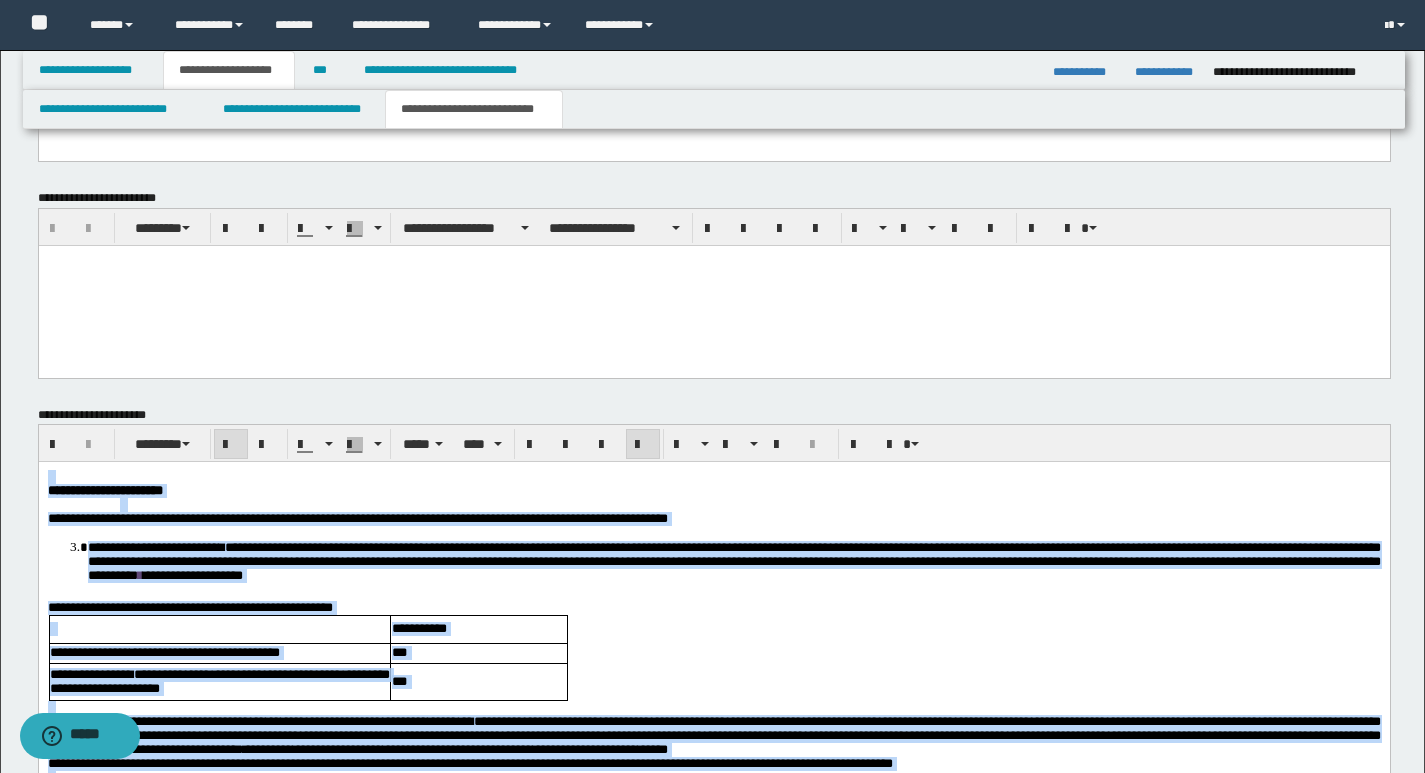 scroll, scrollTop: 1426, scrollLeft: 0, axis: vertical 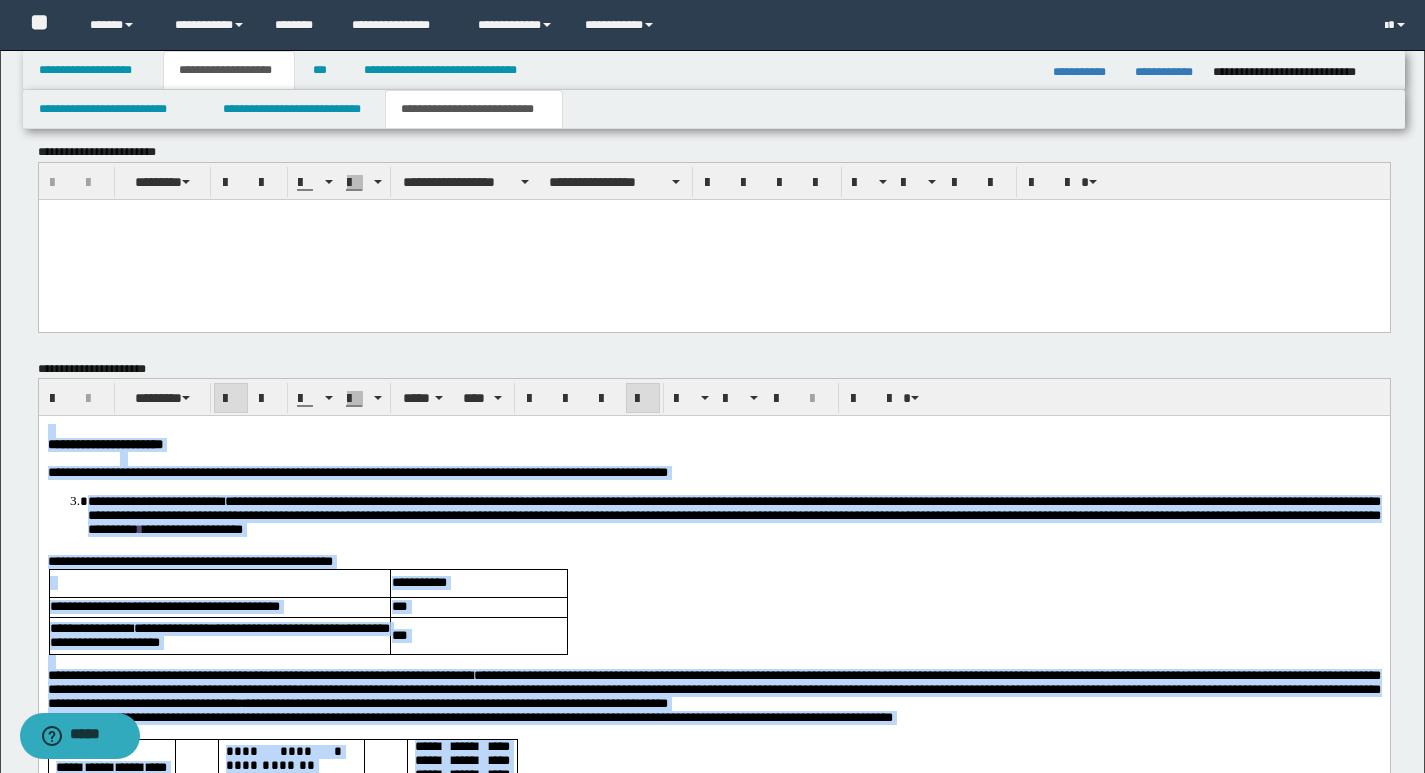 click at bounding box center (643, 399) 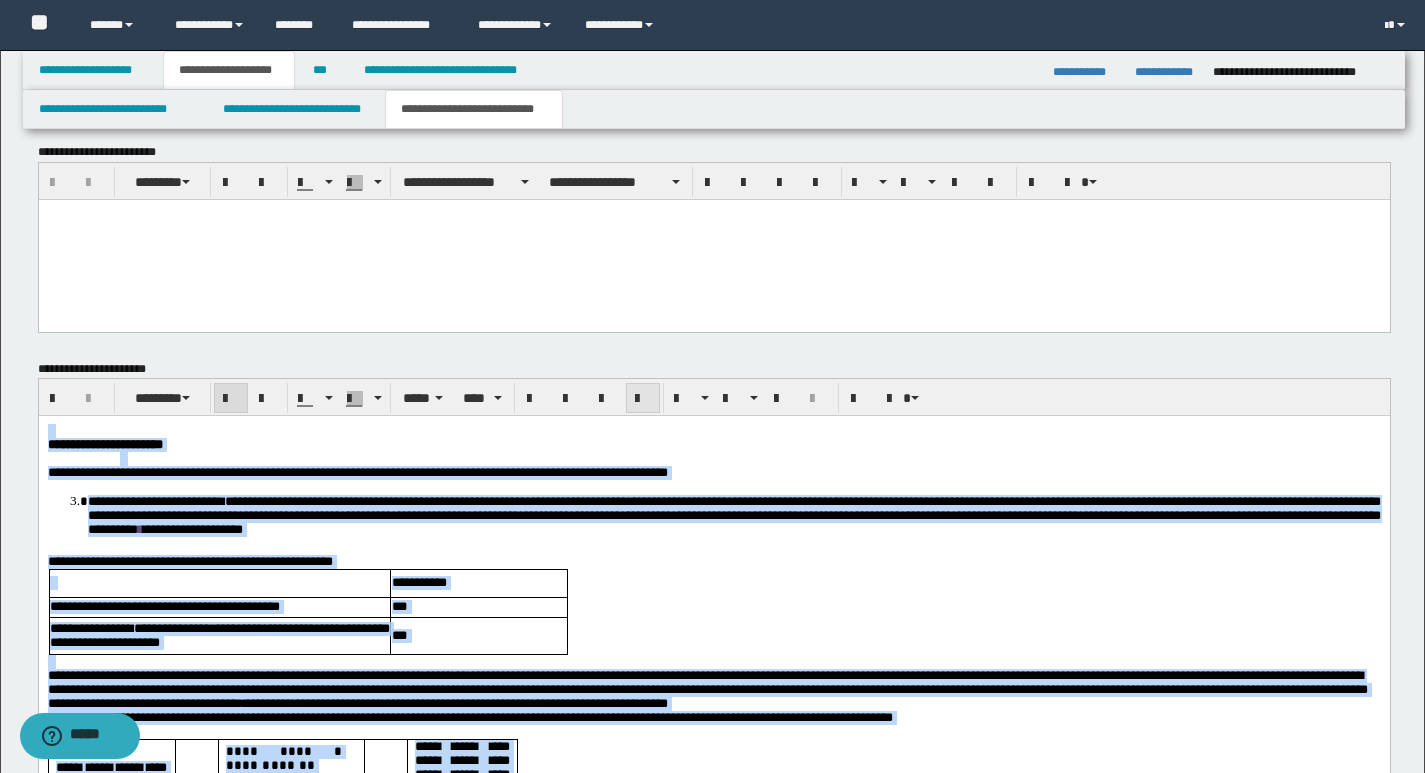 click at bounding box center [643, 399] 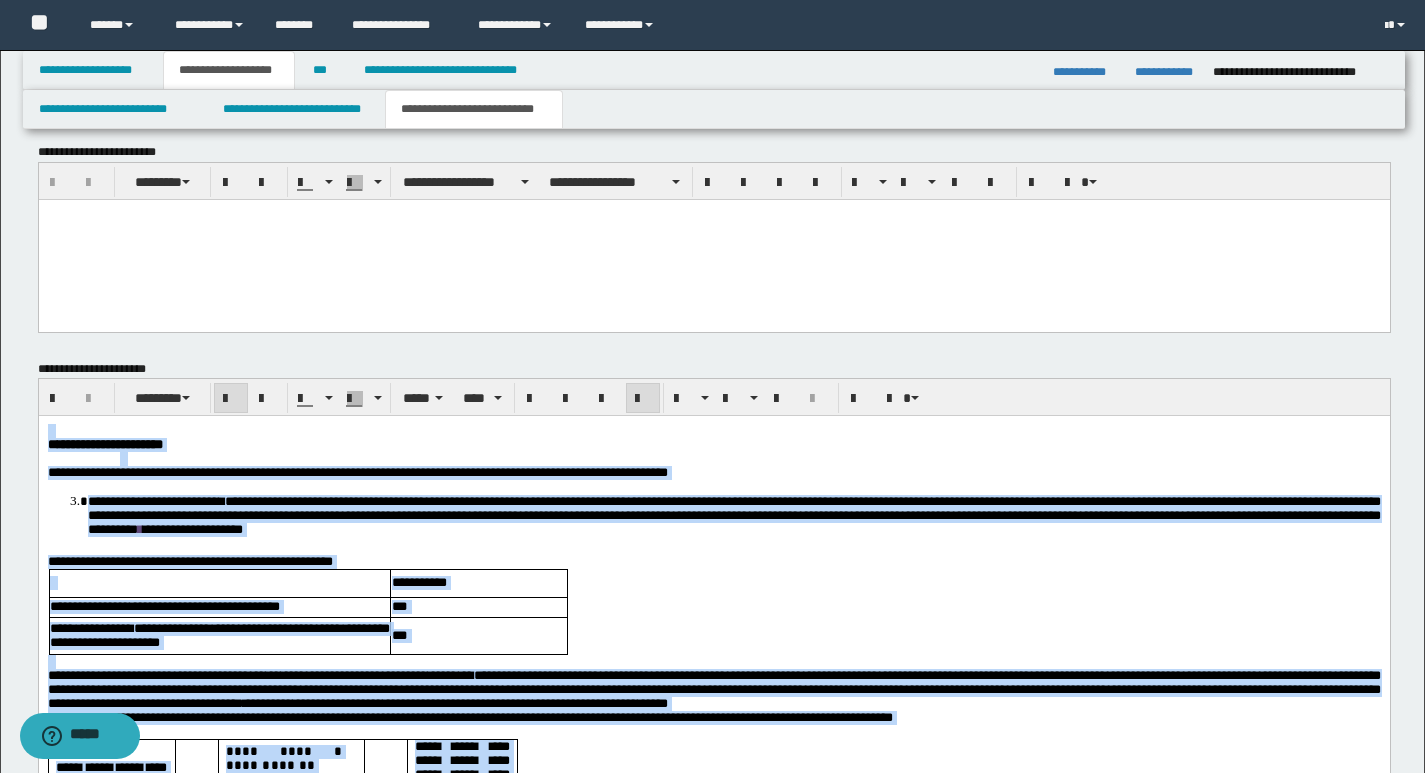 click on "**********" at bounding box center [713, 735] 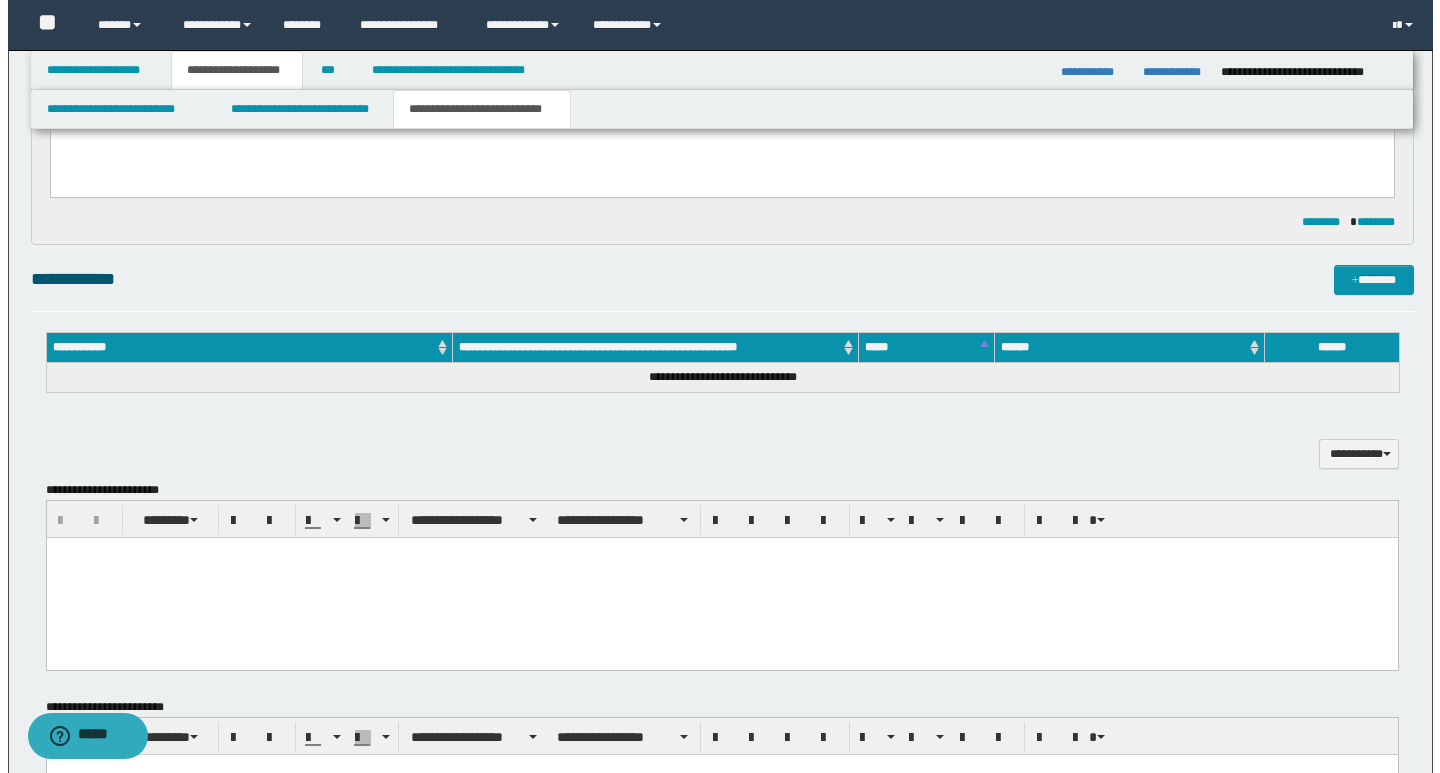 scroll, scrollTop: 826, scrollLeft: 0, axis: vertical 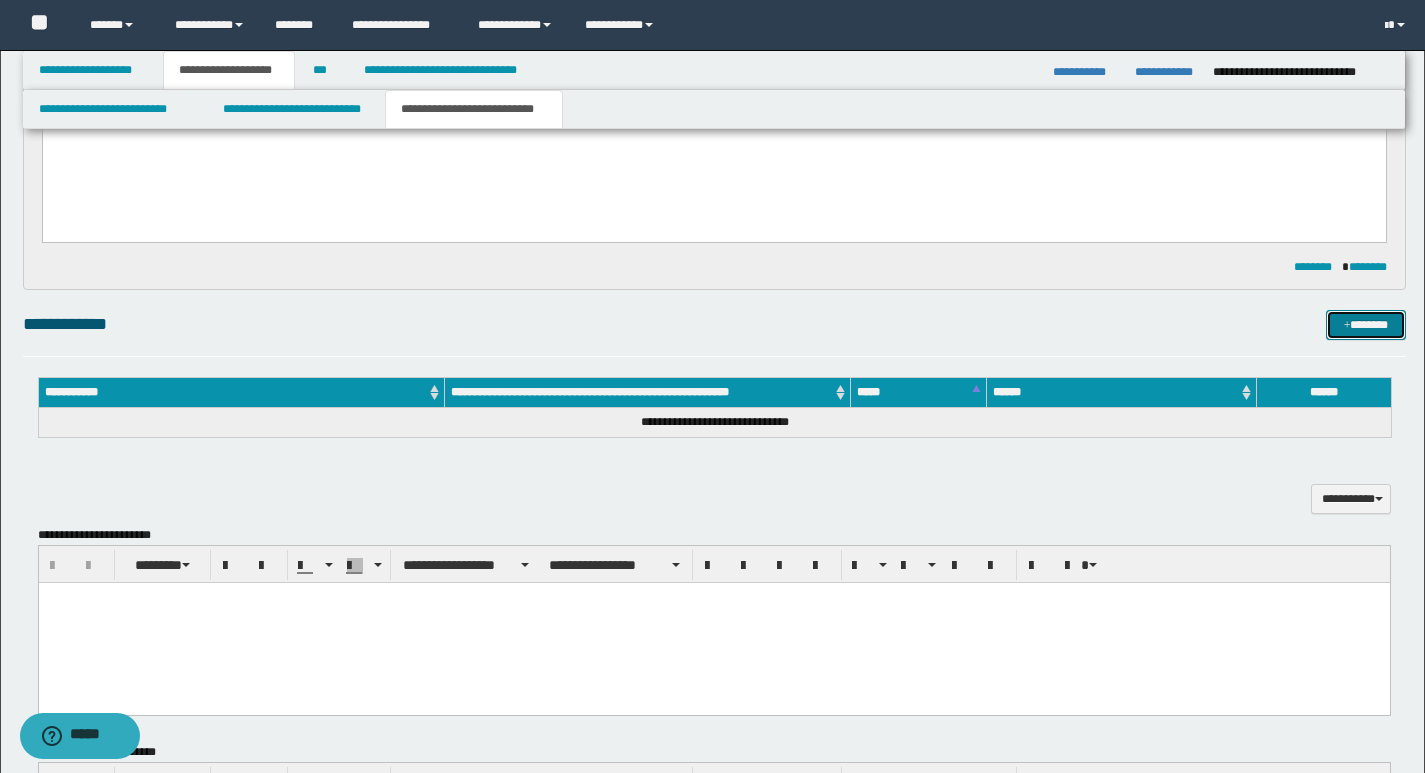 click on "*******" at bounding box center [1366, 325] 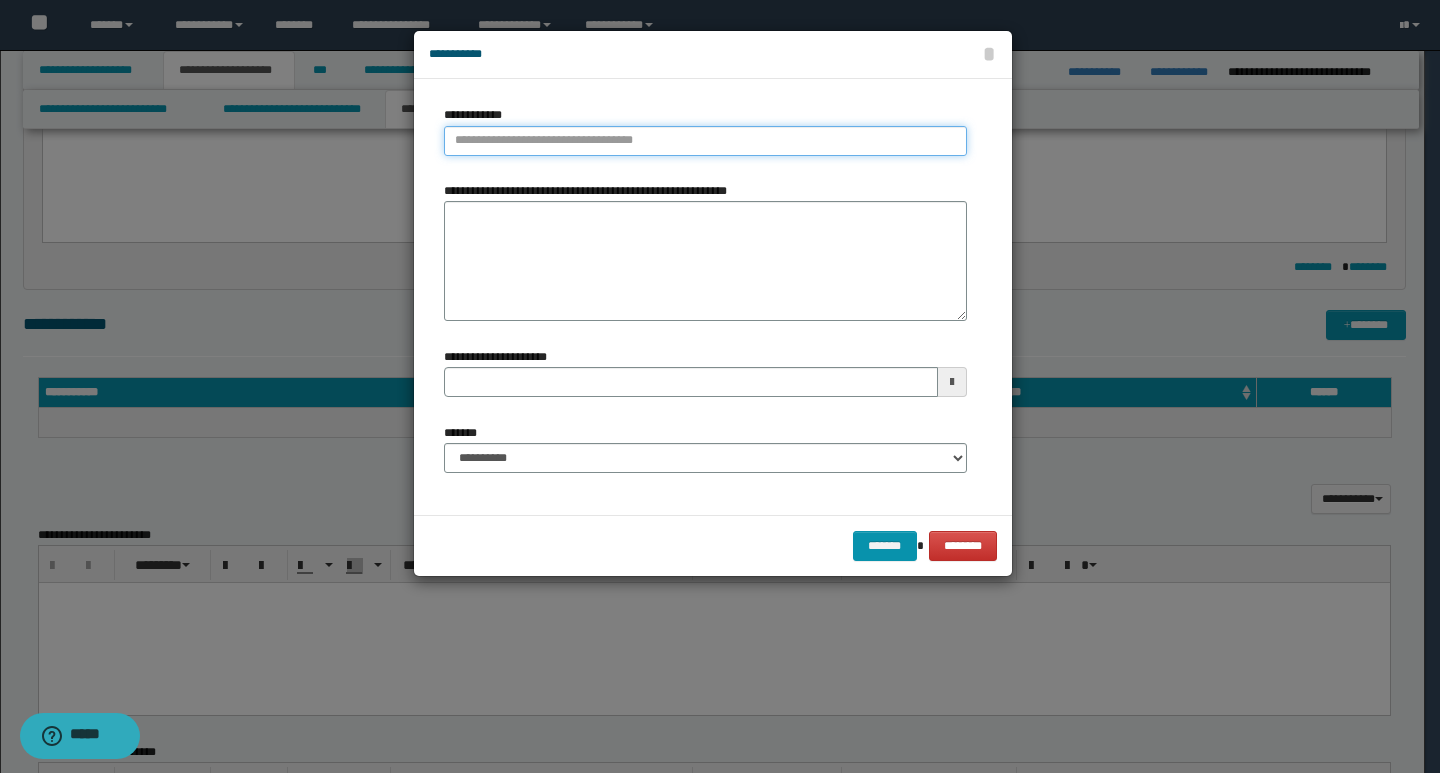 click on "**********" at bounding box center (705, 141) 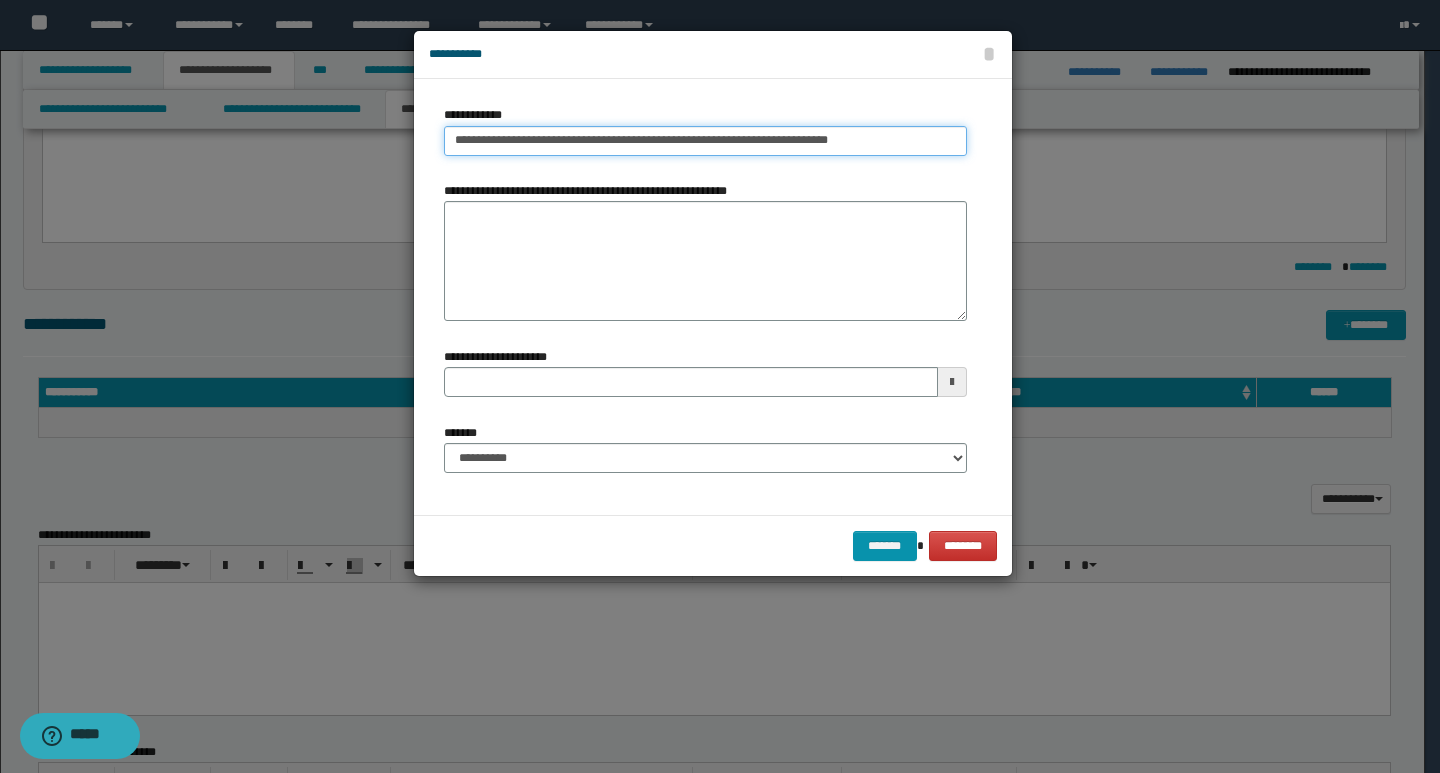 click on "**********" at bounding box center [705, 141] 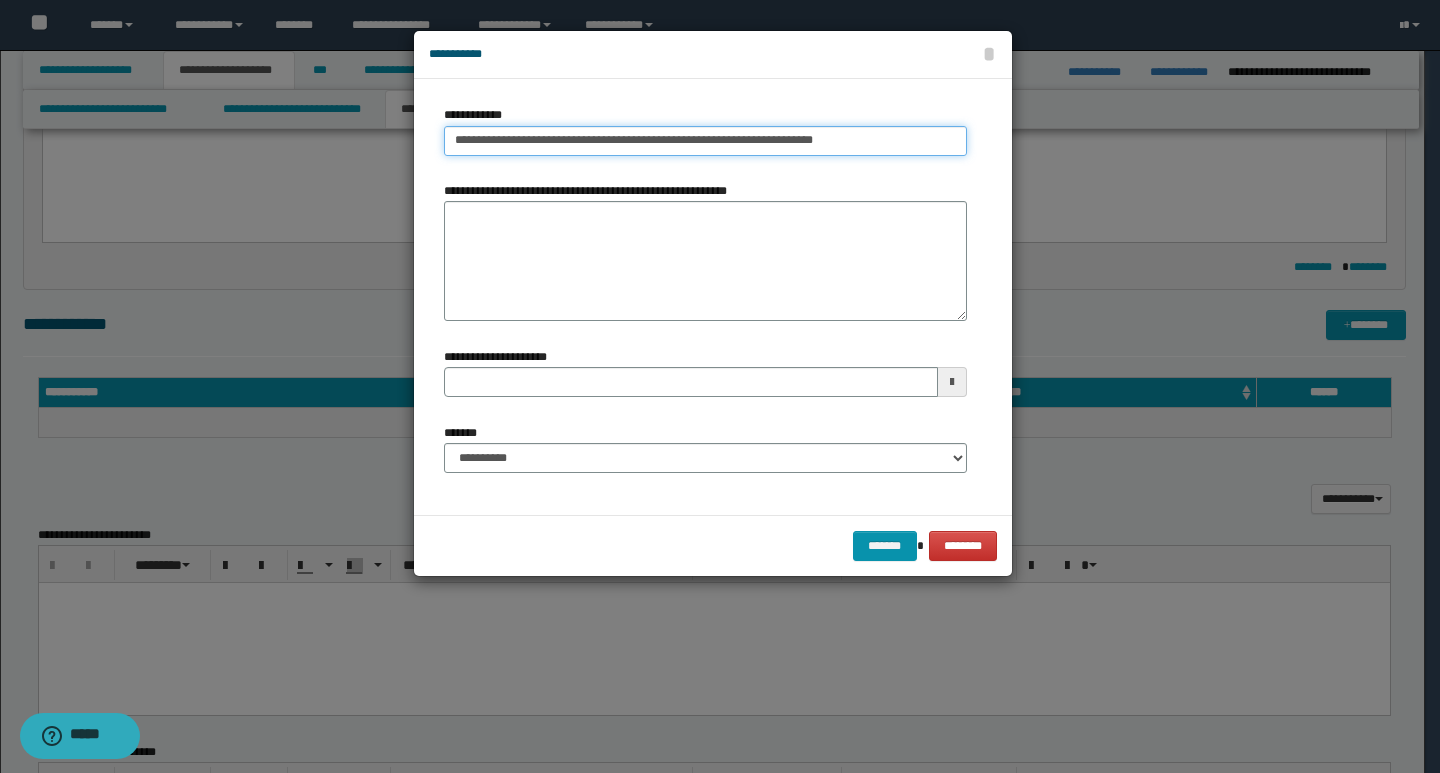drag, startPoint x: 703, startPoint y: 140, endPoint x: 849, endPoint y: 147, distance: 146.16771 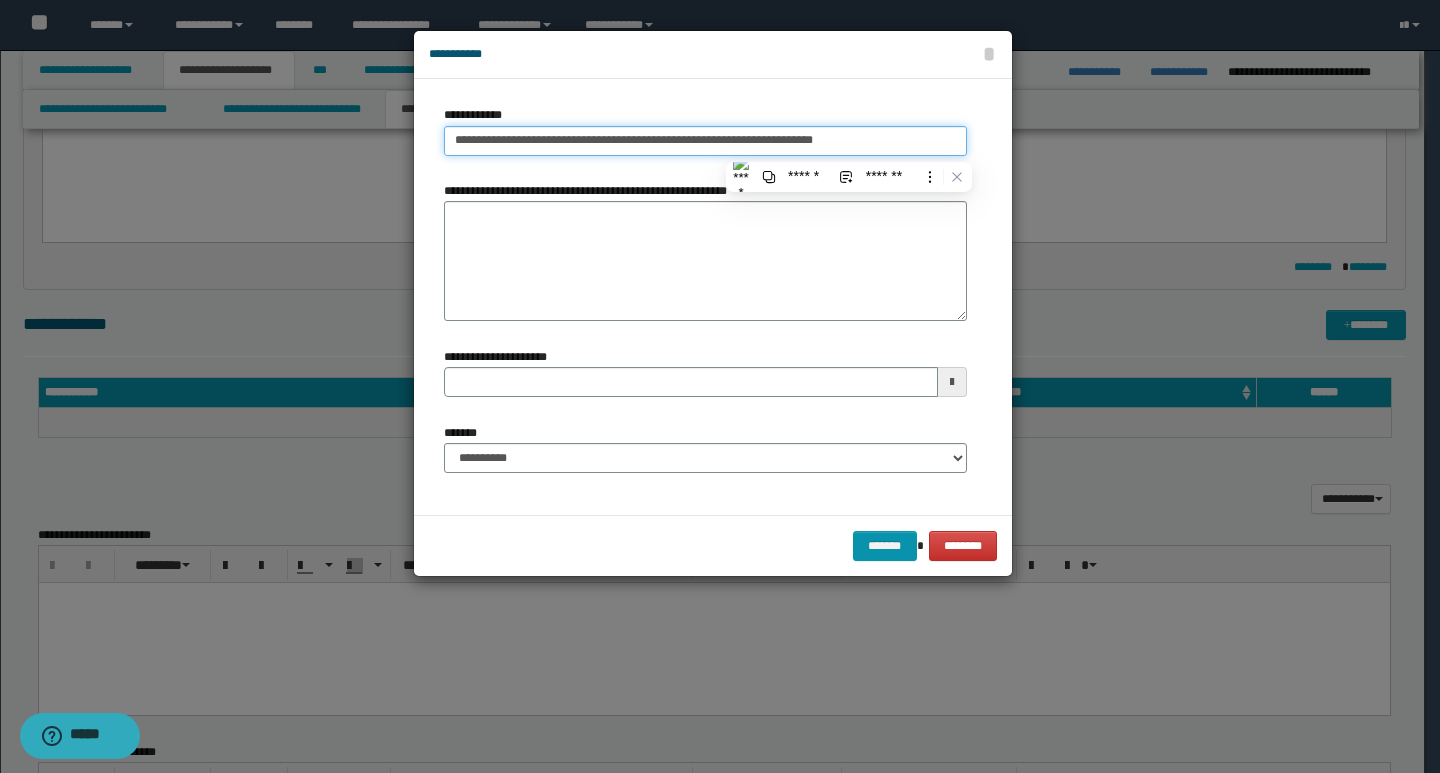type on "**********" 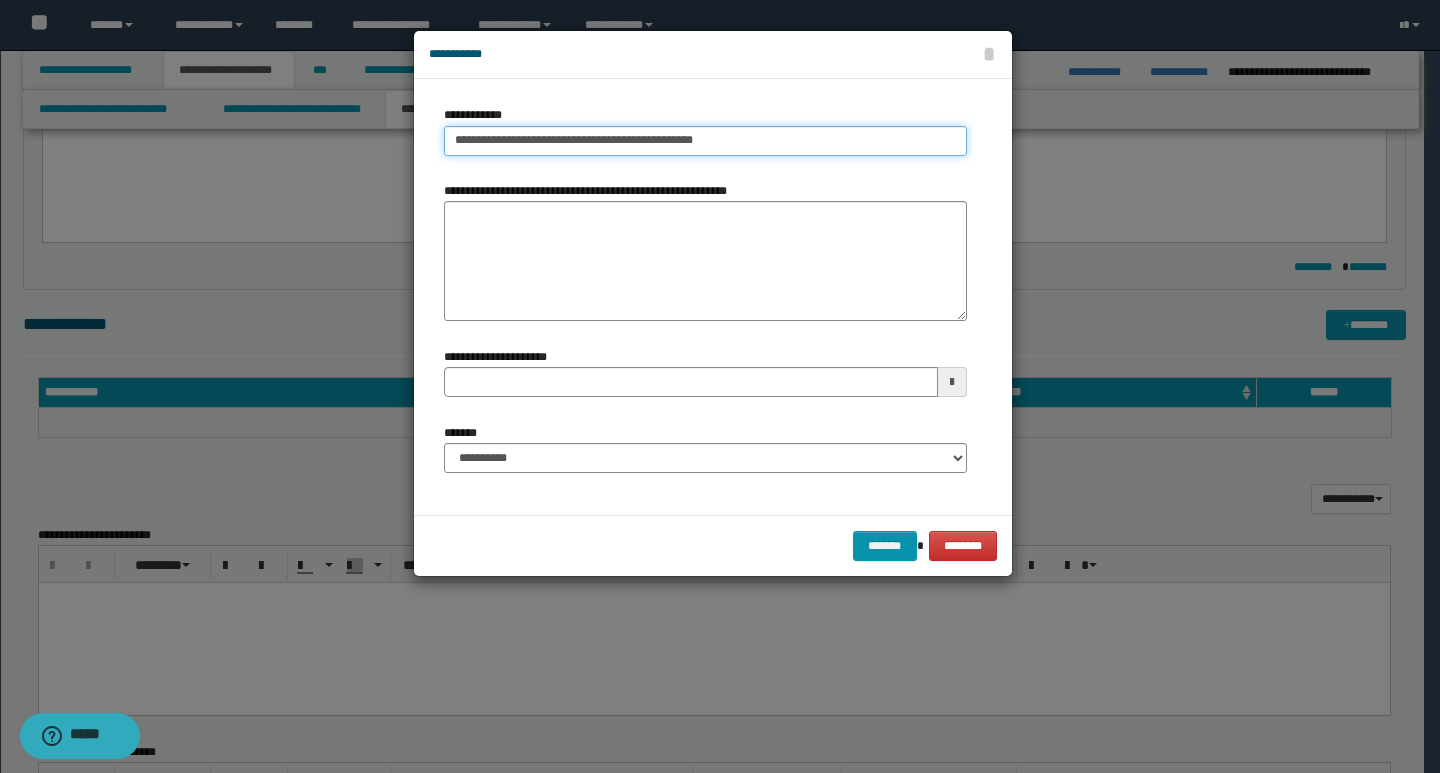 type on "**********" 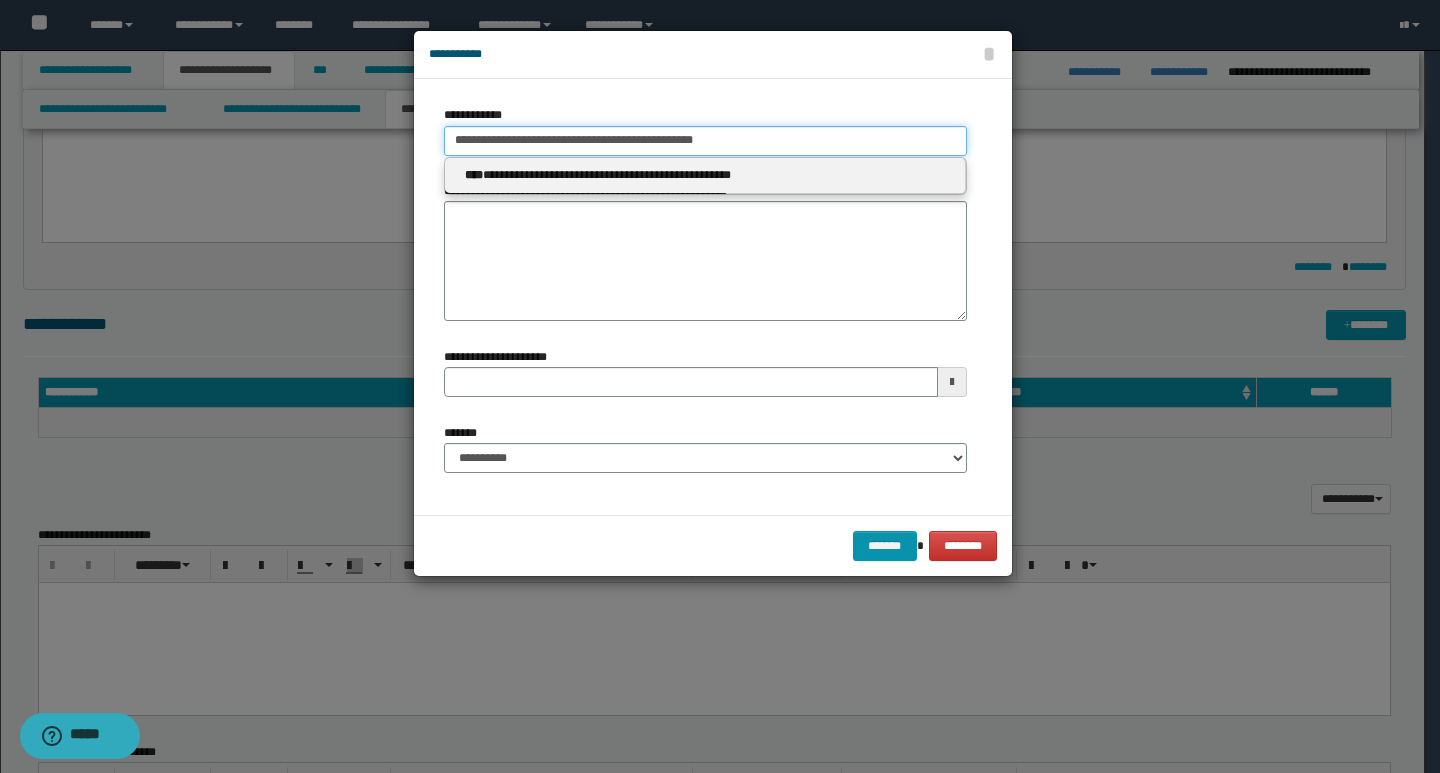 type on "**********" 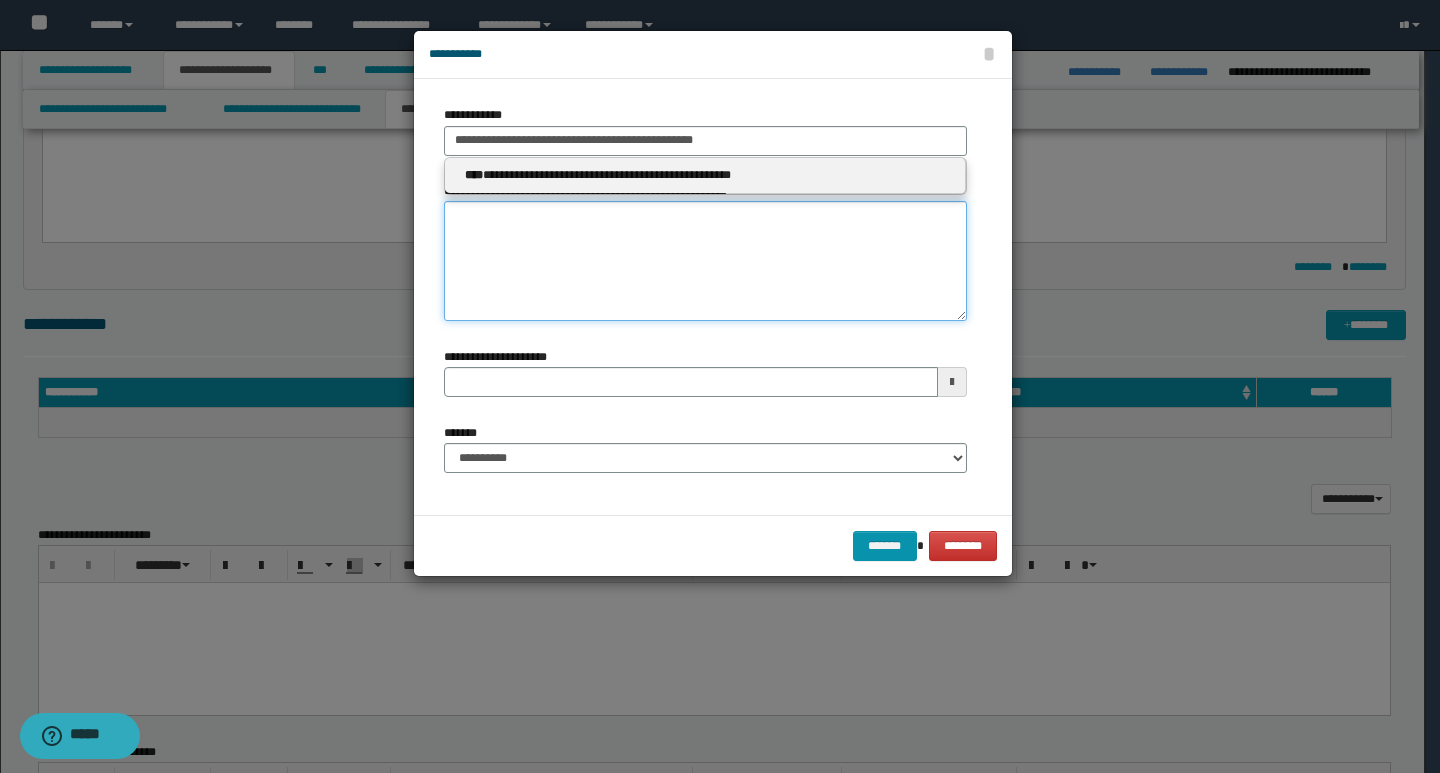 type 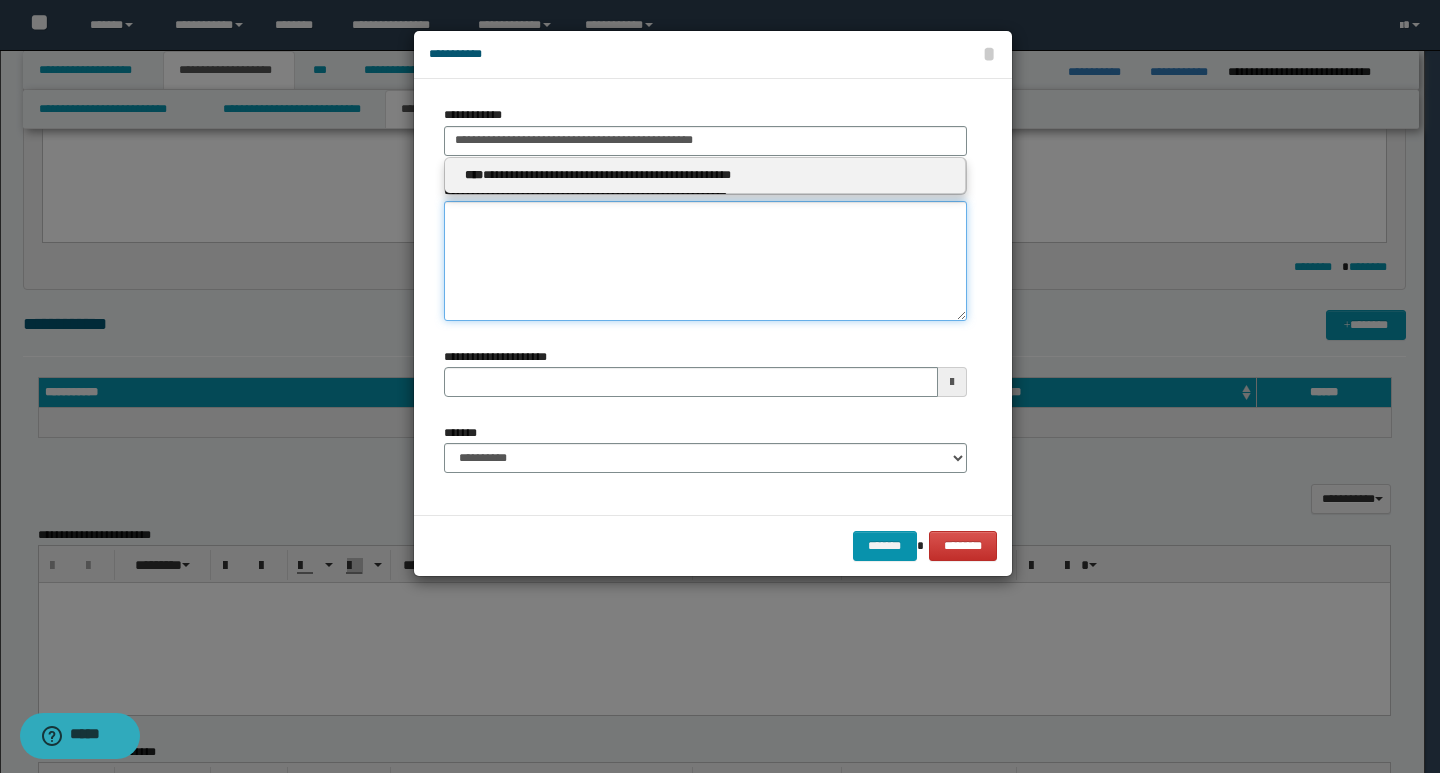 click on "**********" at bounding box center [705, 261] 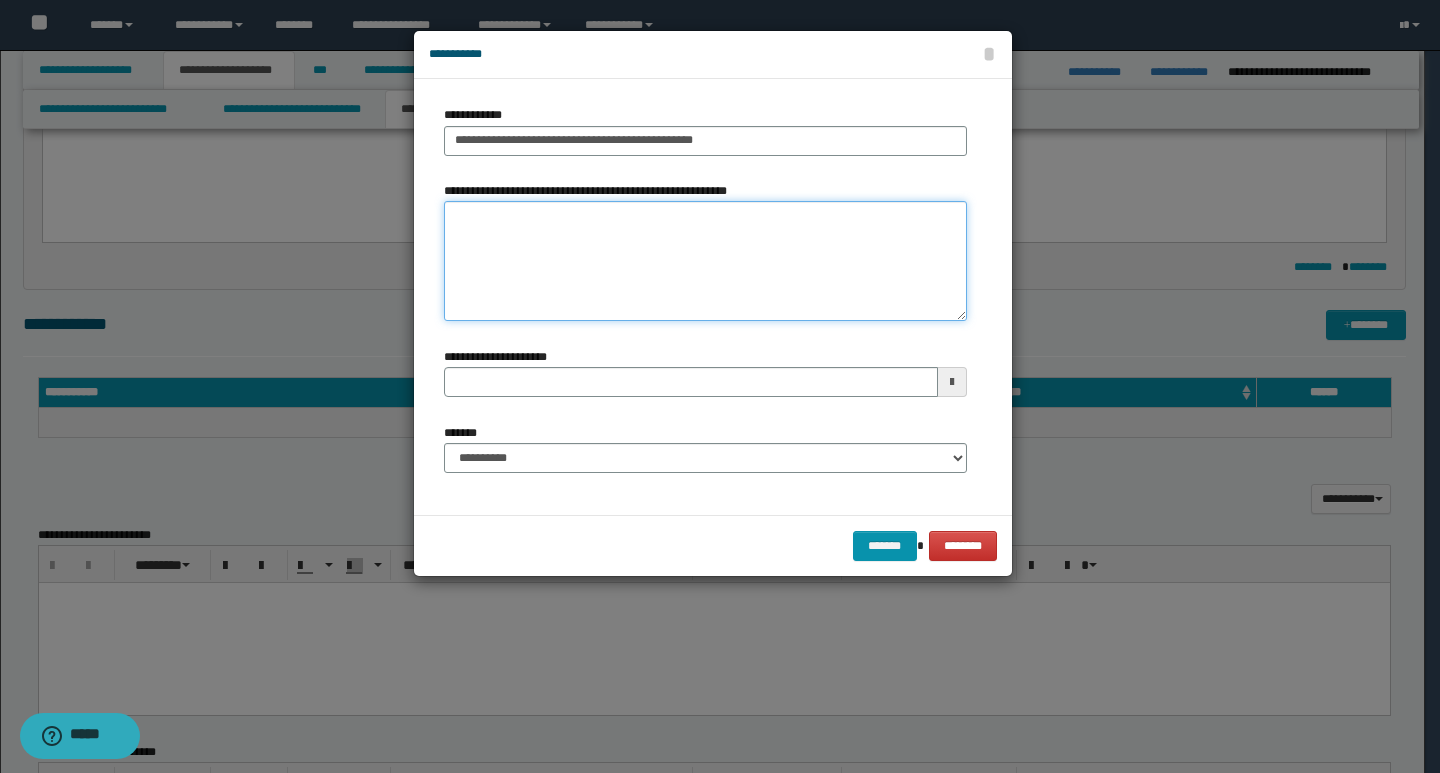 paste on "**********" 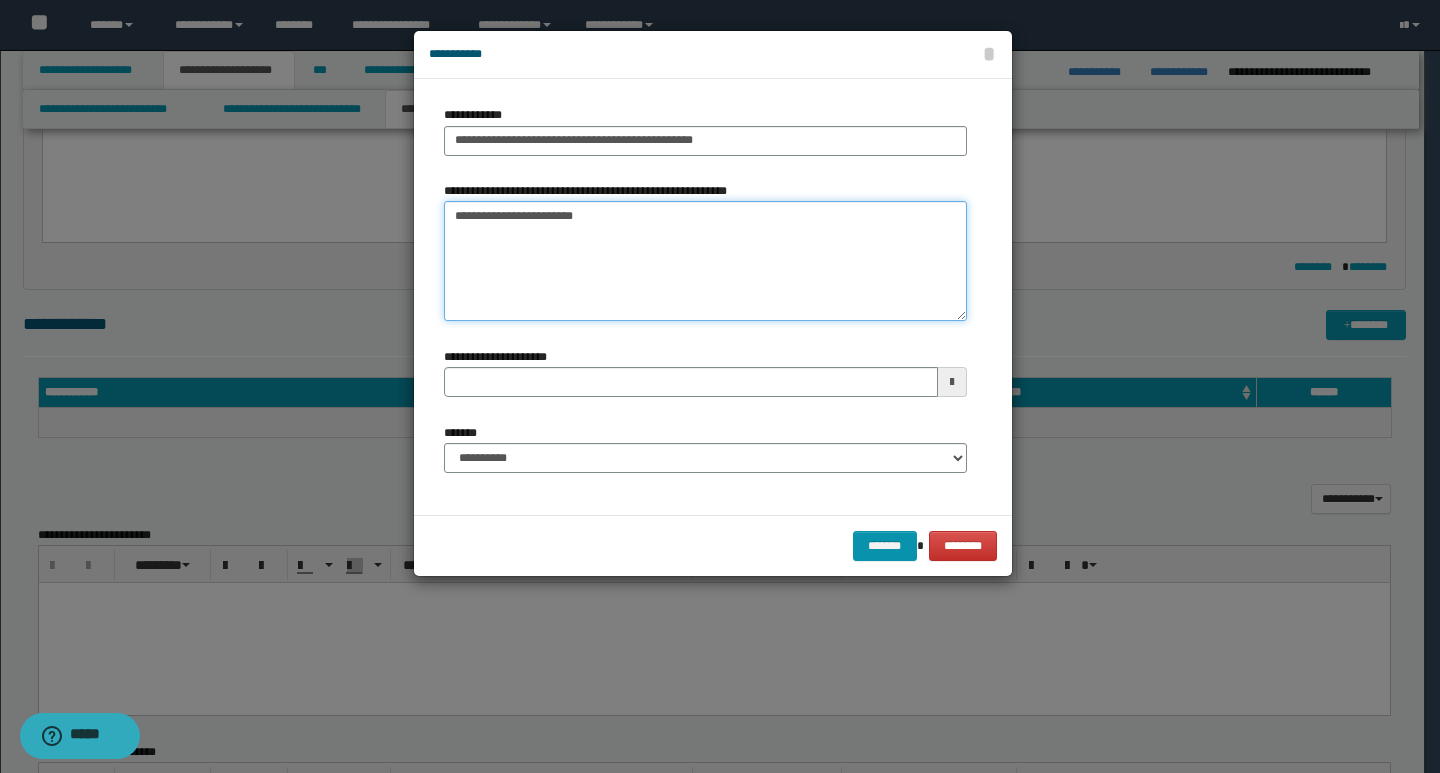 type 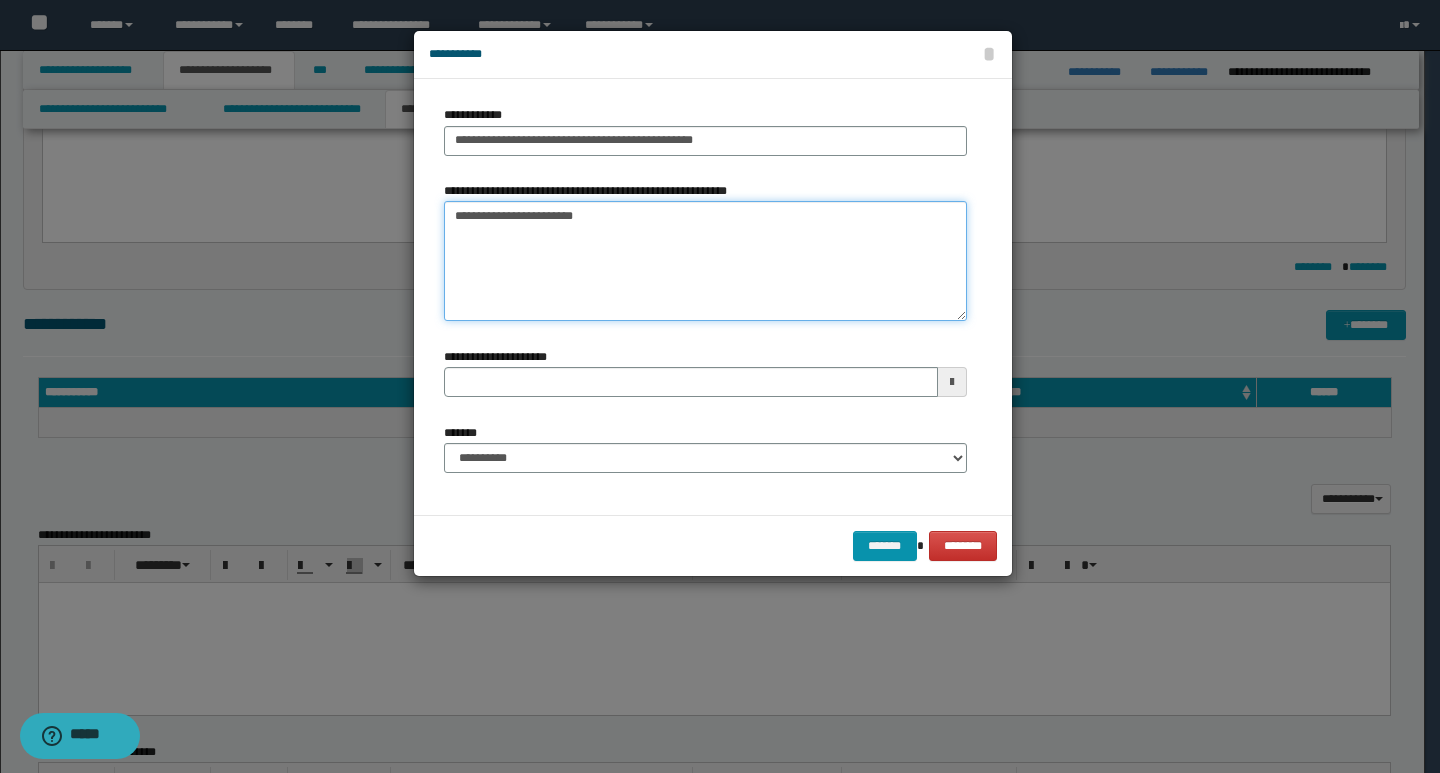 type on "**********" 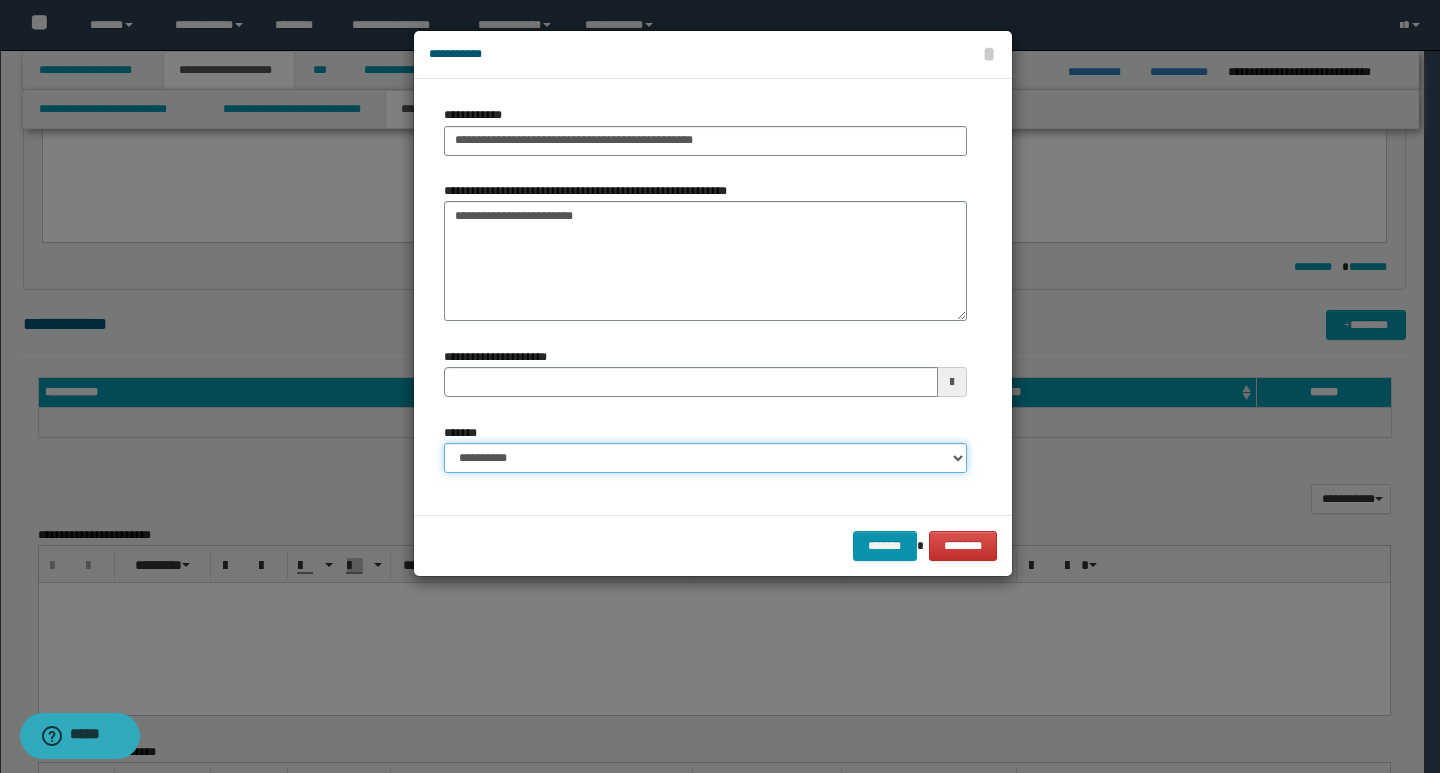 click on "**********" at bounding box center [705, 458] 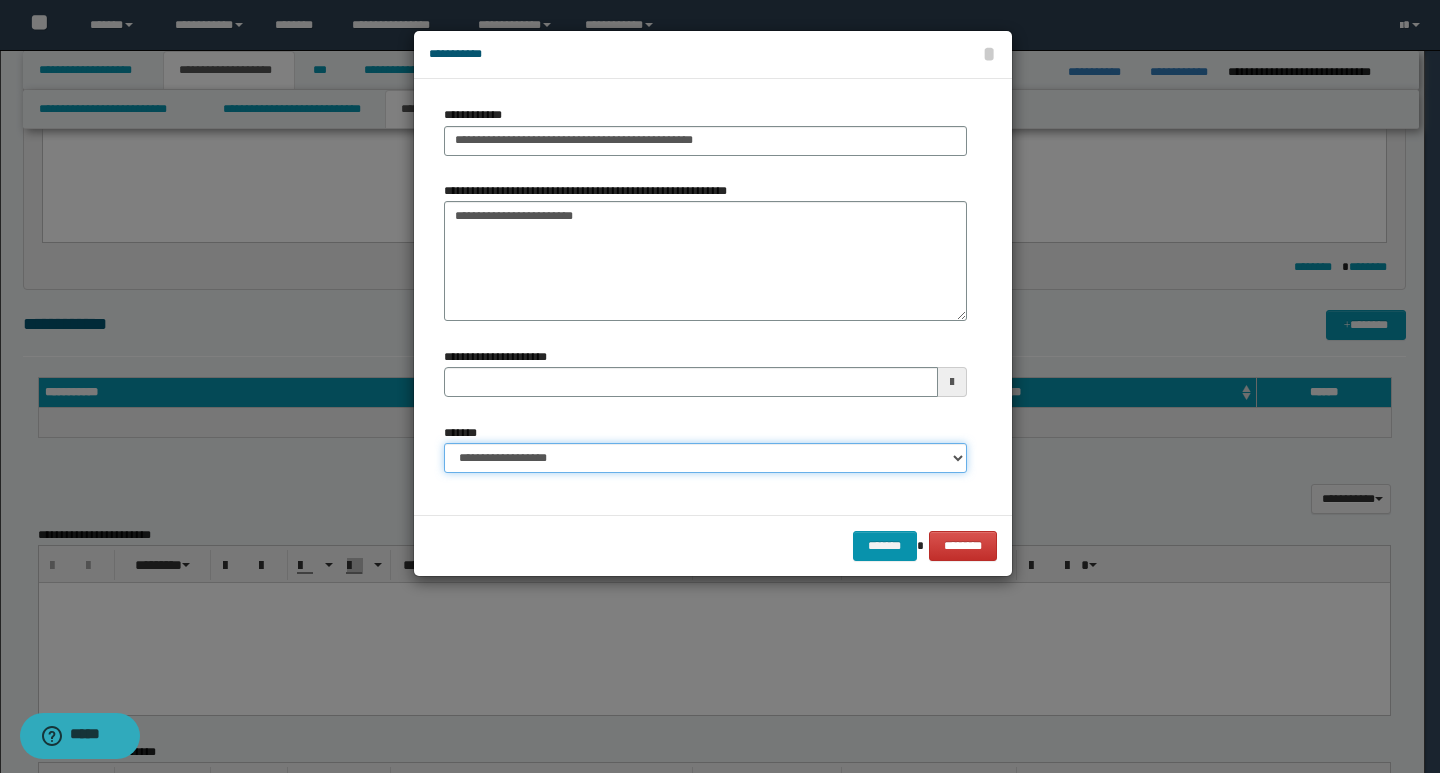 click on "**********" at bounding box center [705, 458] 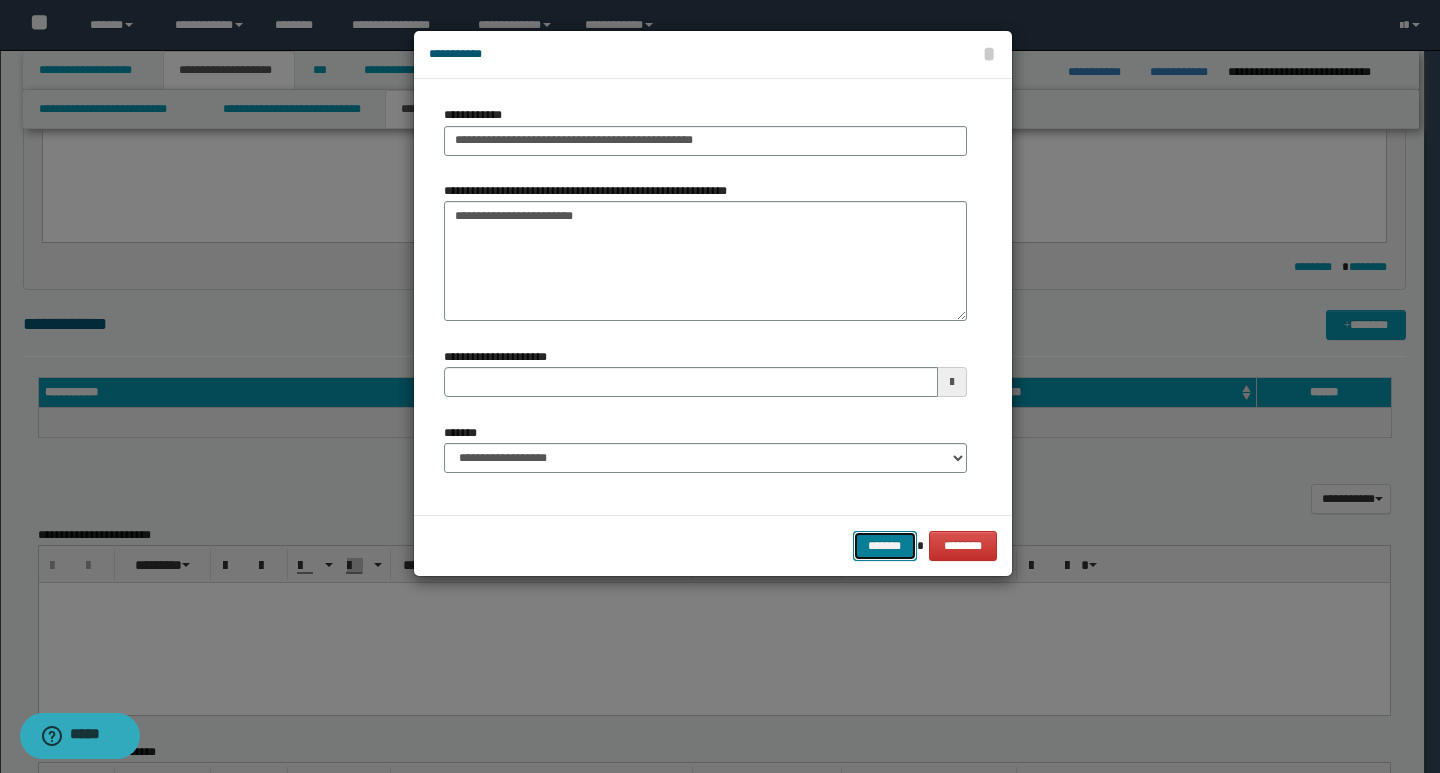 click on "*******" at bounding box center [885, 546] 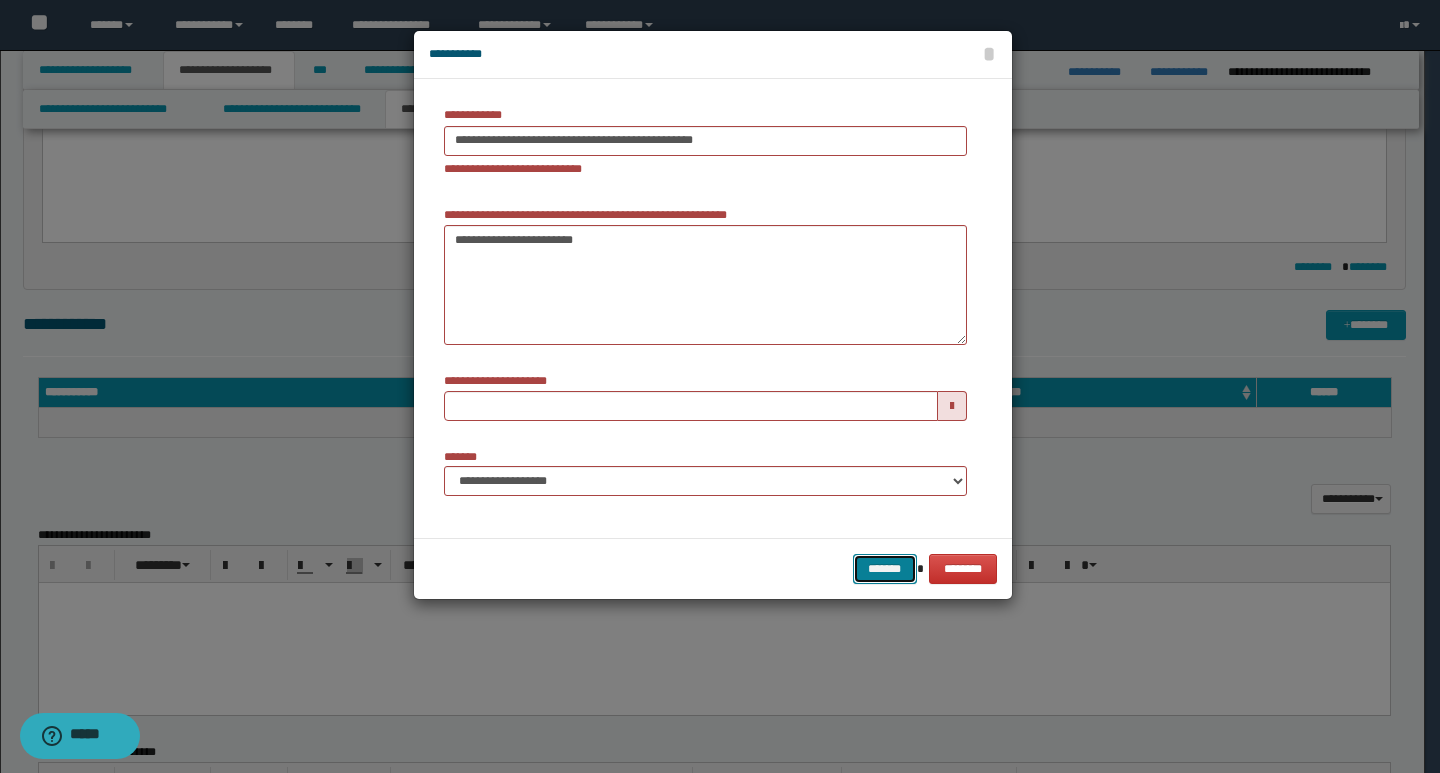 type 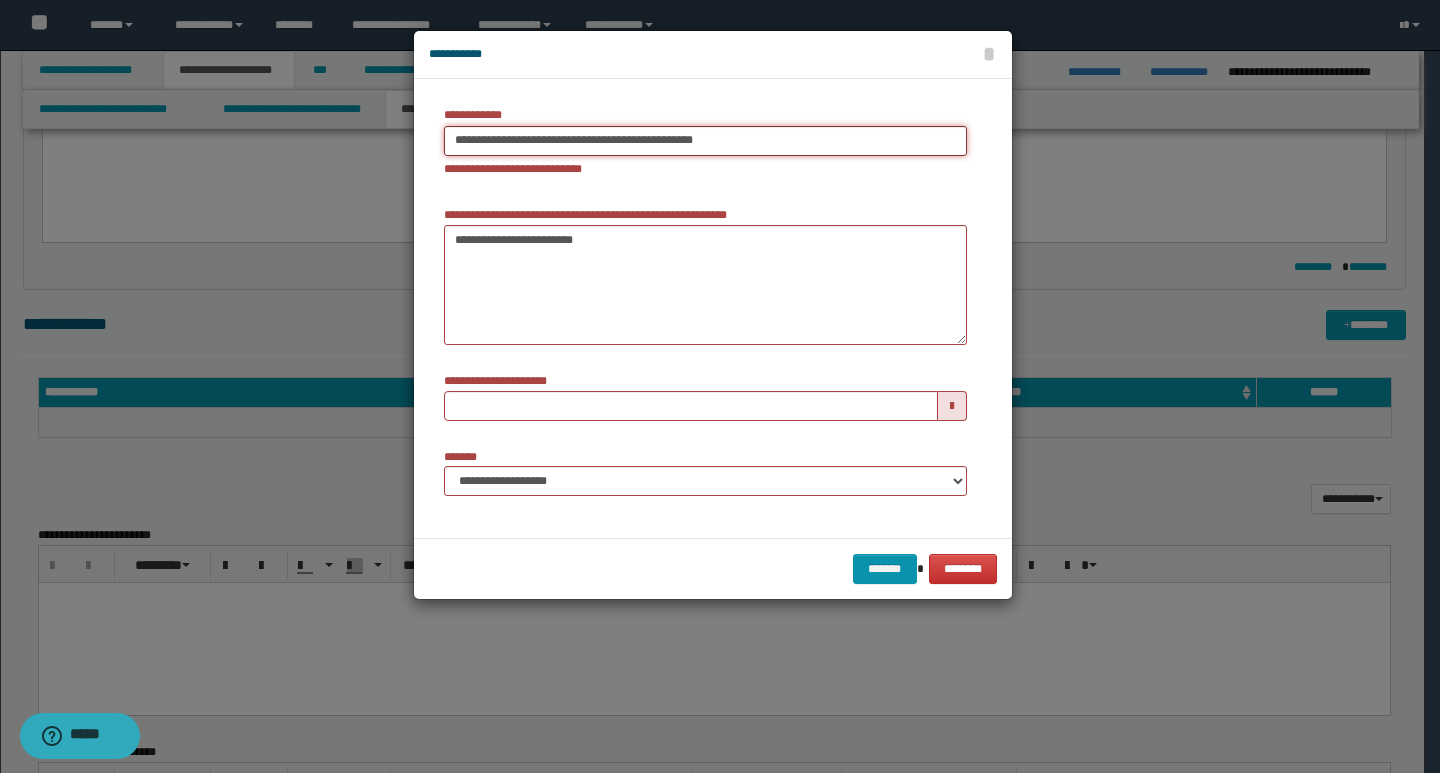 type on "**********" 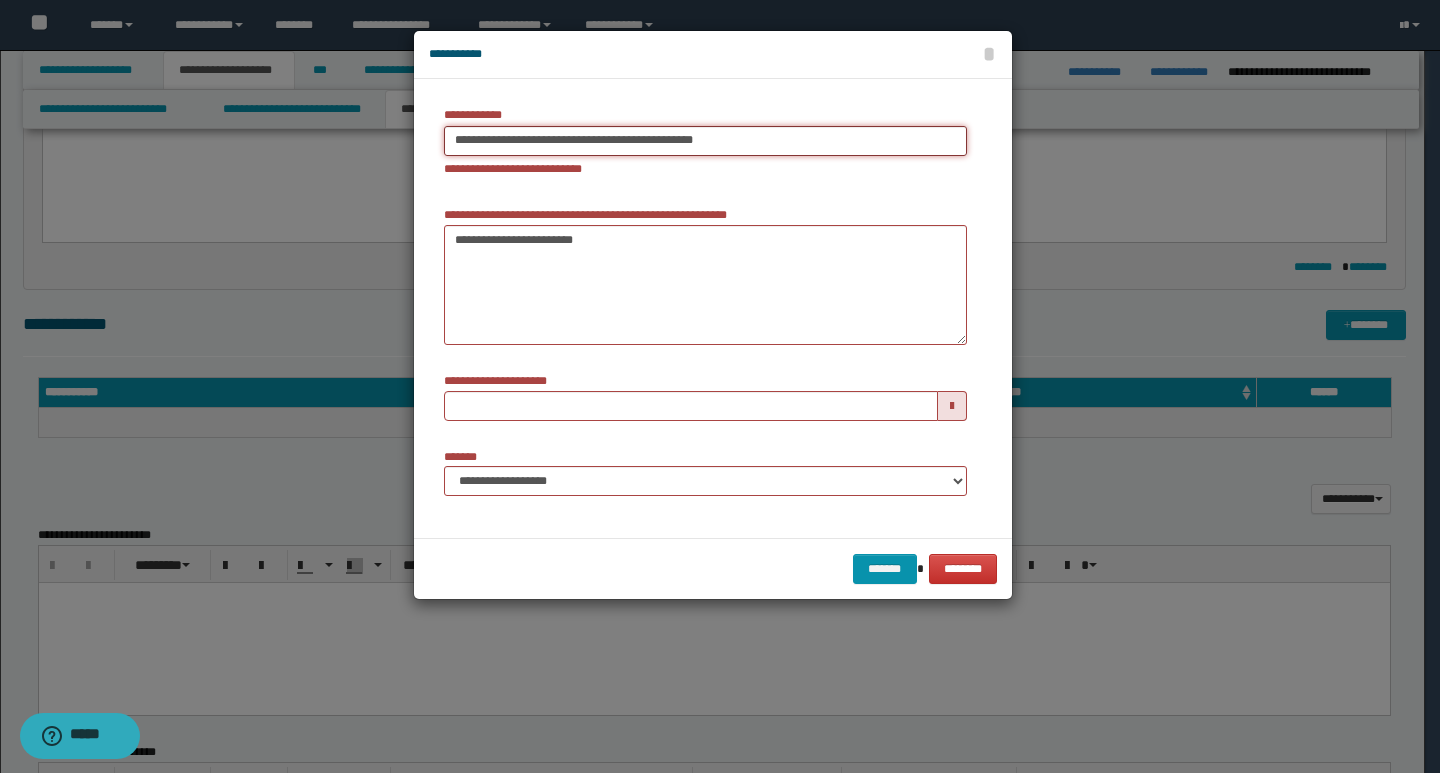 click on "**********" at bounding box center (705, 141) 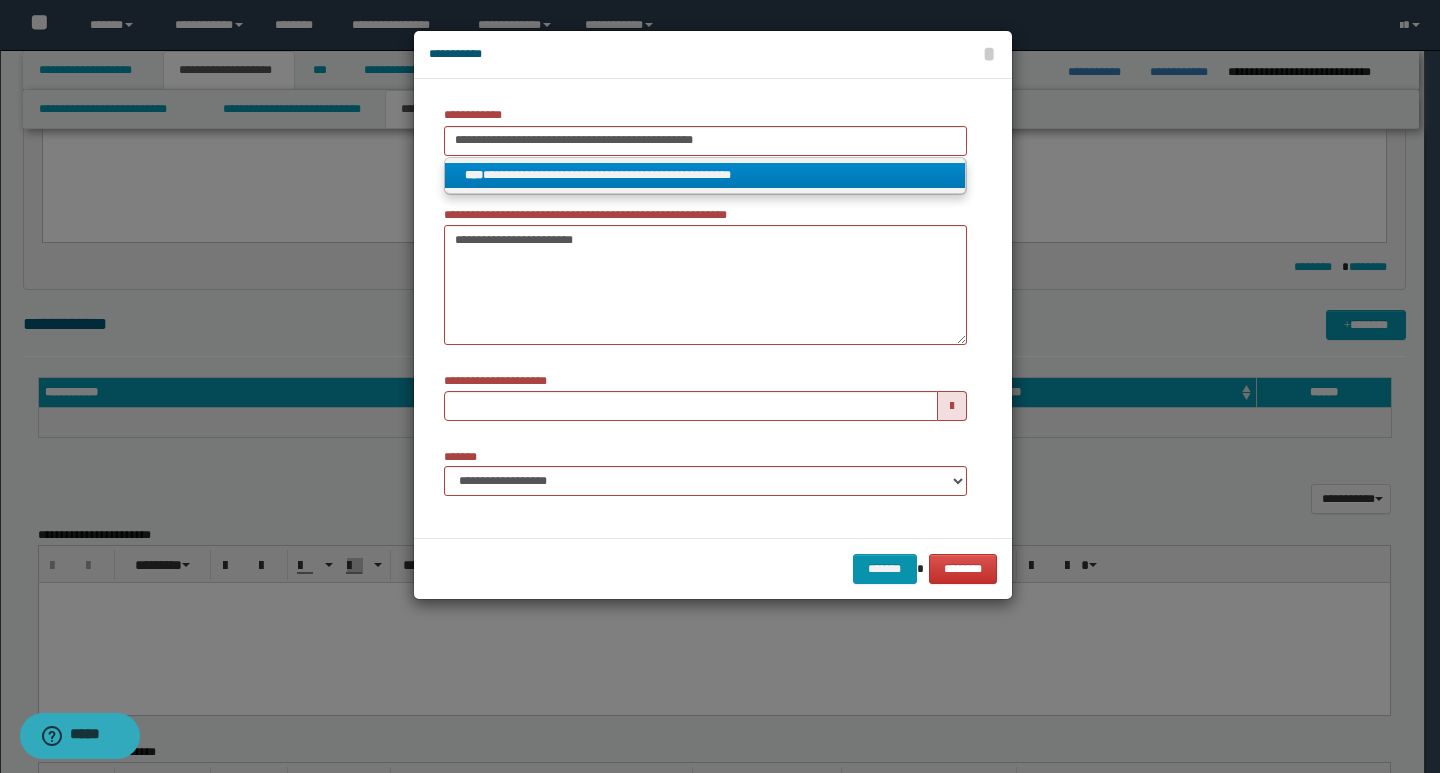 click on "**********" at bounding box center (705, 175) 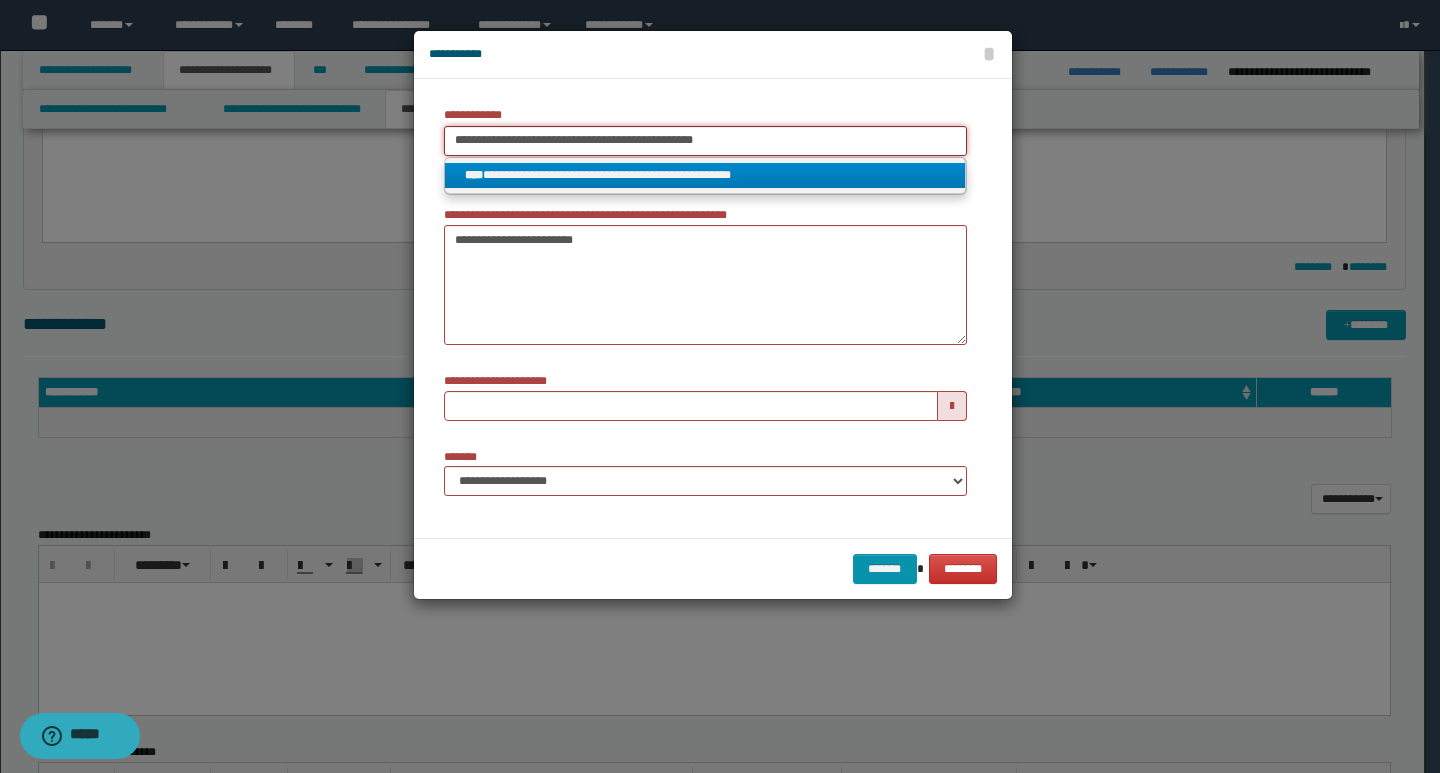 type 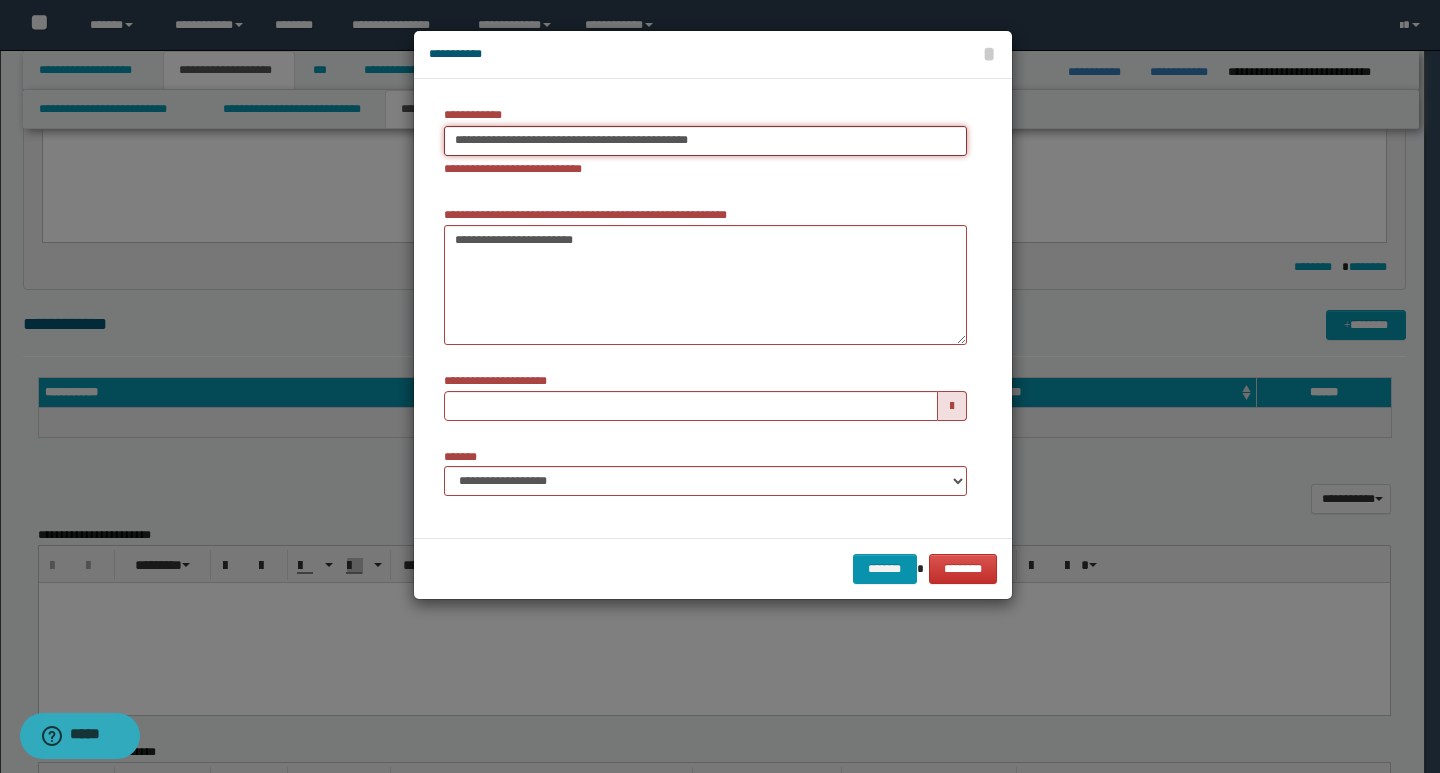 type 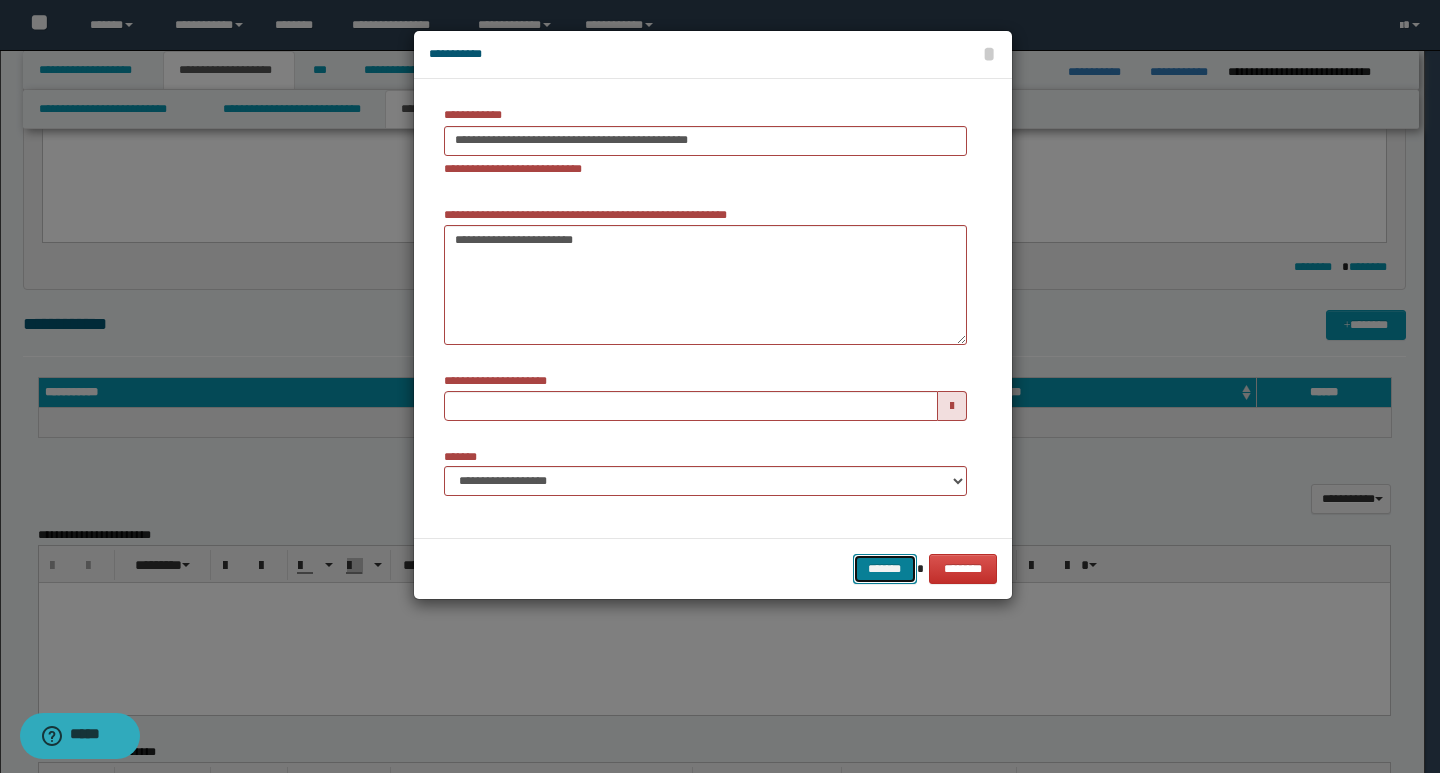 click on "*******" at bounding box center (885, 569) 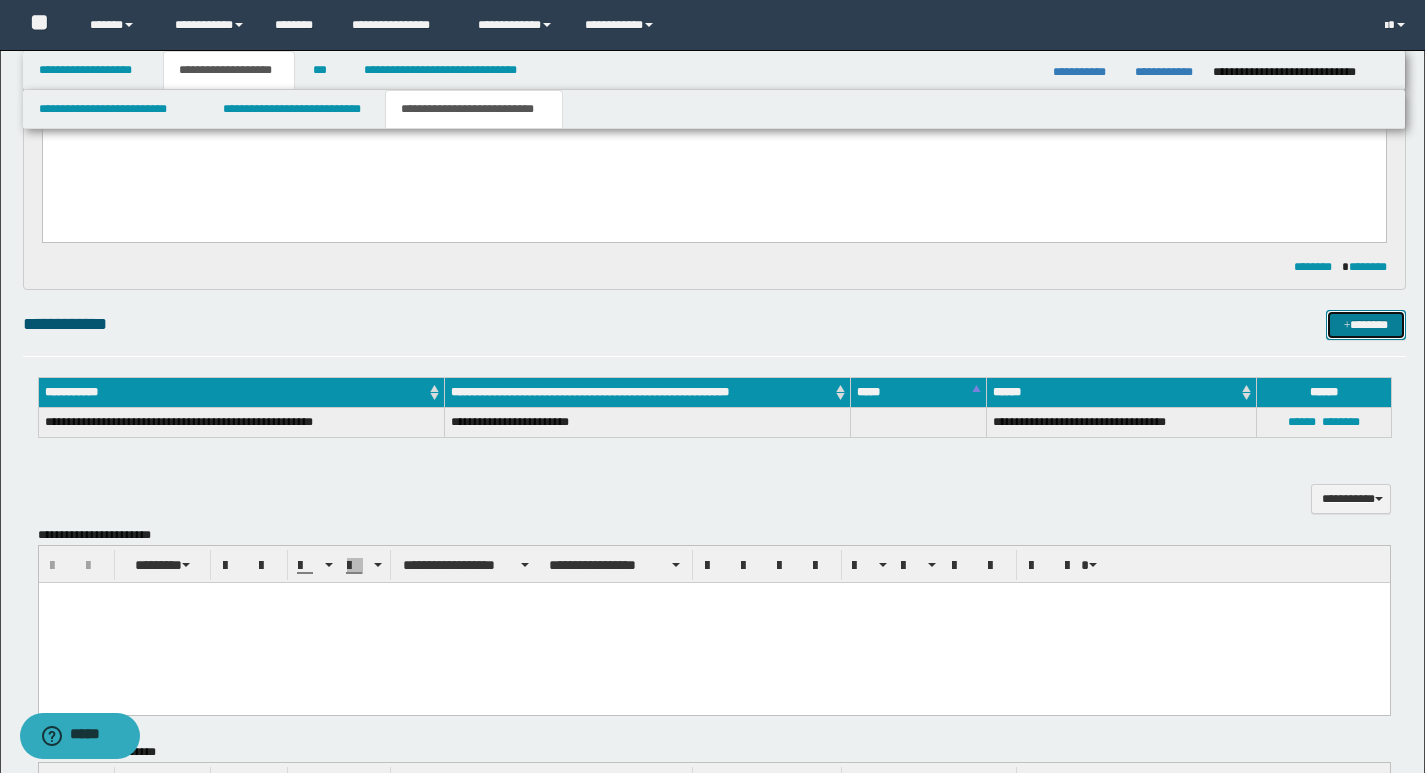 click on "*******" at bounding box center (1366, 325) 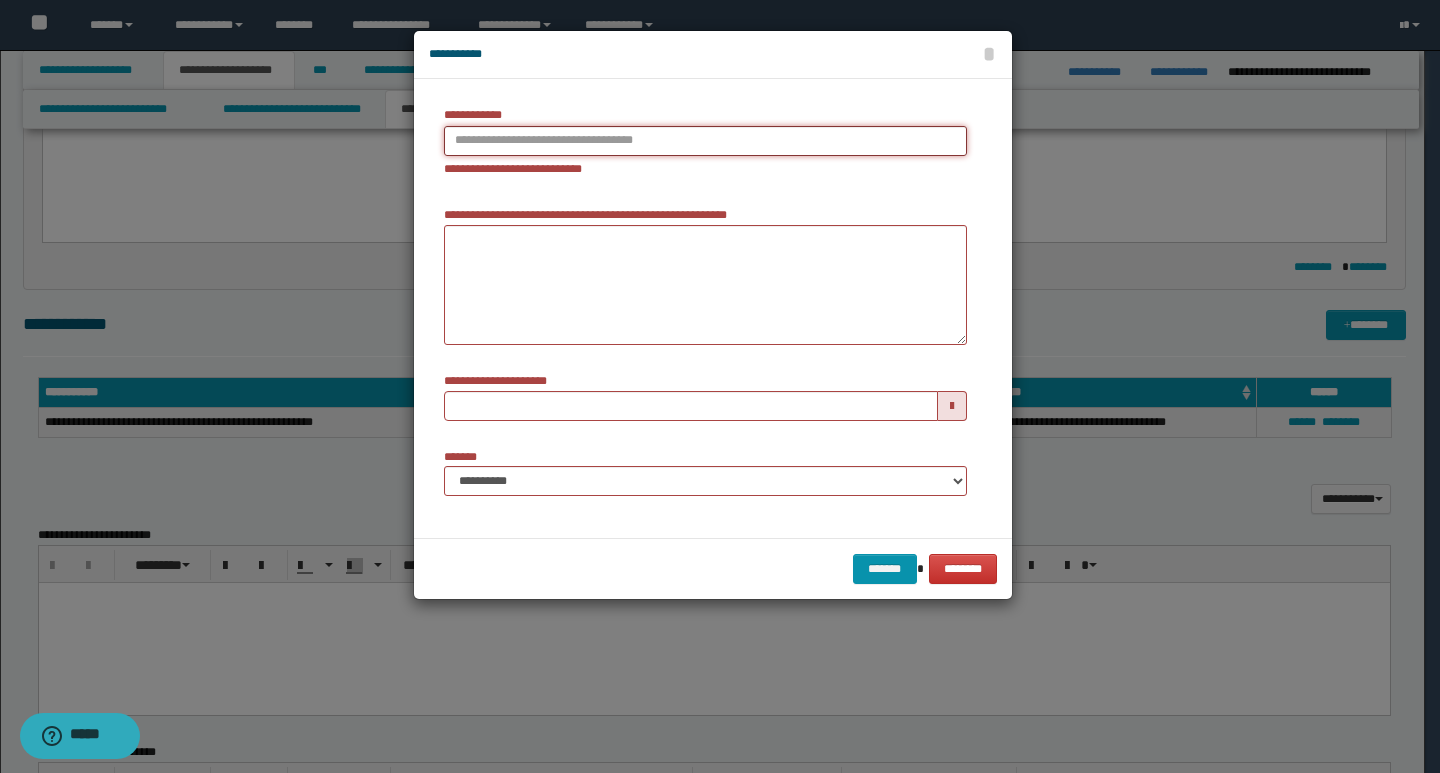 type on "**********" 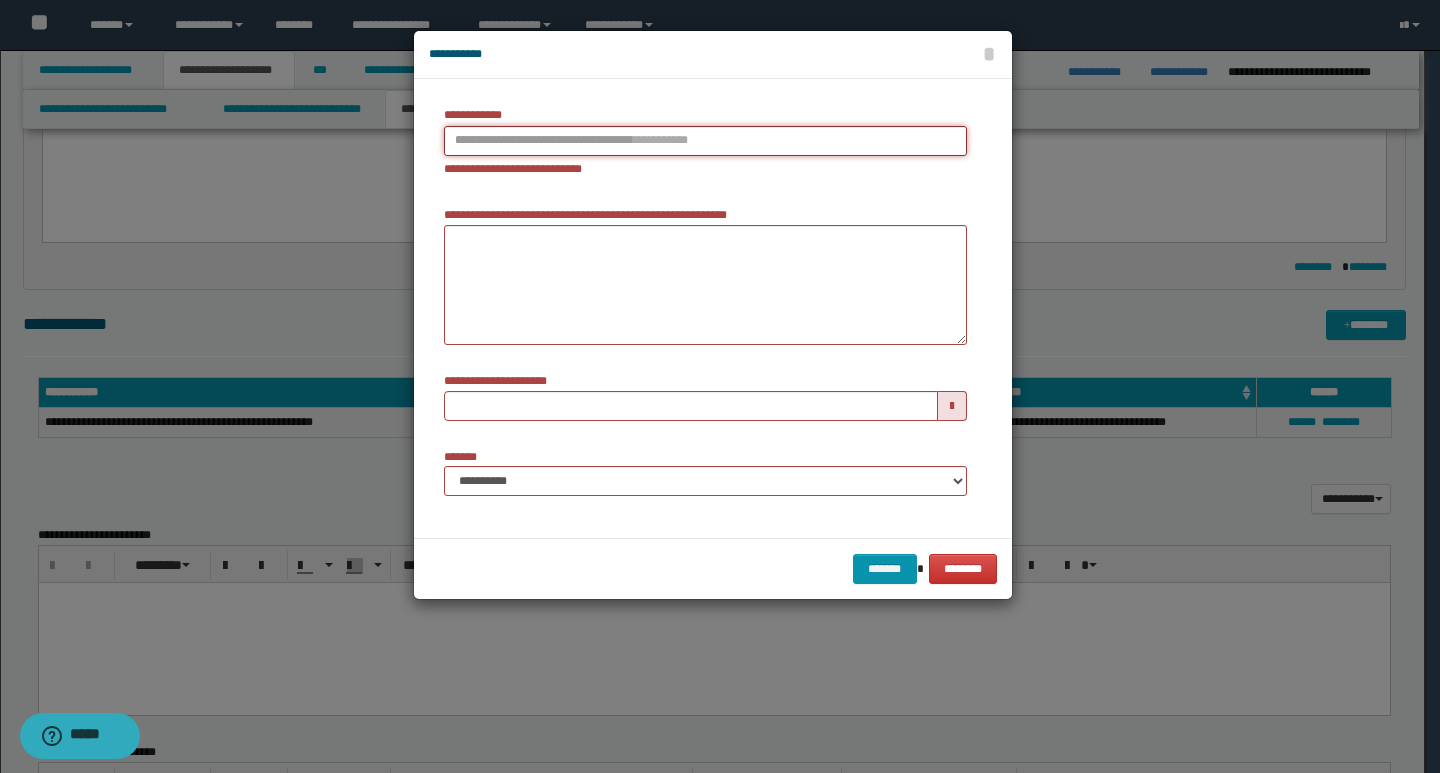 click on "**********" at bounding box center (705, 141) 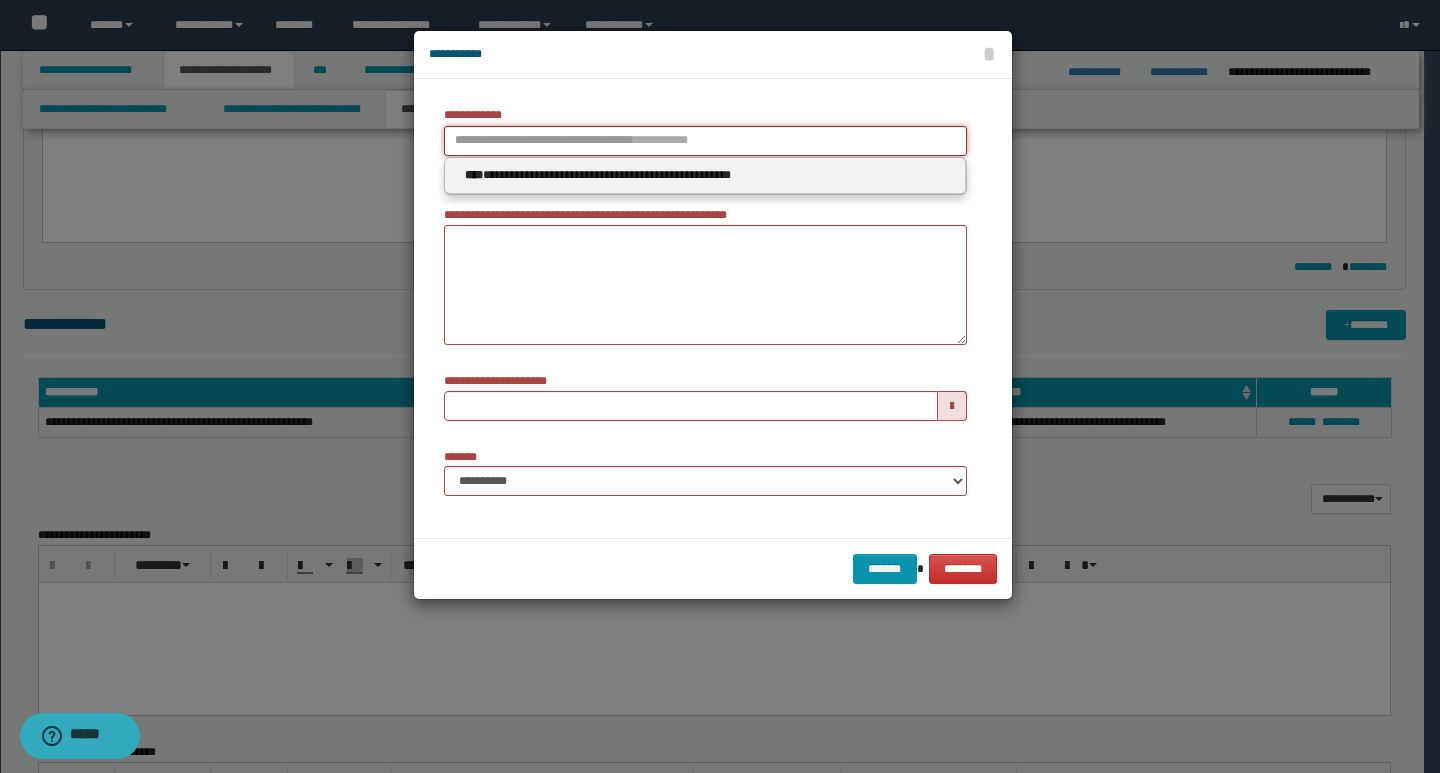 paste on "**********" 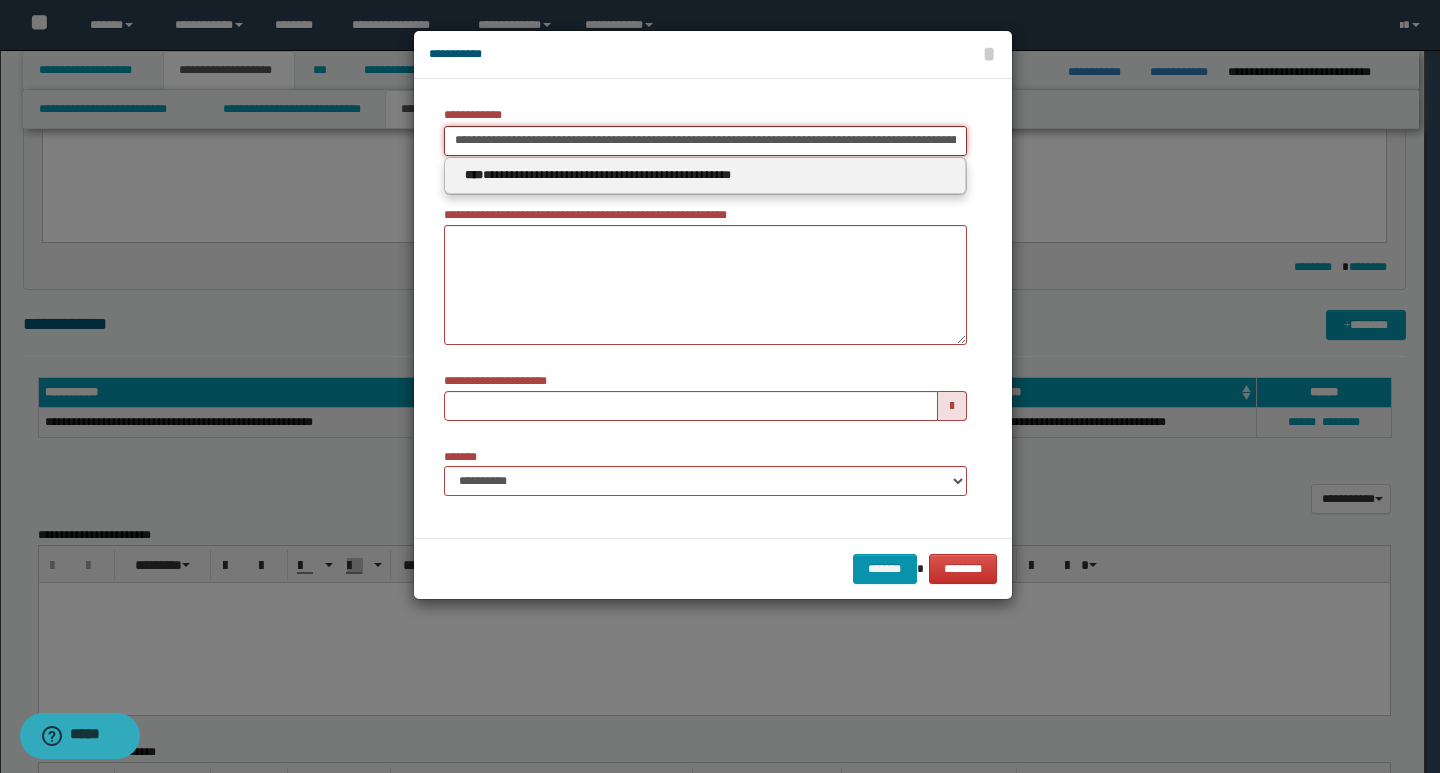 scroll, scrollTop: 0, scrollLeft: 61, axis: horizontal 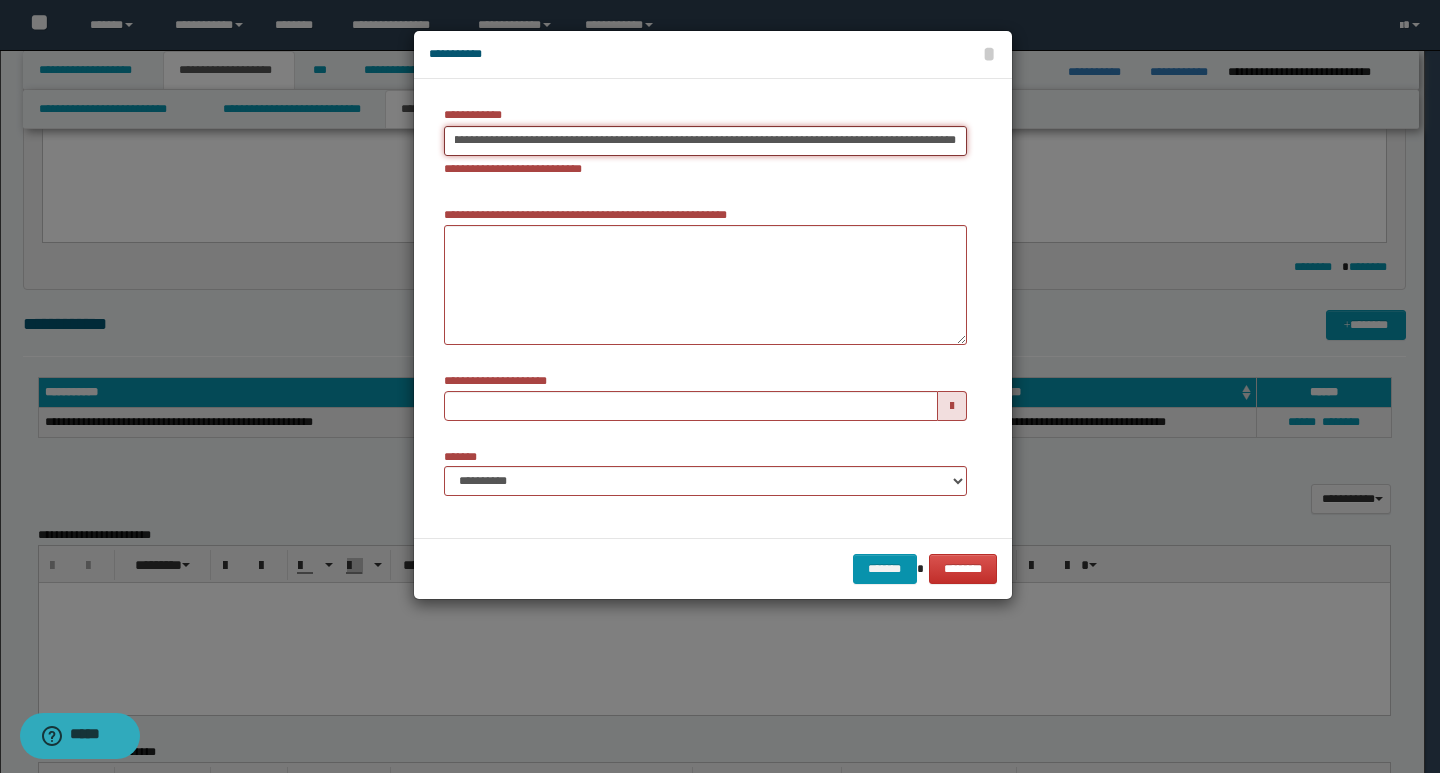 drag, startPoint x: 694, startPoint y: 145, endPoint x: 961, endPoint y: 151, distance: 267.0674 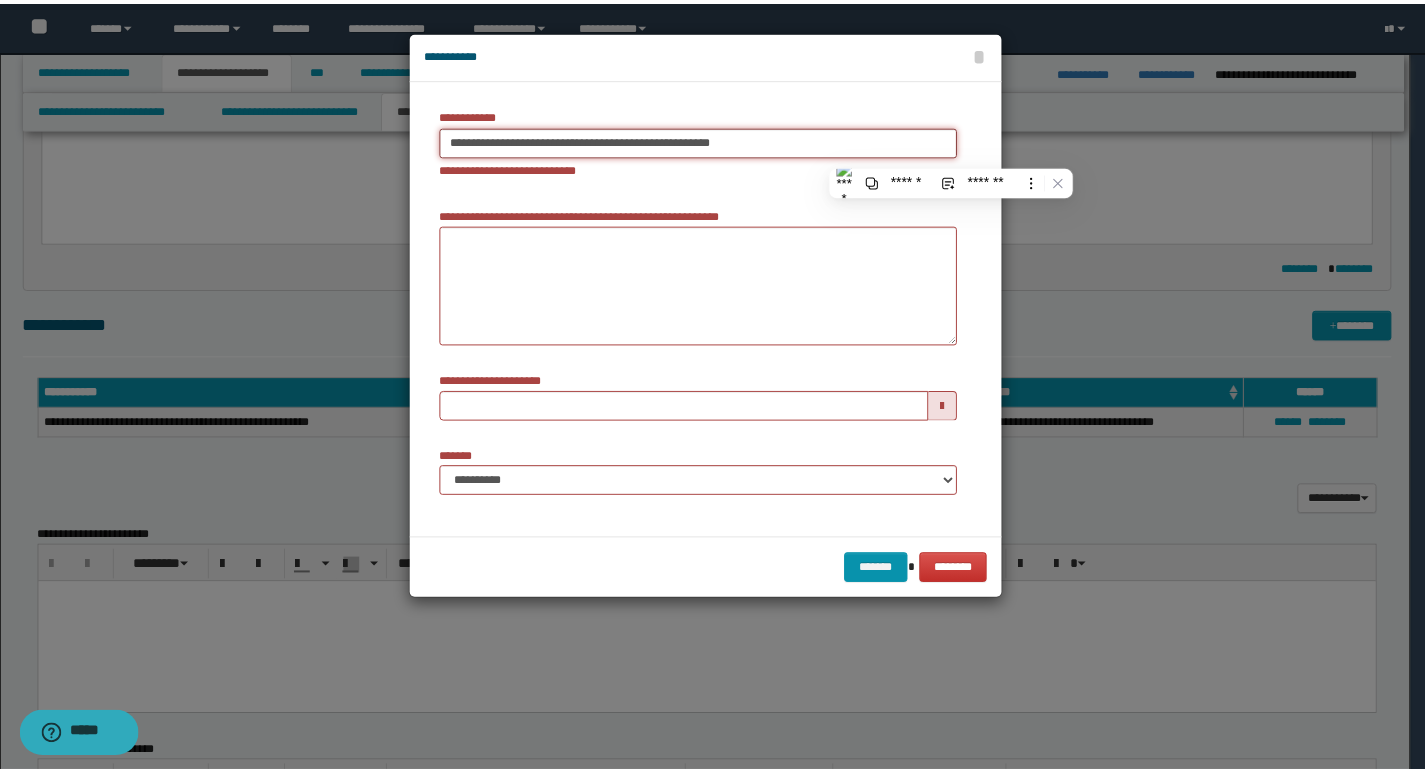scroll, scrollTop: 0, scrollLeft: 0, axis: both 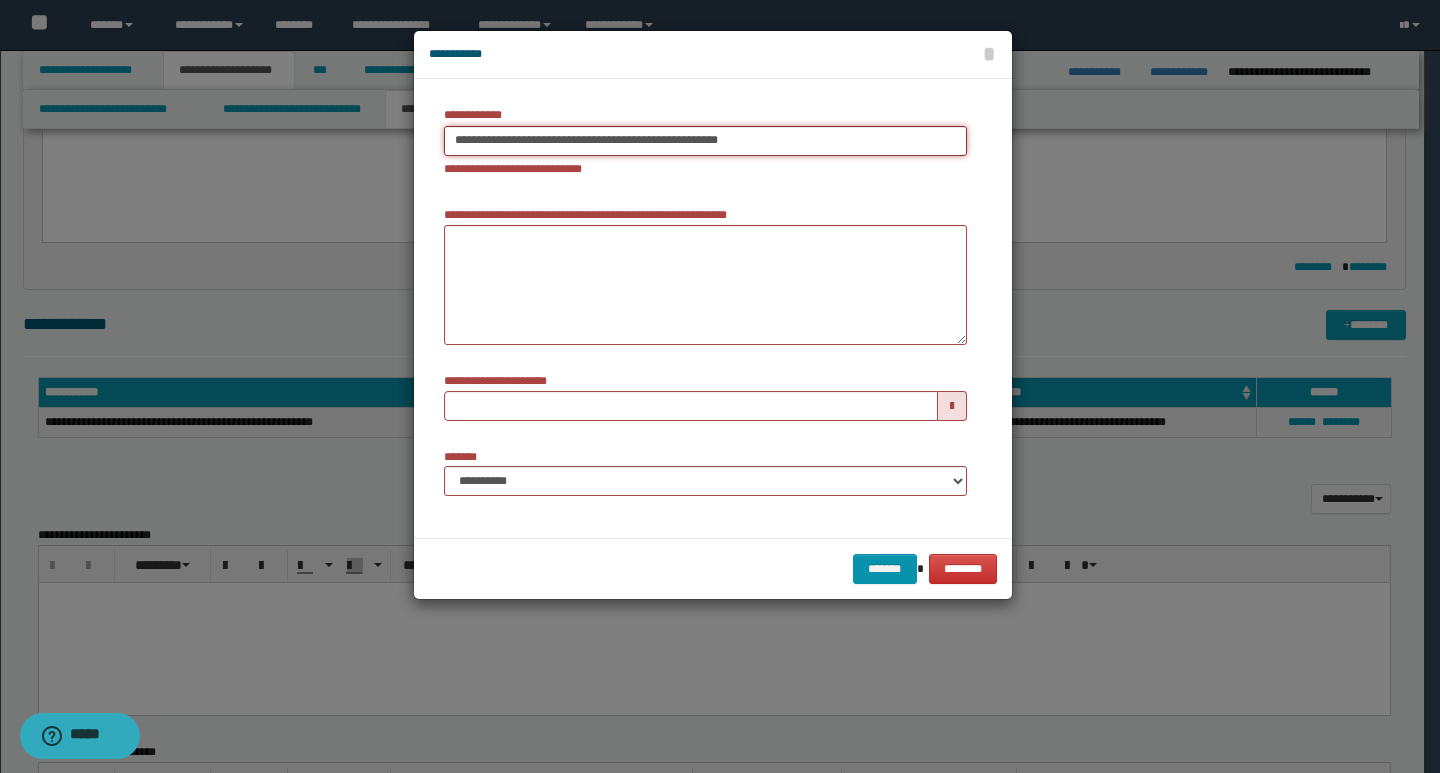 type on "**********" 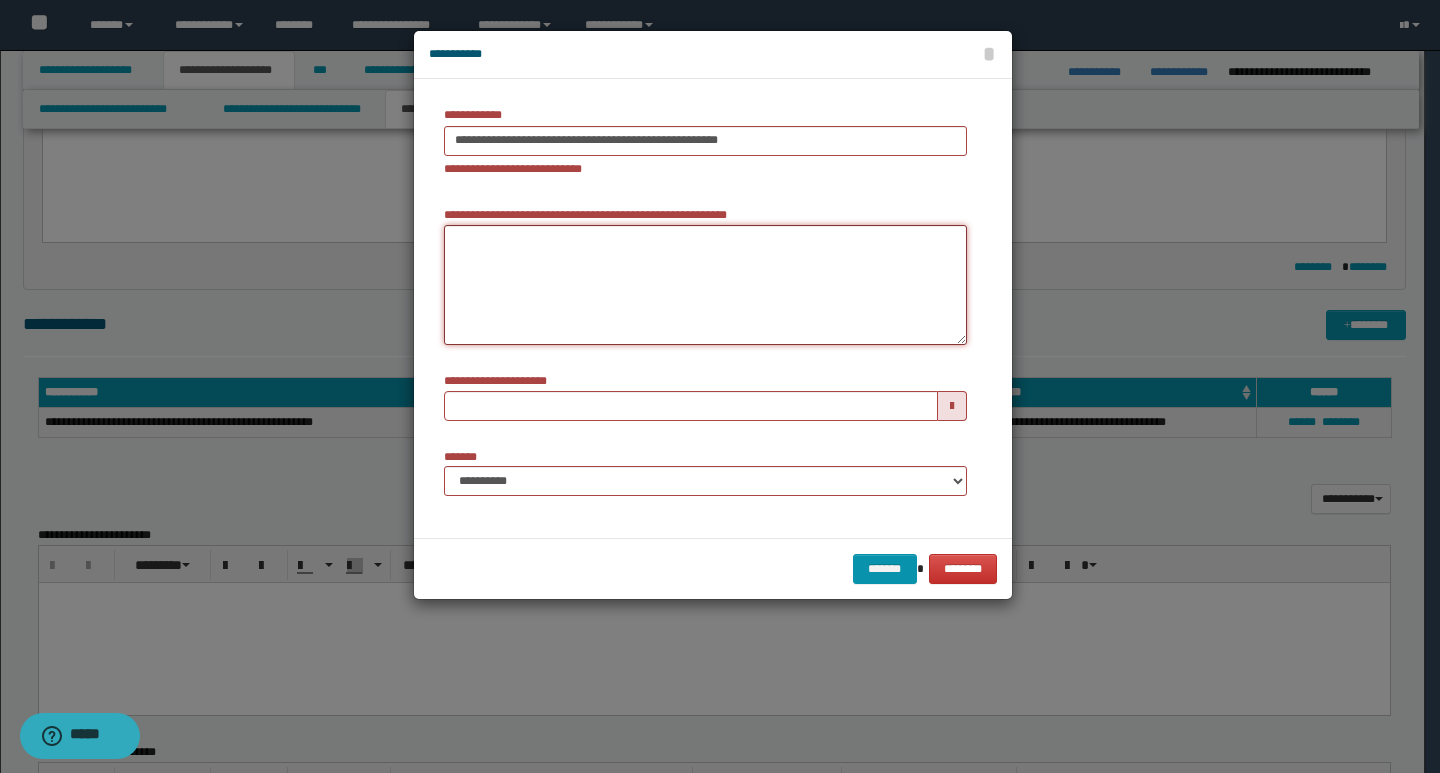 click on "**********" at bounding box center (705, 285) 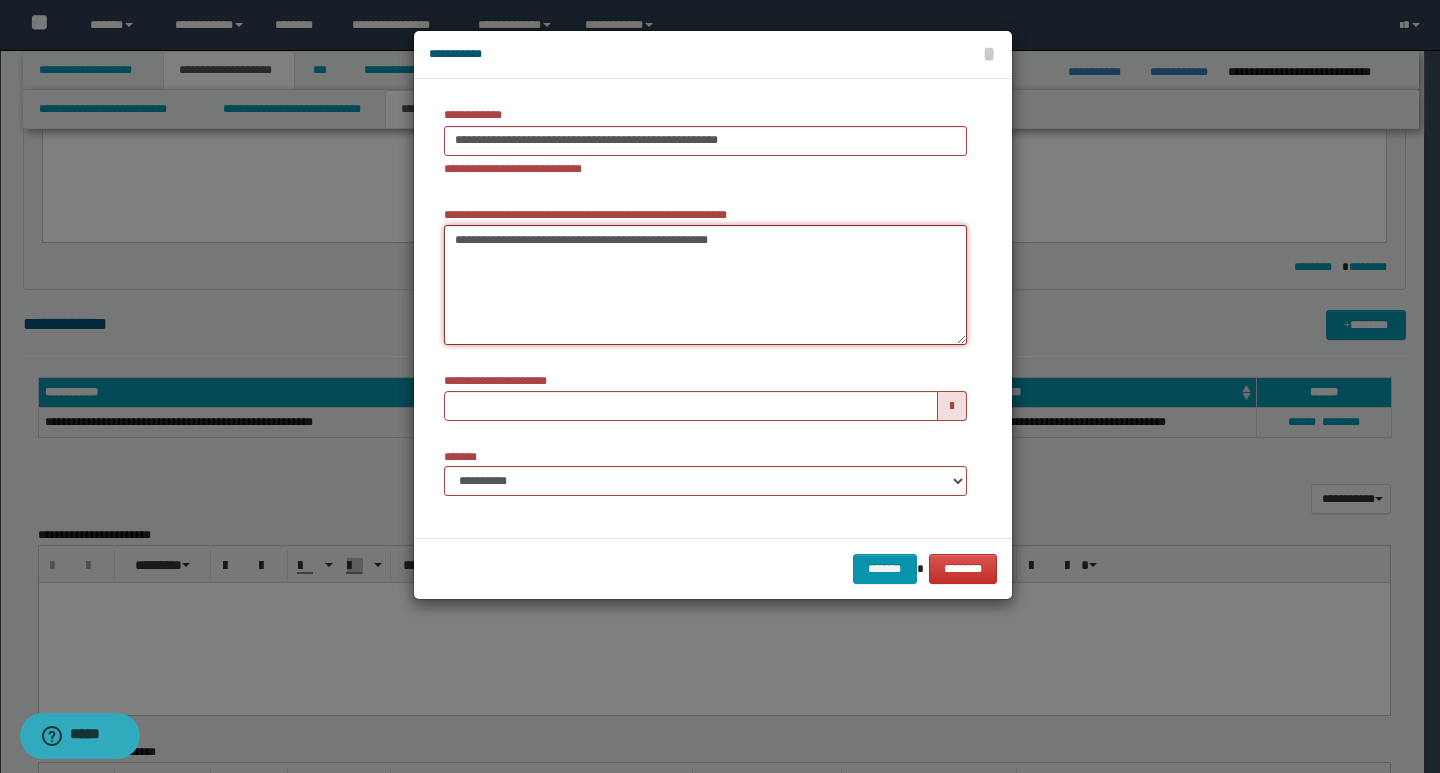 type on "**********" 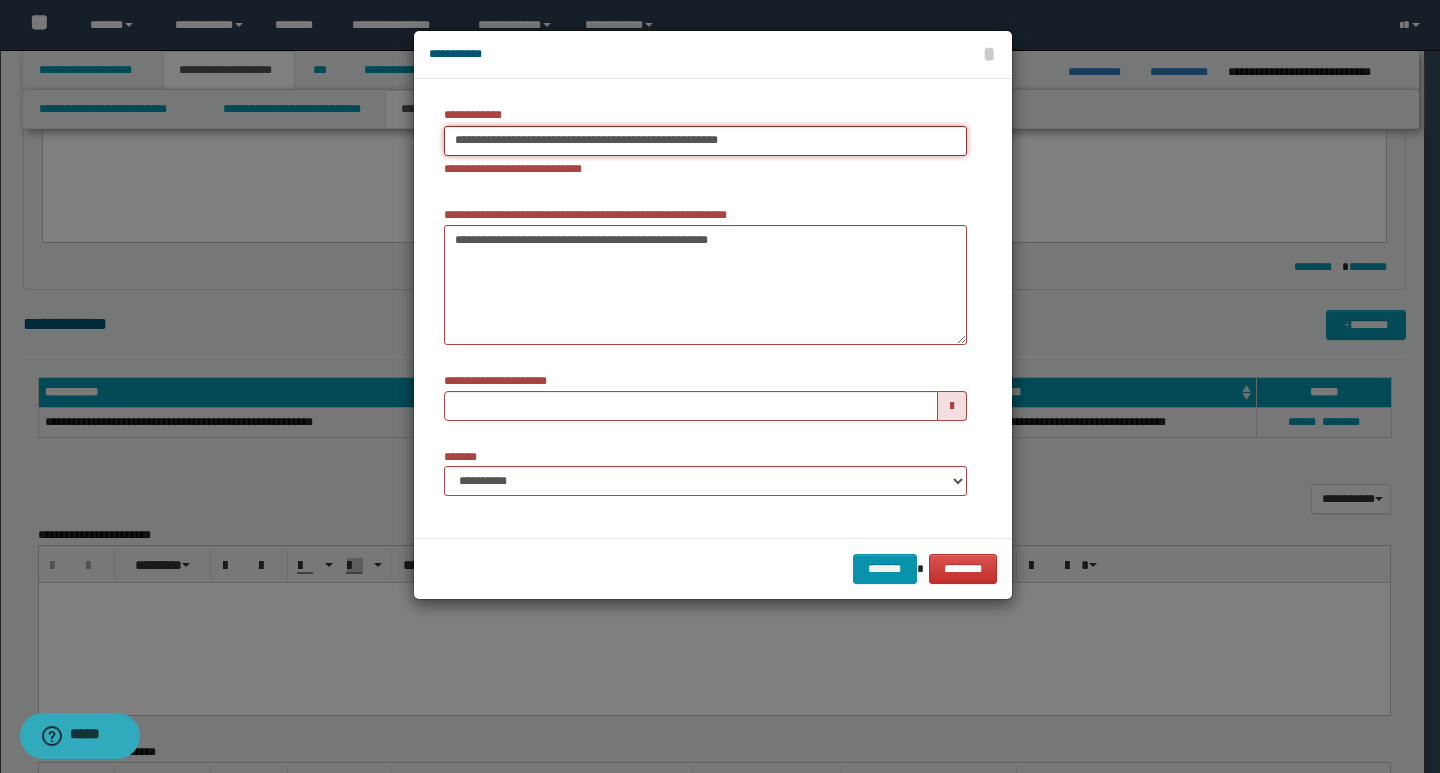 click on "**********" at bounding box center (705, 141) 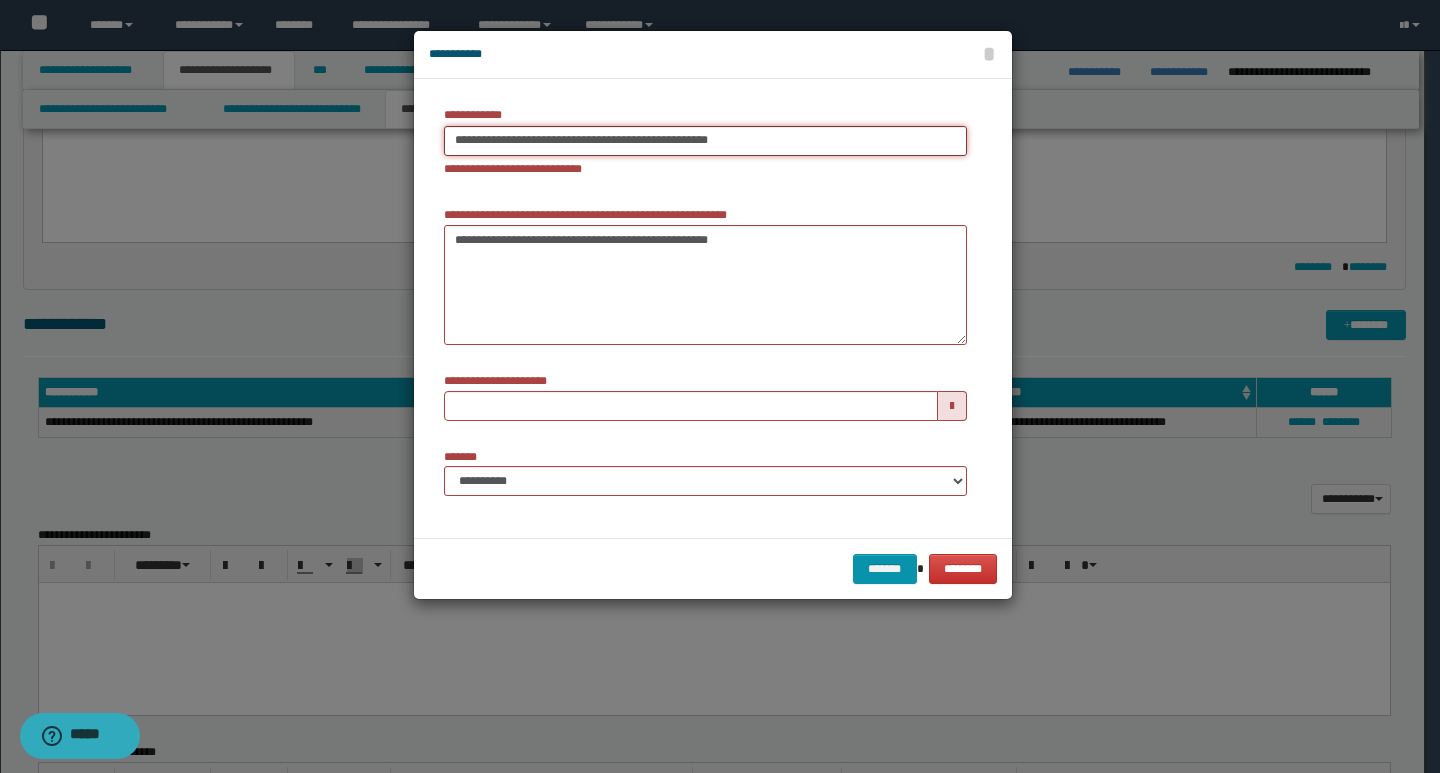 type on "**********" 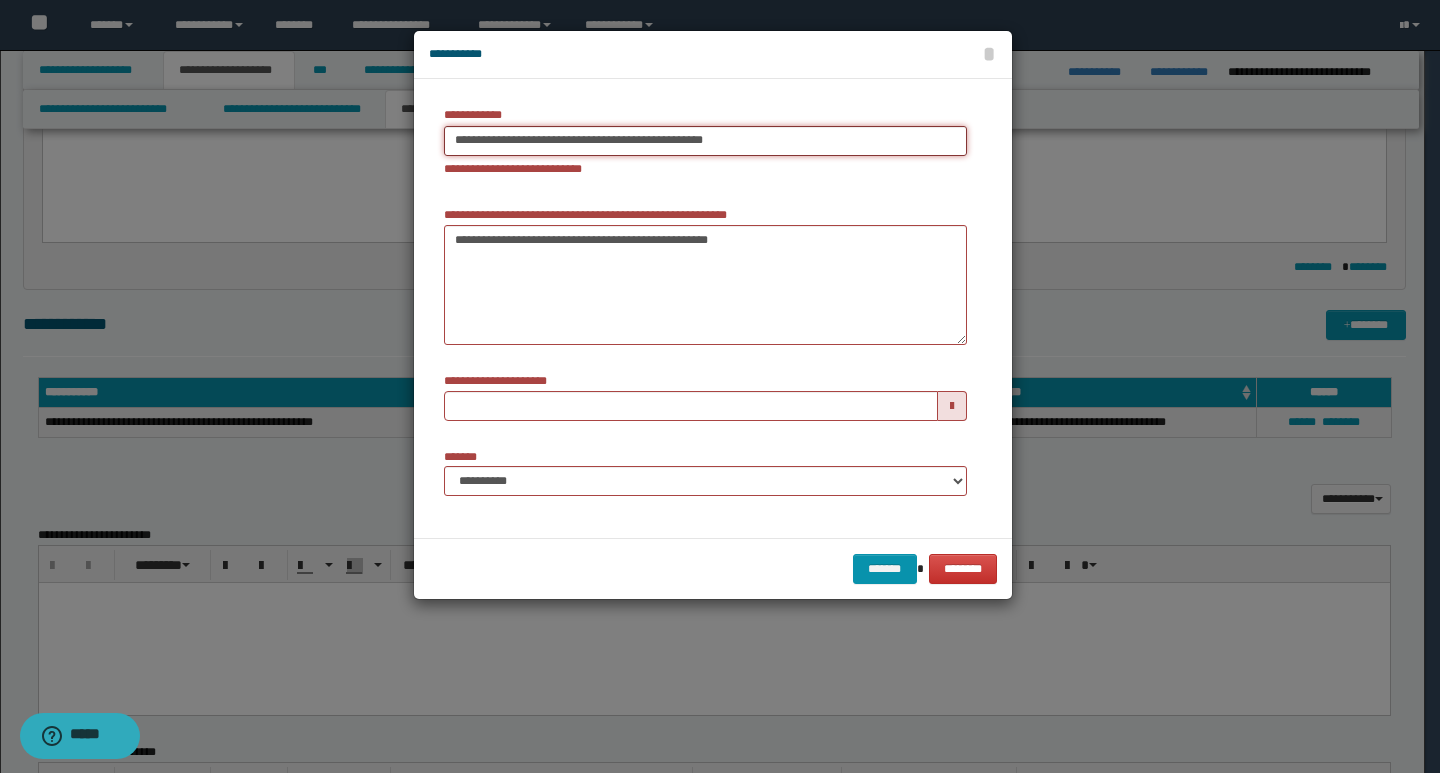 type on "**********" 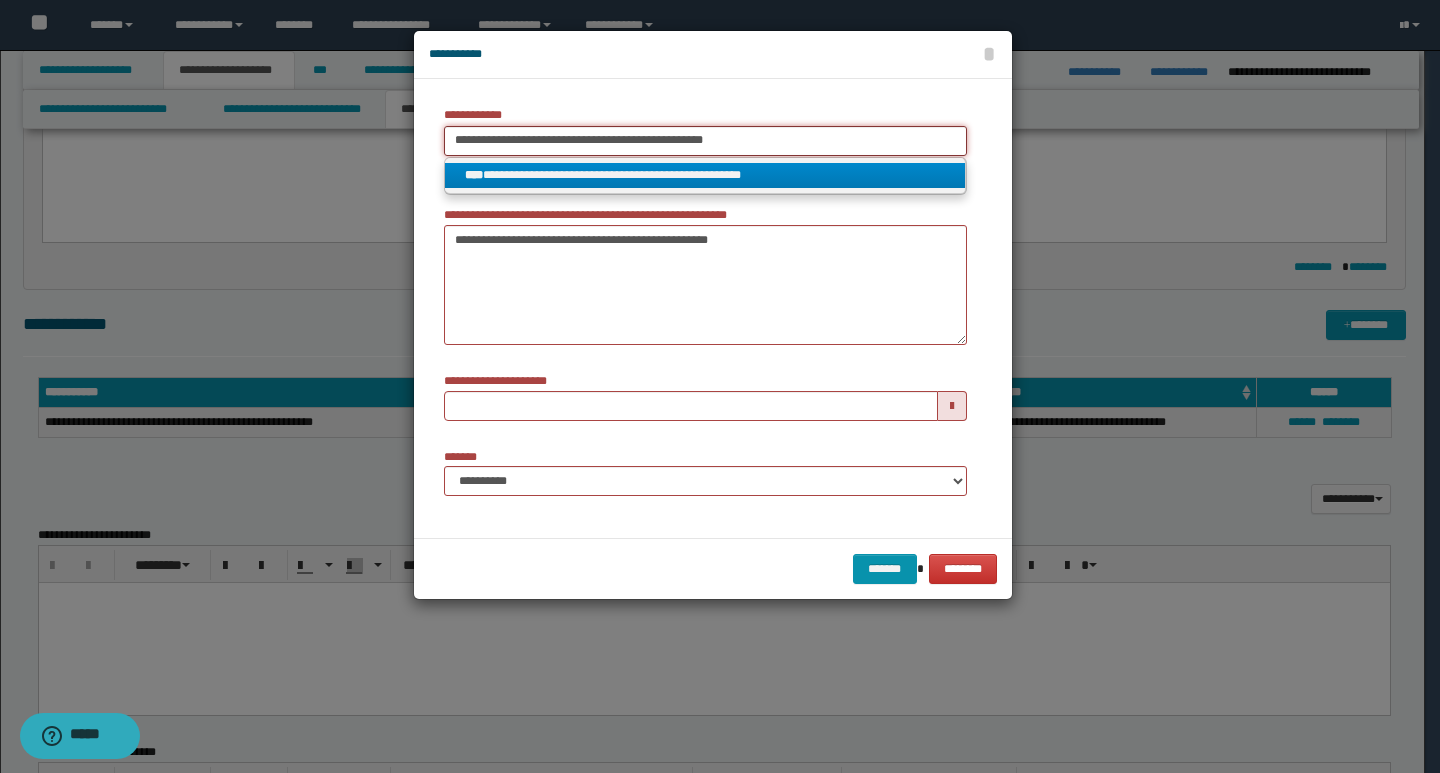 type on "**********" 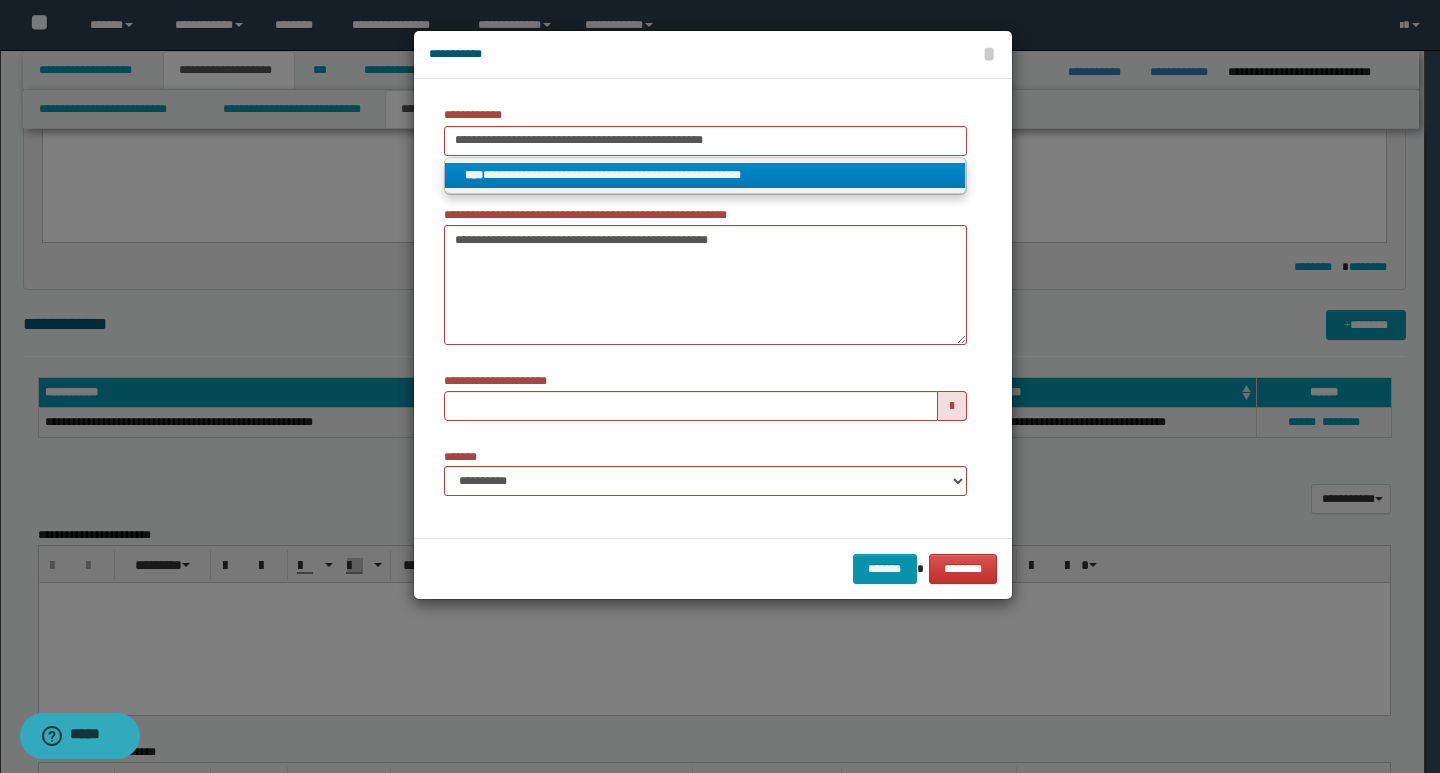 click on "**********" at bounding box center (705, 175) 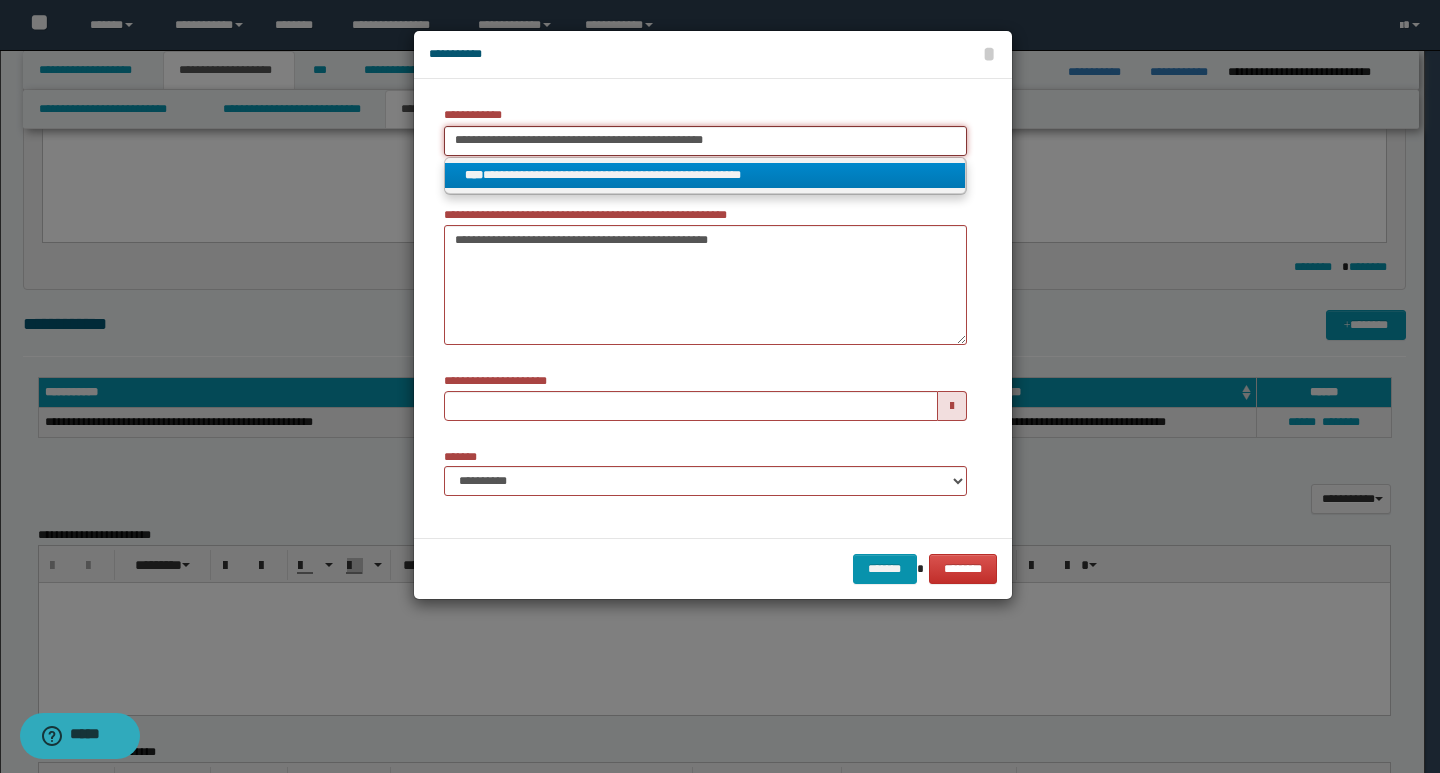 type 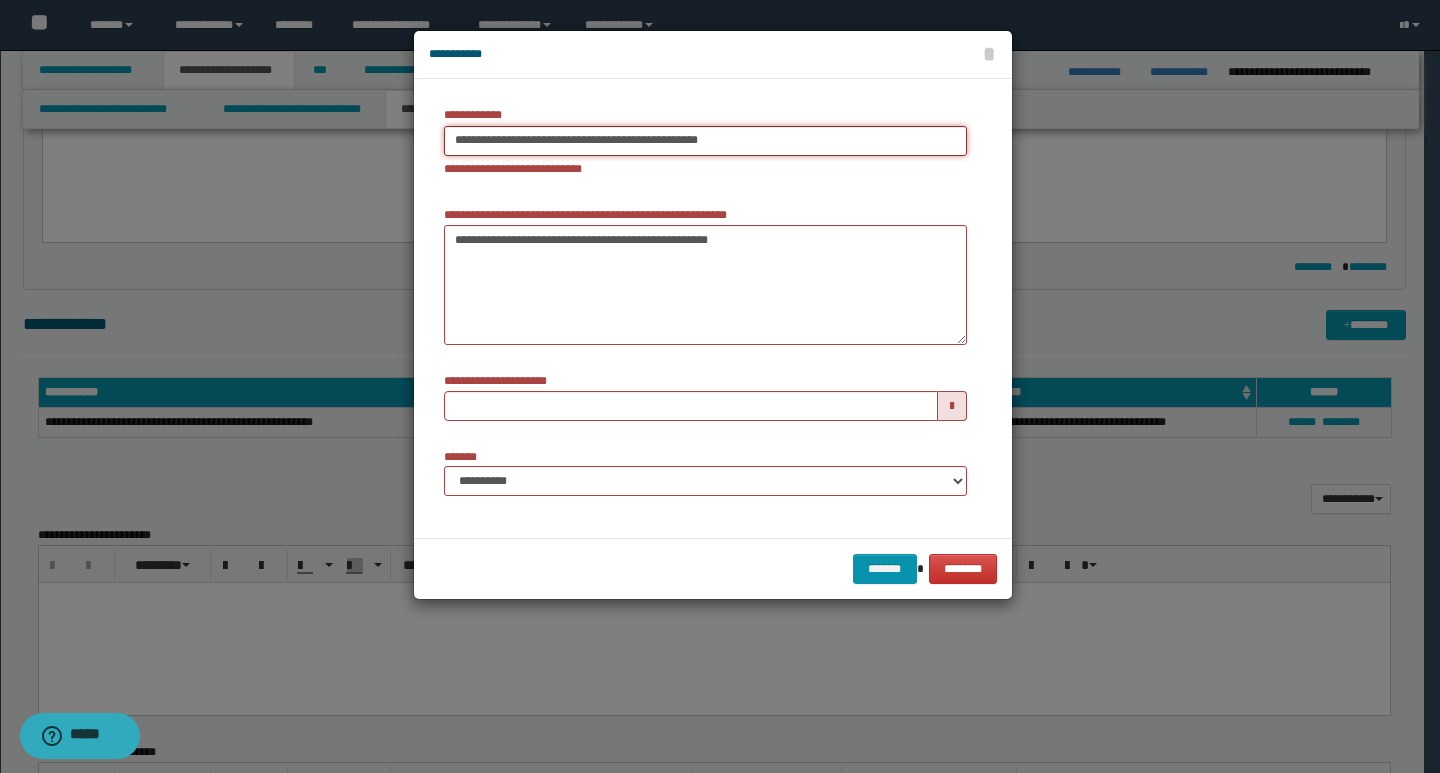 type on "**********" 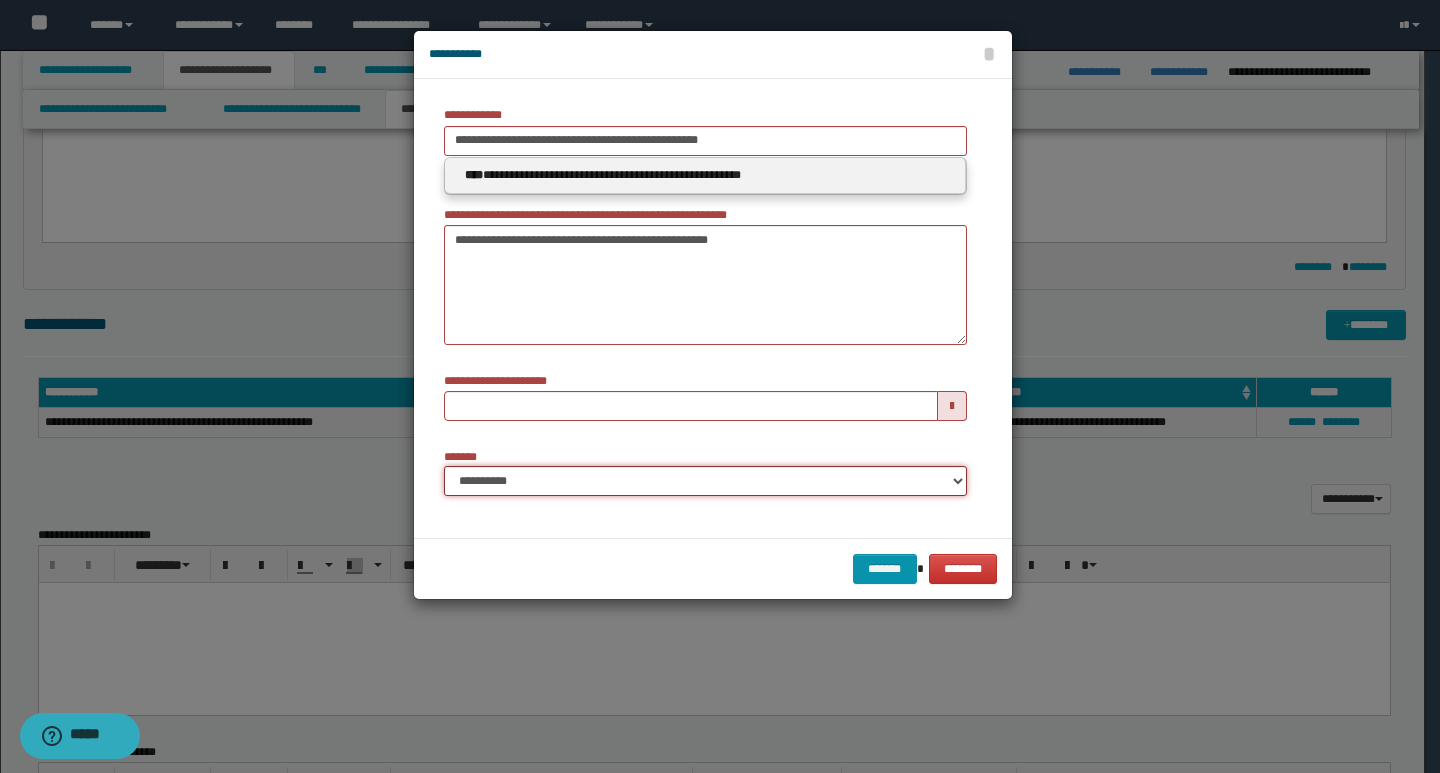 type 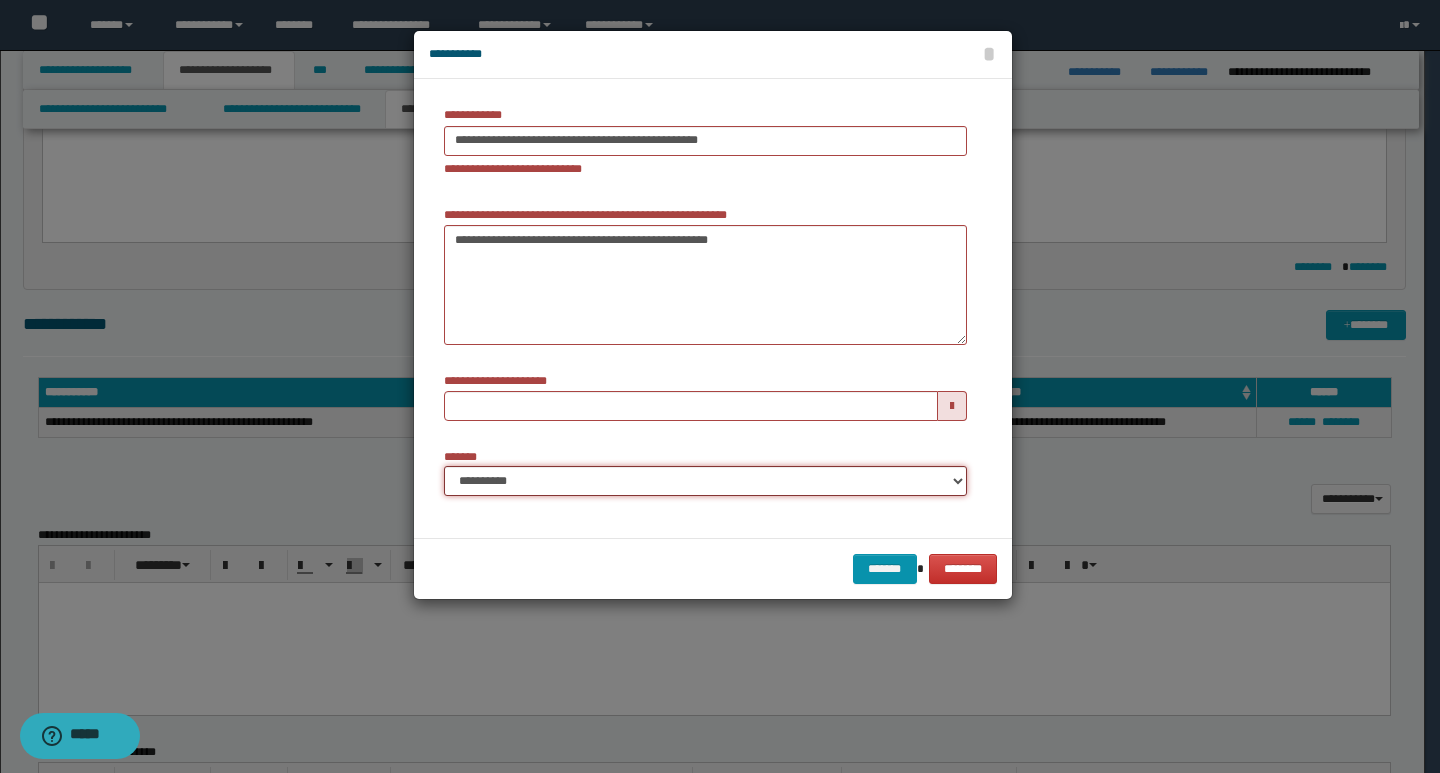 click on "**********" at bounding box center (705, 481) 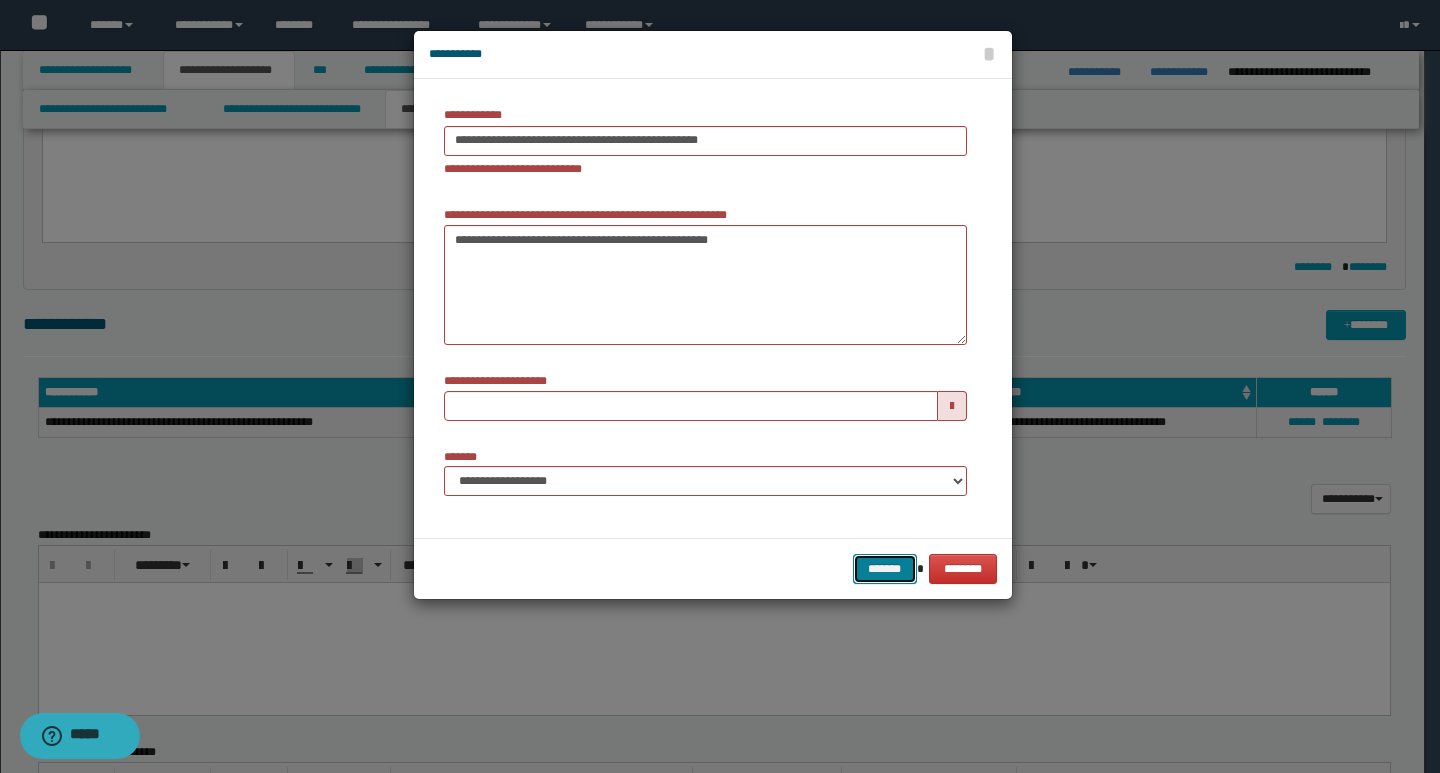 click on "*******" at bounding box center (885, 569) 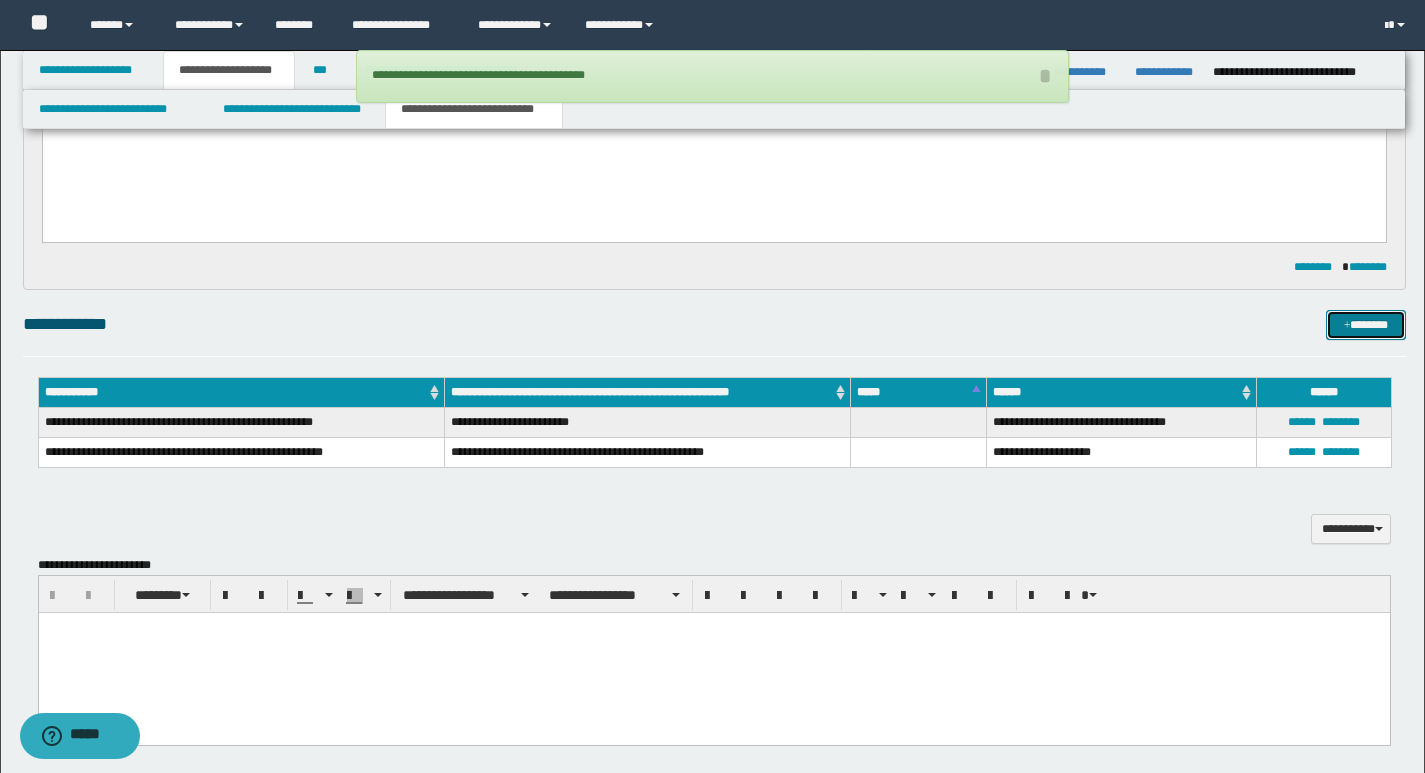 type 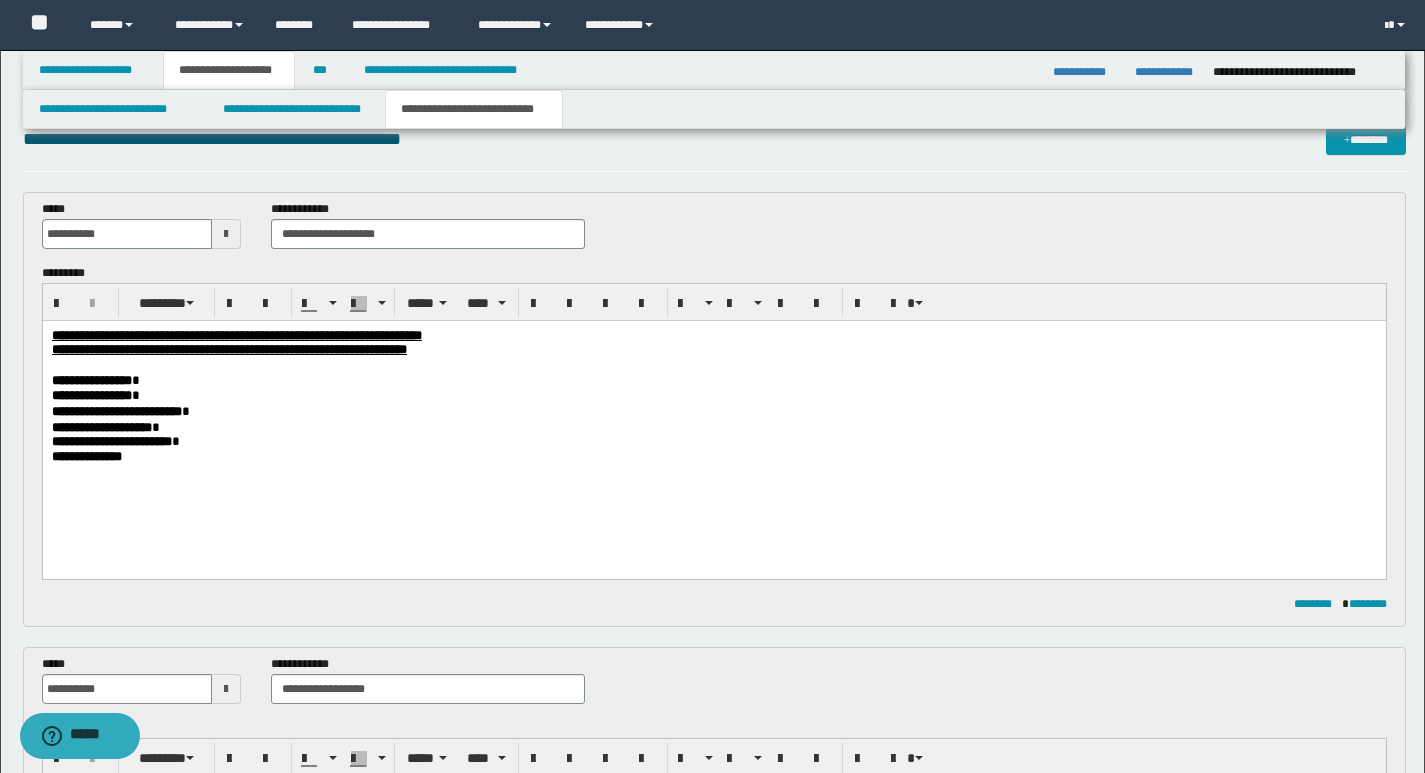 scroll, scrollTop: 0, scrollLeft: 0, axis: both 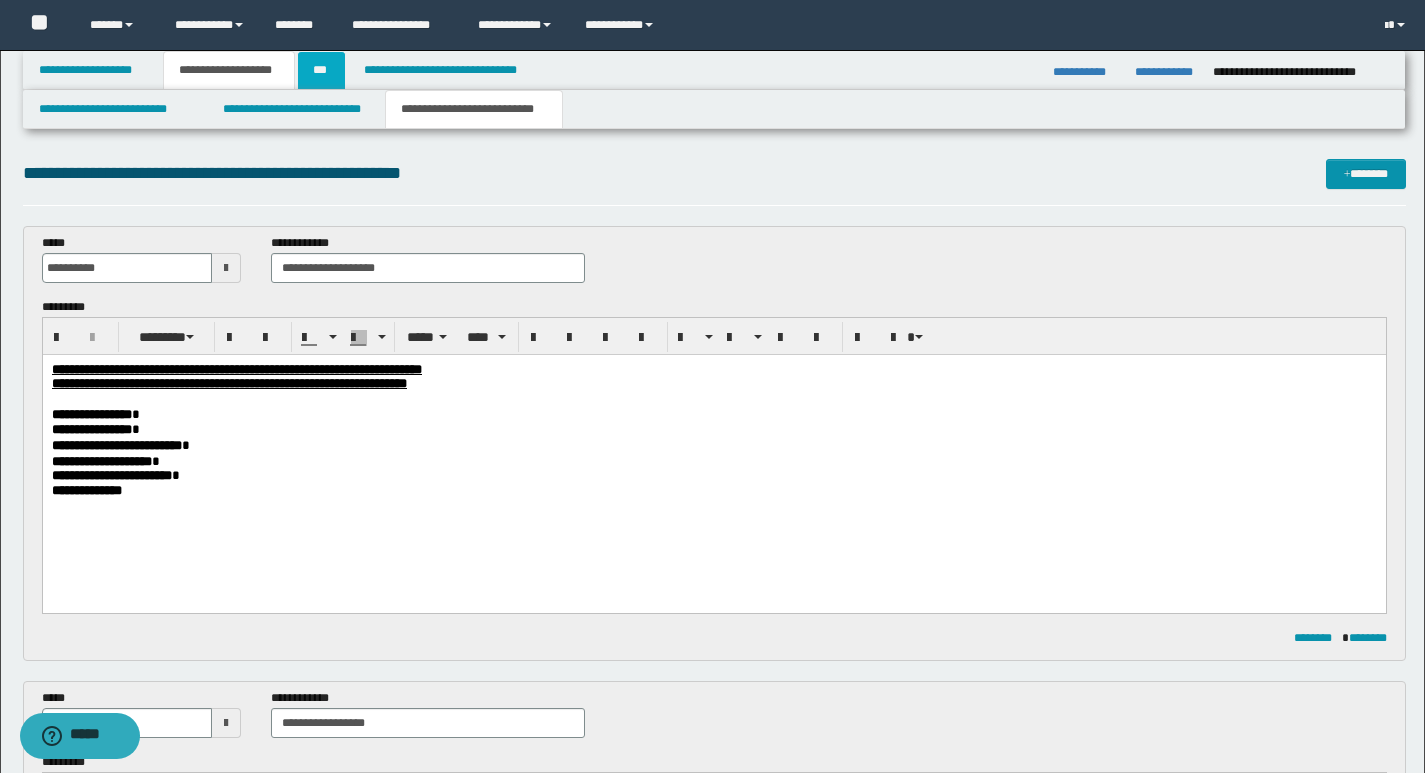 click on "***" at bounding box center [321, 70] 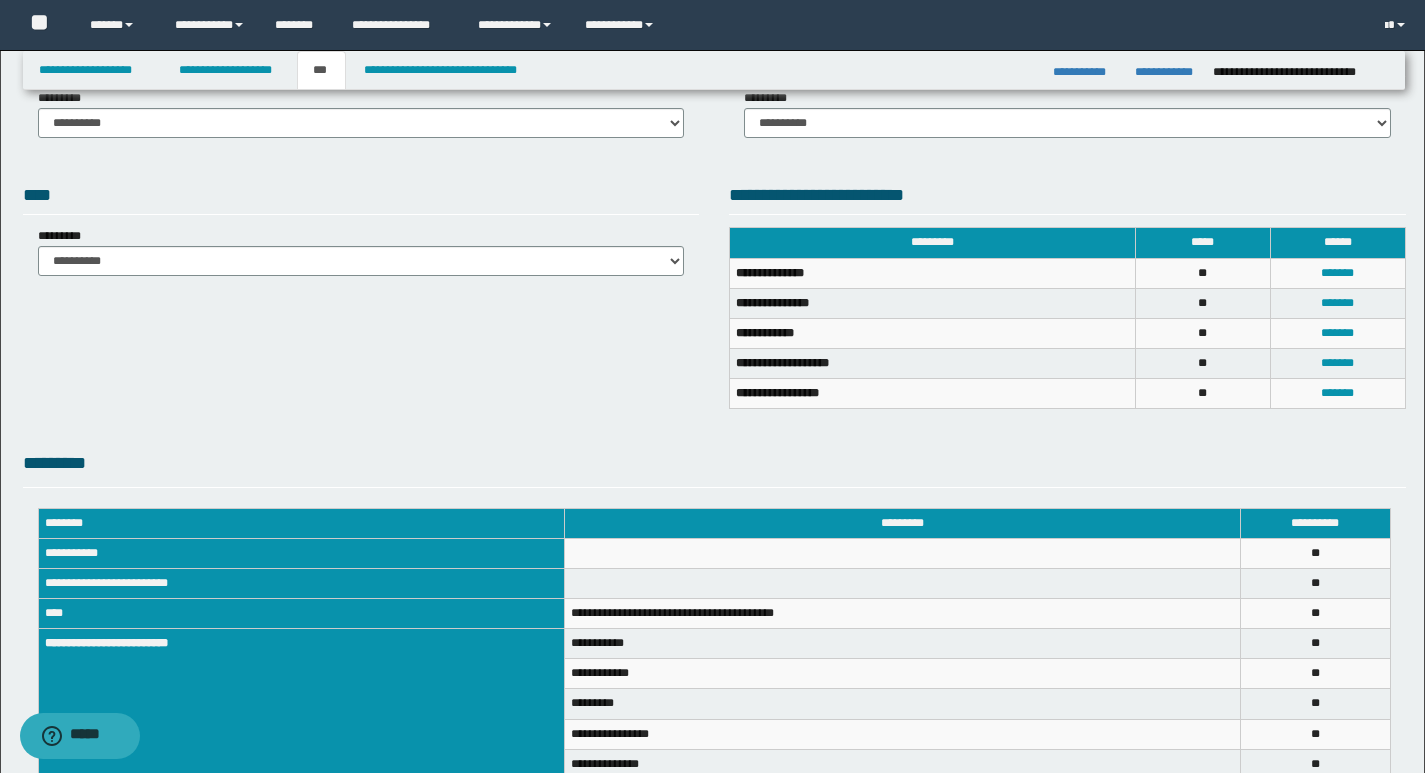scroll, scrollTop: 269, scrollLeft: 0, axis: vertical 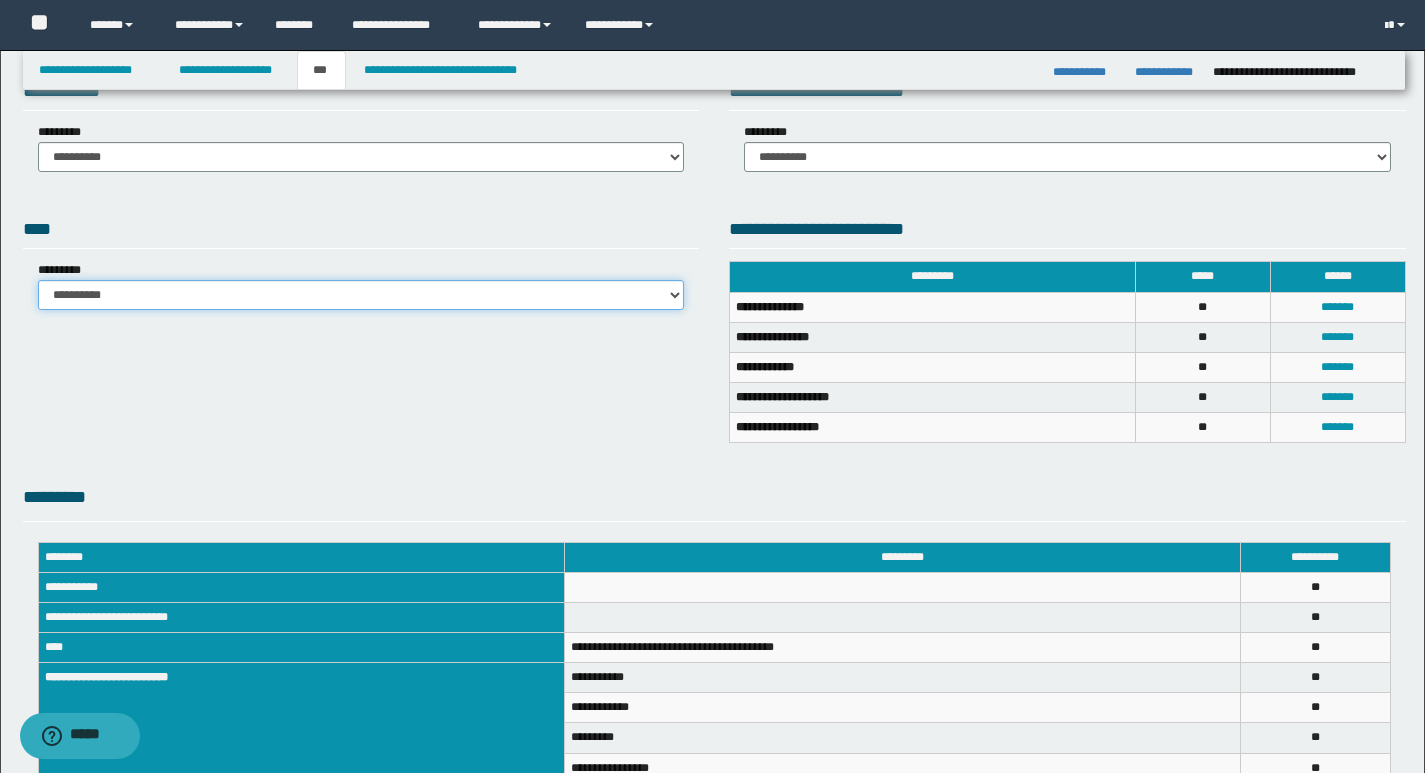 click on "**********" at bounding box center (361, 295) 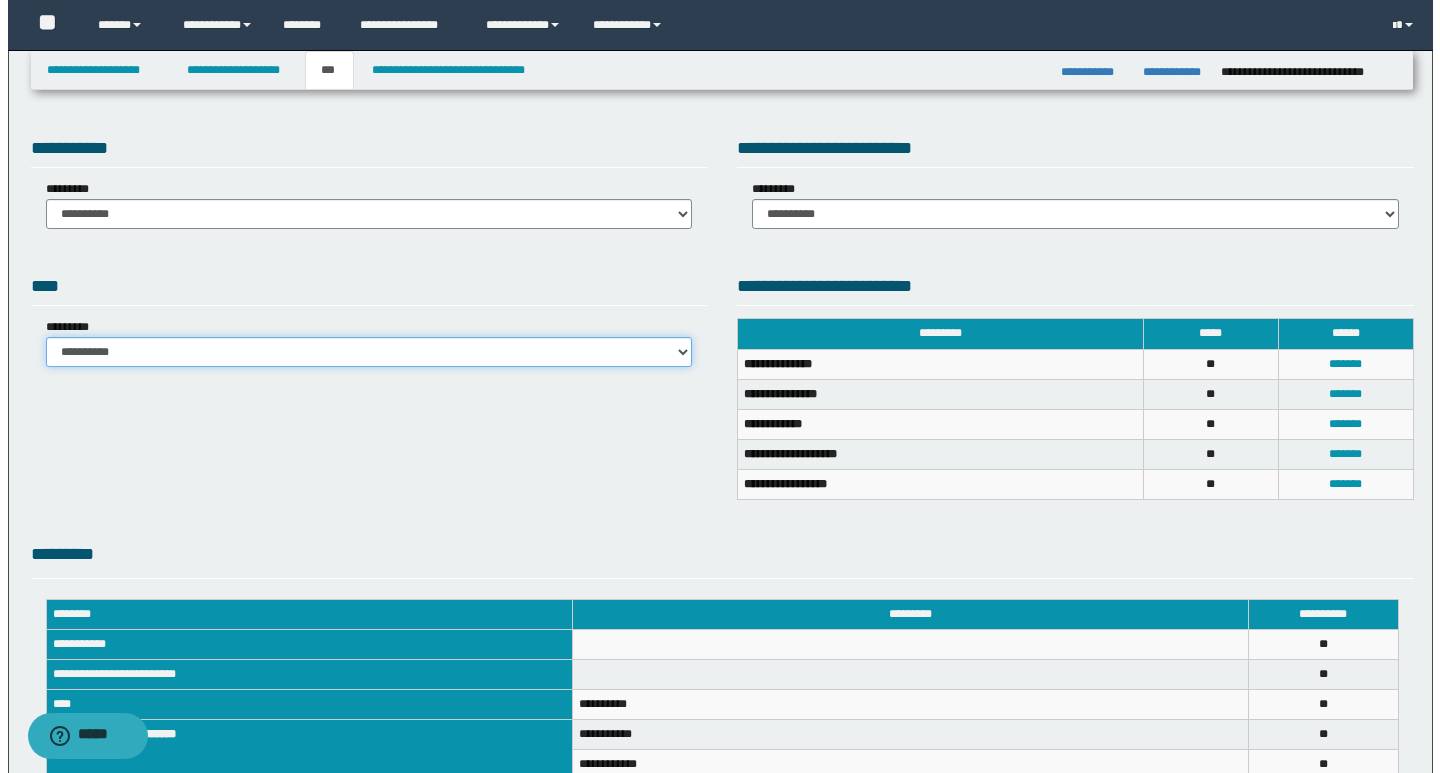 scroll, scrollTop: 0, scrollLeft: 0, axis: both 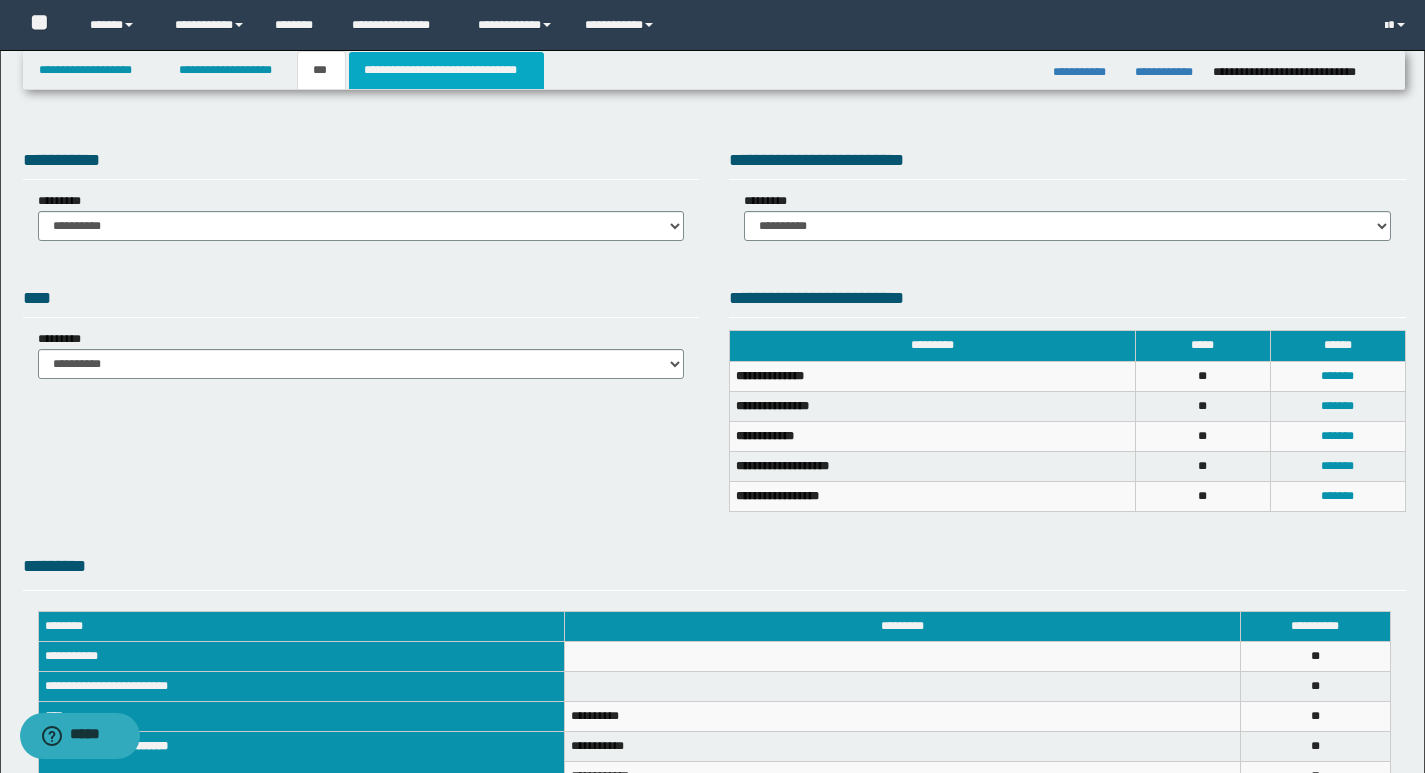 click on "**********" at bounding box center [446, 70] 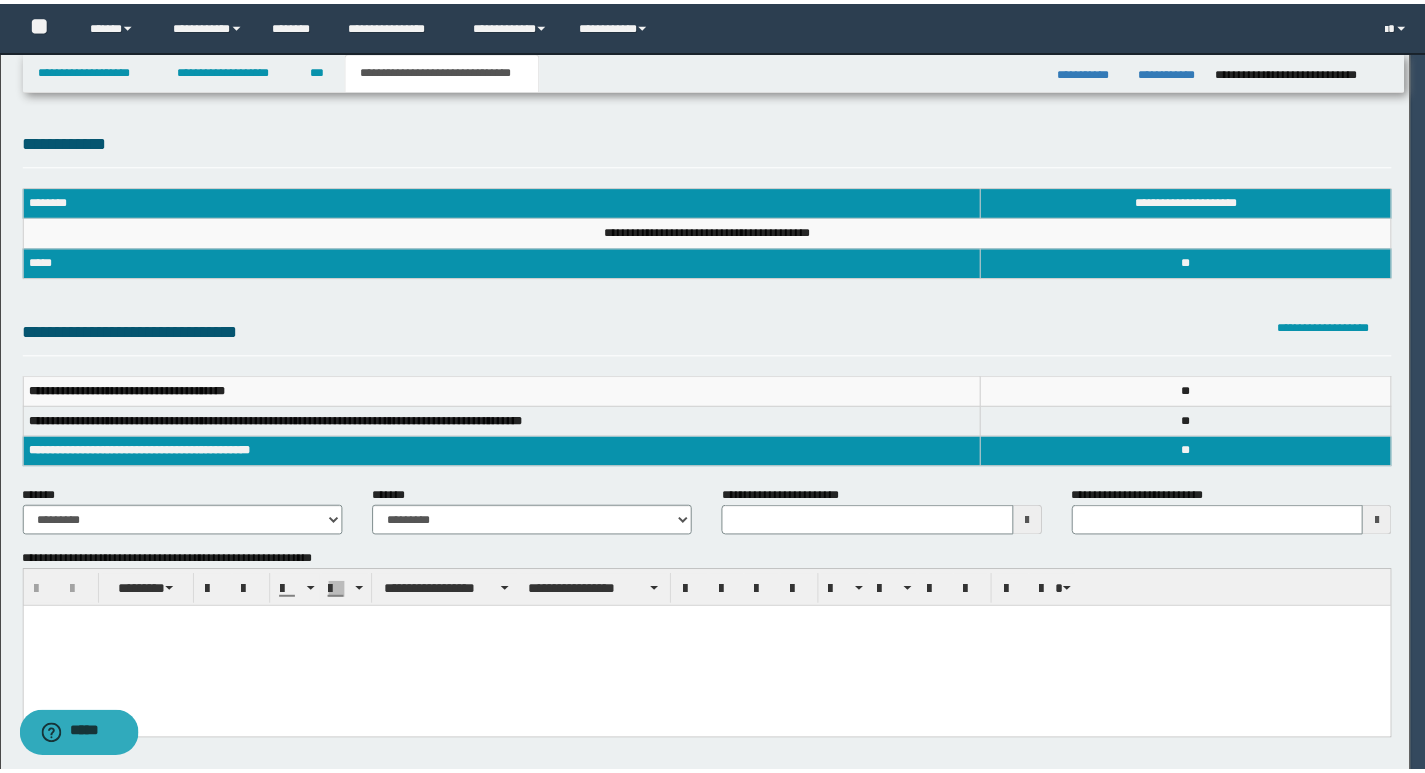 scroll, scrollTop: 0, scrollLeft: 0, axis: both 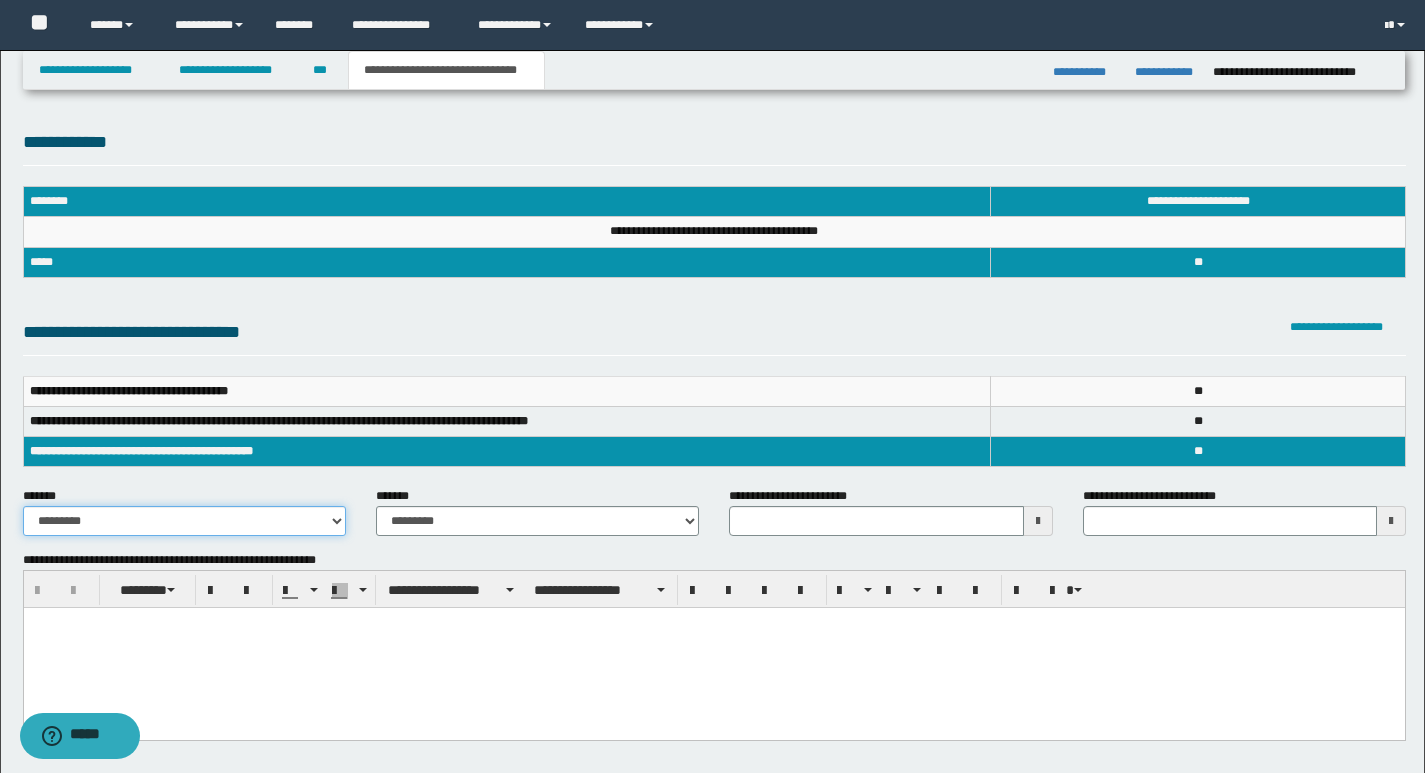 click on "**********" at bounding box center (184, 521) 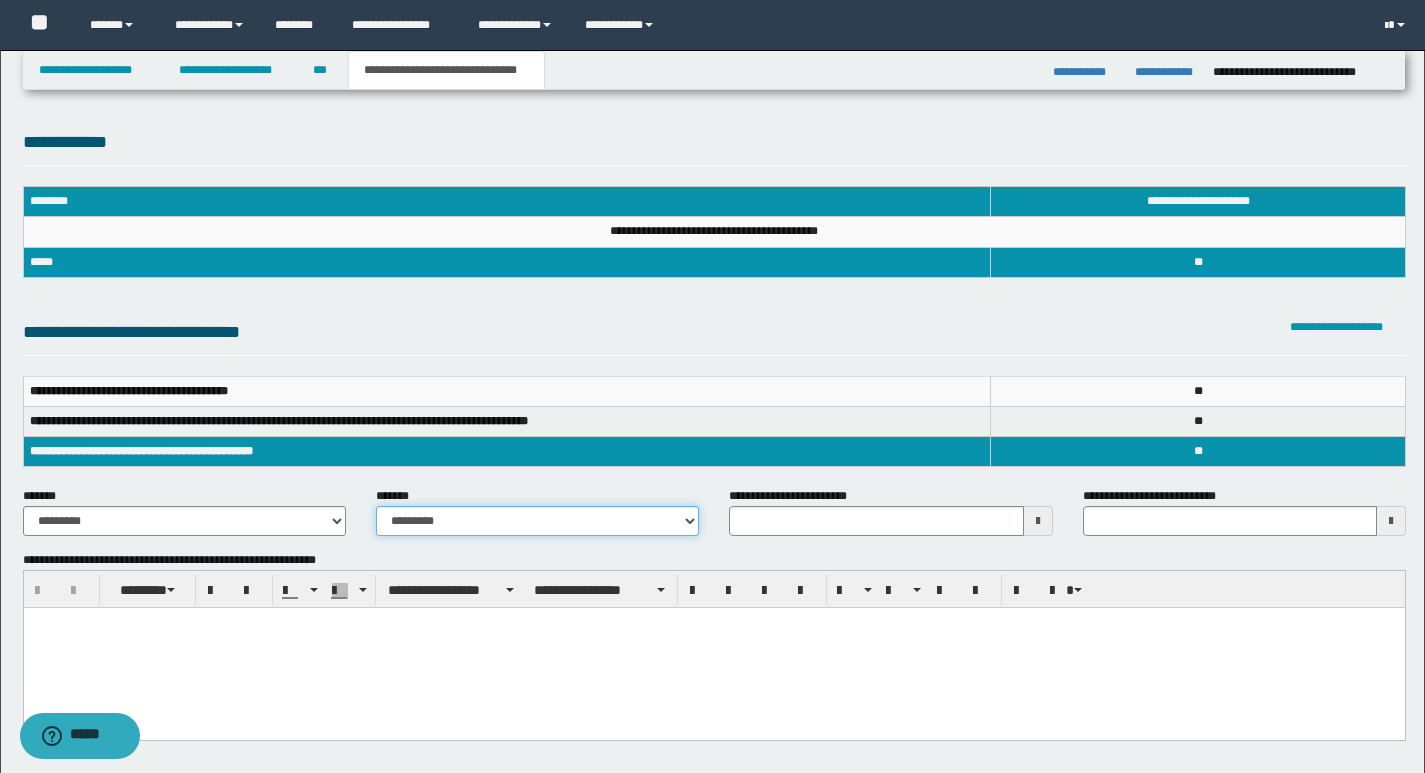 click on "**********" at bounding box center (537, 521) 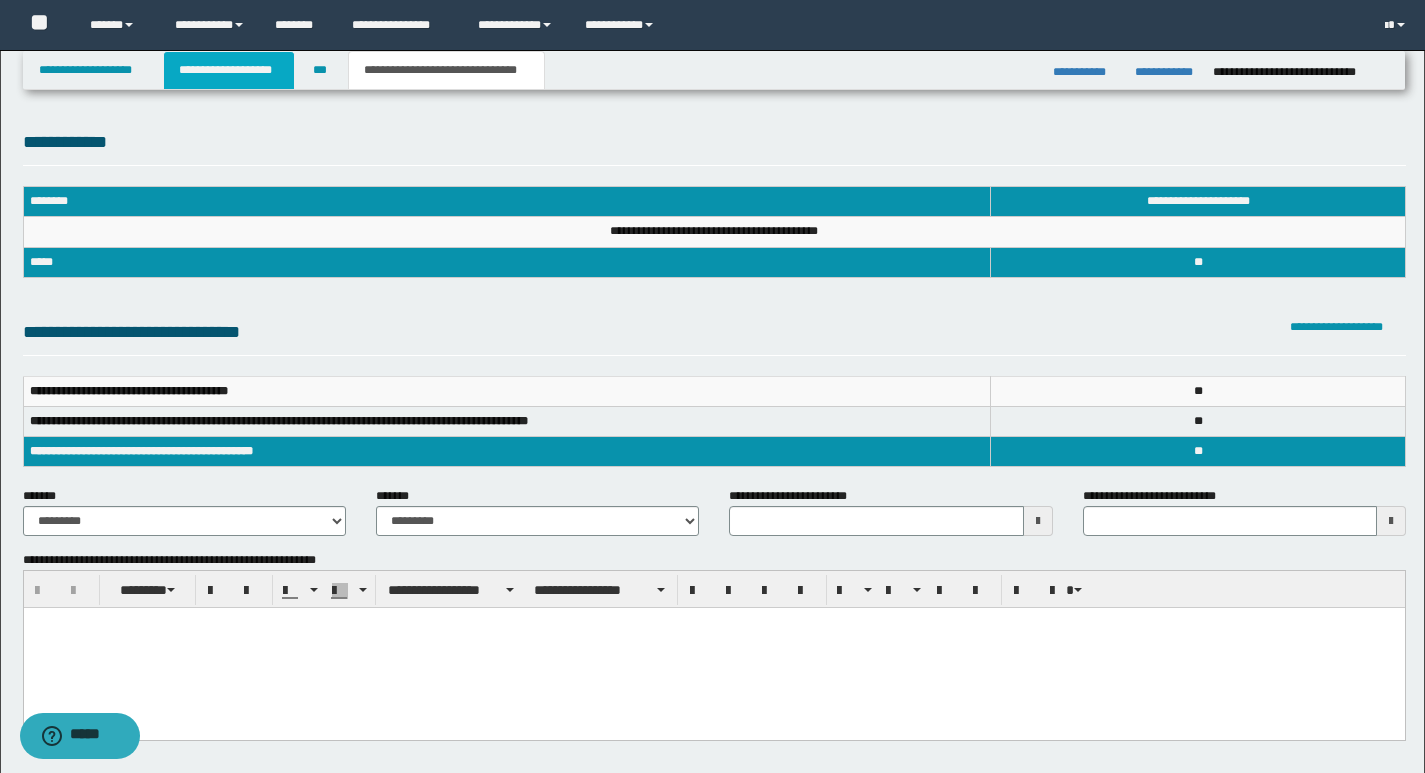 click on "**********" at bounding box center [229, 70] 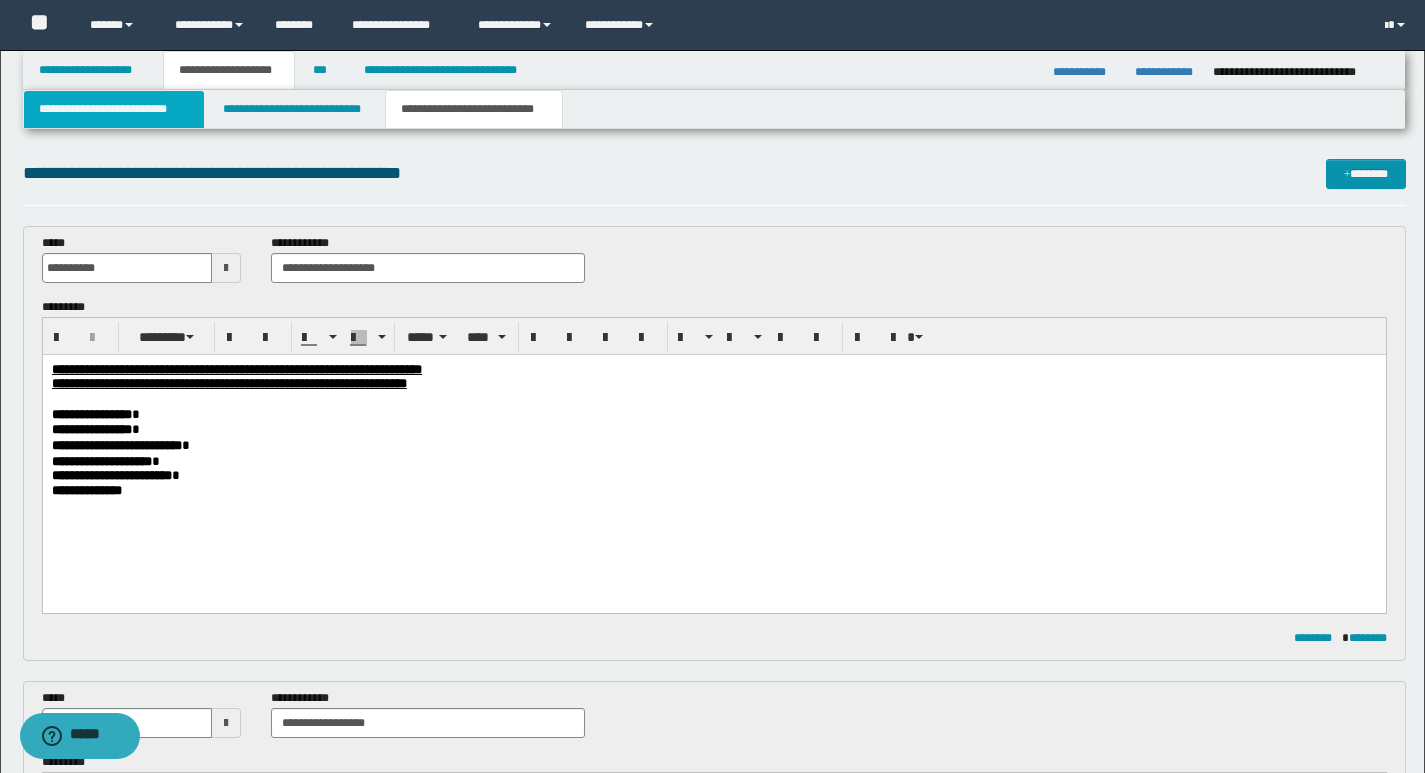 click on "**********" at bounding box center [114, 109] 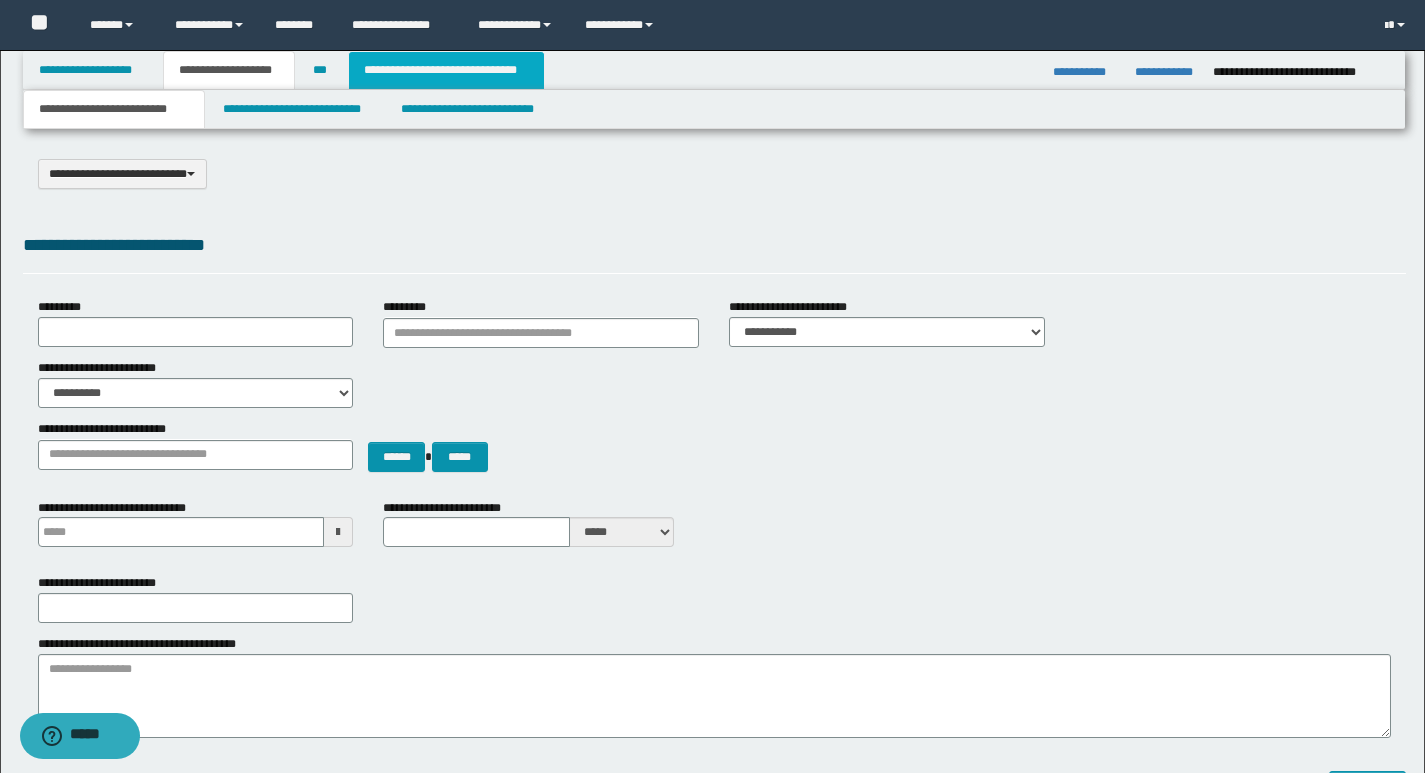 click on "**********" at bounding box center [446, 70] 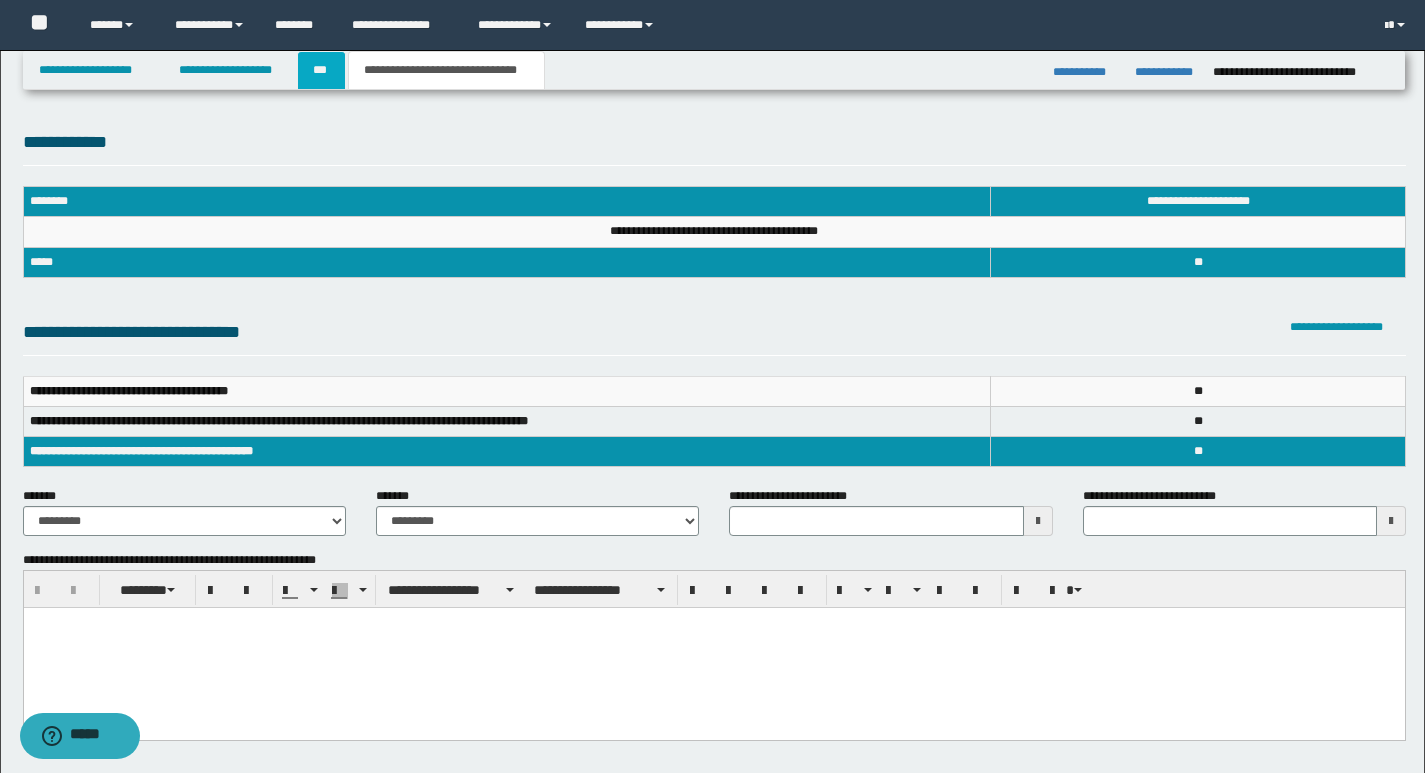 click on "***" at bounding box center [321, 70] 